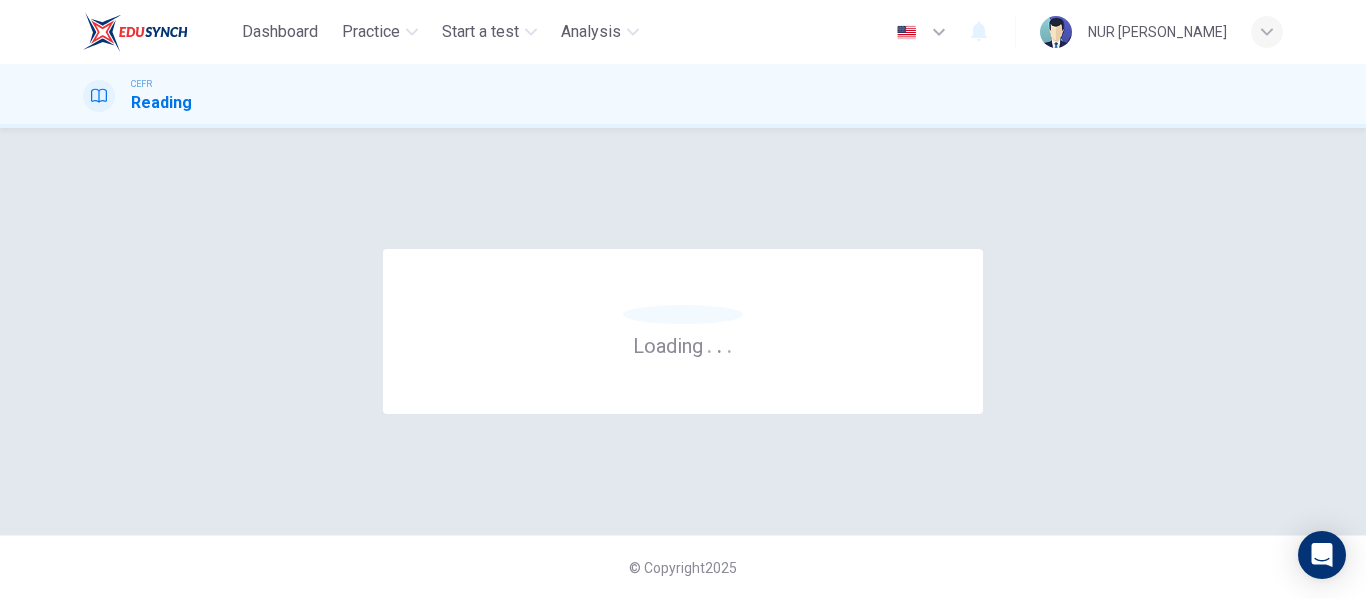 scroll, scrollTop: 0, scrollLeft: 0, axis: both 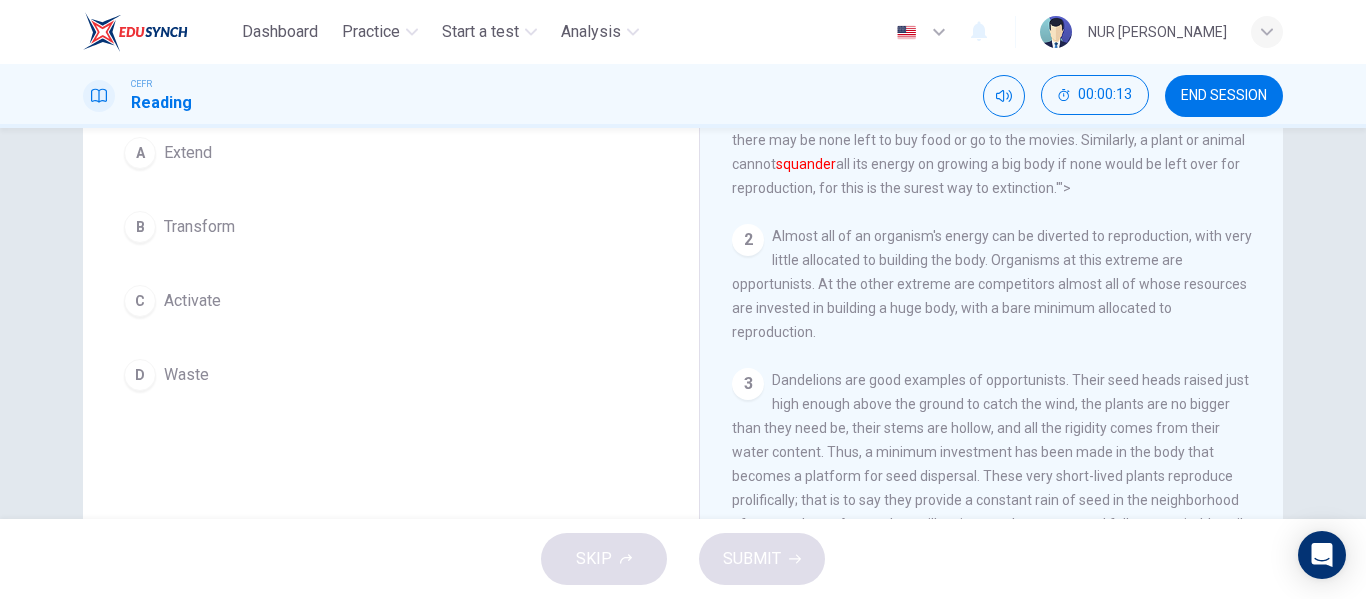 click on "Waste" at bounding box center [186, 375] 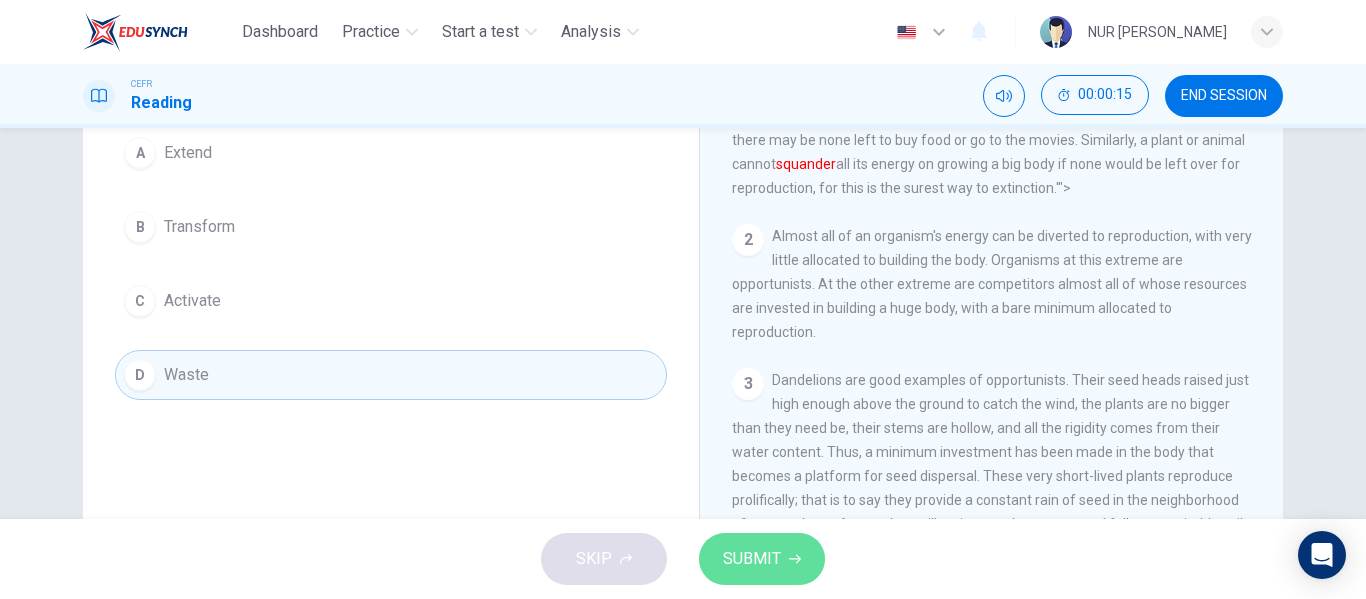 click on "SUBMIT" at bounding box center [752, 559] 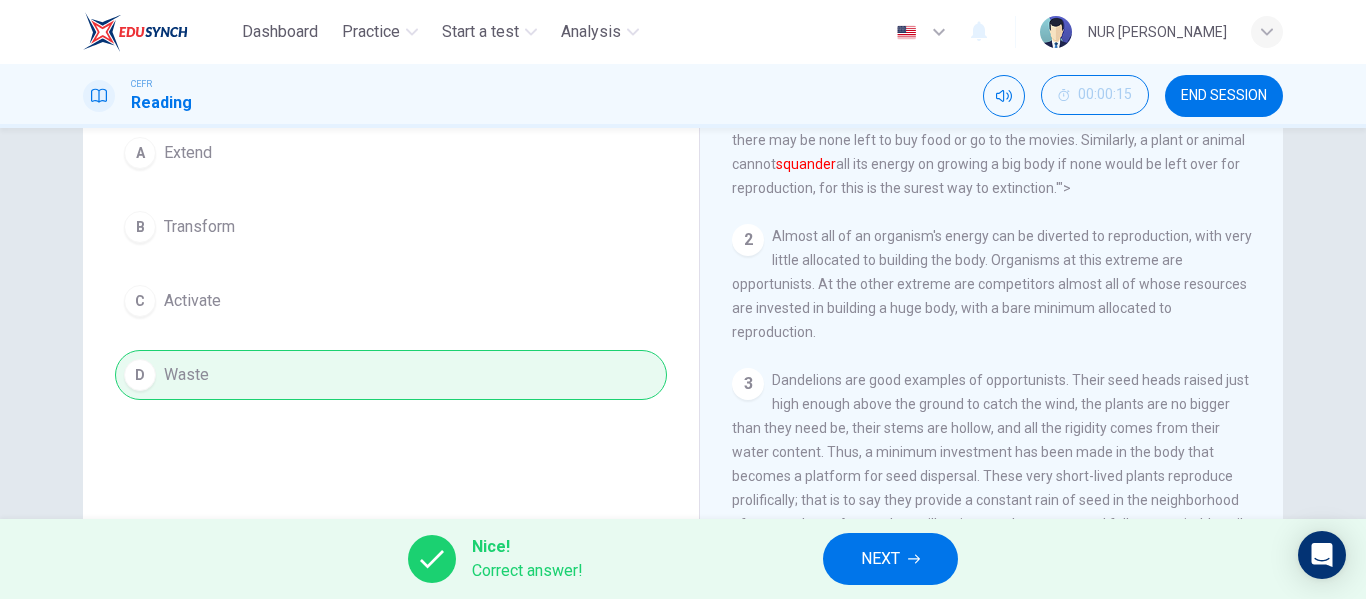 click on "NEXT" at bounding box center [880, 559] 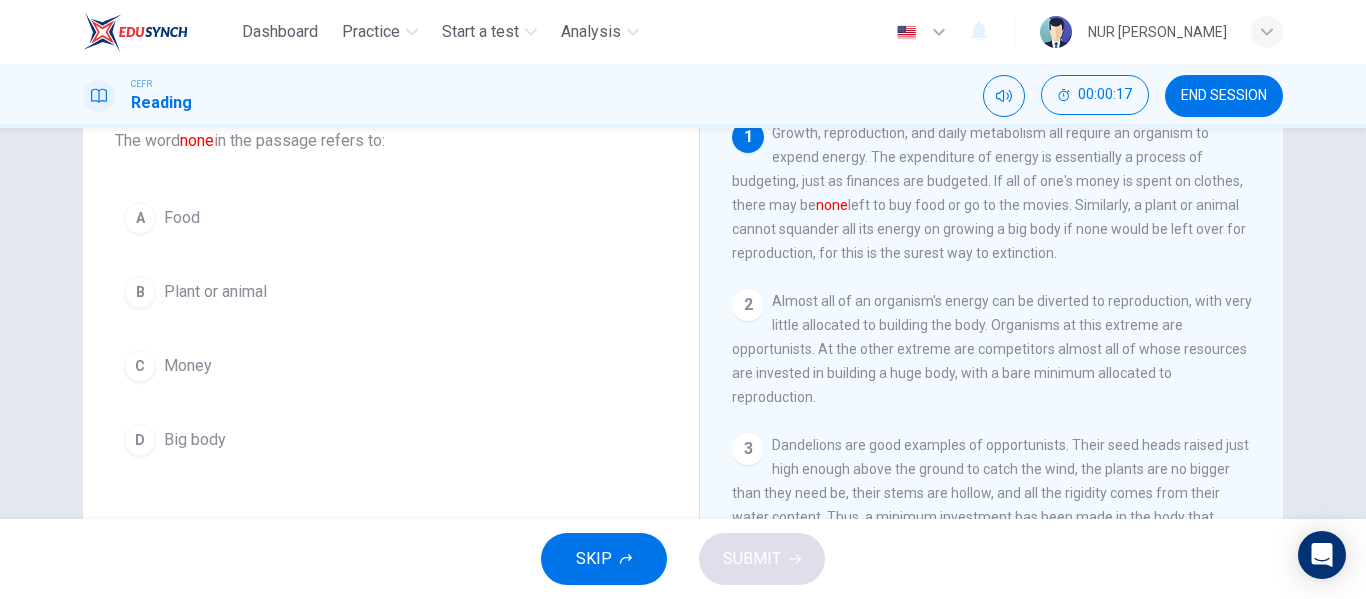 scroll, scrollTop: 100, scrollLeft: 0, axis: vertical 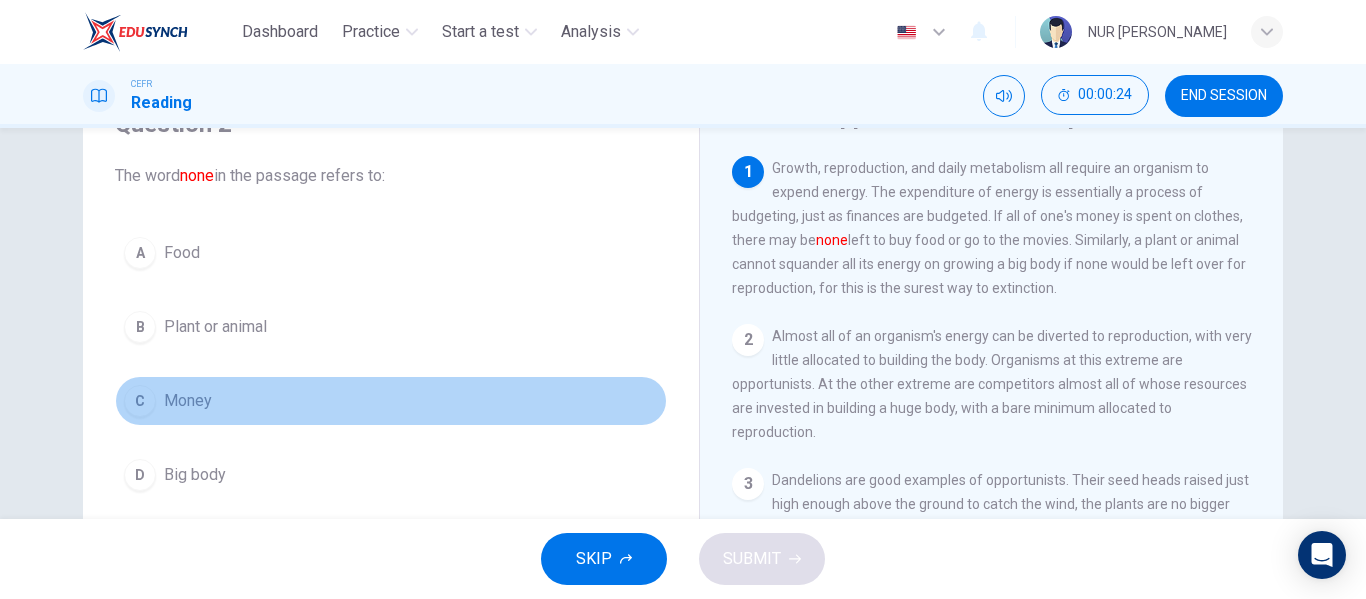 click on "Money" at bounding box center [188, 401] 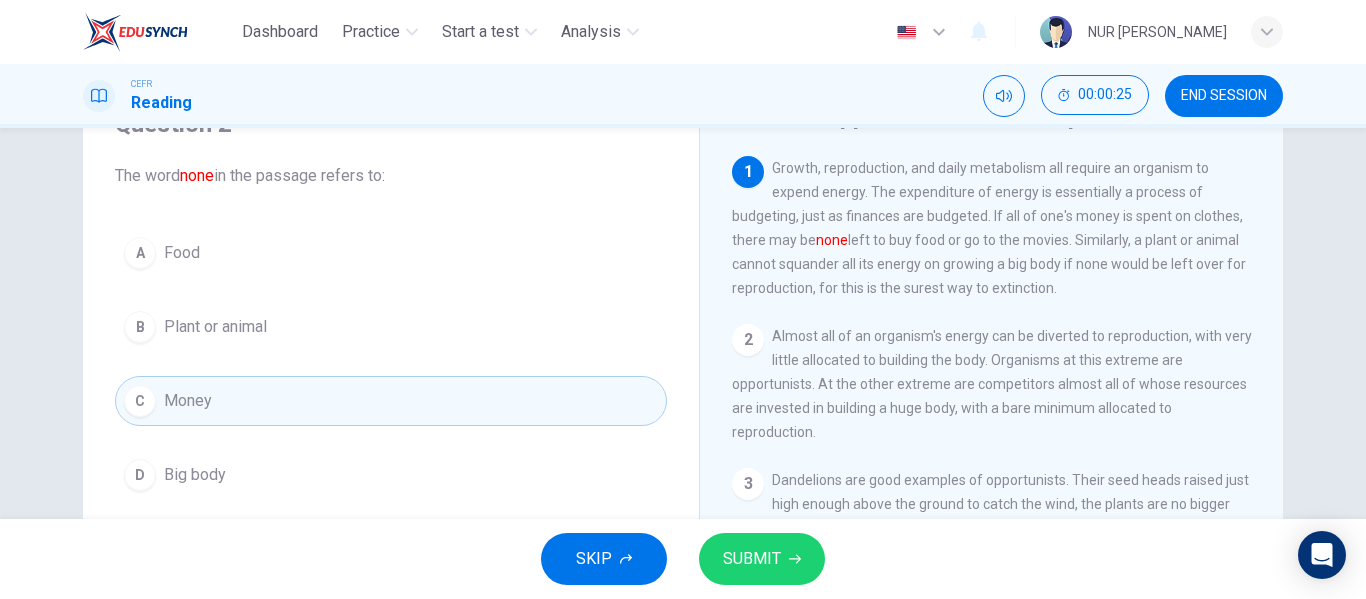 click on "SUBMIT" at bounding box center [752, 559] 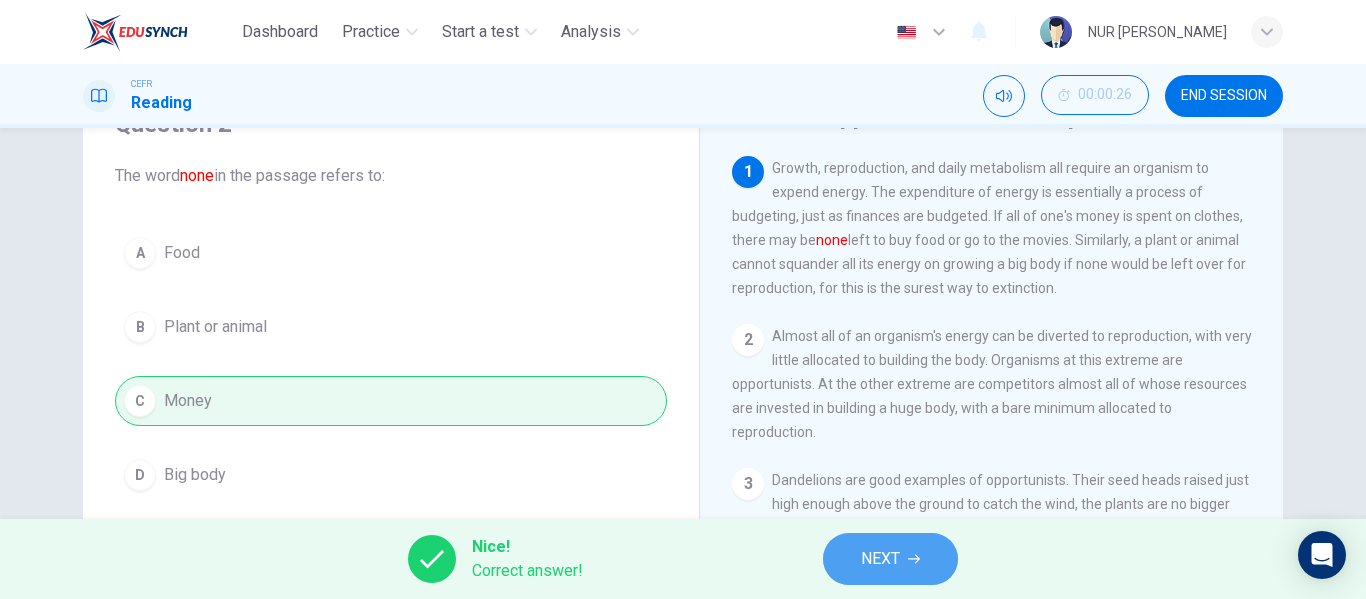 click on "NEXT" at bounding box center (880, 559) 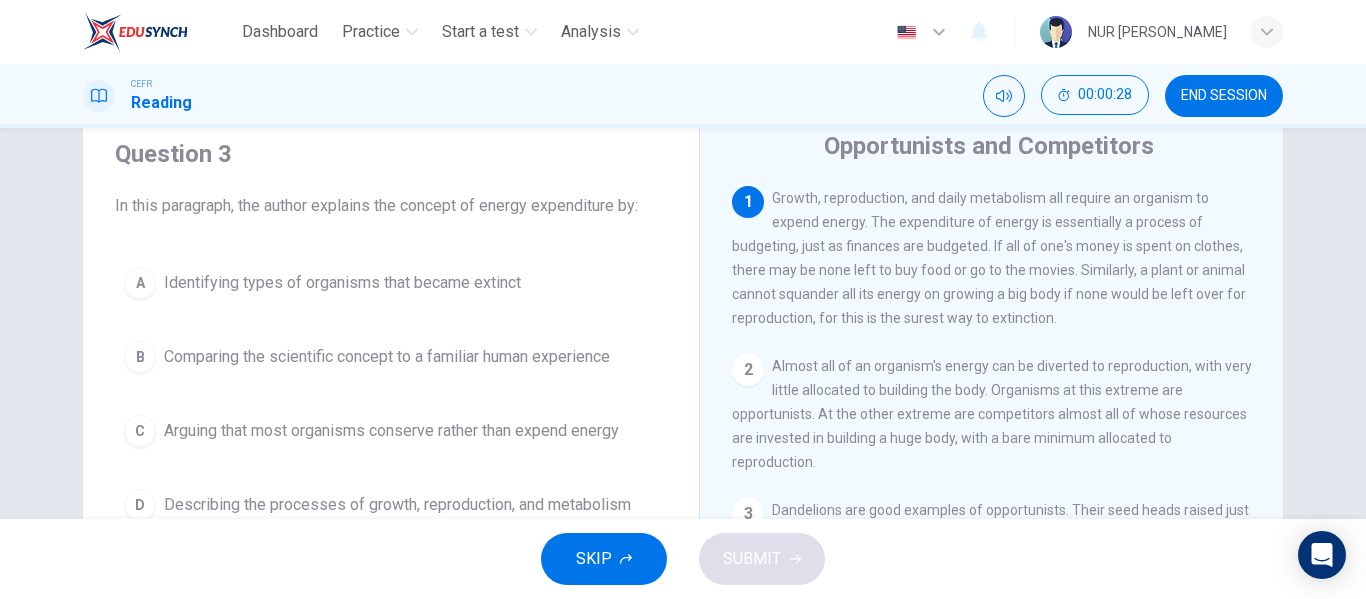 scroll, scrollTop: 100, scrollLeft: 0, axis: vertical 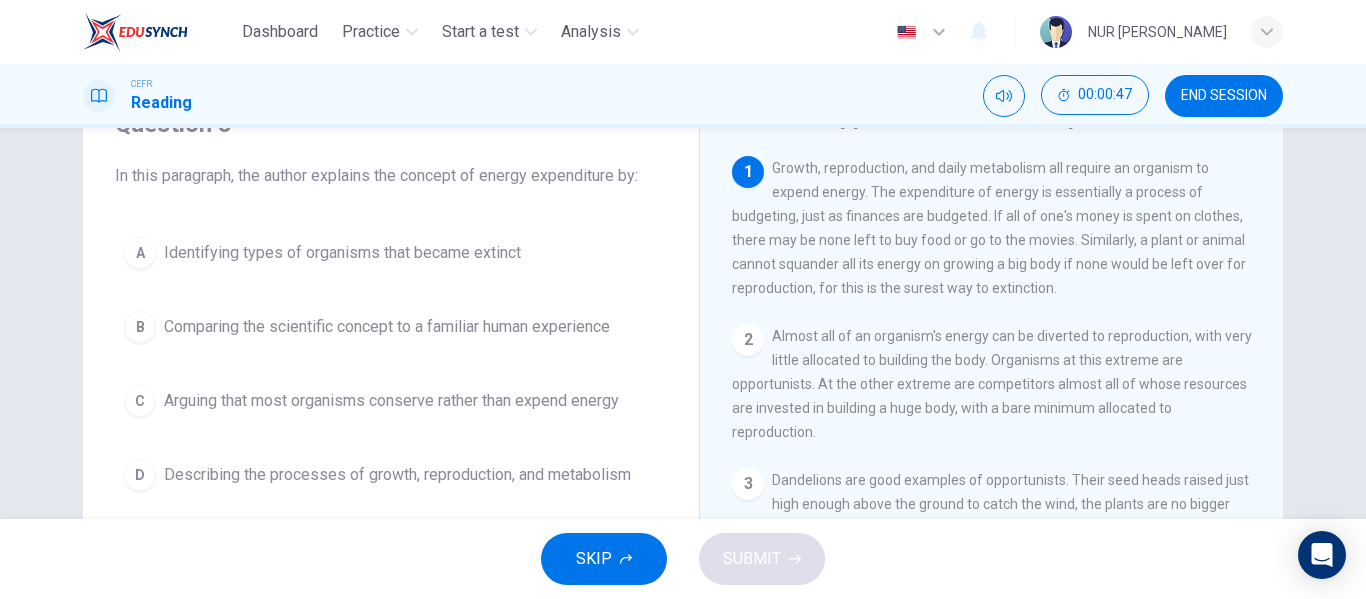 click on "Arguing that most organisms conserve rather than expend energy" at bounding box center (391, 401) 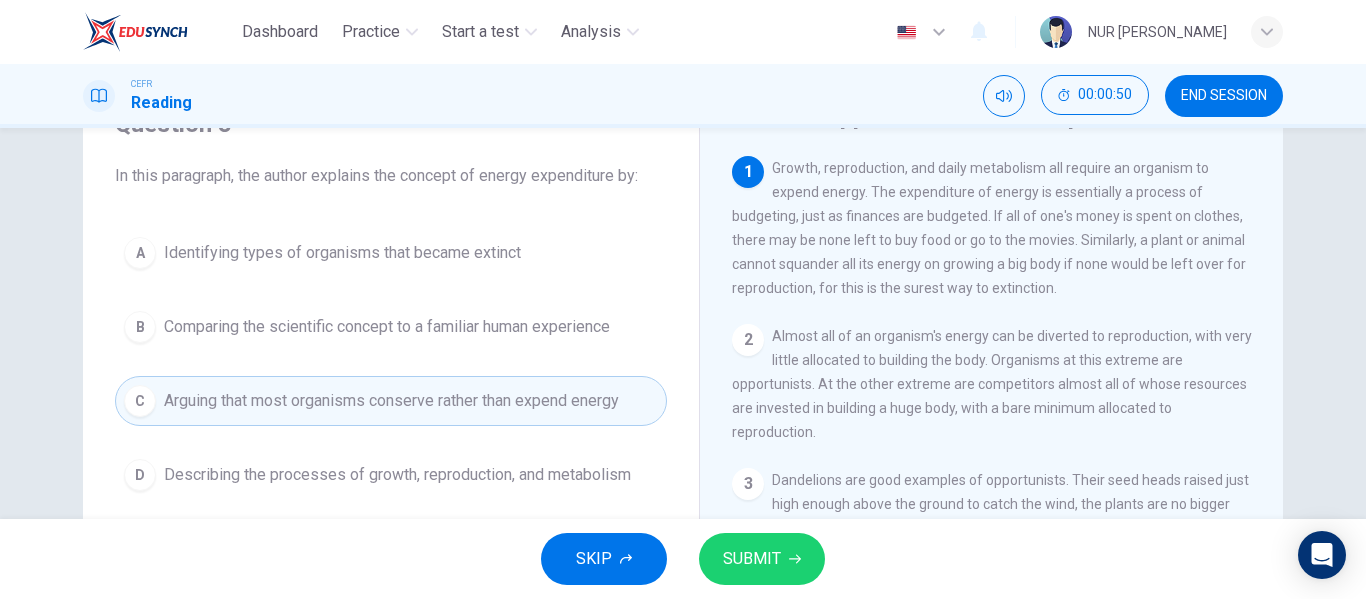 click on "D Describing the processes of growth, reproduction, and metabolism" at bounding box center (391, 475) 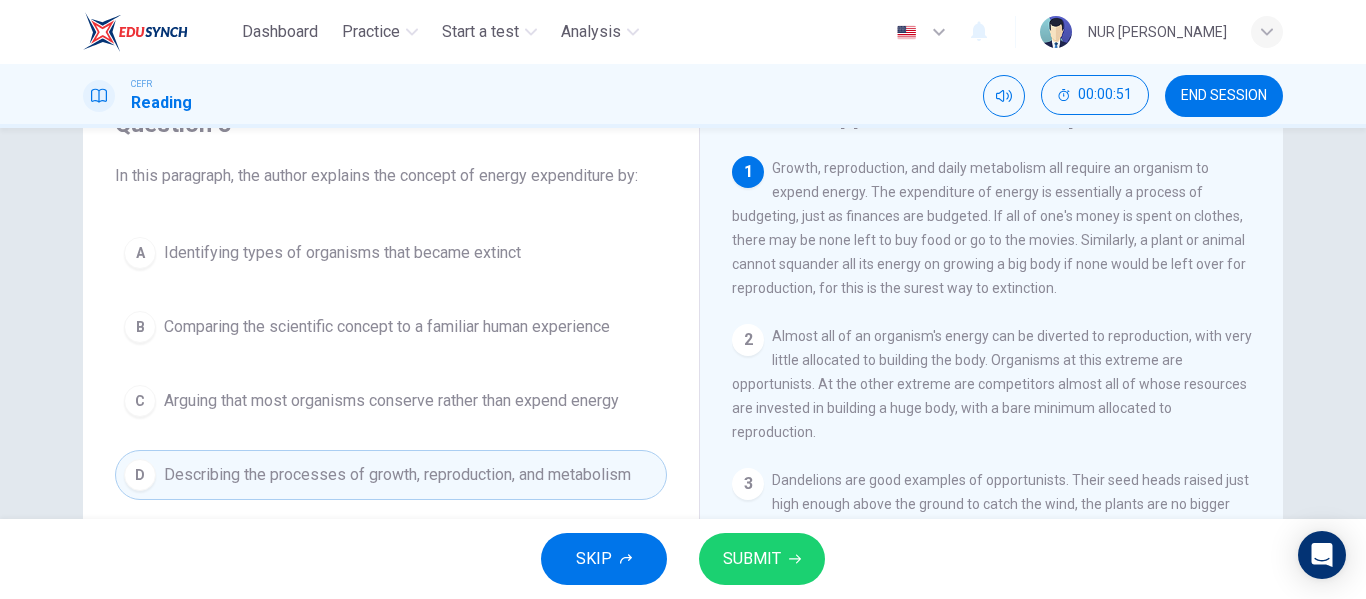 click on "SUBMIT" at bounding box center [762, 559] 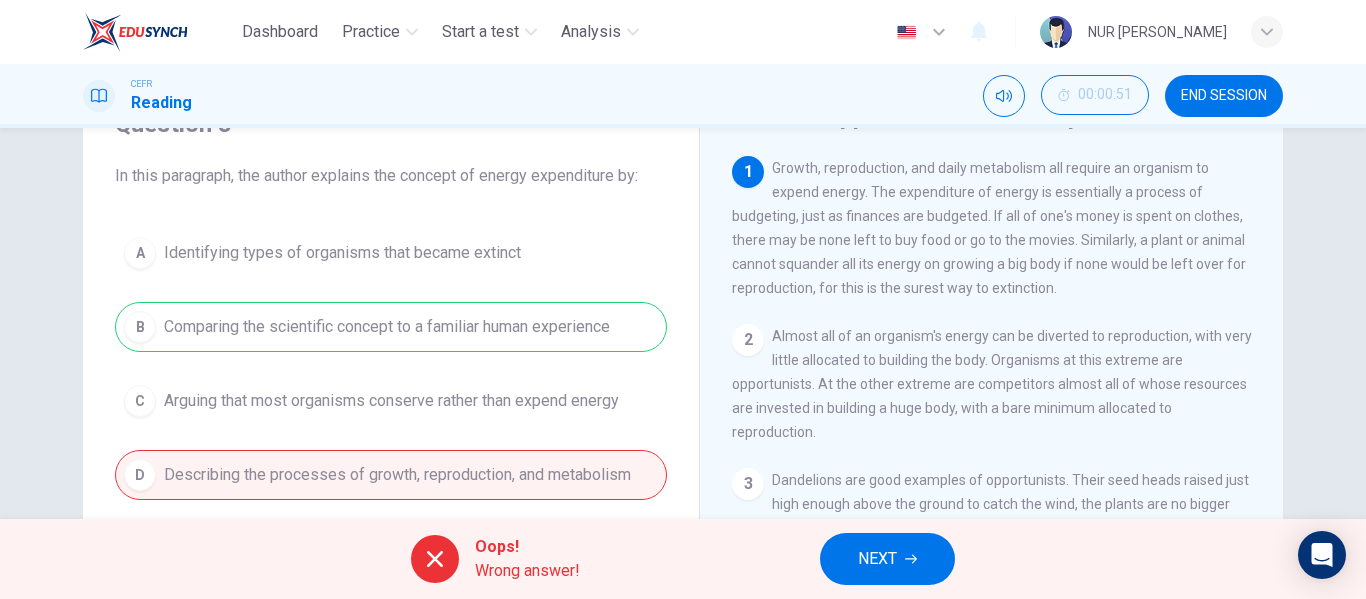 click on "NEXT" at bounding box center [887, 559] 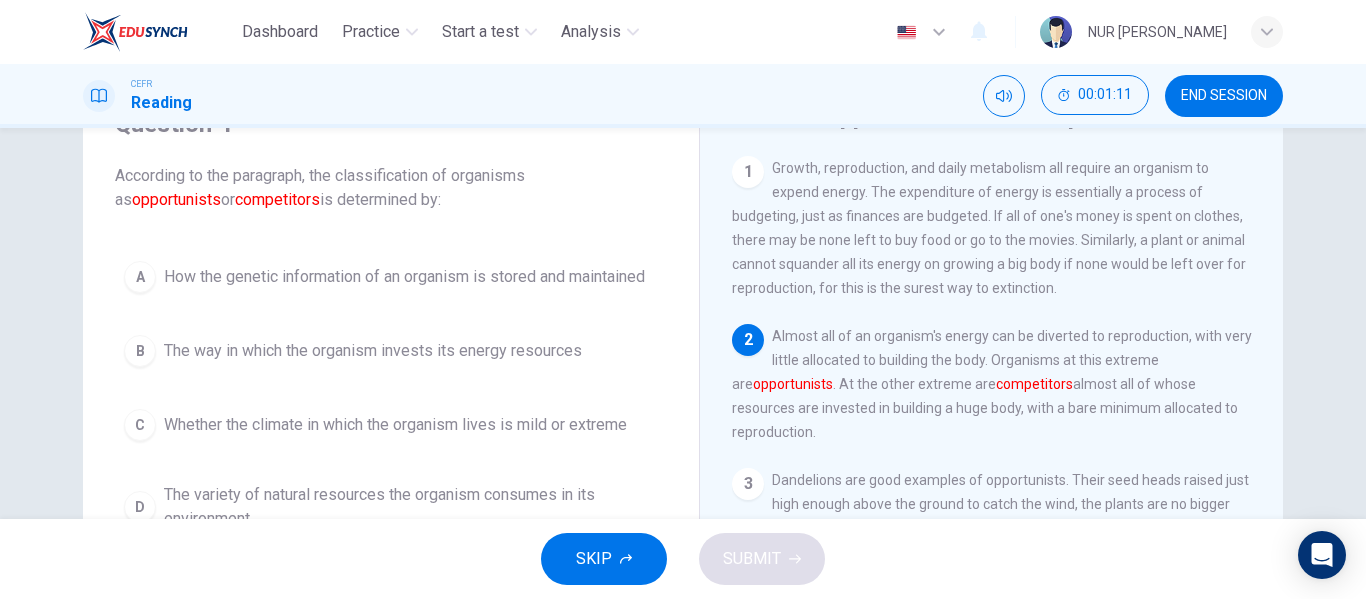 scroll, scrollTop: 200, scrollLeft: 0, axis: vertical 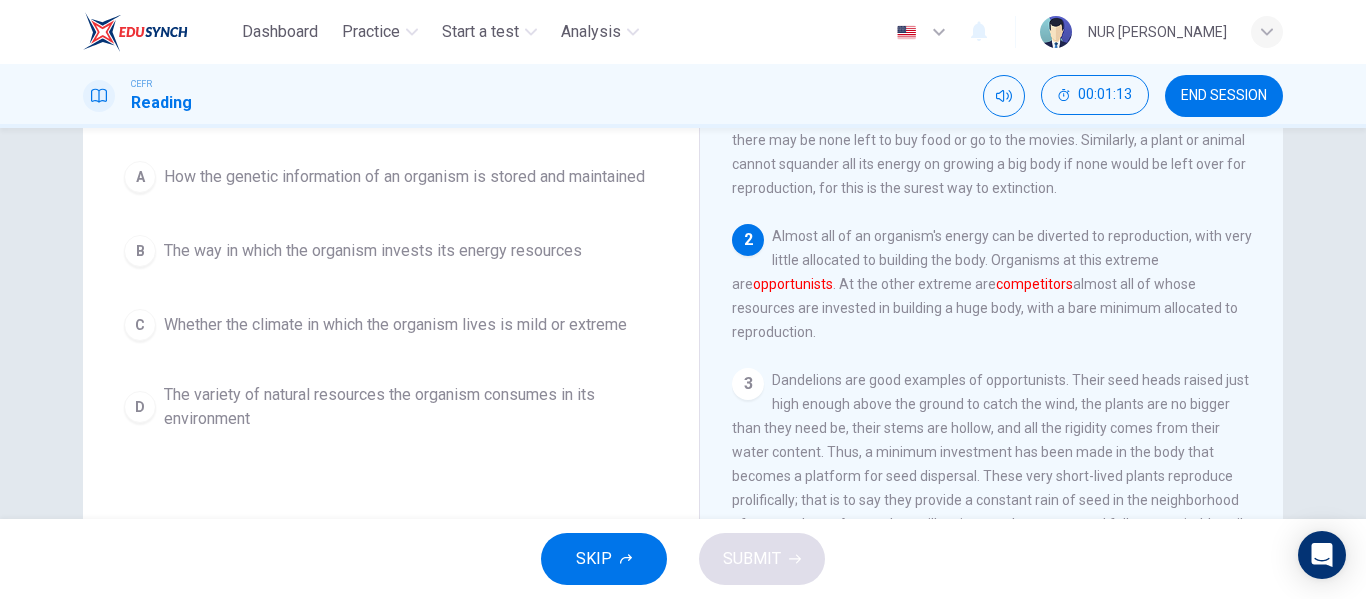 click on "The way in which the organism invests its energy resources" at bounding box center [373, 251] 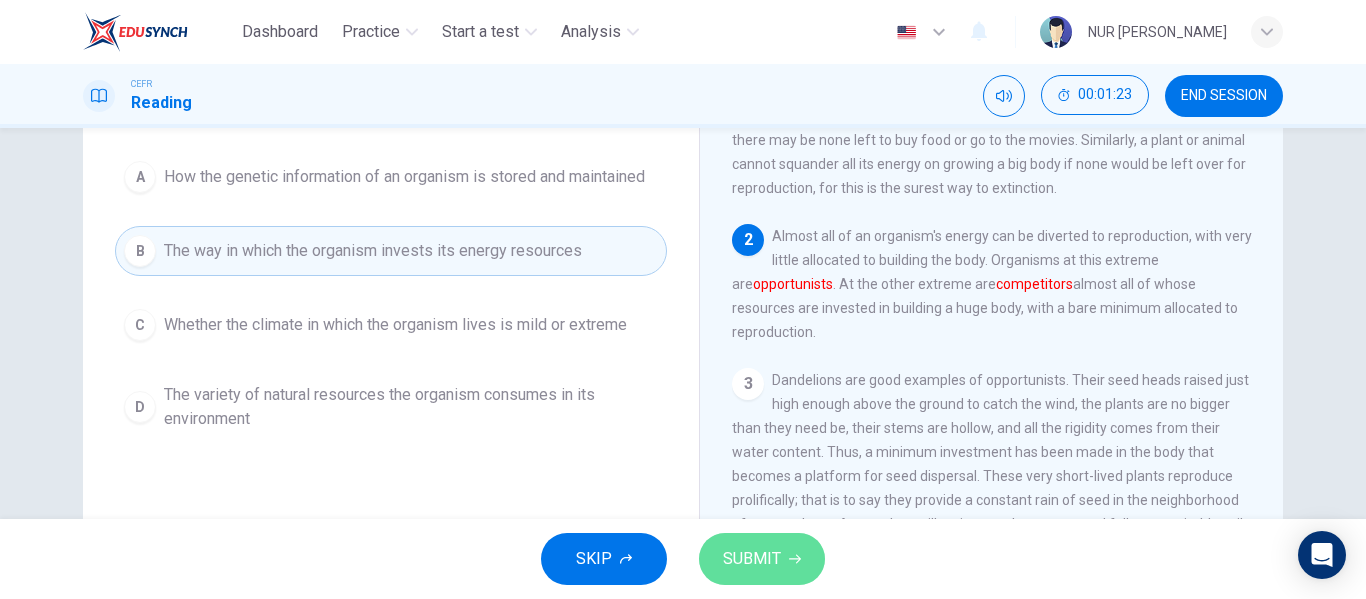 click on "SUBMIT" at bounding box center (752, 559) 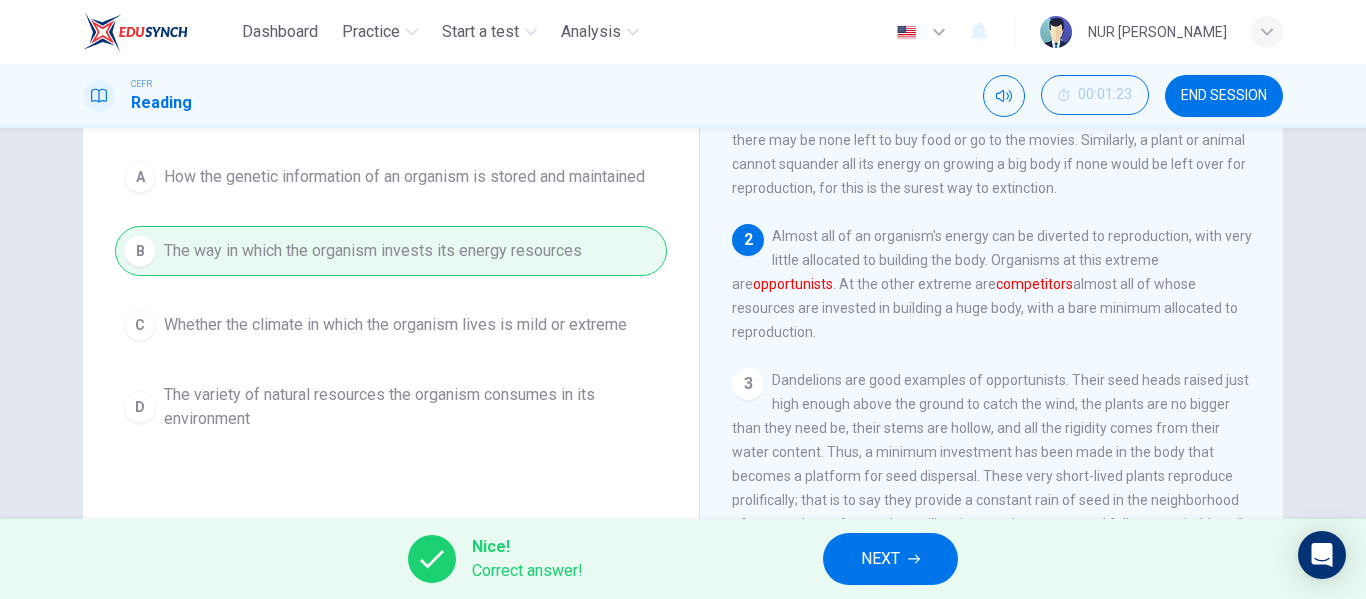 click on "NEXT" at bounding box center (890, 559) 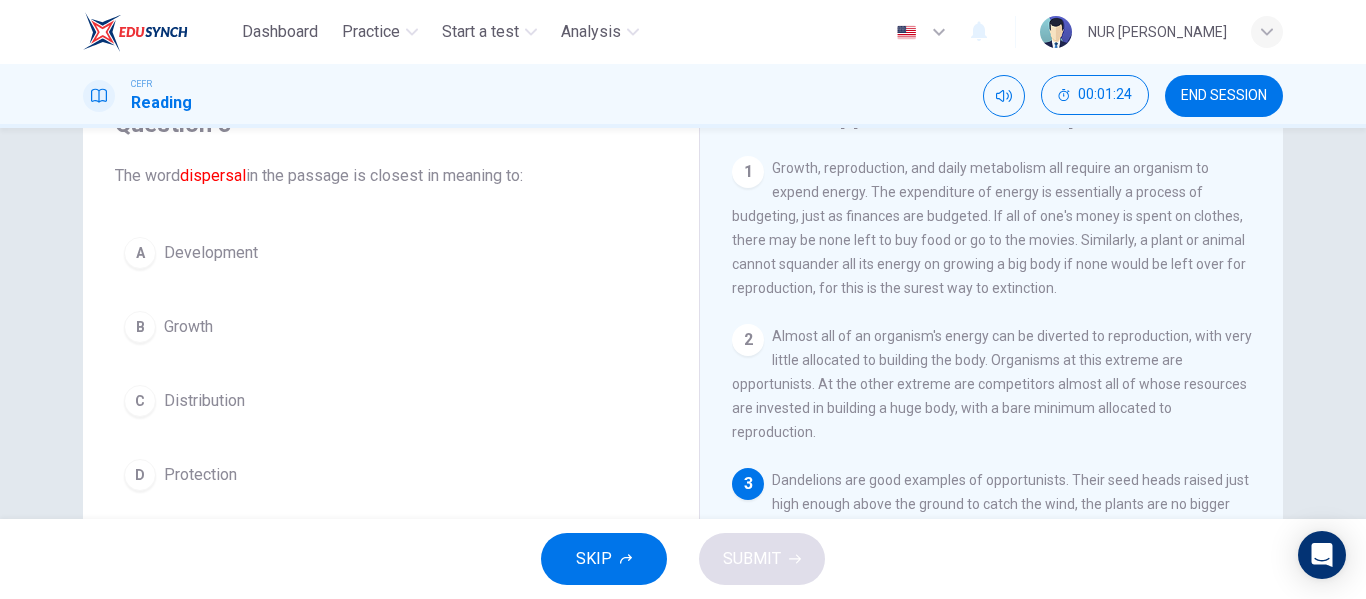 scroll, scrollTop: 200, scrollLeft: 0, axis: vertical 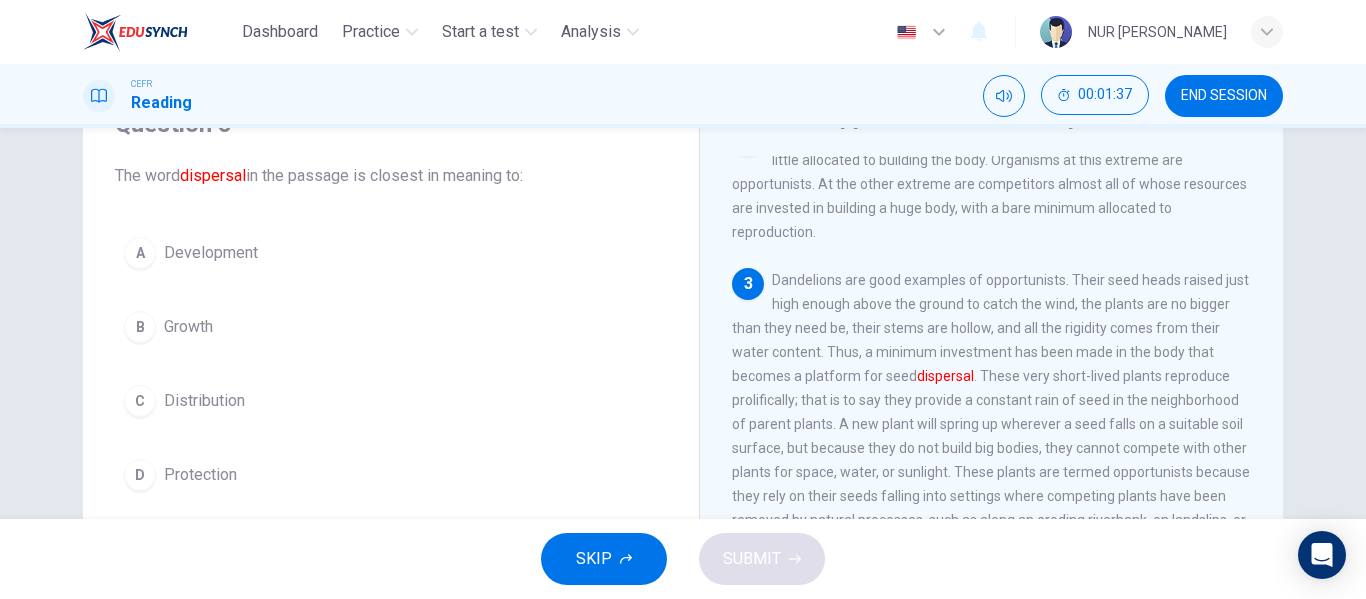 click on "Distribution" at bounding box center (204, 401) 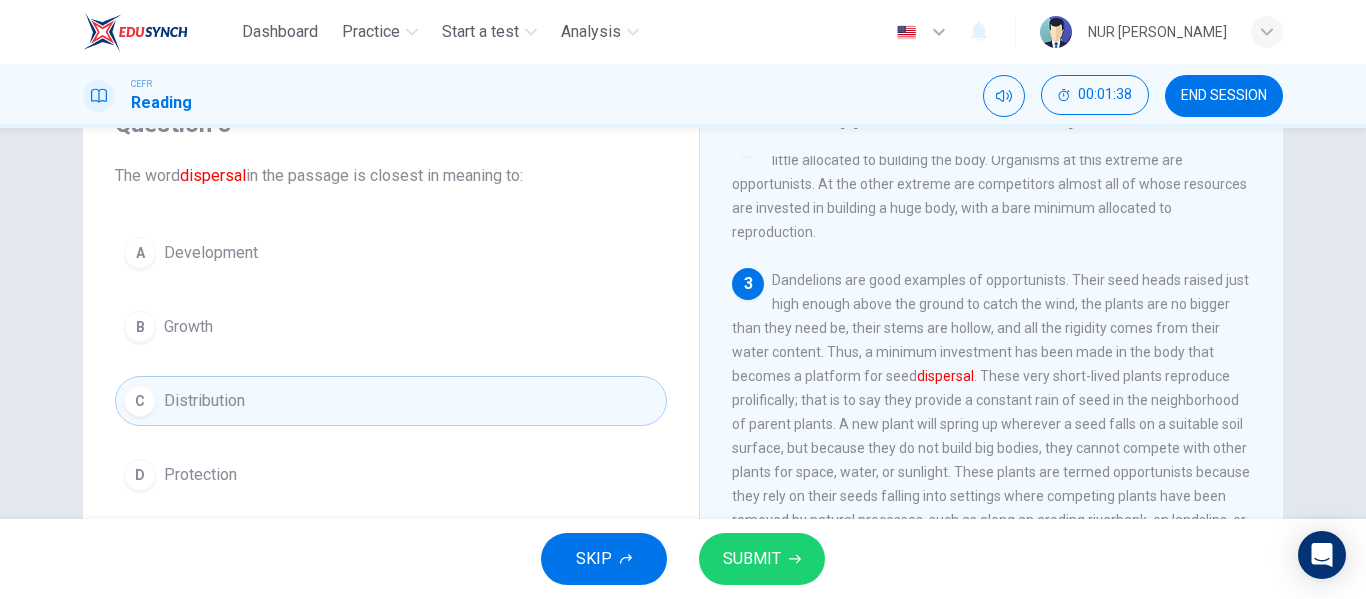 click on "SUBMIT" at bounding box center (752, 559) 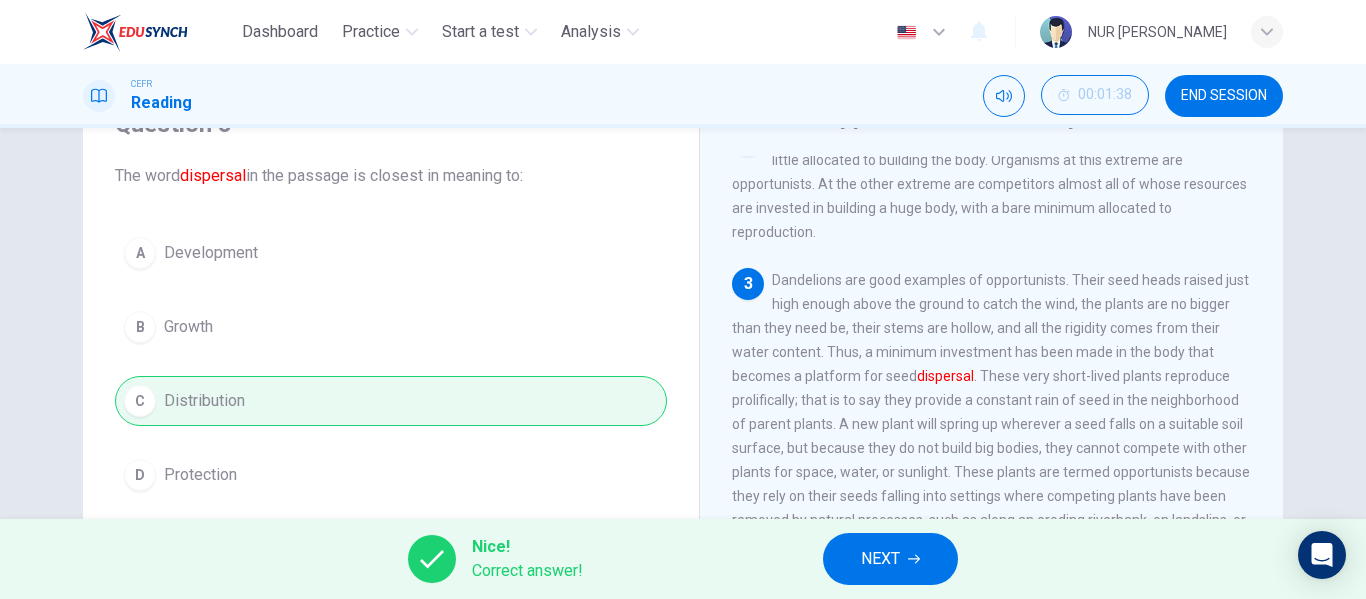 click on "NEXT" at bounding box center (890, 559) 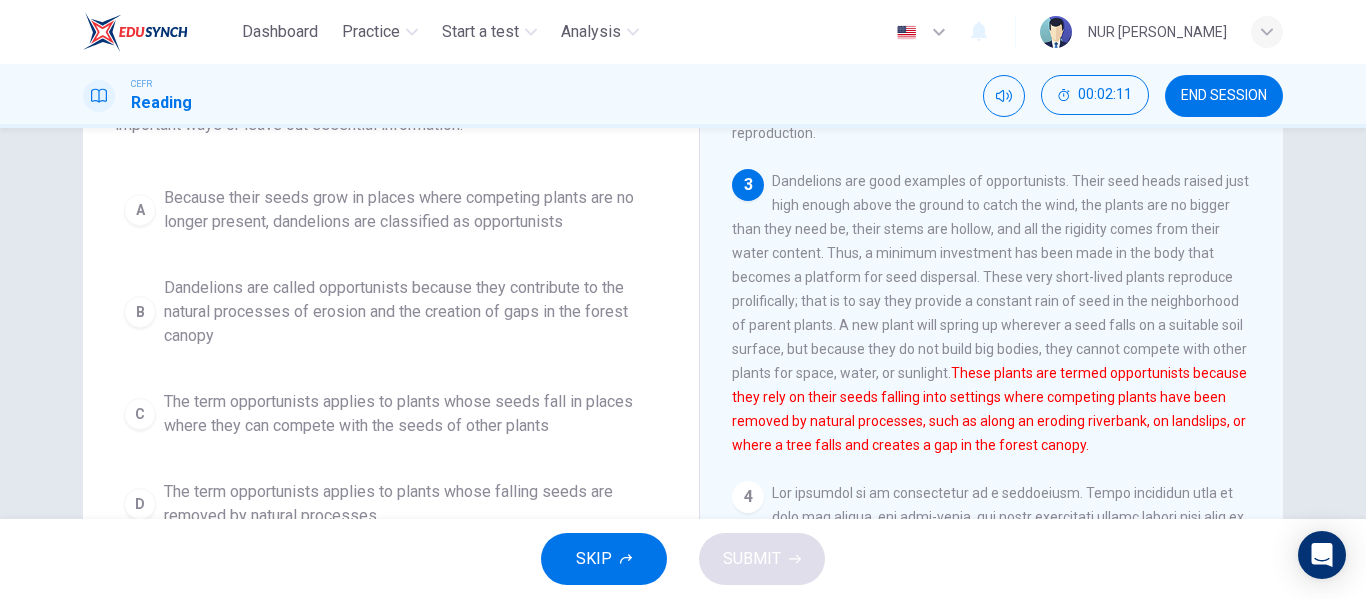 scroll, scrollTop: 0, scrollLeft: 0, axis: both 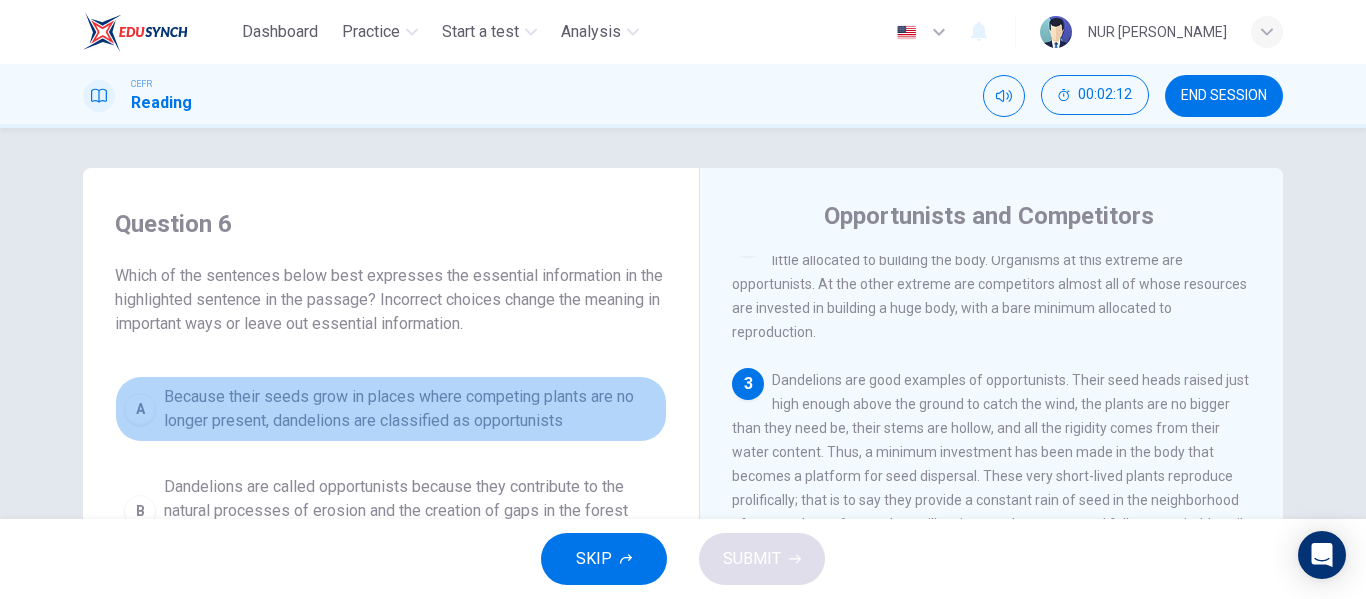 click on "Because their seeds grow in places where competing plants are no longer present, dandelions are classified as opportunists" at bounding box center (411, 409) 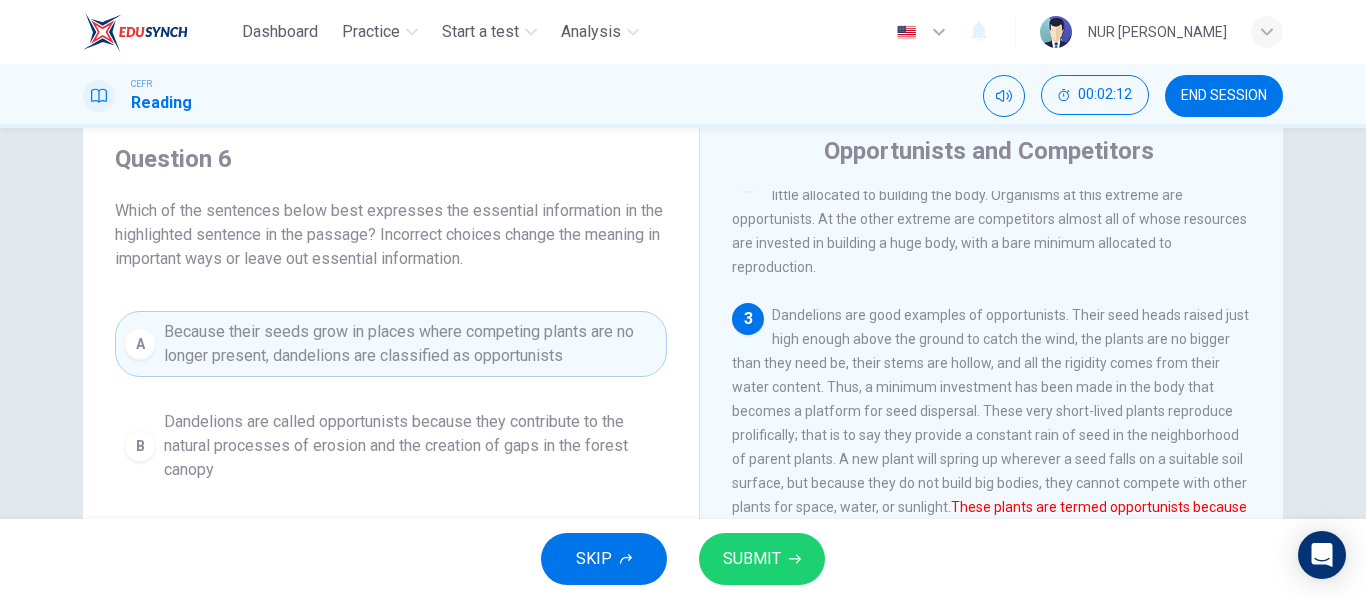 scroll, scrollTop: 100, scrollLeft: 0, axis: vertical 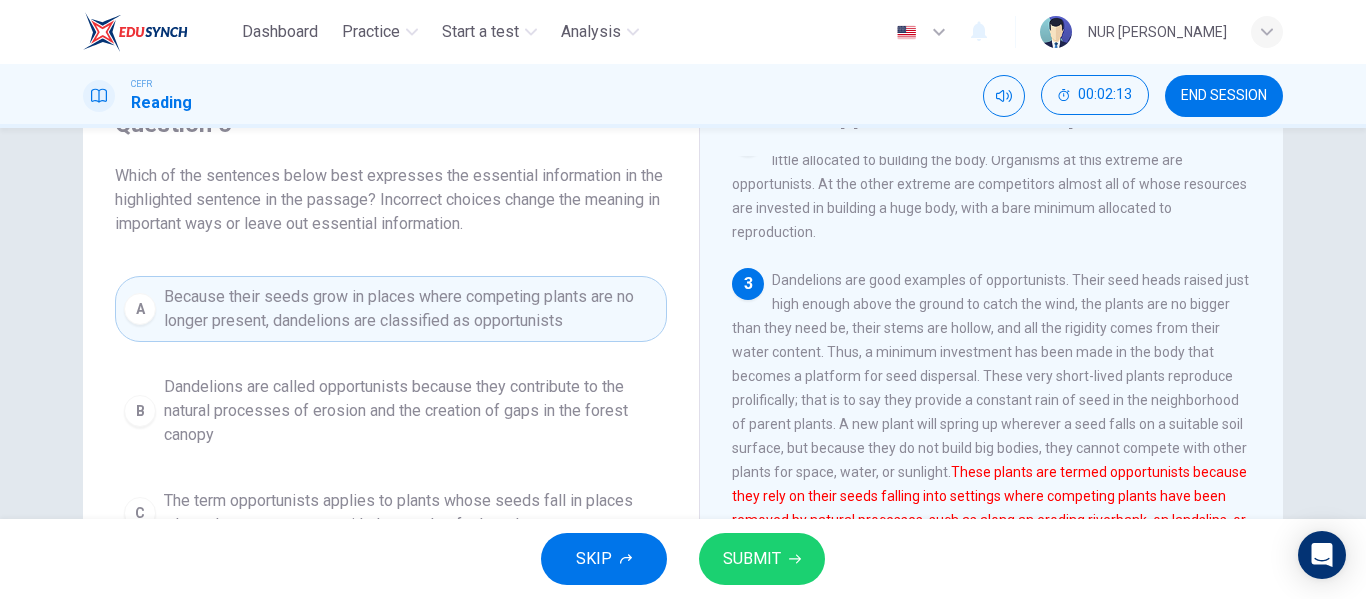 click on "SKIP SUBMIT" at bounding box center [683, 559] 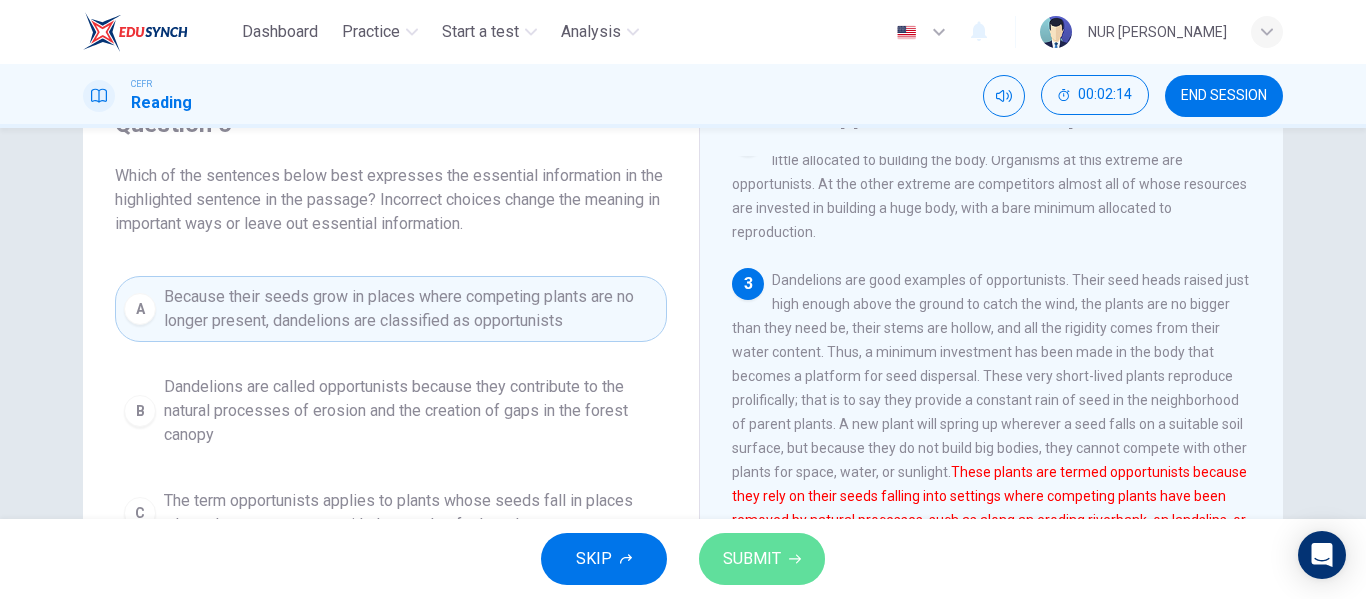 click on "SUBMIT" at bounding box center (752, 559) 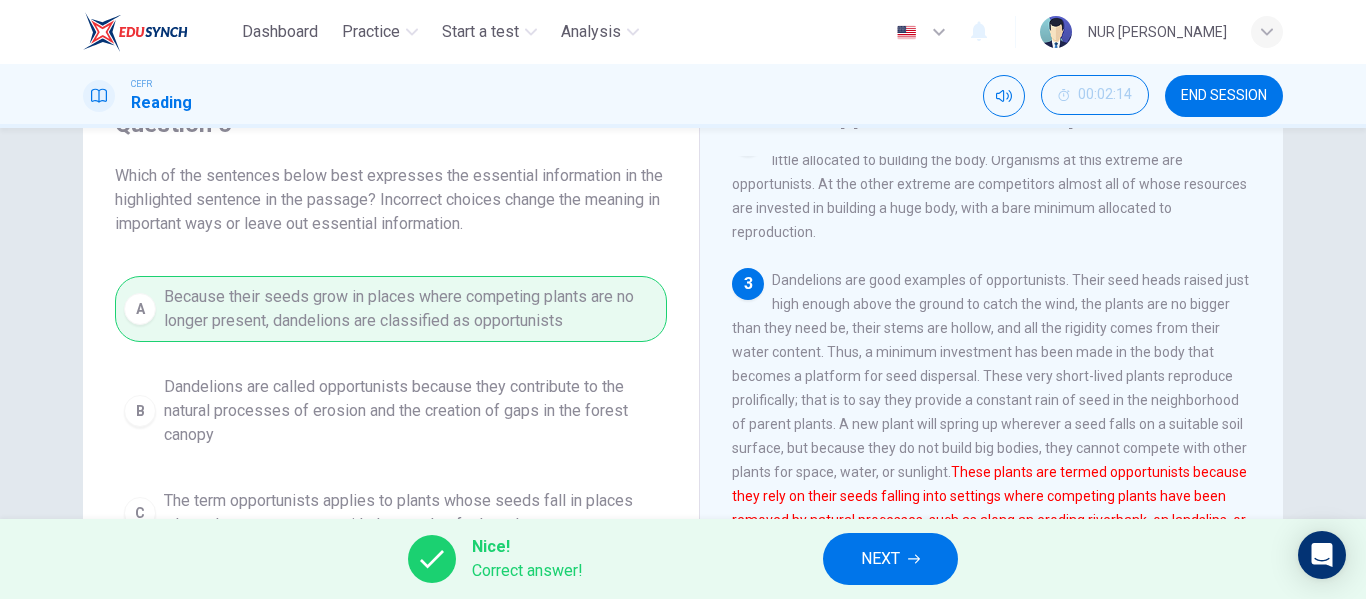 click on "NEXT" at bounding box center (880, 559) 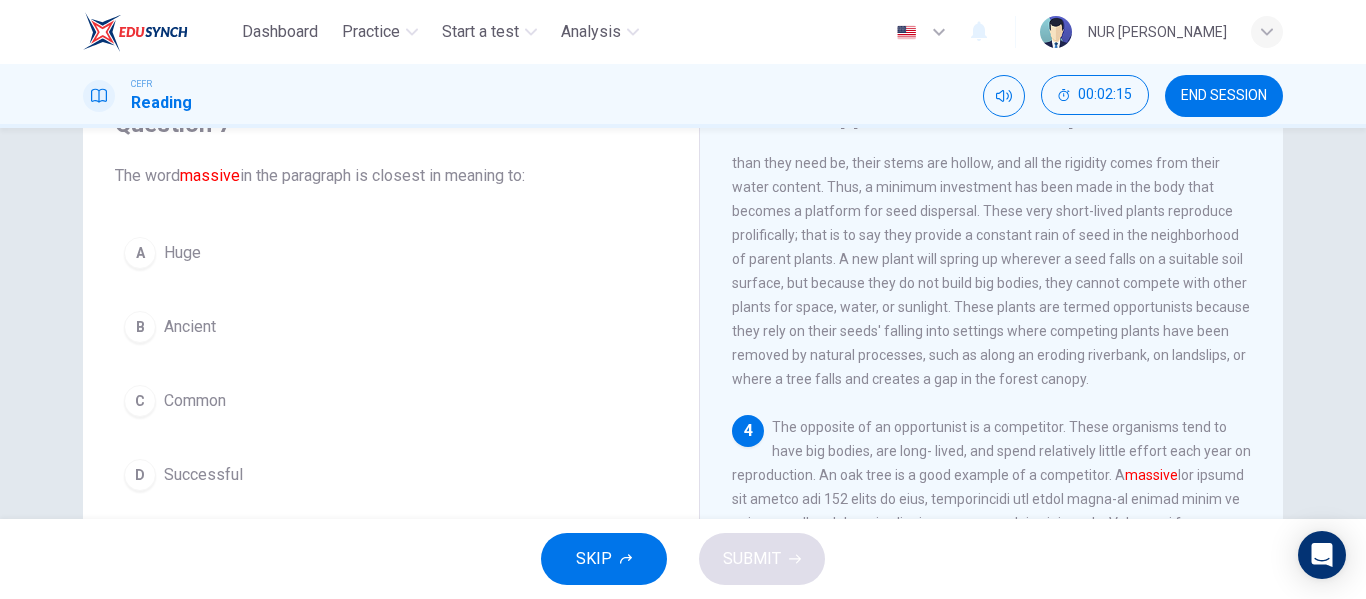 scroll, scrollTop: 400, scrollLeft: 0, axis: vertical 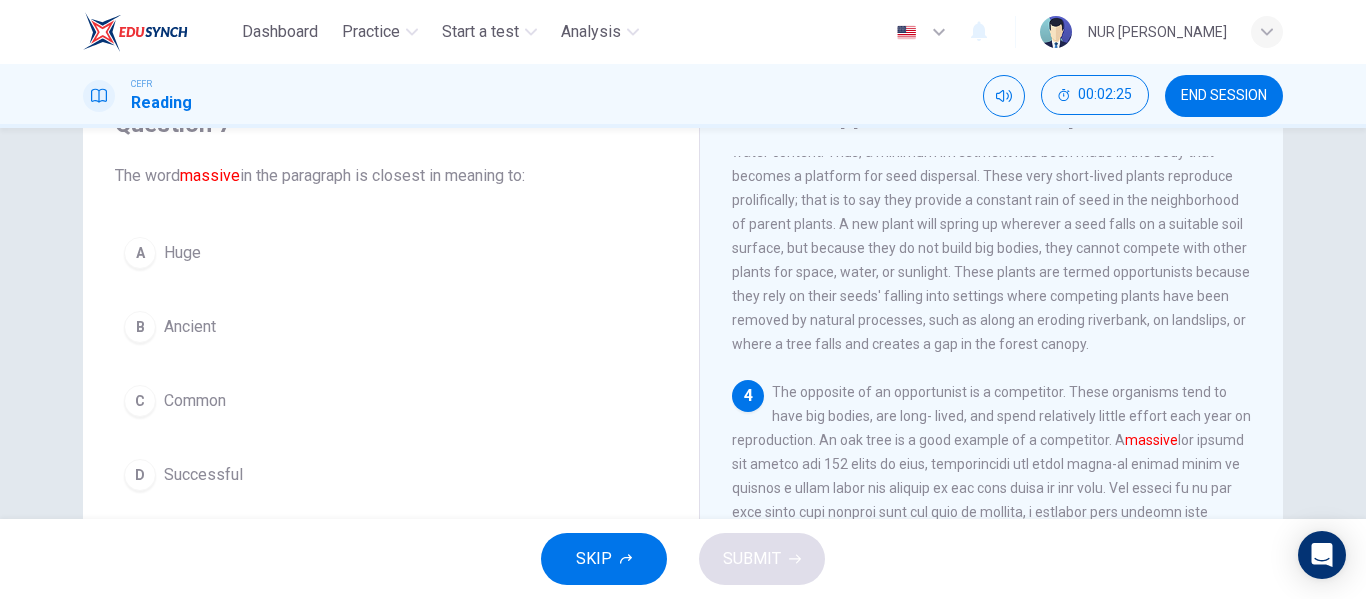 click on "A Huge" at bounding box center [391, 253] 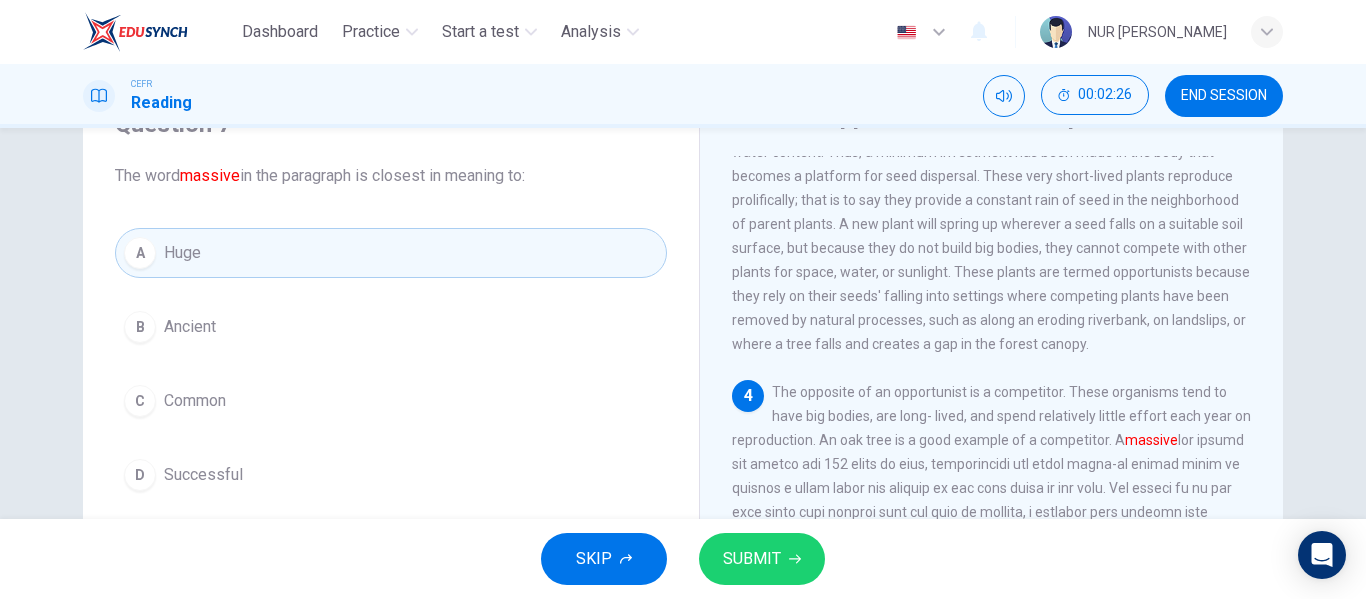 click on "SUBMIT" at bounding box center (762, 559) 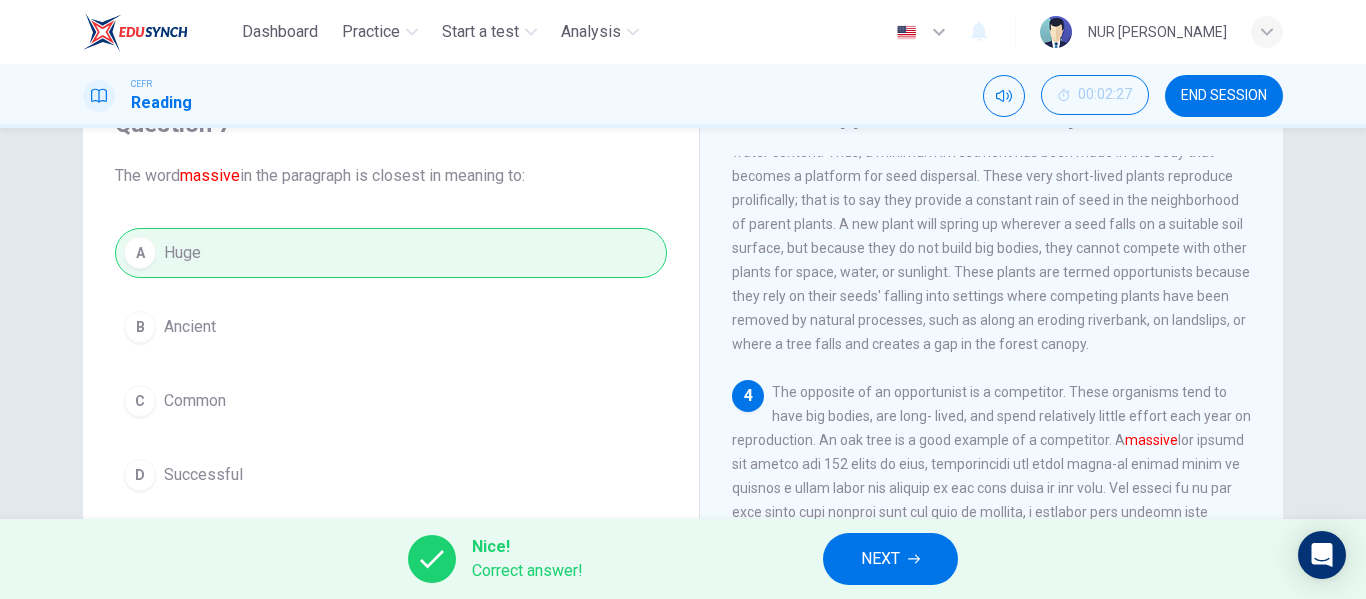 click on "NEXT" at bounding box center [880, 559] 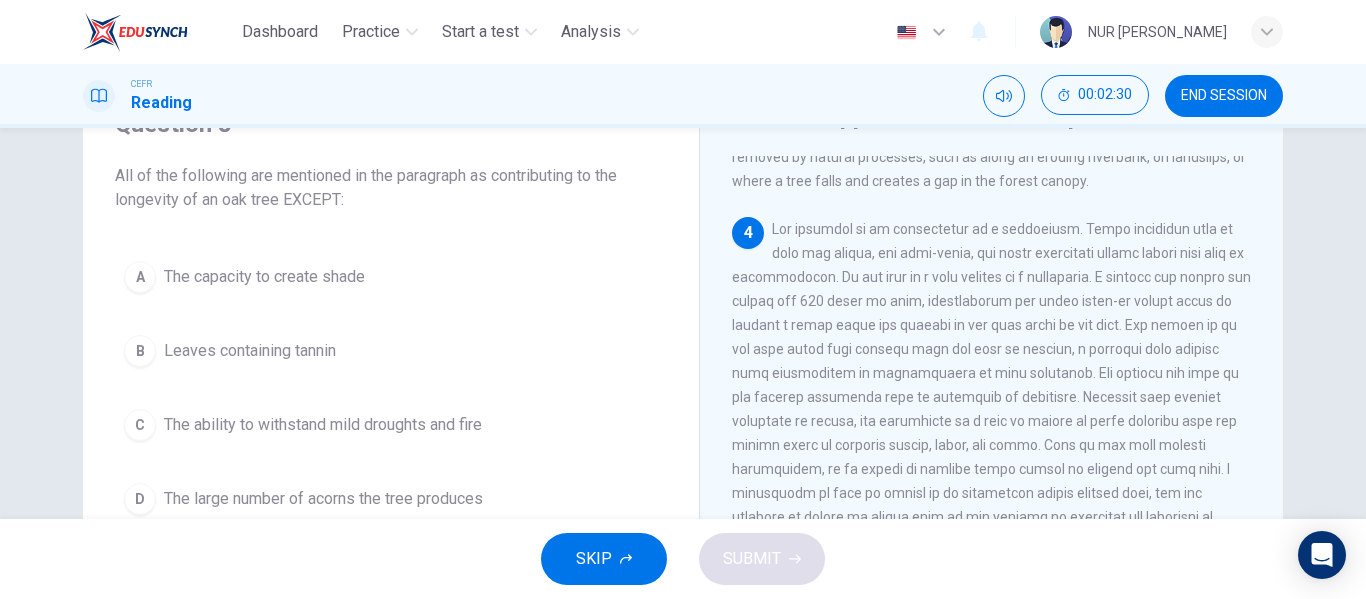 scroll, scrollTop: 500, scrollLeft: 0, axis: vertical 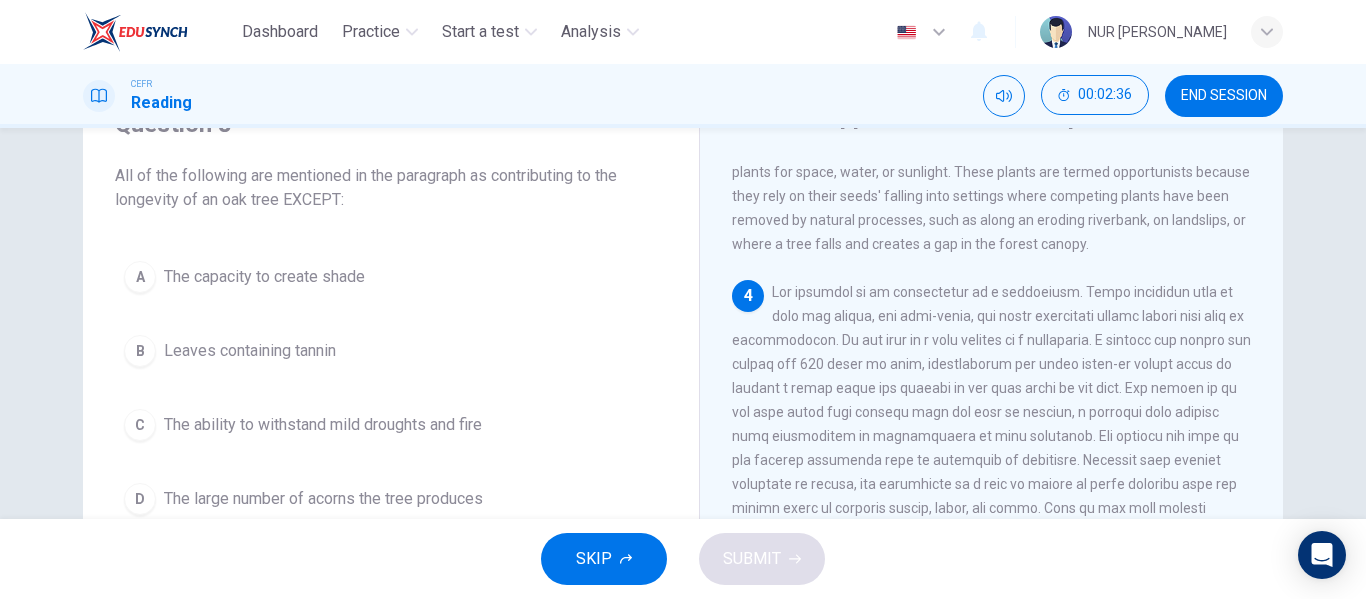 click on "The large number of acorns the tree produces" at bounding box center (323, 499) 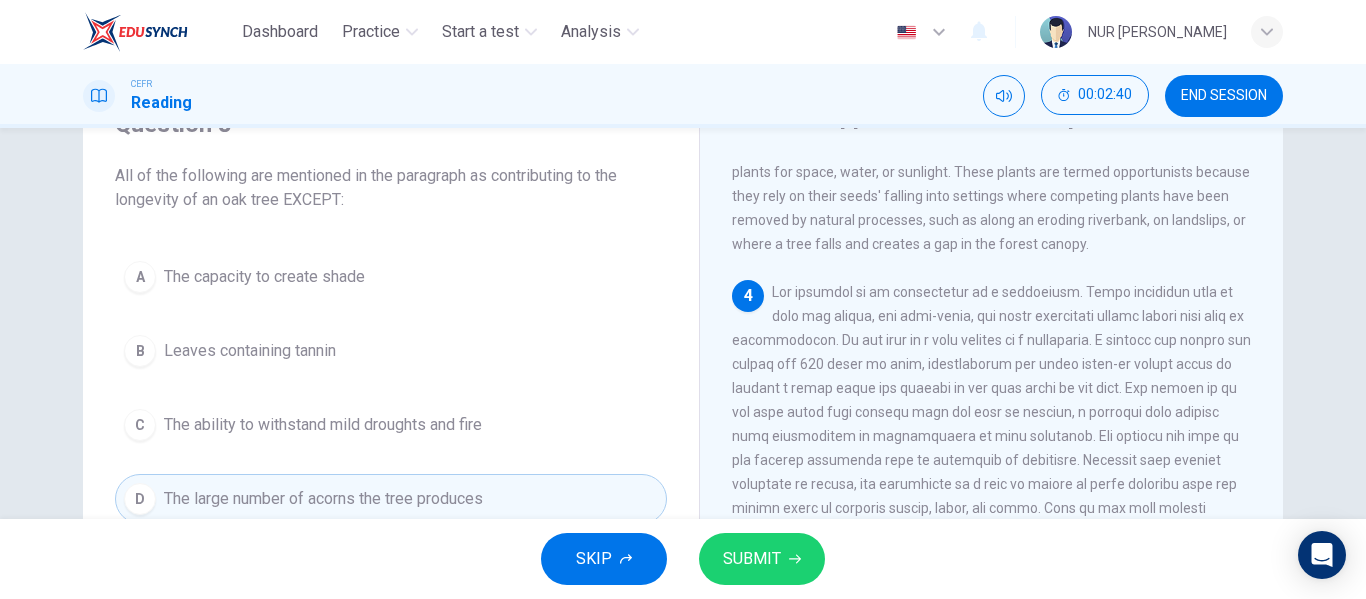 click on "SUBMIT" at bounding box center [762, 559] 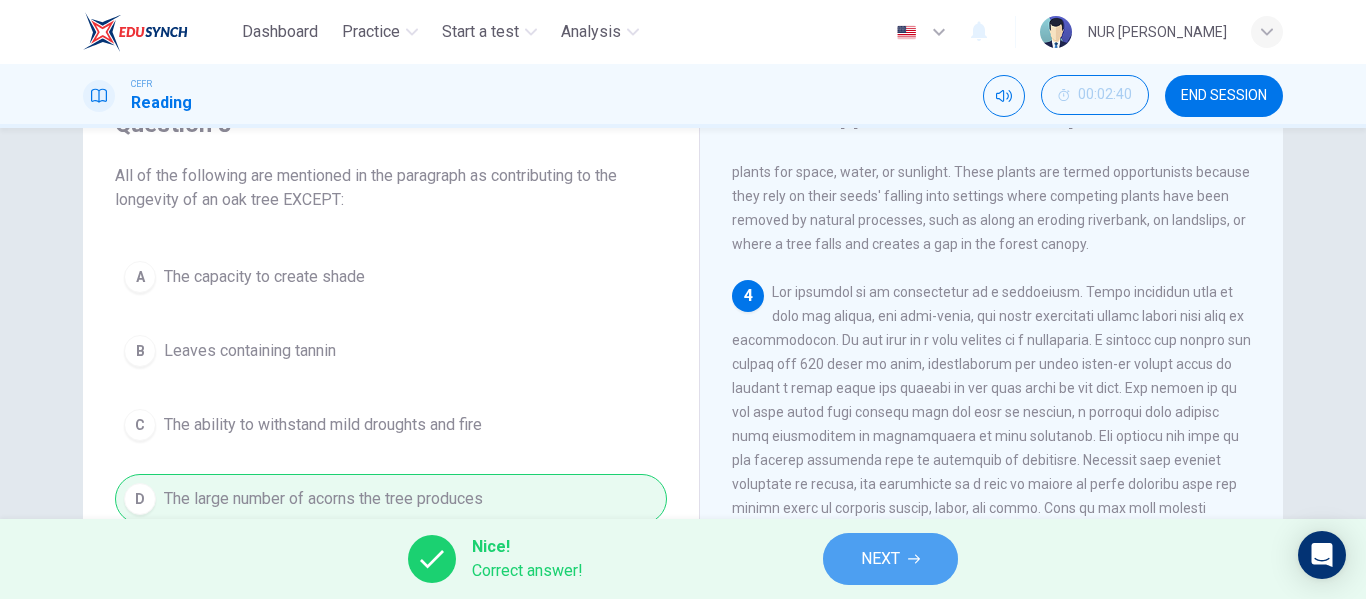 click on "NEXT" at bounding box center [890, 559] 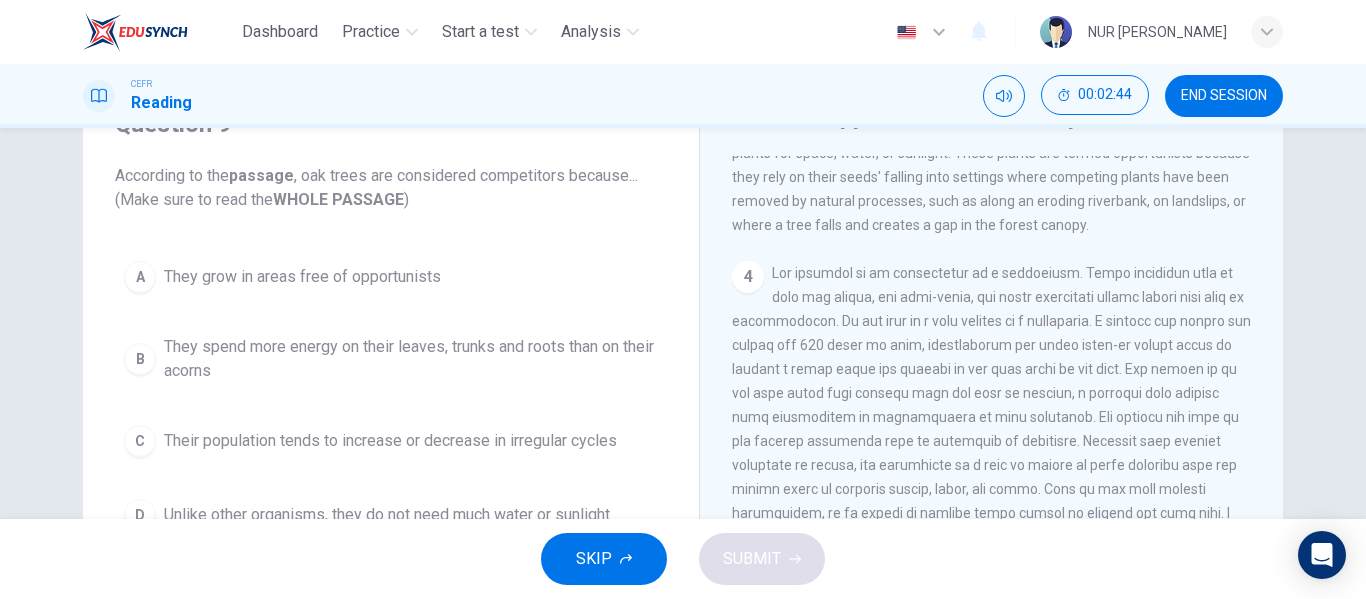 scroll, scrollTop: 437, scrollLeft: 0, axis: vertical 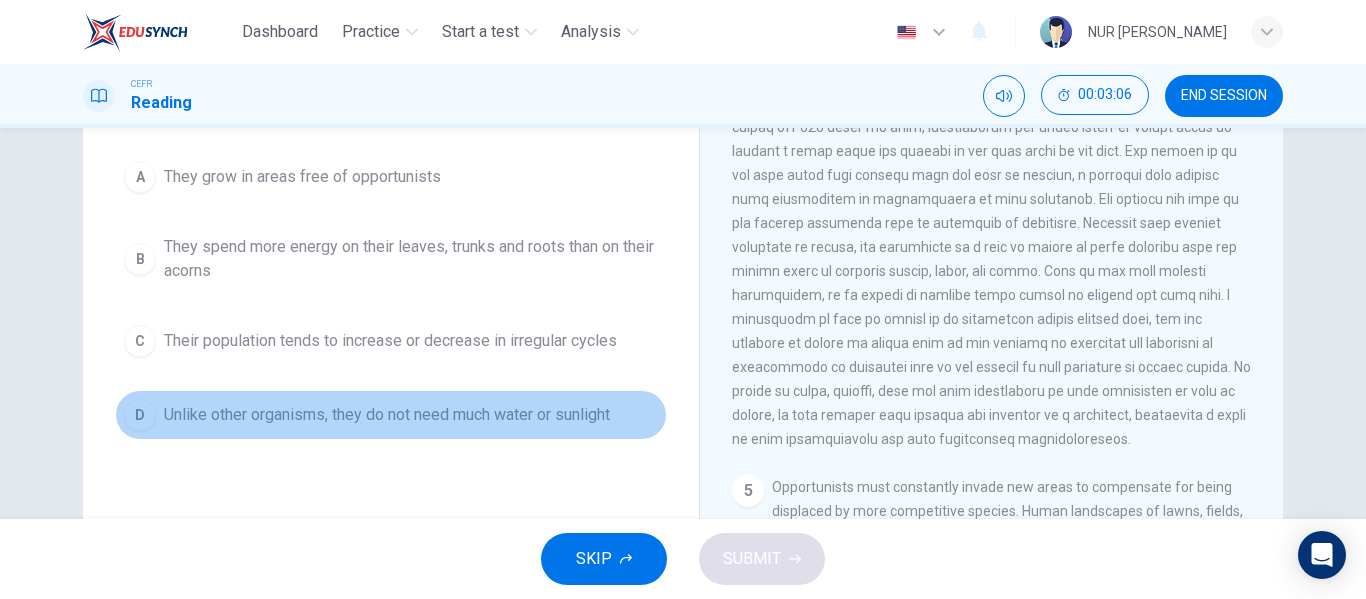click on "Unlike other organisms, they do not need much water or sunlight" at bounding box center [387, 415] 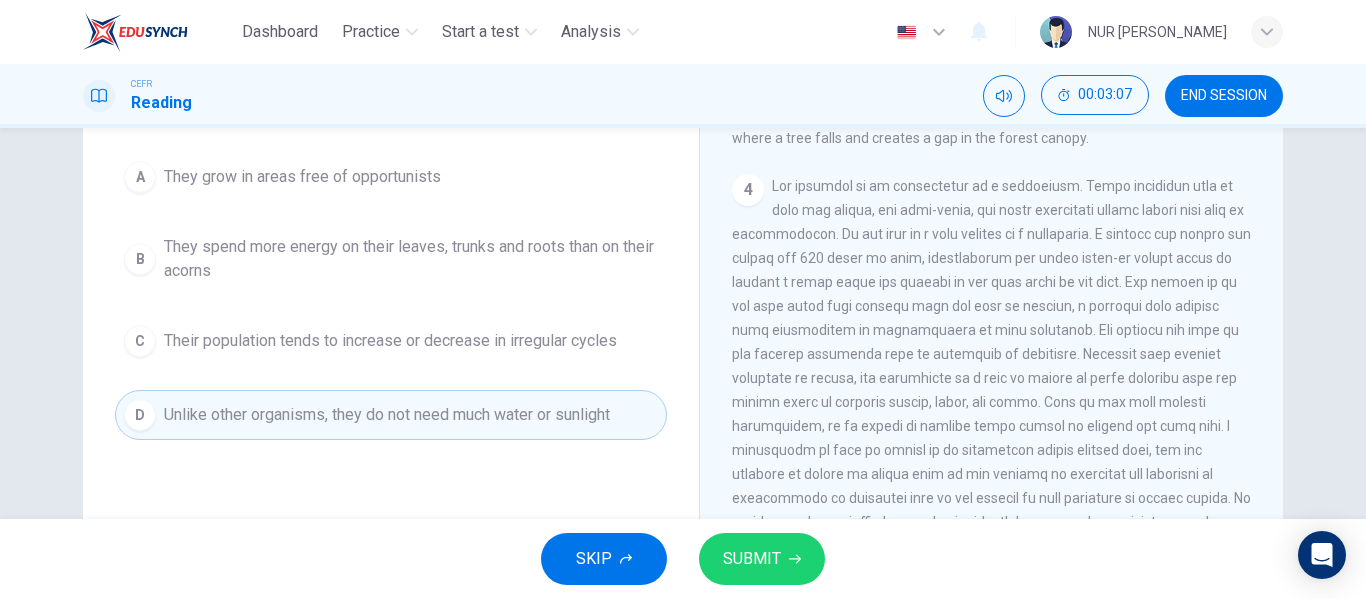 scroll, scrollTop: 537, scrollLeft: 0, axis: vertical 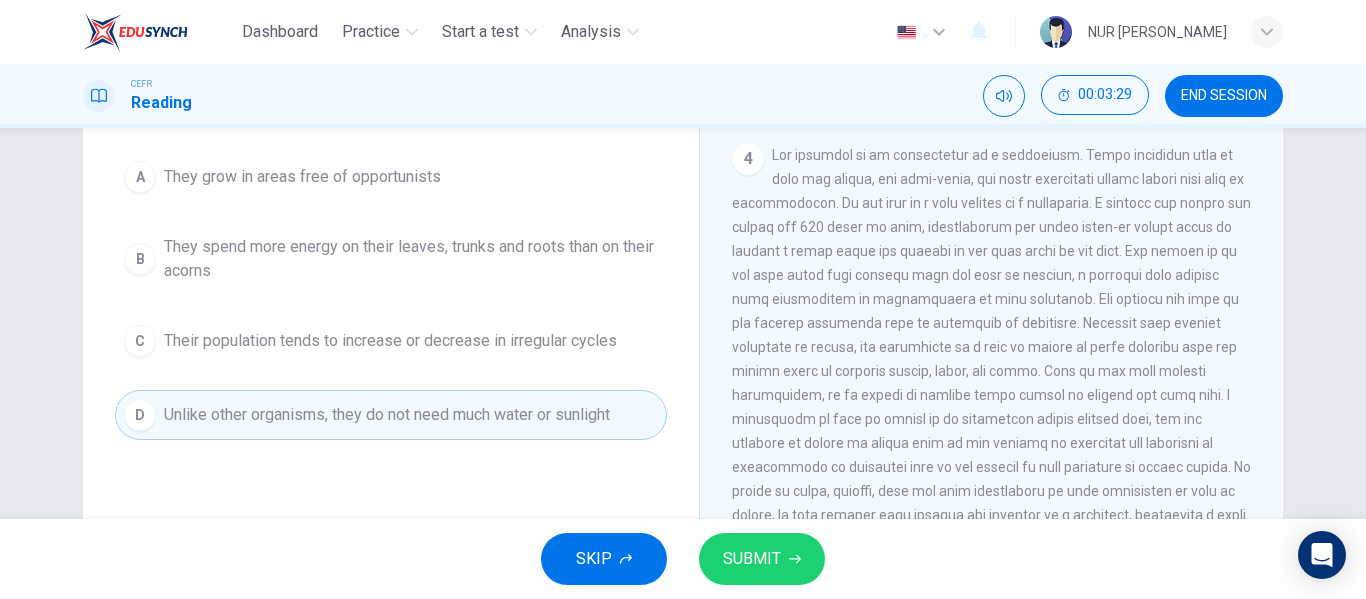 click on "They spend more energy on their leaves, trunks and roots than on their acorns" at bounding box center [411, 259] 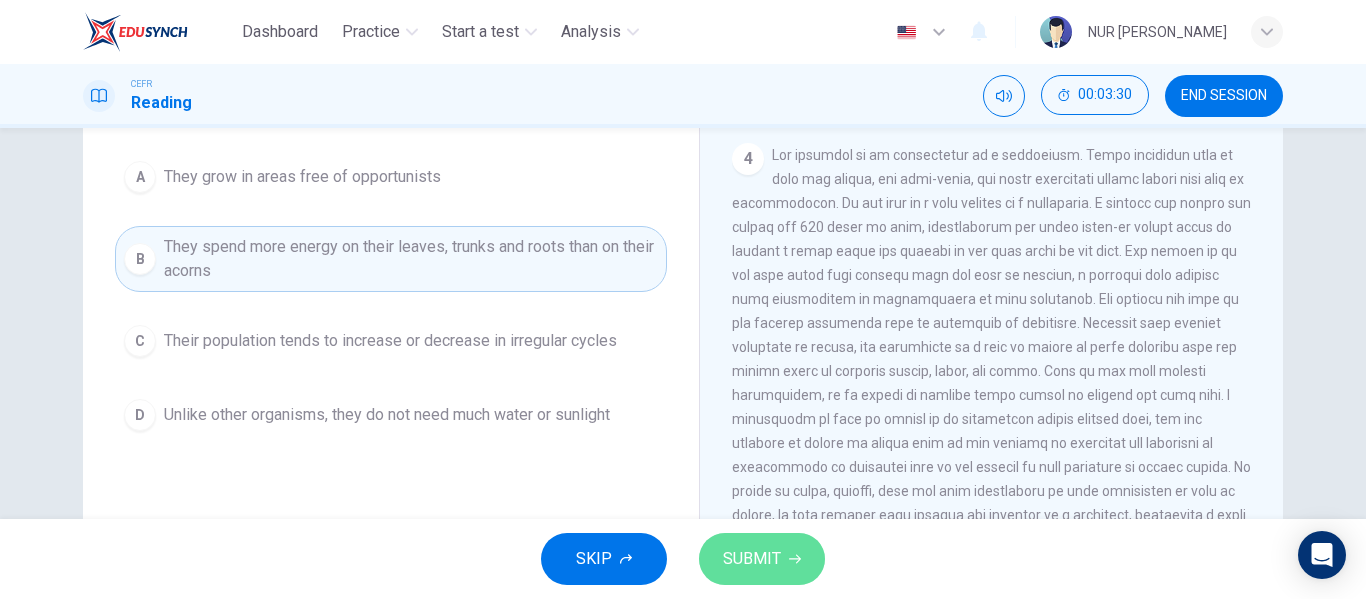 click on "SUBMIT" at bounding box center (752, 559) 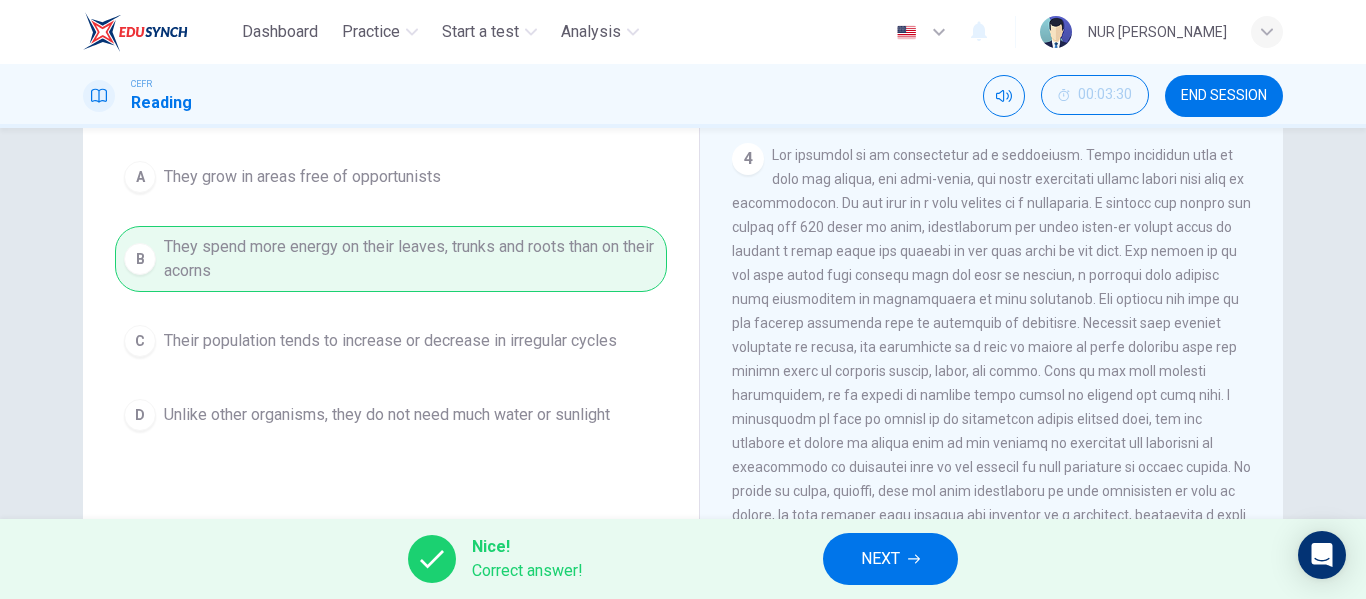click at bounding box center [991, 347] 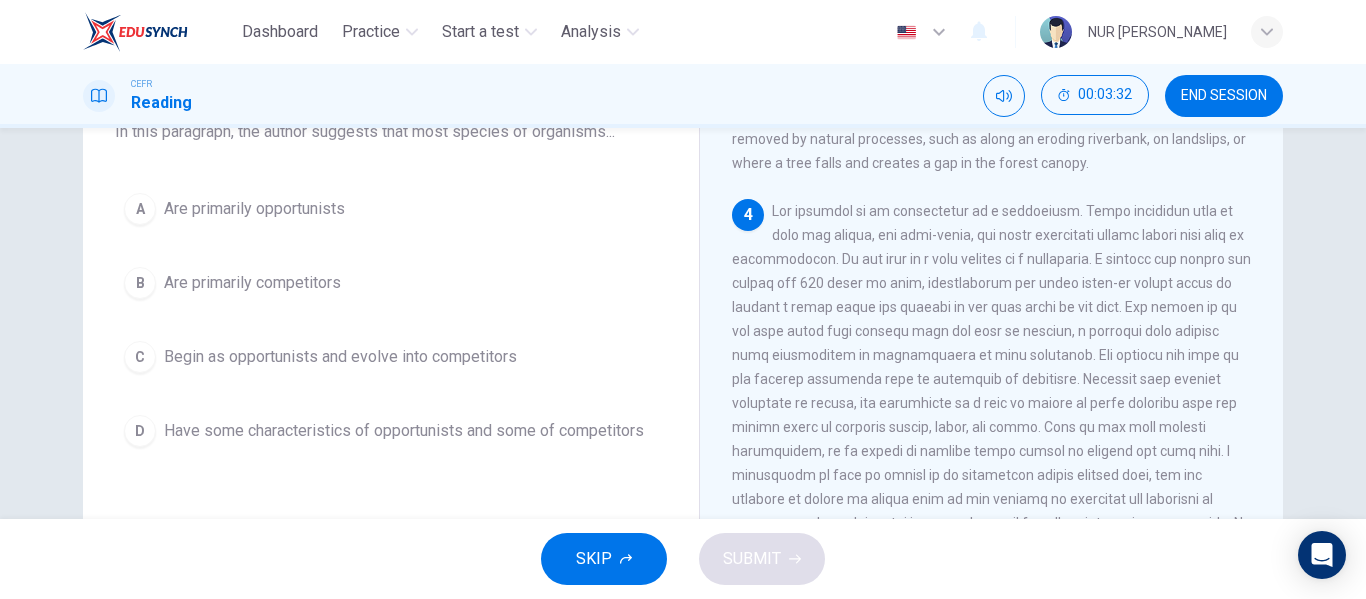 scroll, scrollTop: 176, scrollLeft: 0, axis: vertical 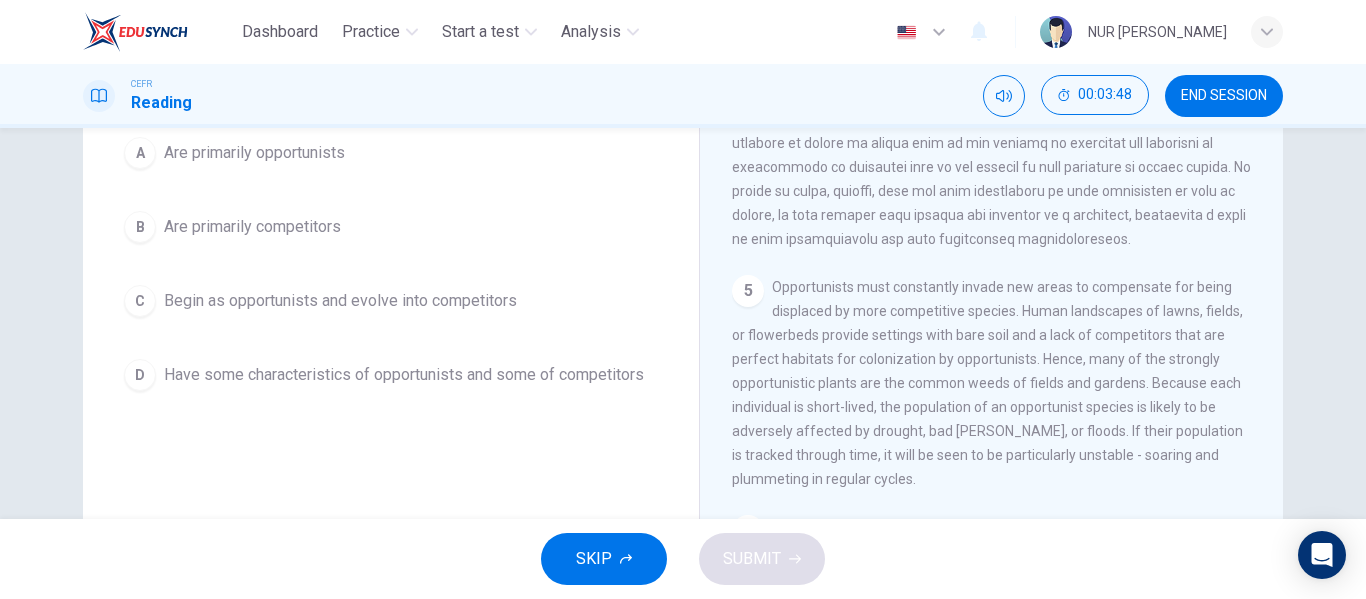 click on "Have some characteristics of opportunists and some of competitors" at bounding box center (404, 375) 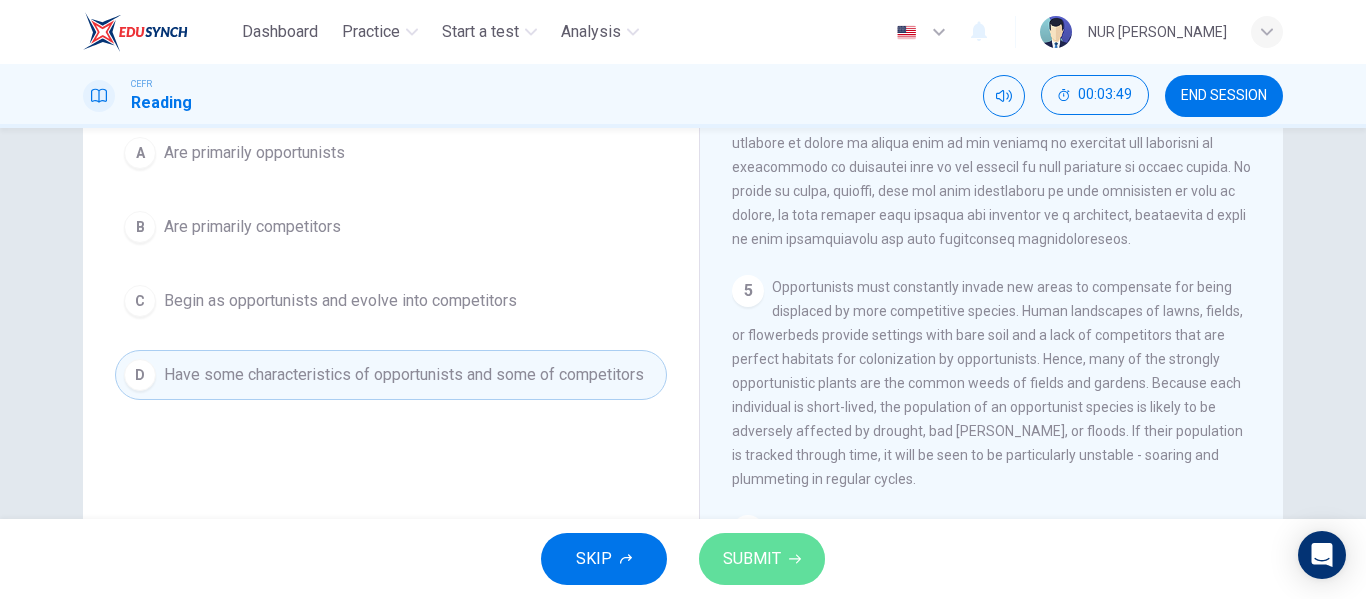 click on "SUBMIT" at bounding box center (762, 559) 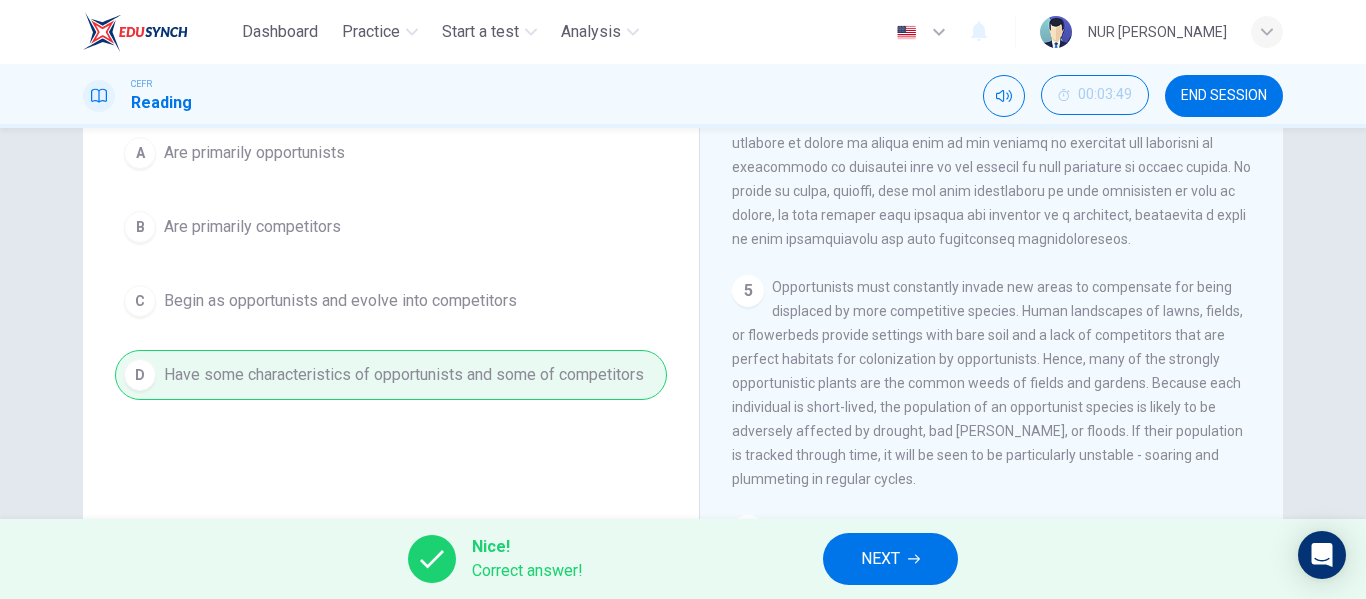 click on "NEXT" at bounding box center [880, 559] 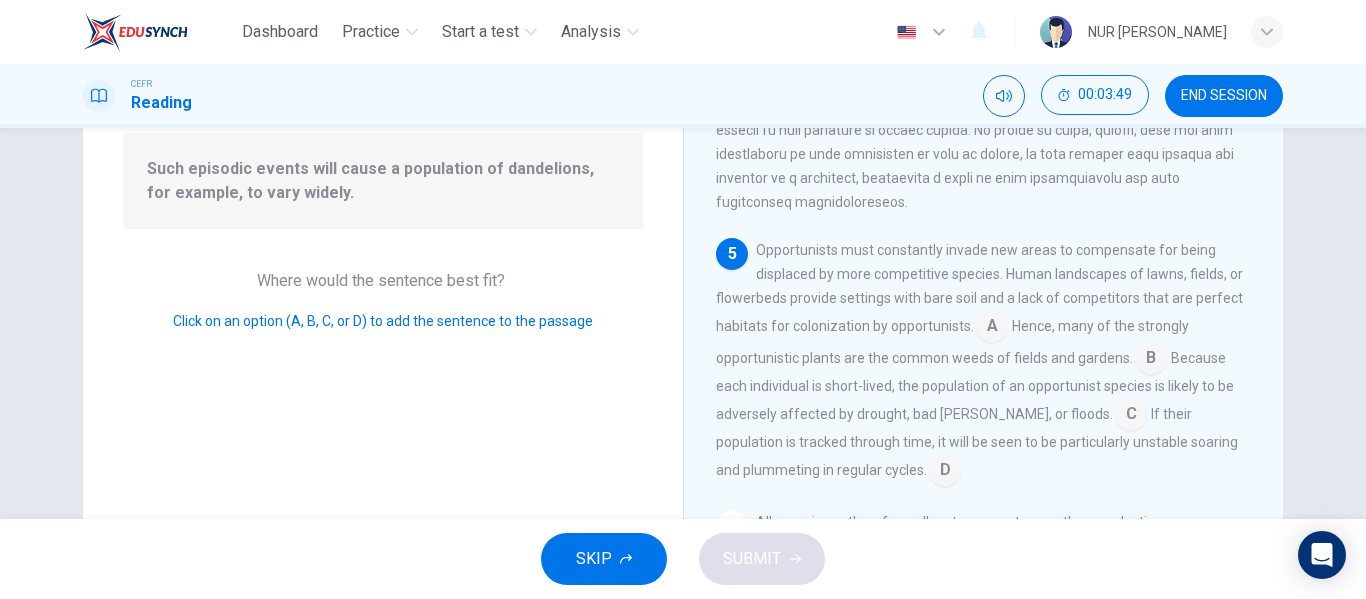 scroll, scrollTop: 942, scrollLeft: 0, axis: vertical 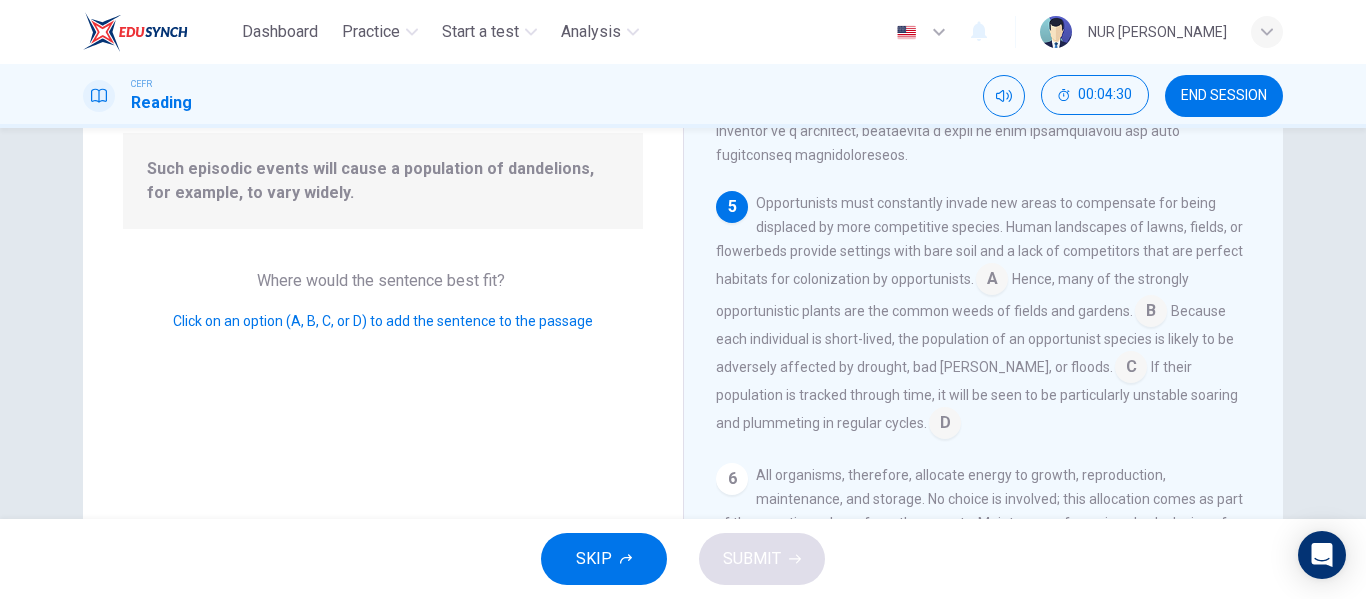 click on "Opportunists must constantly invade new areas to compensate for being displaced by more competitive species. Human landscapes of lawns, fields, or flowerbeds provide settings with bare soil and a lack of competitors that are perfect habitats for colonization by opportunists.  A  Hence, many of the strongly opportunistic plants are the common weeds of fields and gardens.  B  Because each individual is short-lived, the population of an opportunist species is likely to be adversely affected by drought, bad [PERSON_NAME], or floods.  C  If their population is tracked through time, it will be seen to be particularly unstable soaring and plummeting in regular cycles.  D" at bounding box center [984, 315] 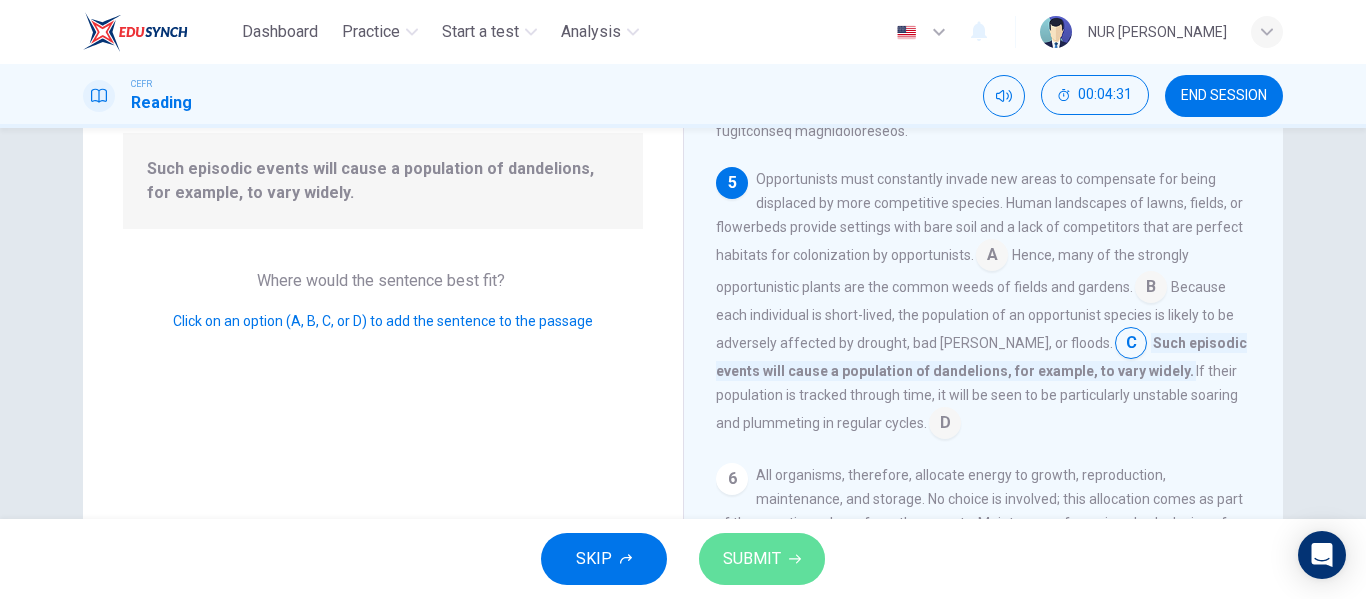 click on "SUBMIT" at bounding box center [762, 559] 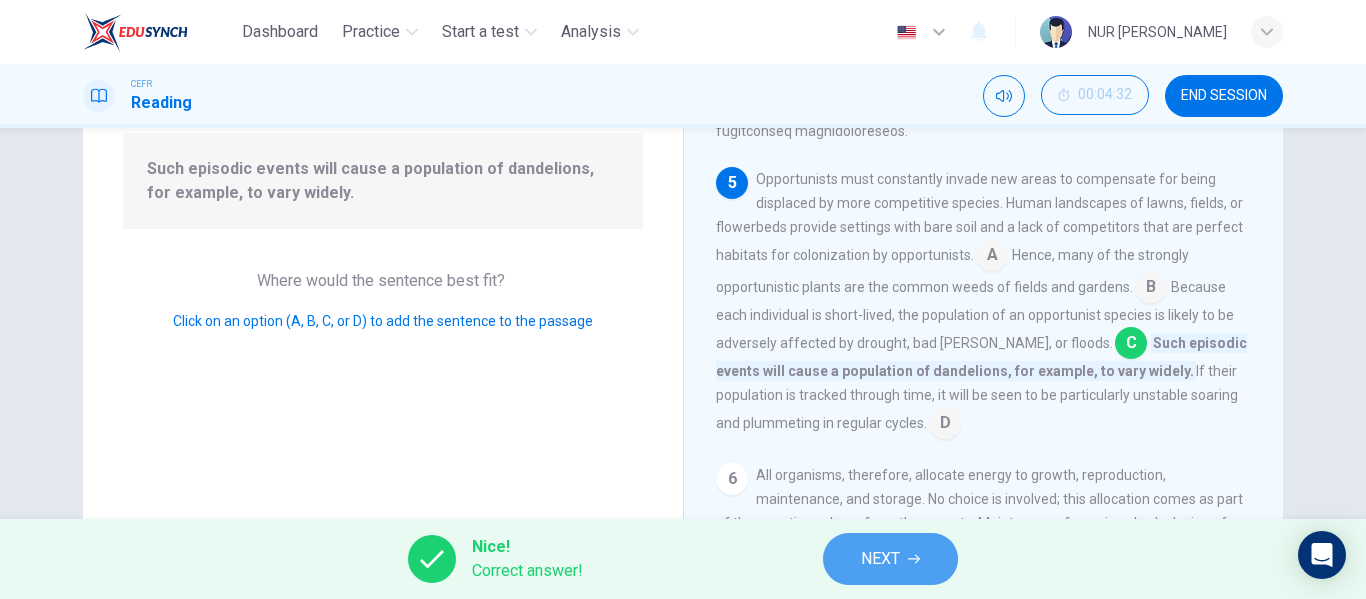 click on "NEXT" at bounding box center (880, 559) 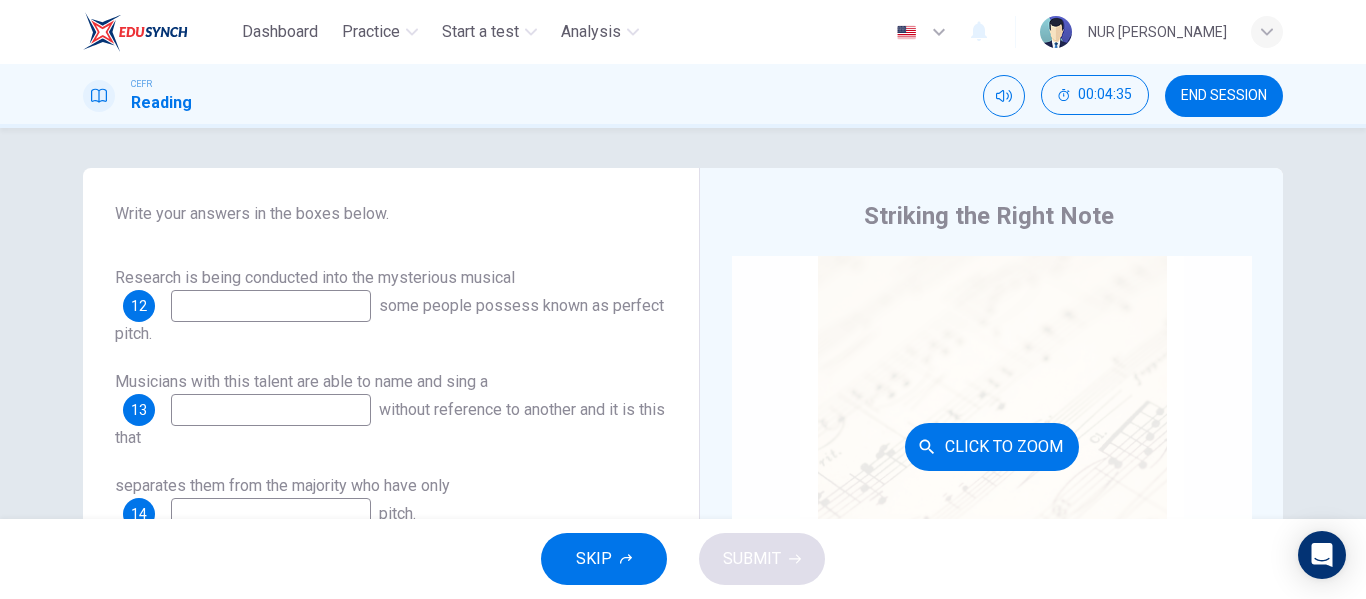 scroll, scrollTop: 337, scrollLeft: 0, axis: vertical 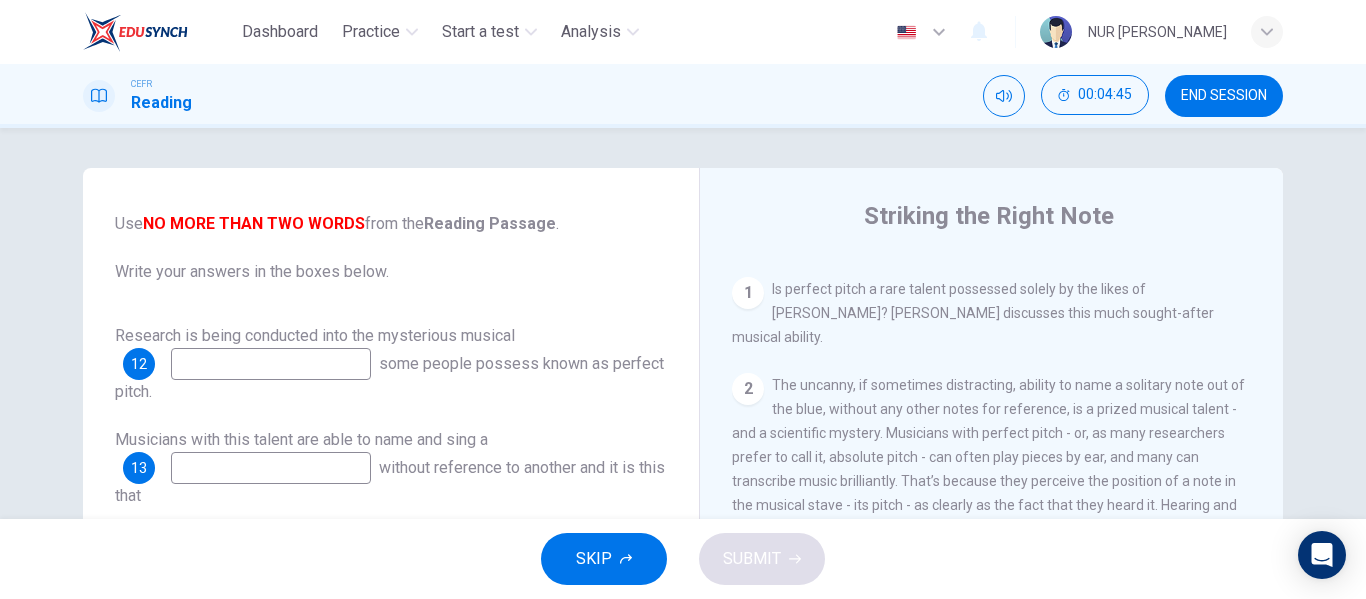 click at bounding box center [271, 364] 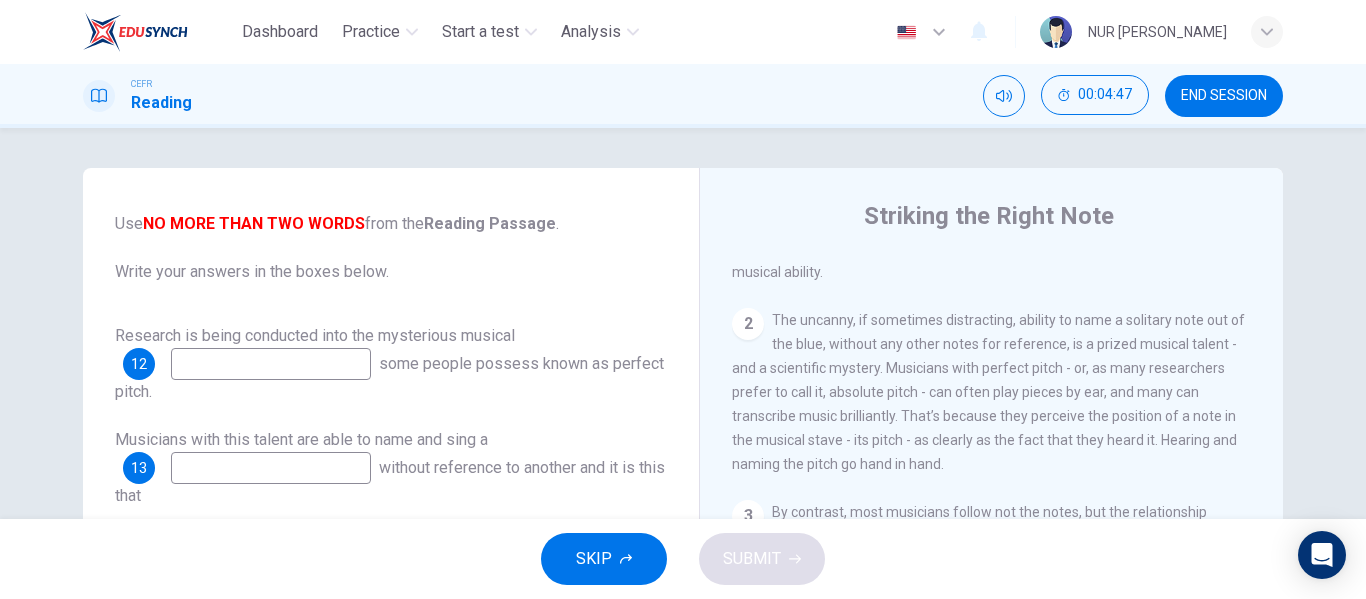scroll, scrollTop: 500, scrollLeft: 0, axis: vertical 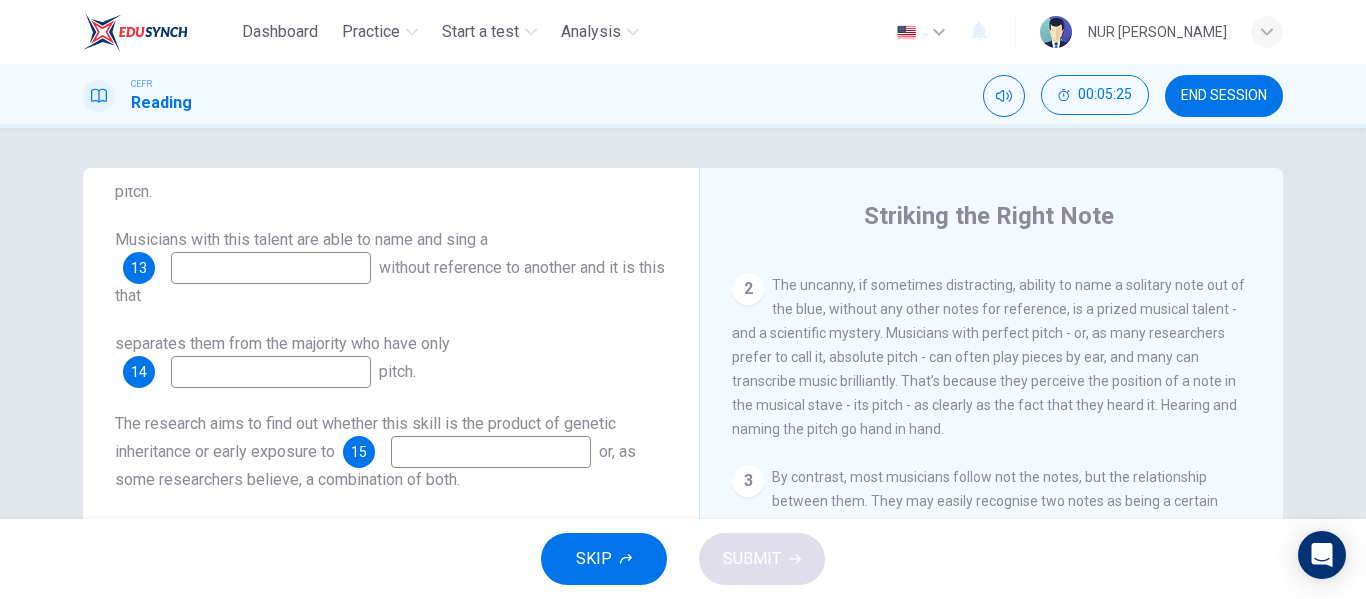 type on "talent" 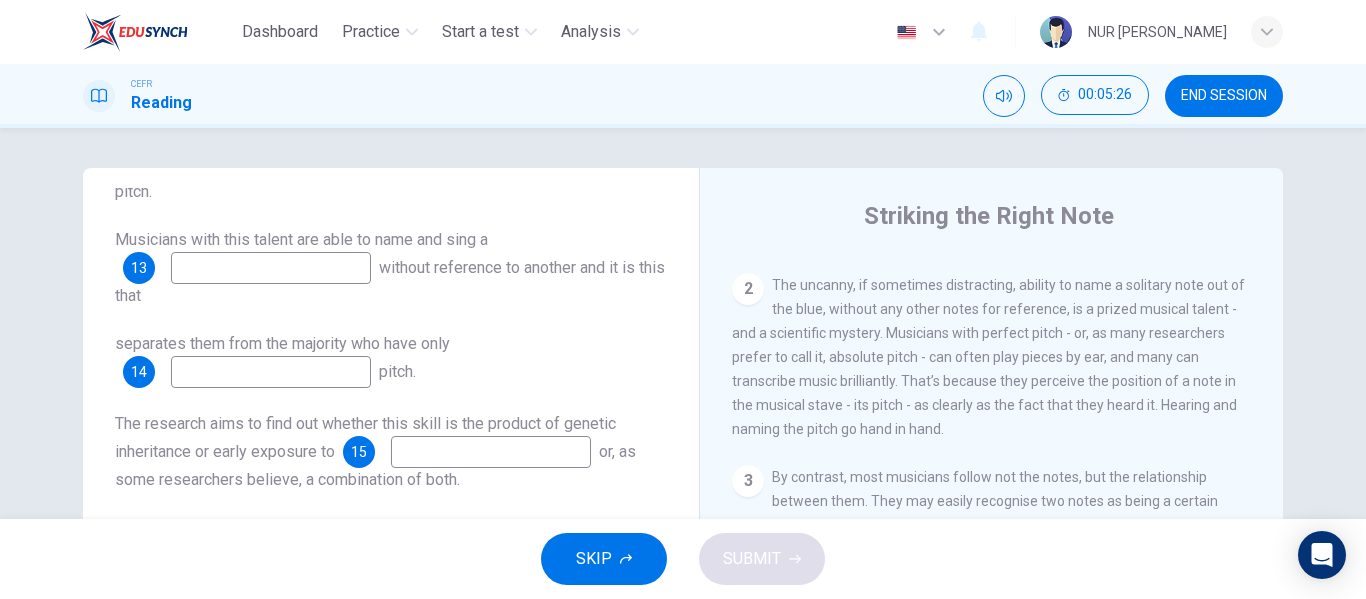 scroll, scrollTop: 600, scrollLeft: 0, axis: vertical 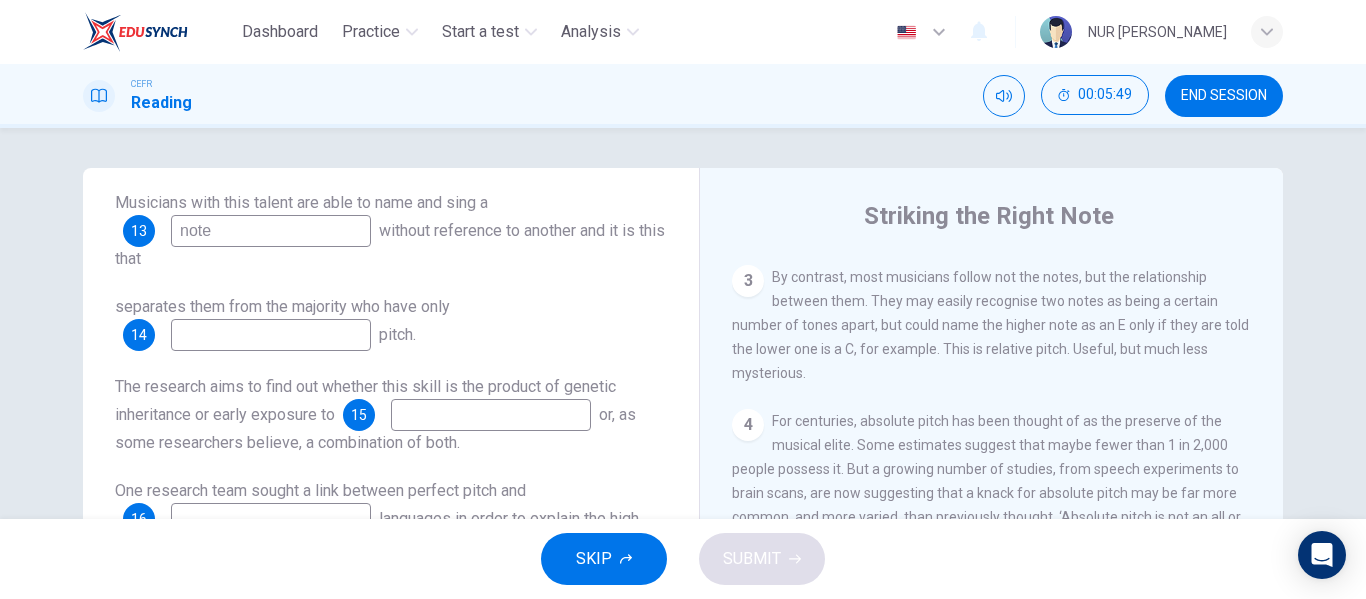 type on "note" 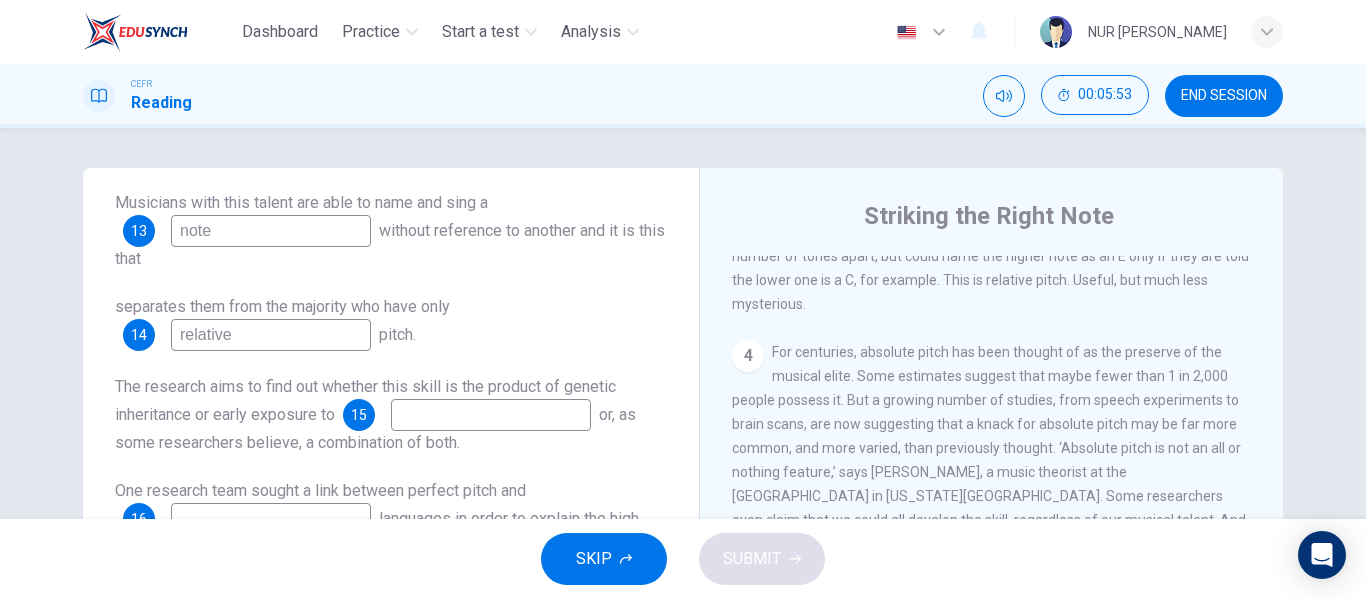 scroll, scrollTop: 800, scrollLeft: 0, axis: vertical 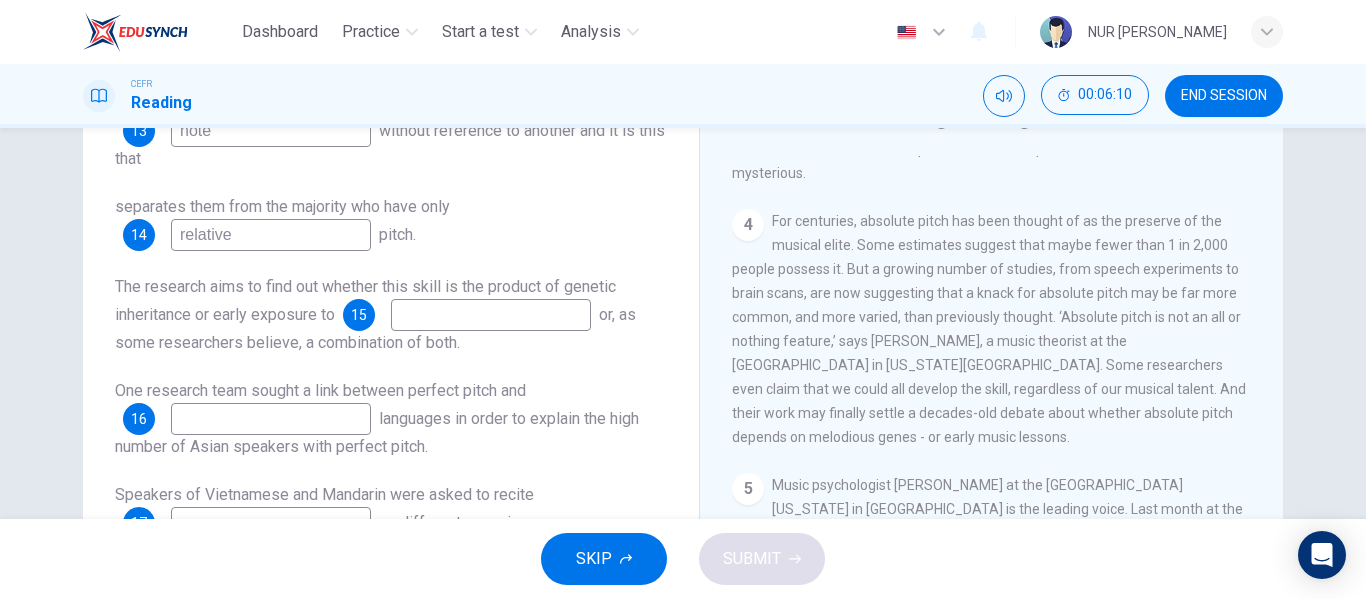 type on "relative" 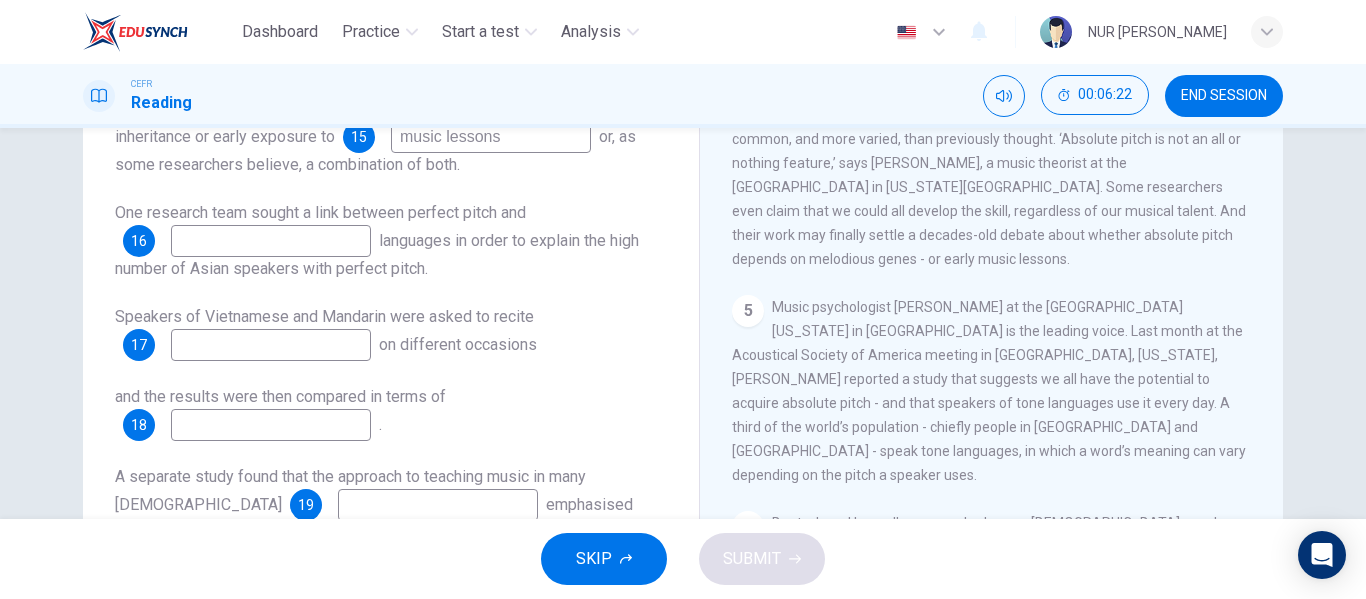 scroll, scrollTop: 300, scrollLeft: 0, axis: vertical 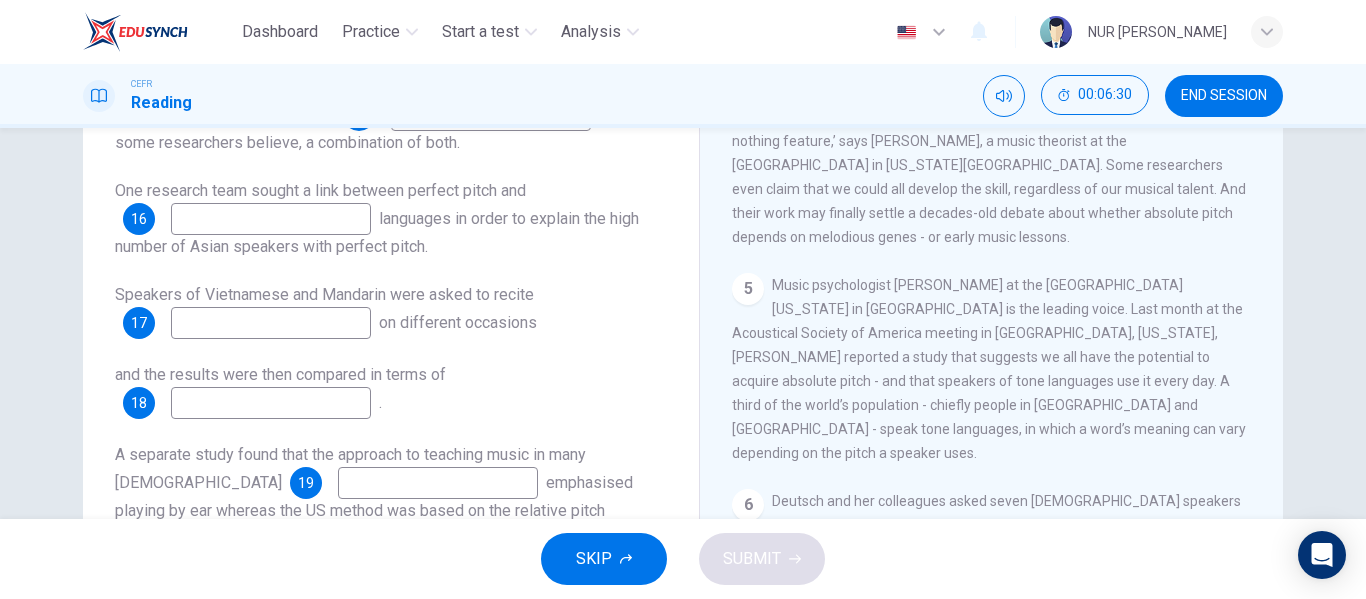 type on "music lessons" 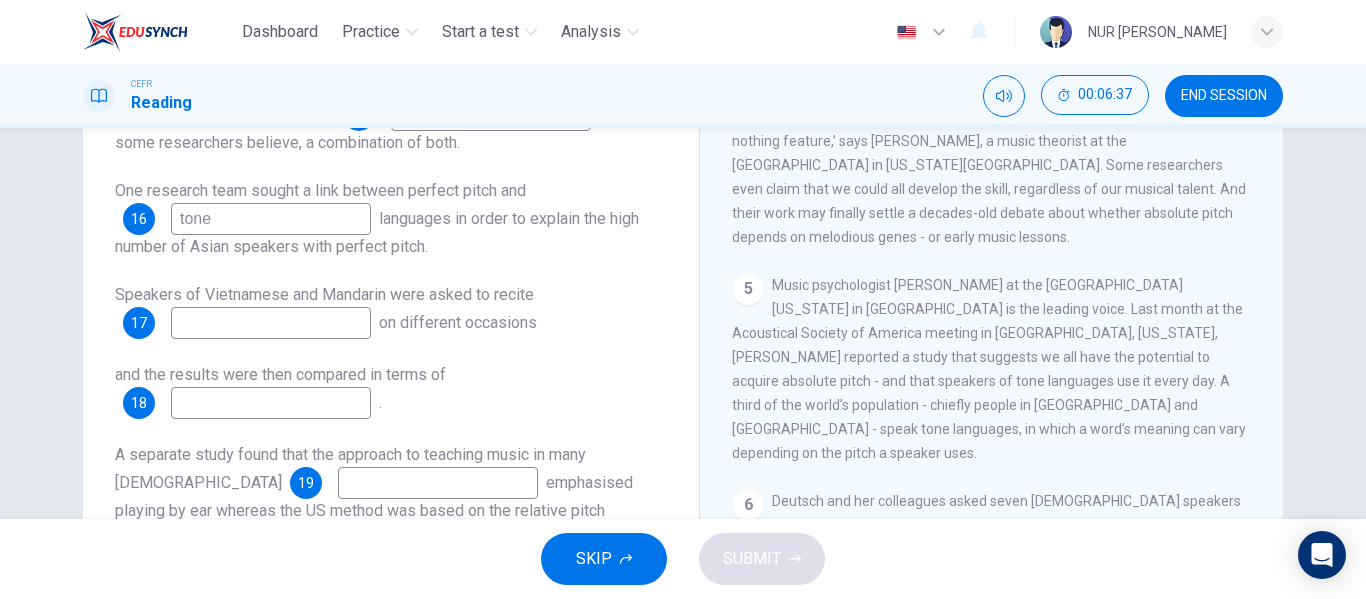 scroll, scrollTop: 900, scrollLeft: 0, axis: vertical 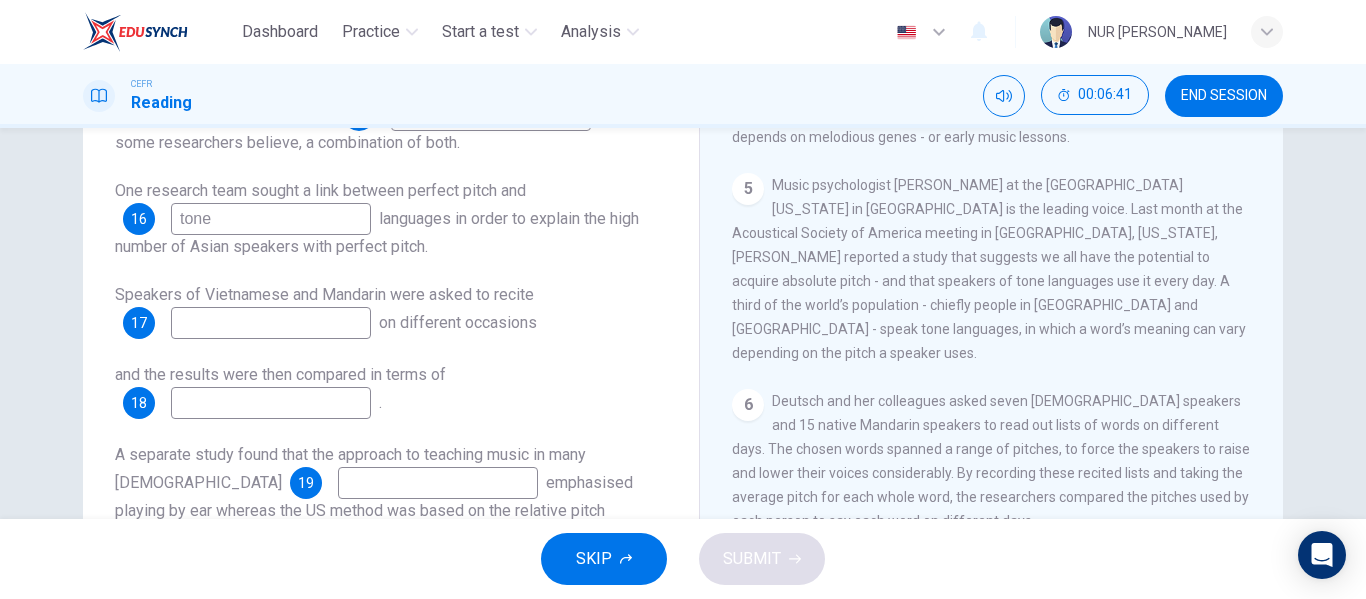 type on "tone" 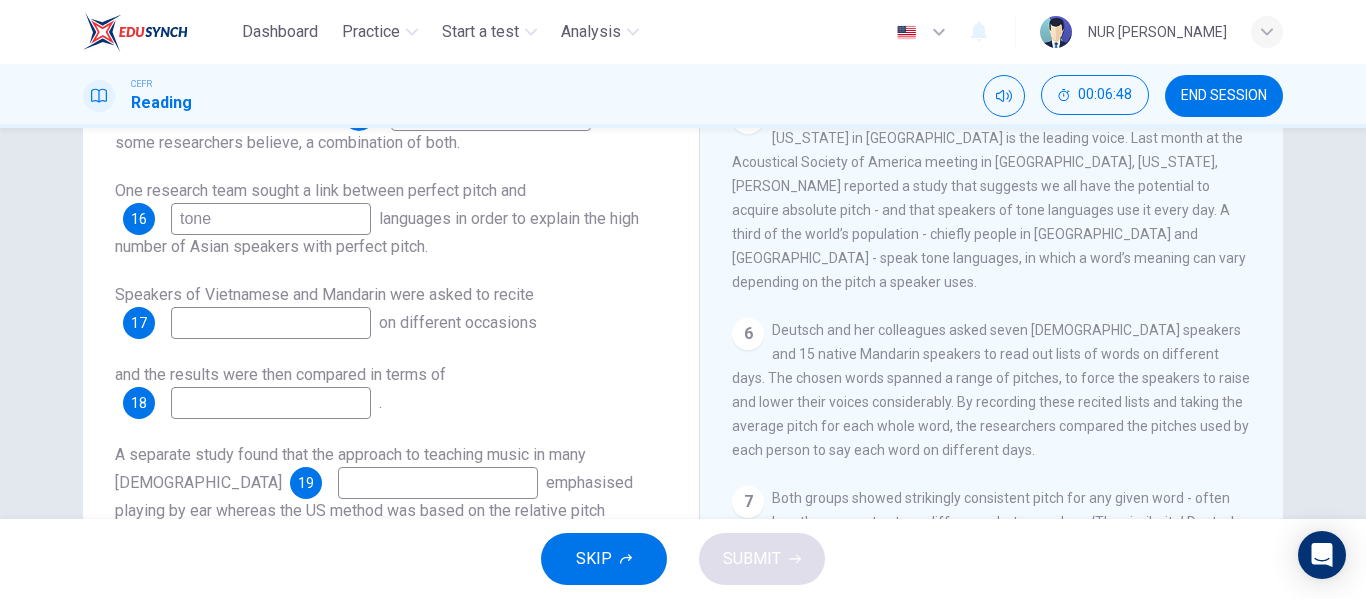 scroll, scrollTop: 1000, scrollLeft: 0, axis: vertical 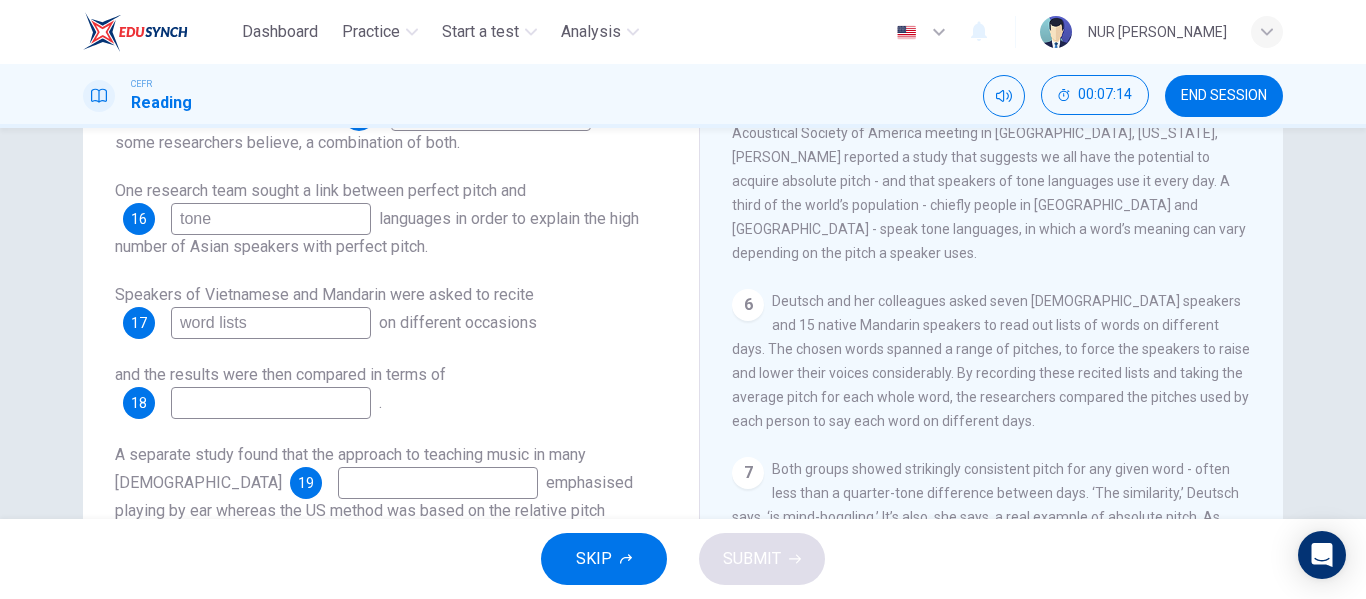 type on "word lists" 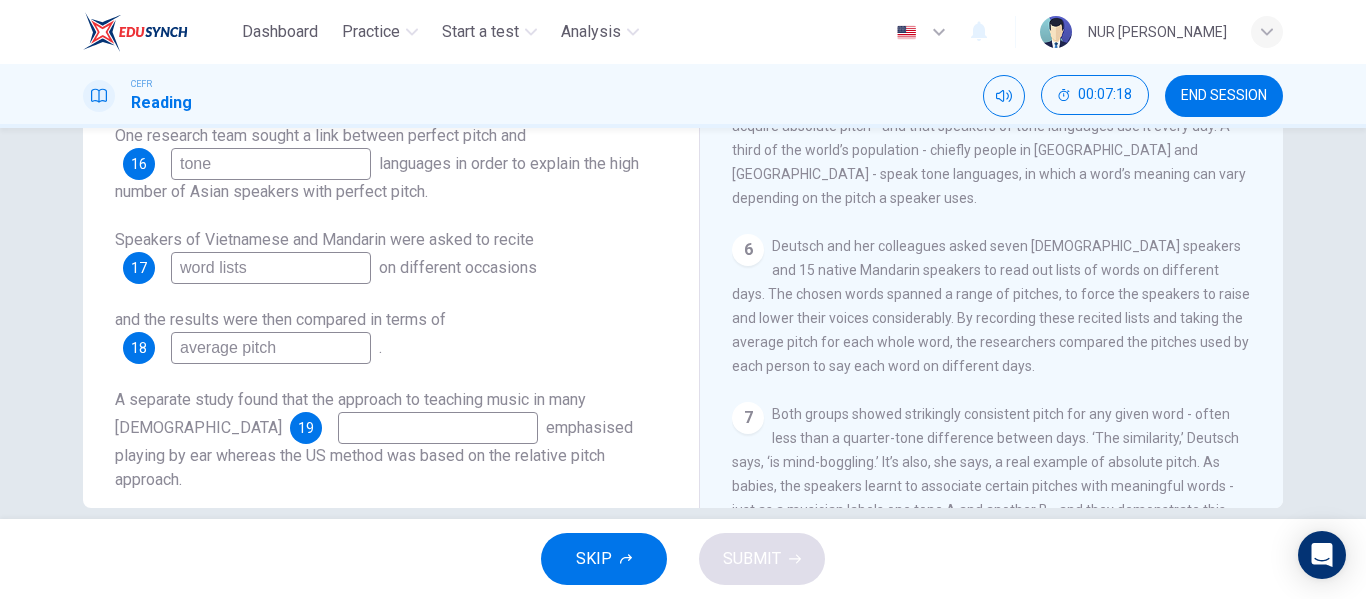 scroll, scrollTop: 384, scrollLeft: 0, axis: vertical 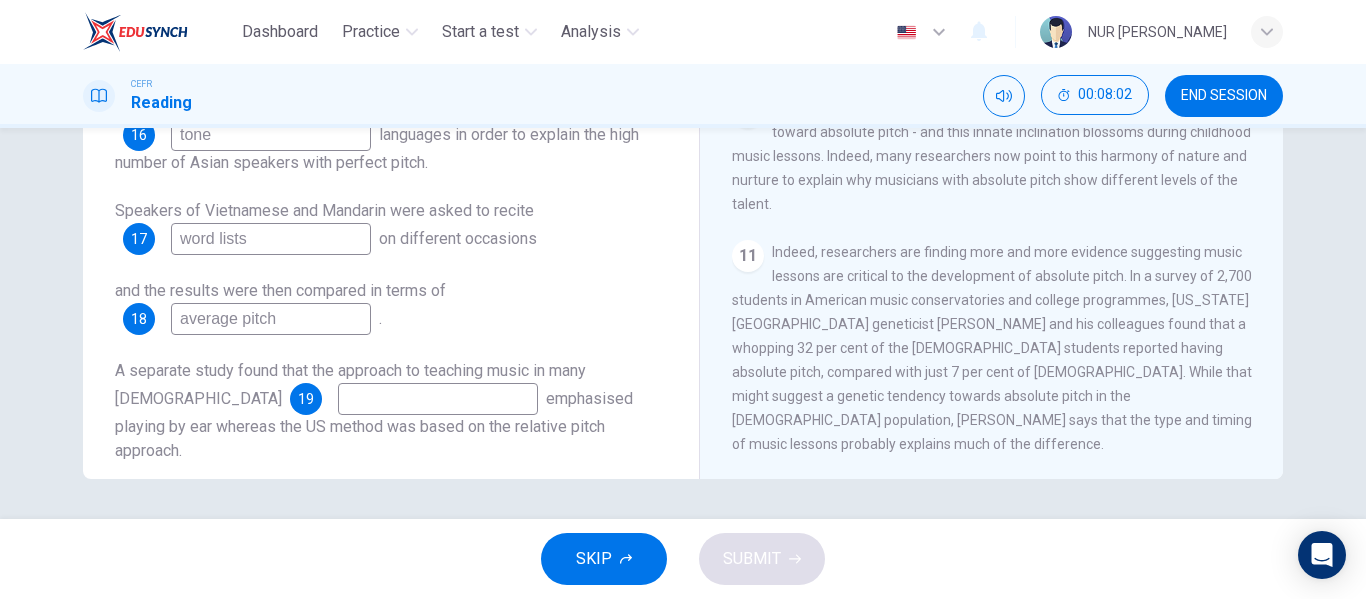 click at bounding box center [438, 399] 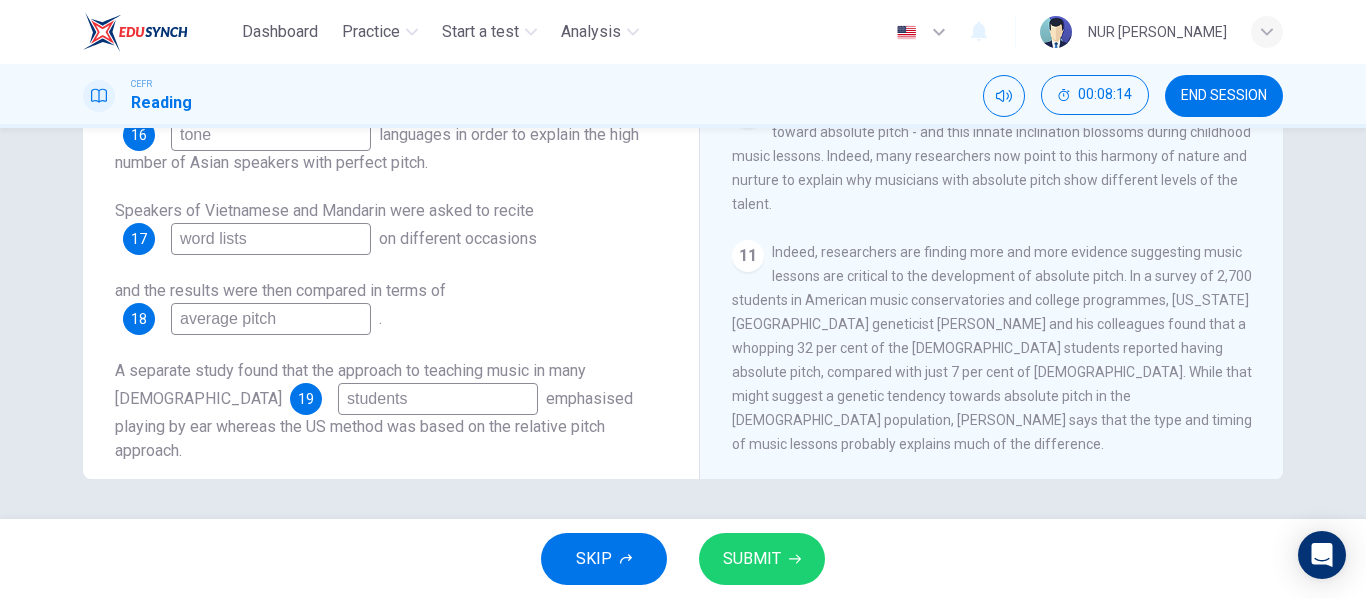 type on "students" 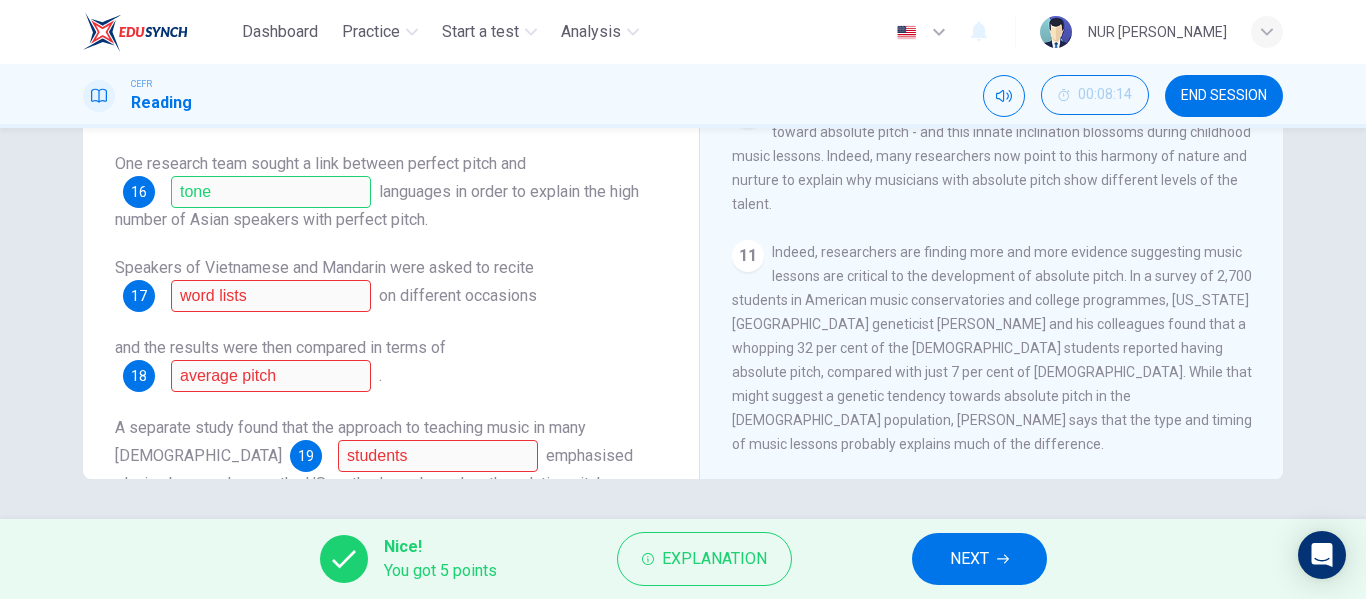 scroll, scrollTop: 300, scrollLeft: 0, axis: vertical 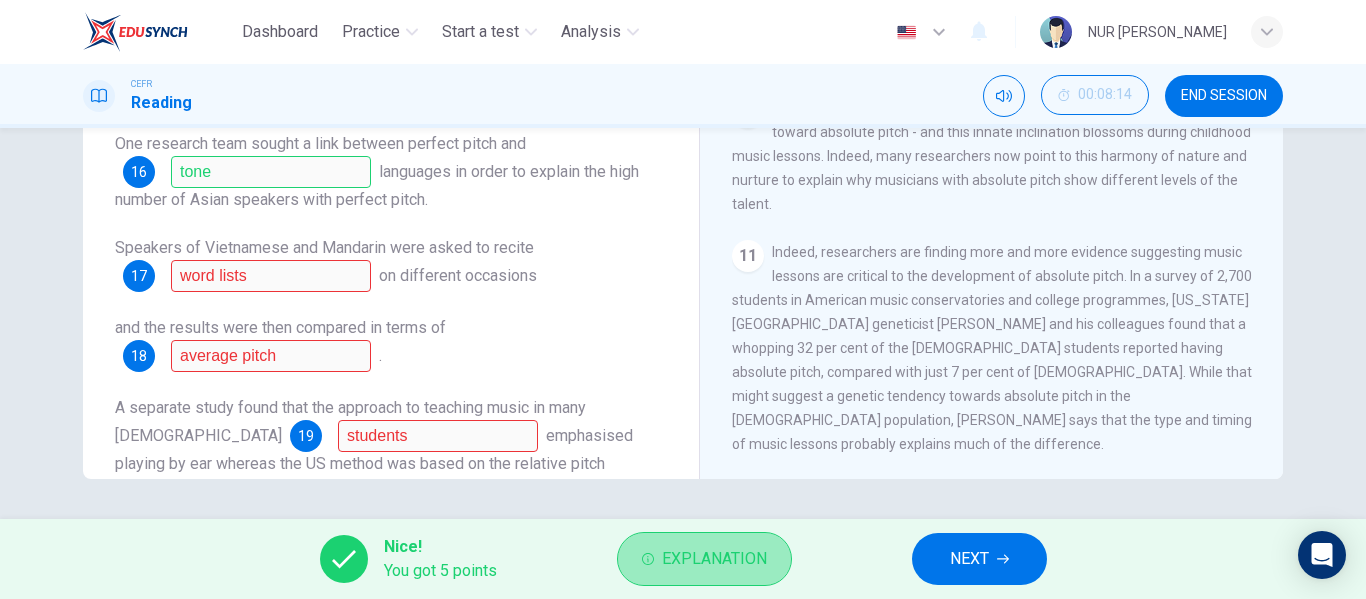 click on "Explanation" at bounding box center (704, 559) 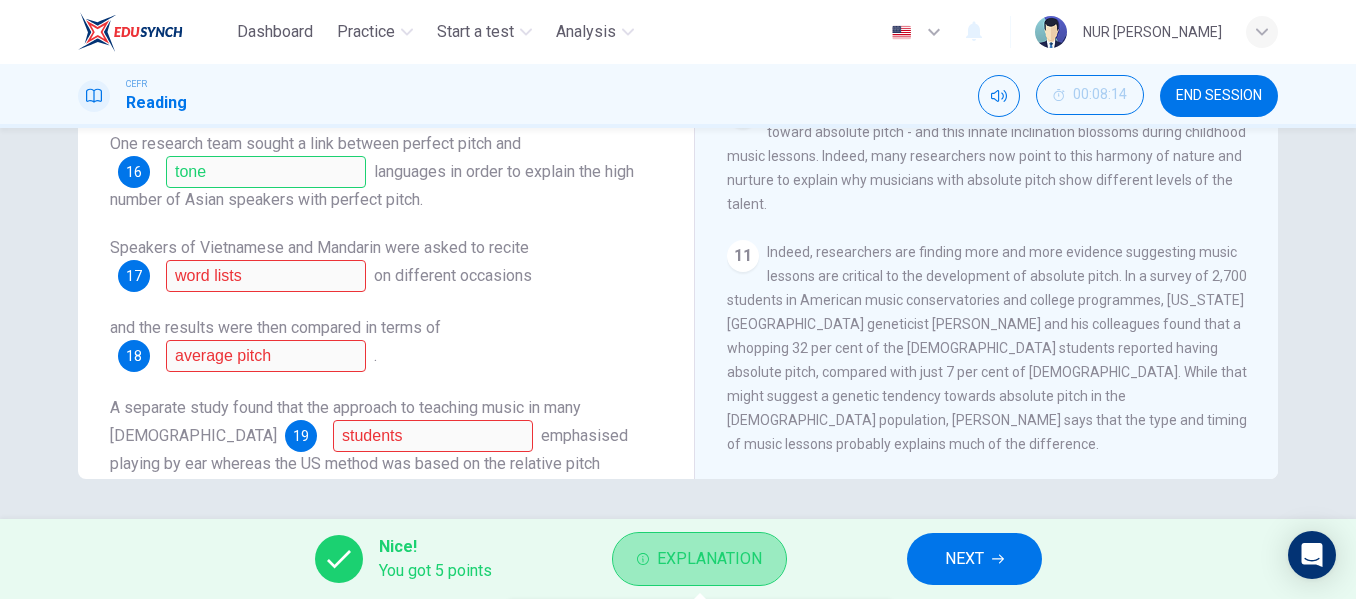 click on "Explanation" at bounding box center [709, 559] 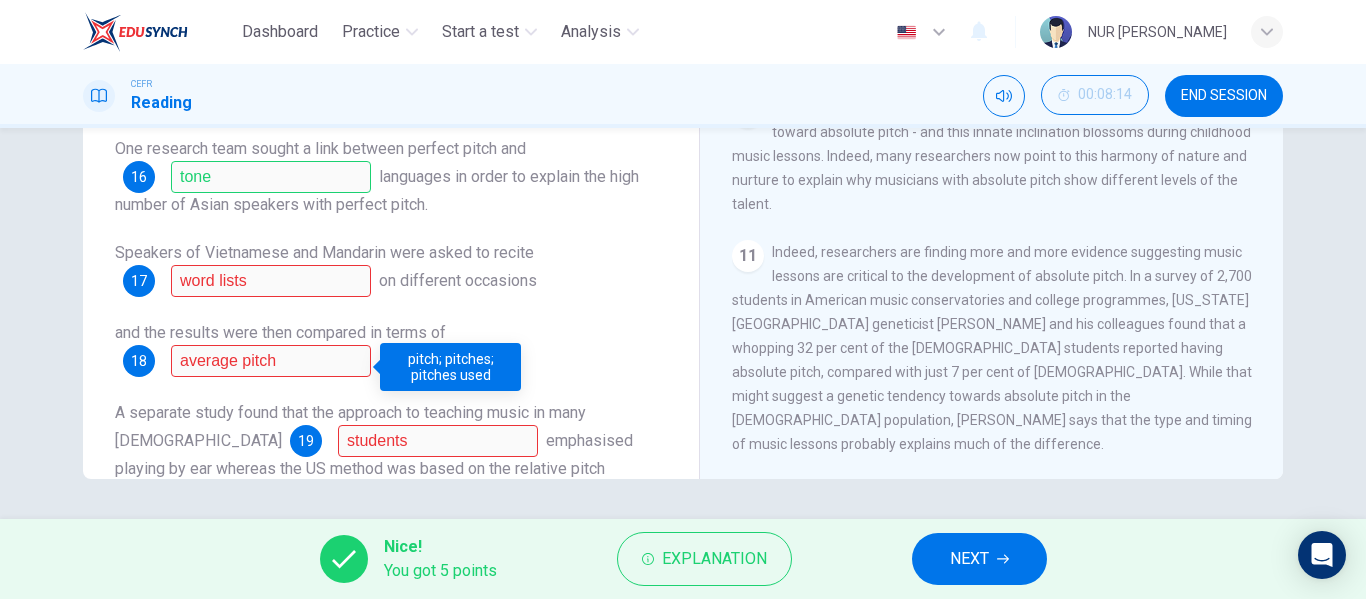 scroll, scrollTop: 300, scrollLeft: 0, axis: vertical 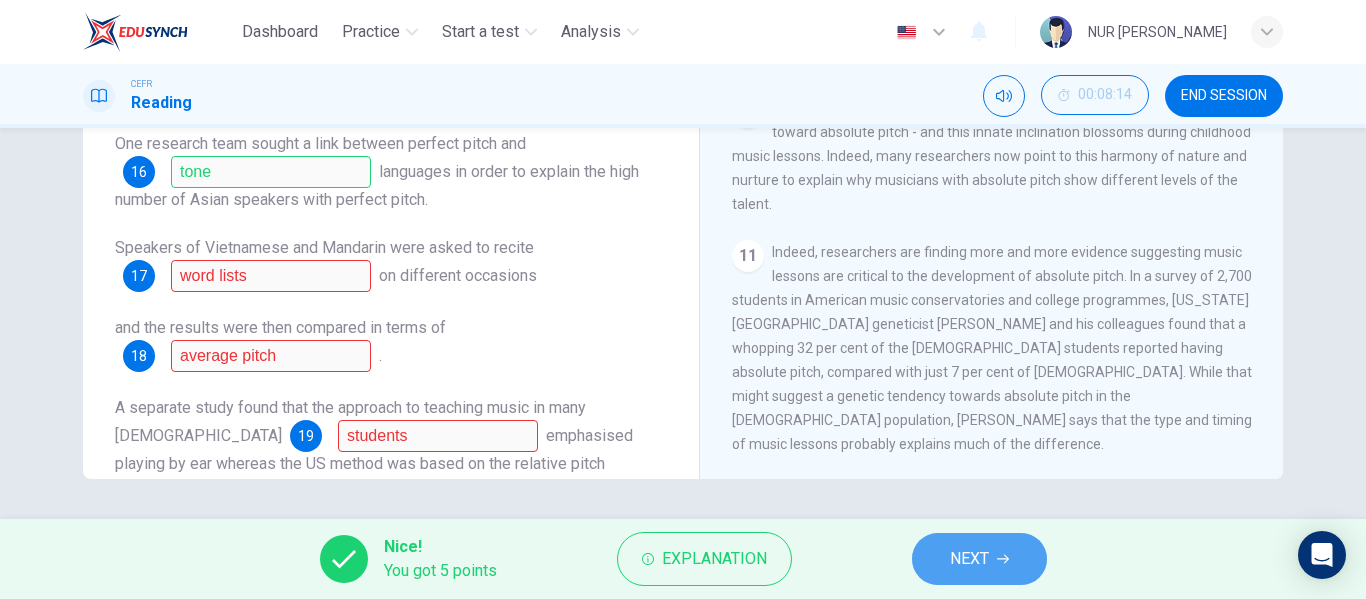 click on "NEXT" at bounding box center [969, 559] 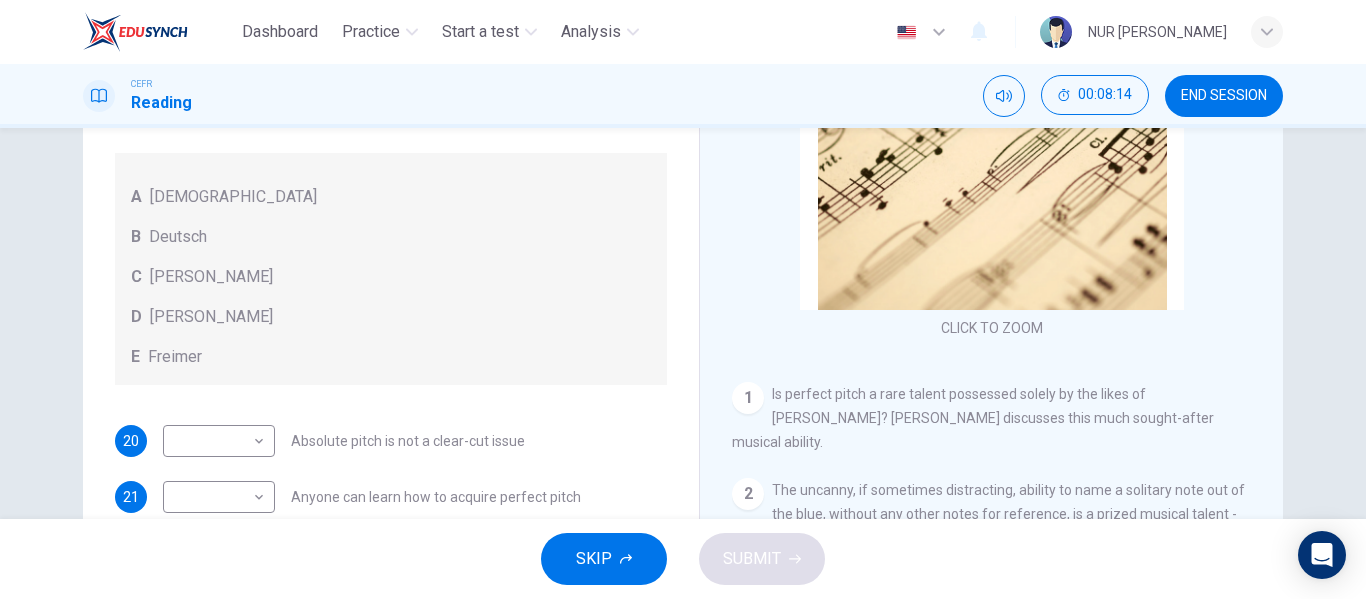 scroll, scrollTop: 84, scrollLeft: 0, axis: vertical 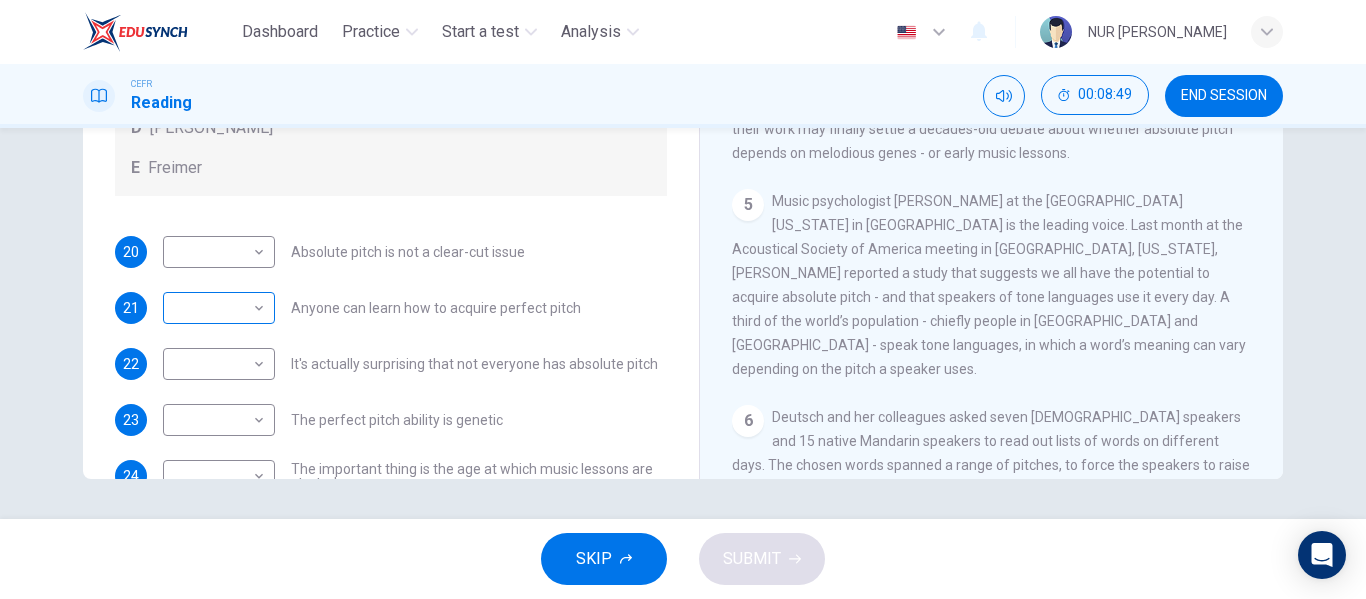 click on "Dashboard Practice Start a test Analysis English en ​ NUR [PERSON_NAME] CEFR Reading 00:08:49 END SESSION Questions 20 - 24 The Reading Passage contains a number of opinions provided by five different scientists. Match each opinion with one of the scientists ( A-E  below).
Write your answers in the boxes below.
NB  You may use any of the choices  A-E  more than once. A Levitin B Deutsch C [PERSON_NAME] D [PERSON_NAME] 20 ​ ​ Absolute pitch is not a clear-cut issue 21 ​ ​ Anyone can learn how to acquire perfect pitch 22 ​ ​ It's actually surprising that not everyone has absolute pitch 23 ​ ​ The perfect pitch ability is genetic 24 ​ ​ The important thing is the age at which music lessons are started Striking the Right Note CLICK TO ZOOM Click to Zoom 1 Is perfect pitch a rare talent possessed solely by the likes of
[PERSON_NAME]? [PERSON_NAME] discusses this much sought-after musical ability. 2 3 4 5 6 7 8 9 10 11 12 13 SKIP SUBMIT EduSynch - Online Language Proficiency Testing" at bounding box center [683, 299] 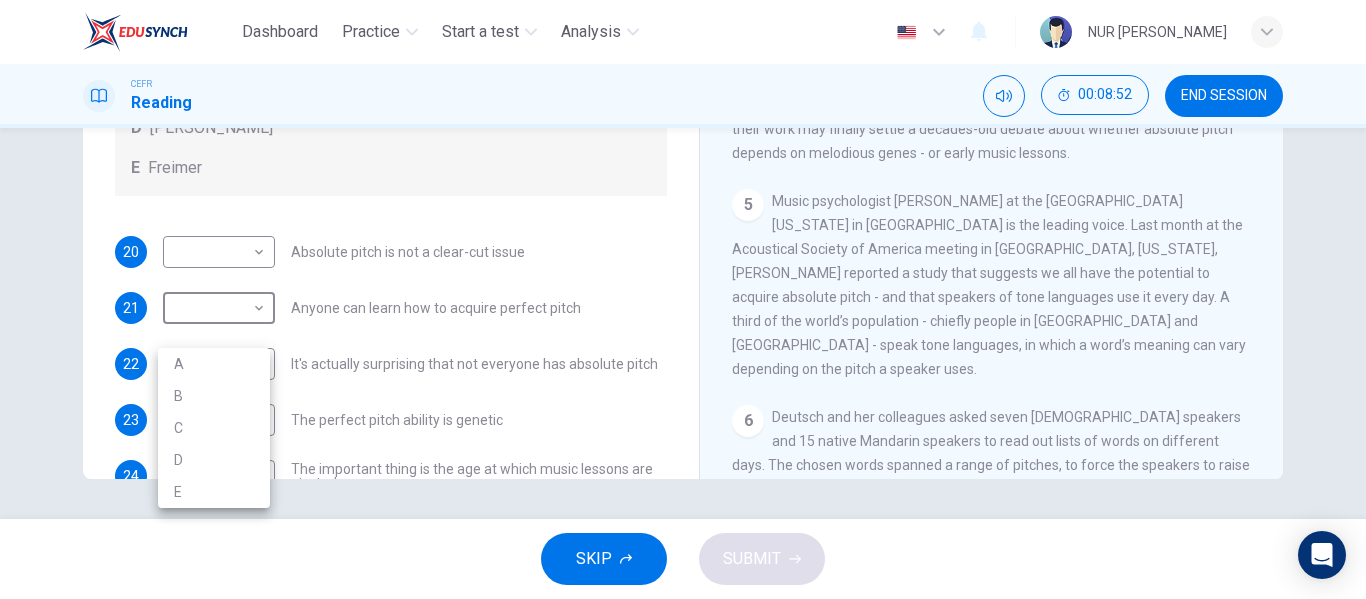click at bounding box center [683, 299] 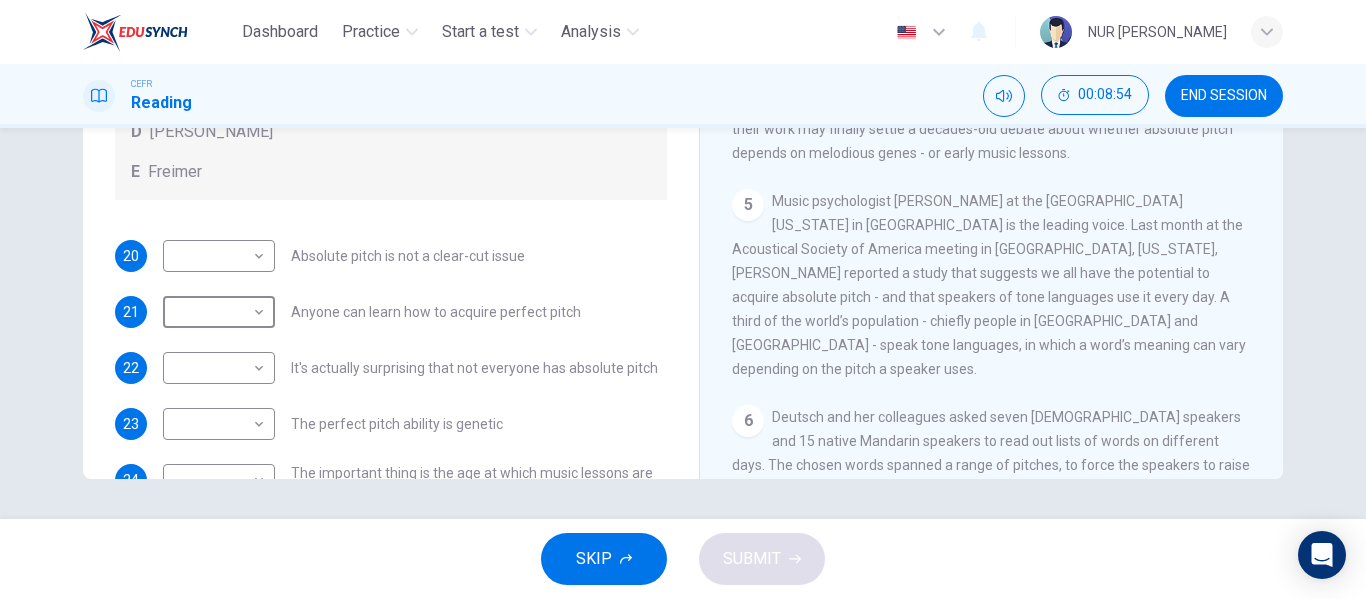 scroll, scrollTop: 100, scrollLeft: 0, axis: vertical 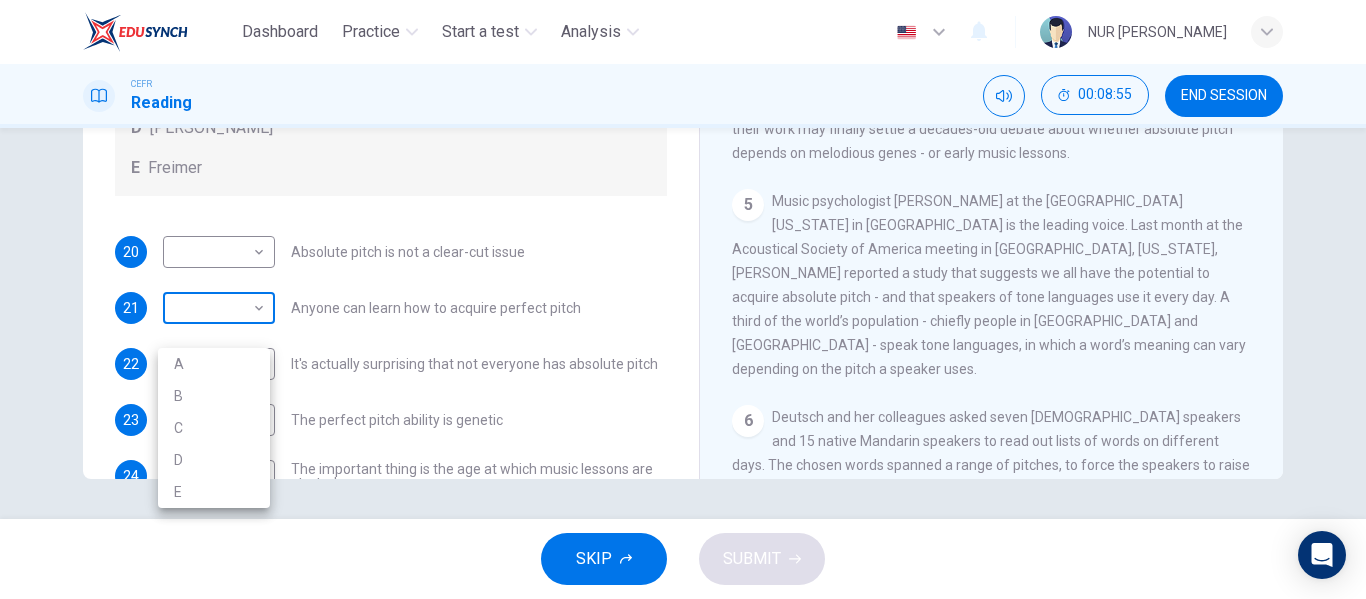 click on "Dashboard Practice Start a test Analysis English en ​ NUR [PERSON_NAME] CEFR Reading 00:08:55 END SESSION Questions 20 - 24 The Reading Passage contains a number of opinions provided by five different scientists. Match each opinion with one of the scientists ( A-E  below).
Write your answers in the boxes below.
NB  You may use any of the choices  A-E  more than once. A Levitin B Deutsch C [PERSON_NAME] D [PERSON_NAME] 20 ​ ​ Absolute pitch is not a clear-cut issue 21 ​ ​ Anyone can learn how to acquire perfect pitch 22 ​ ​ It's actually surprising that not everyone has absolute pitch 23 ​ ​ The perfect pitch ability is genetic 24 ​ ​ The important thing is the age at which music lessons are started Striking the Right Note CLICK TO ZOOM Click to Zoom 1 Is perfect pitch a rare talent possessed solely by the likes of
[PERSON_NAME]? [PERSON_NAME] discusses this much sought-after musical ability. 2 3 4 5 6 7 8 9 10 11 12 13 SKIP SUBMIT EduSynch - Online Language Proficiency Testing" at bounding box center [683, 299] 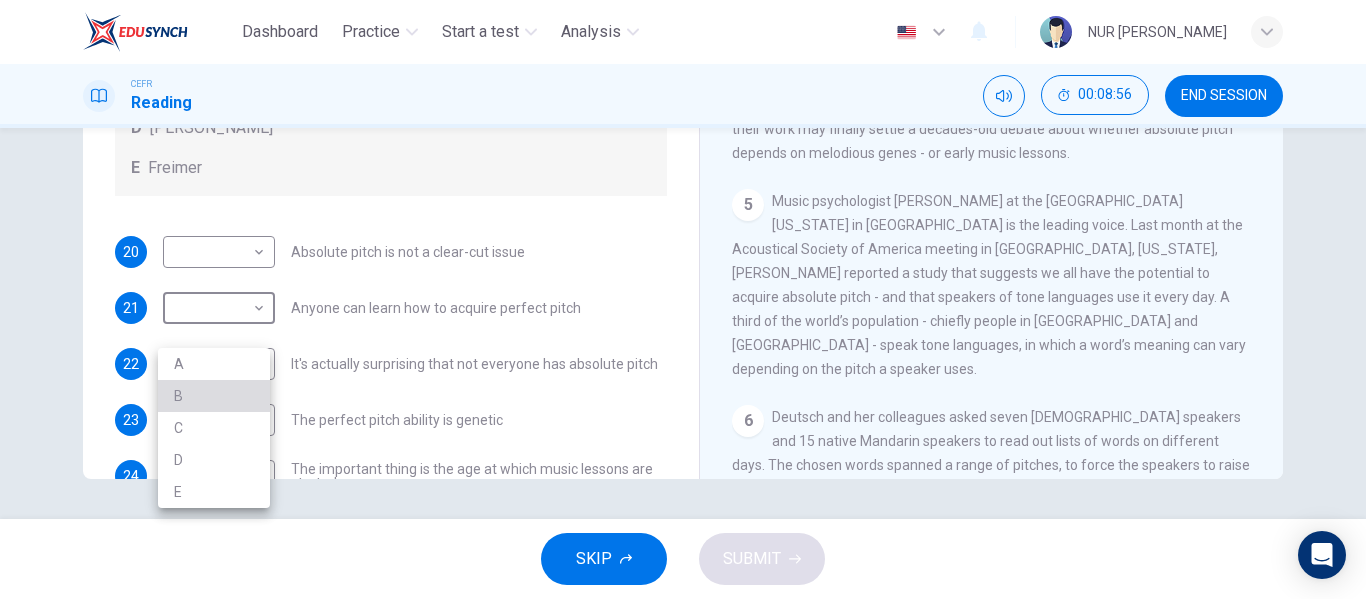 click on "B" at bounding box center (214, 396) 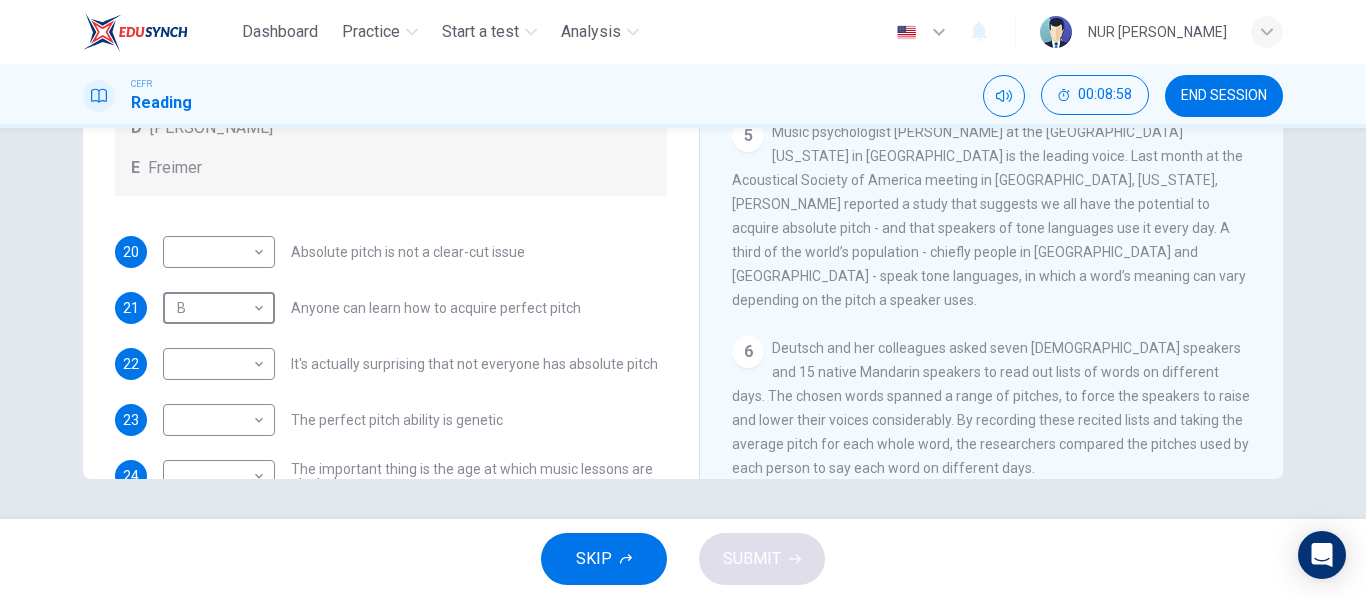 scroll, scrollTop: 900, scrollLeft: 0, axis: vertical 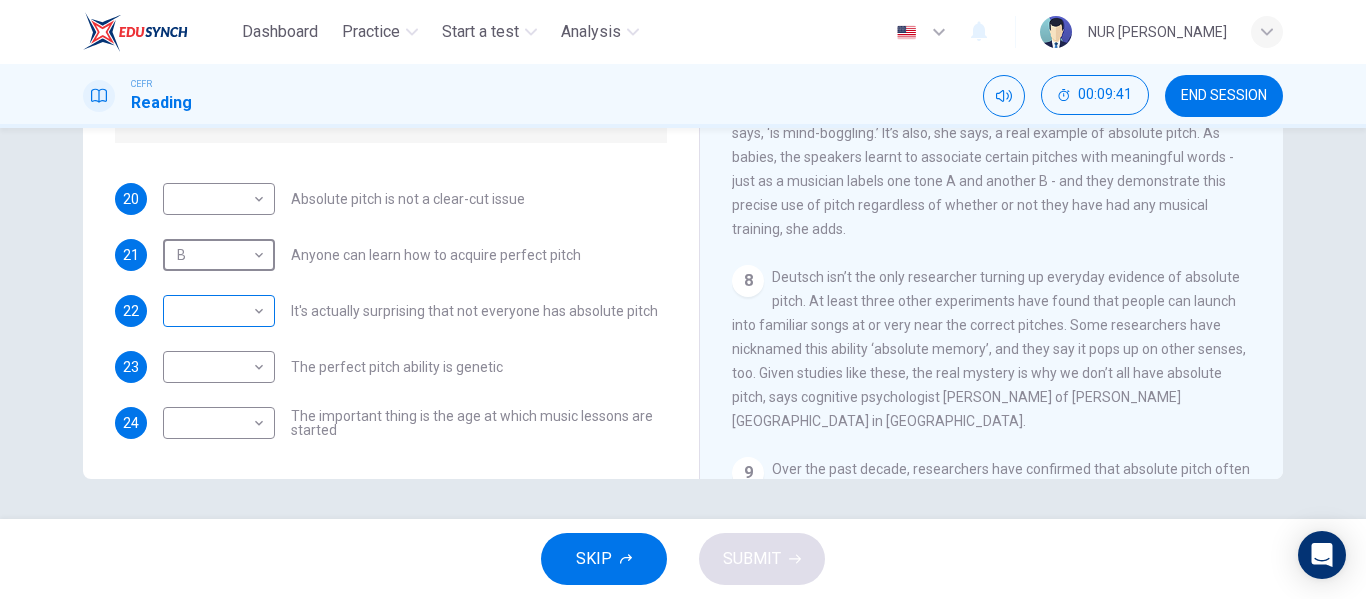 click on "Dashboard Practice Start a test Analysis English en ​ NUR [PERSON_NAME] CEFR Reading 00:09:41 END SESSION Questions 20 - 24 The Reading Passage contains a number of opinions provided by five different scientists. Match each opinion with one of the scientists ( A-E  below).
Write your answers in the boxes below.
NB  You may use any of the choices  A-E  more than once. A Levitin B Deutsch C [PERSON_NAME] D [PERSON_NAME] 20 ​ ​ Absolute pitch is not a clear-cut issue 21 B B ​ Anyone can learn how to acquire perfect pitch 22 ​ ​ It's actually surprising that not everyone has absolute pitch 23 ​ ​ The perfect pitch ability is genetic 24 ​ ​ The important thing is the age at which music lessons are started Striking the Right Note CLICK TO ZOOM Click to Zoom 1 Is perfect pitch a rare talent possessed solely by the likes of
[PERSON_NAME]? [PERSON_NAME] discusses this much sought-after musical ability. 2 3 4 5 6 7 8 9 10 11 12 13 SKIP SUBMIT EduSynch - Online Language Proficiency Testing" at bounding box center [683, 299] 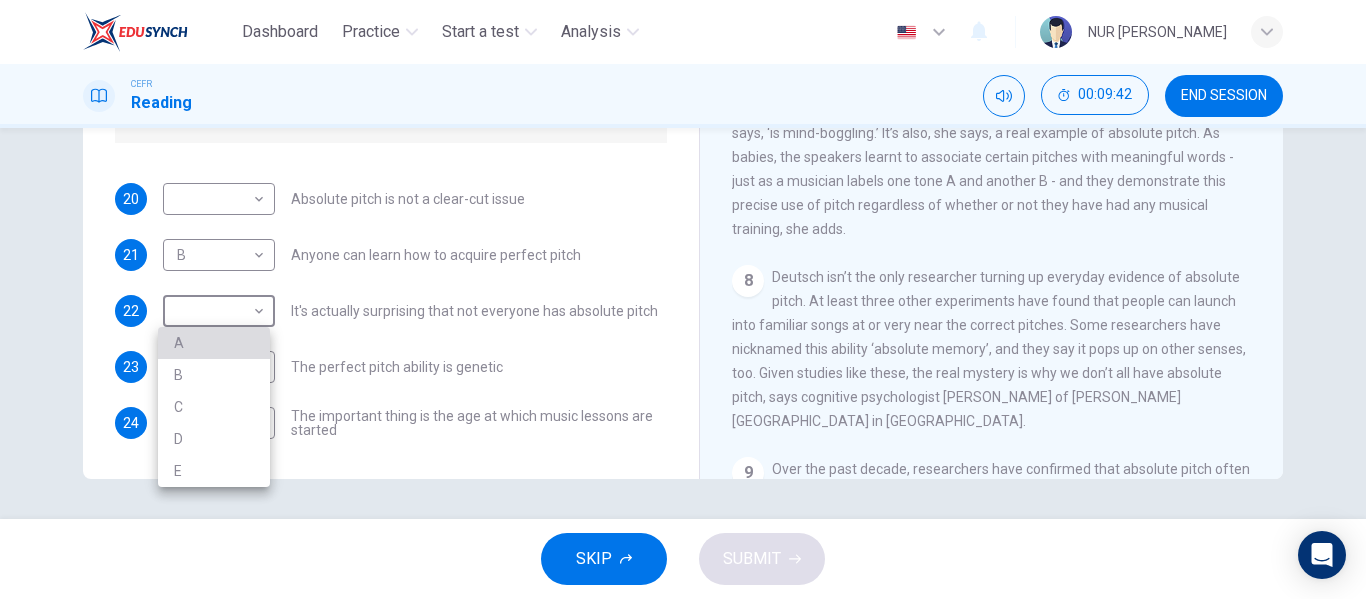 click on "A" at bounding box center [214, 343] 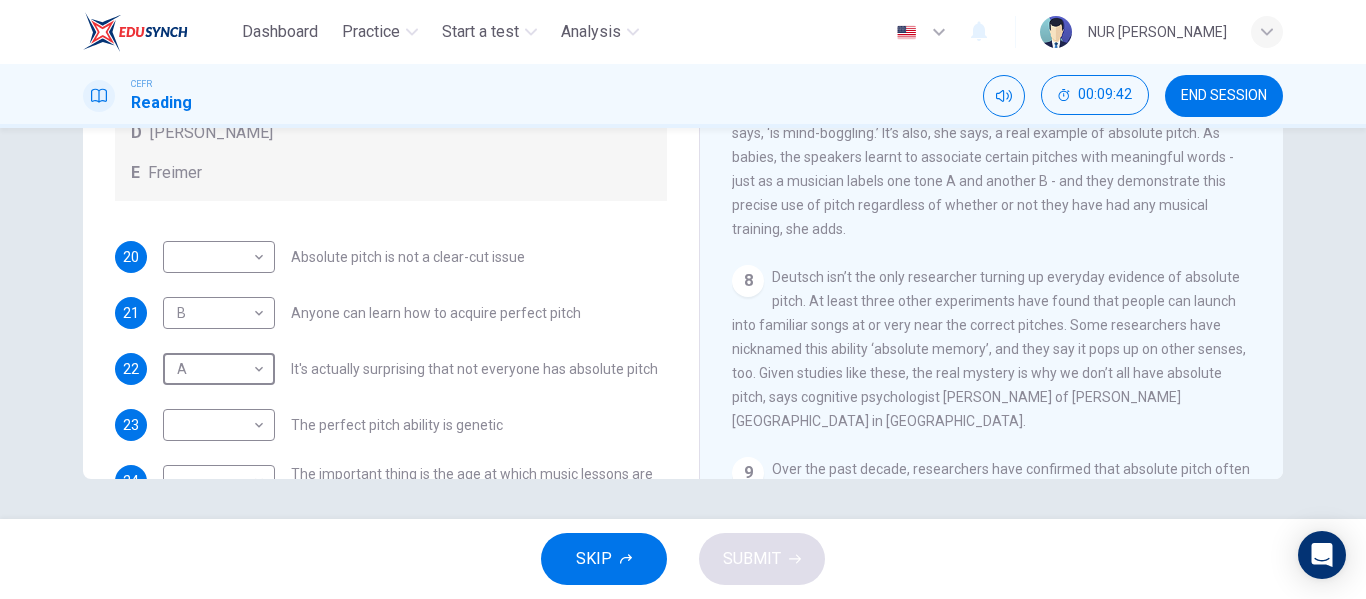 scroll, scrollTop: 0, scrollLeft: 0, axis: both 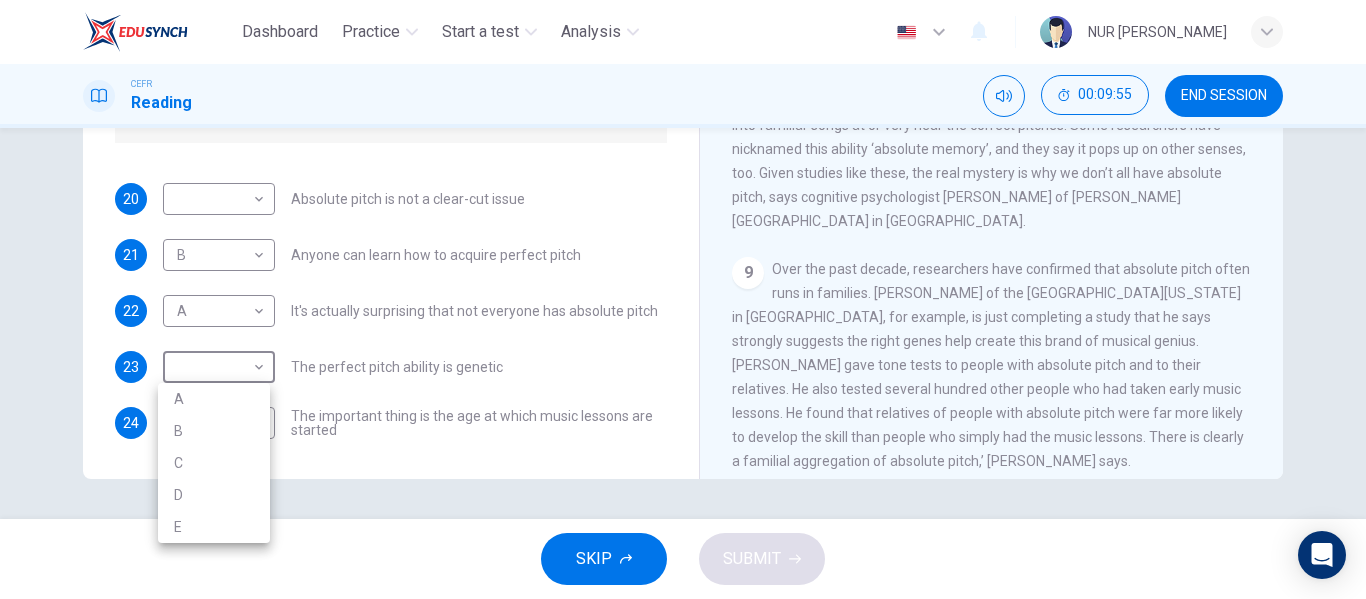 click on "Dashboard Practice Start a test Analysis English en ​ NUR [PERSON_NAME] CEFR Reading 00:09:55 END SESSION Questions 20 - 24 The Reading Passage contains a number of opinions provided by five different scientists. Match each opinion with one of the scientists ( A-E  below).
Write your answers in the boxes below.
NB  You may use any of the choices  A-E  more than once. A Levitin B Deutsch C [PERSON_NAME] D [PERSON_NAME] 20 ​ ​ Absolute pitch is not a clear-cut issue 21 B B ​ Anyone can learn how to acquire perfect pitch 22 A A ​ It's actually surprising that not everyone has absolute pitch 23 ​ ​ The perfect pitch ability is genetic 24 ​ ​ The important thing is the age at which music lessons are started Striking the Right Note CLICK TO ZOOM Click to Zoom 1 Is perfect pitch a rare talent possessed solely by the likes of
[PERSON_NAME]? [PERSON_NAME] discusses this much sought-after musical ability. 2 3 4 5 6 7 8 9 10 11 12 13 SKIP SUBMIT EduSynch - Online Language Proficiency Testing" at bounding box center [683, 299] 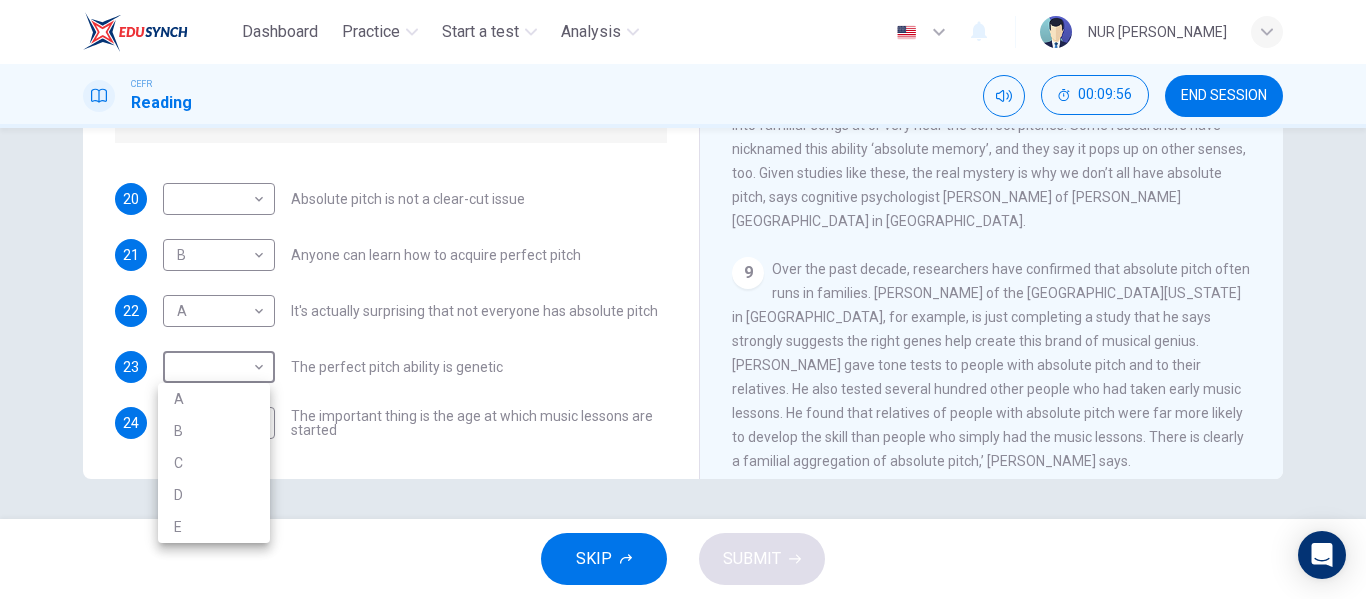 click on "D" at bounding box center [214, 495] 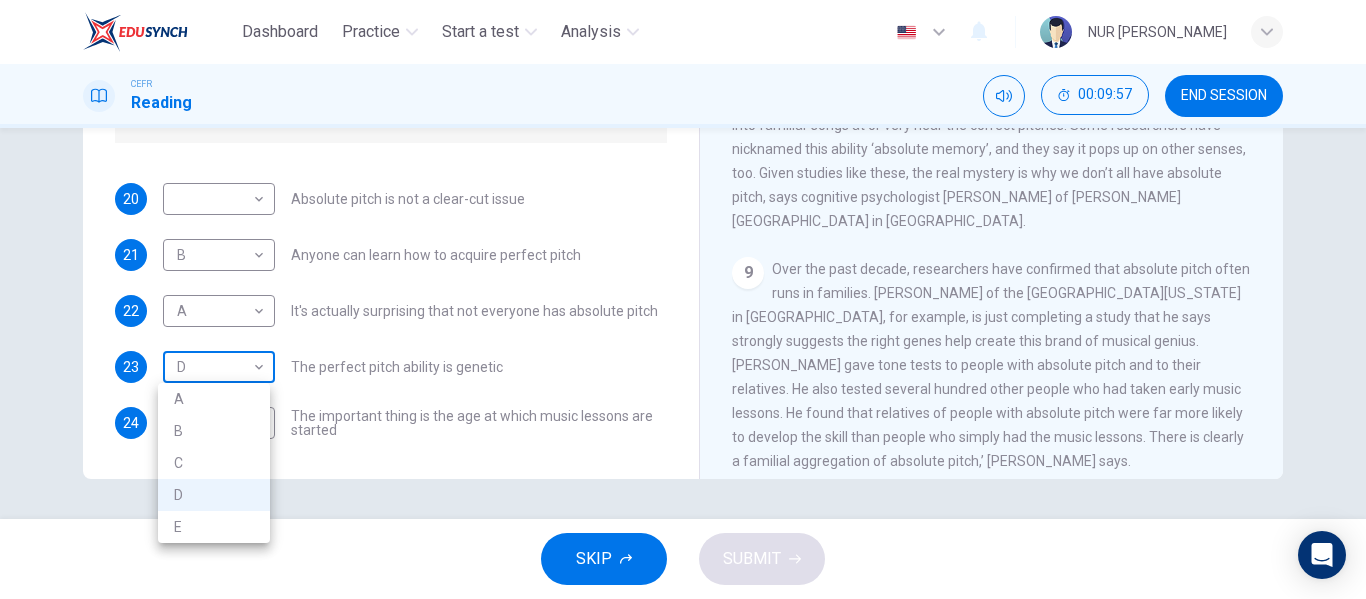 click on "Dashboard Practice Start a test Analysis English en ​ NUR [PERSON_NAME] CEFR Reading 00:09:57 END SESSION Questions 20 - 24 The Reading Passage contains a number of opinions provided by five different scientists. Match each opinion with one of the scientists ( A-E  below).
Write your answers in the boxes below.
NB  You may use any of the choices  A-E  more than once. A Levitin B Deutsch C [PERSON_NAME] D [PERSON_NAME] 20 ​ ​ Absolute pitch is not a clear-cut issue 21 B B ​ Anyone can learn how to acquire perfect pitch 22 A A ​ It's actually surprising that not everyone has absolute pitch 23 D D ​ The perfect pitch ability is genetic 24 ​ ​ The important thing is the age at which music lessons are started Striking the Right Note CLICK TO ZOOM Click to Zoom 1 Is perfect pitch a rare talent possessed solely by the likes of
[PERSON_NAME]? [PERSON_NAME] discusses this much sought-after musical ability. 2 3 4 5 6 7 8 9 10 11 12 13 SKIP SUBMIT EduSynch - Online Language Proficiency Testing" at bounding box center [683, 299] 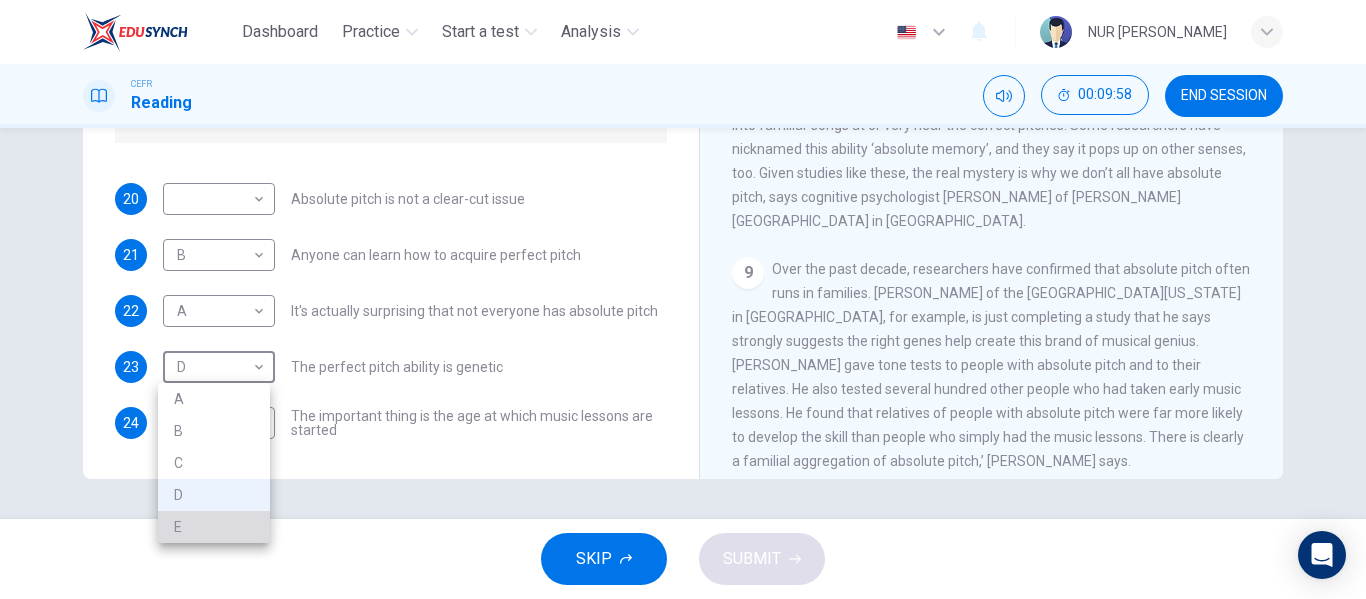 click on "E" at bounding box center (214, 527) 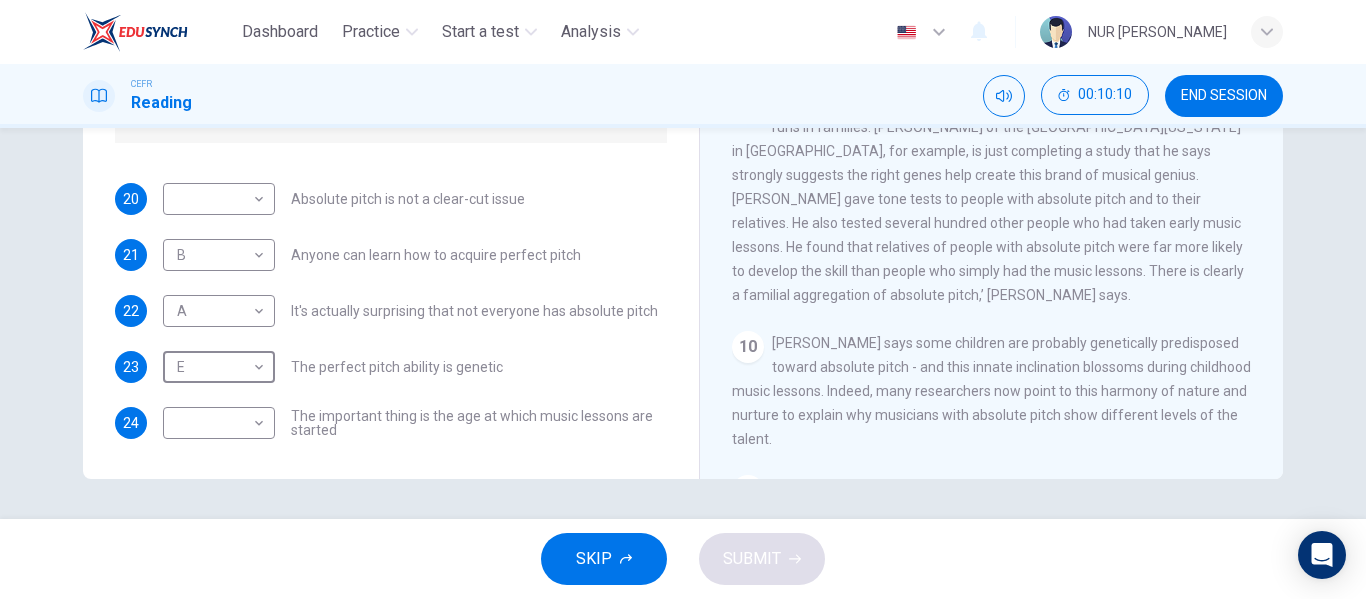 scroll, scrollTop: 1700, scrollLeft: 0, axis: vertical 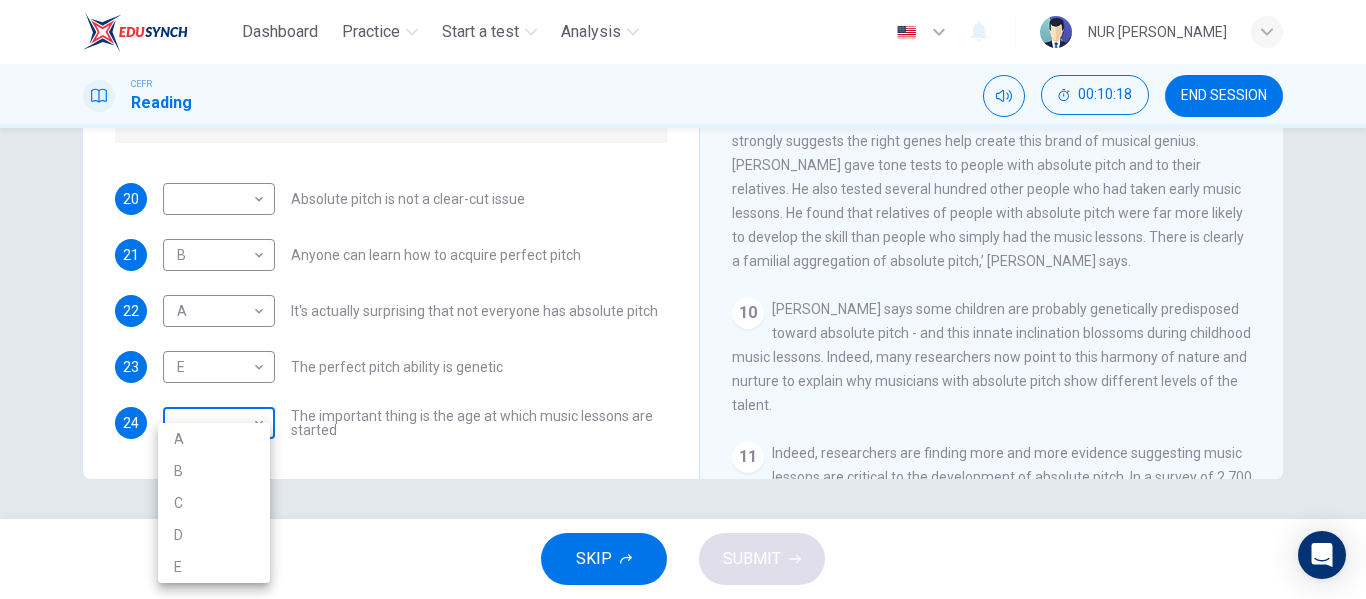 click on "Dashboard Practice Start a test Analysis English en ​ NUR [PERSON_NAME] CEFR Reading 00:10:18 END SESSION Questions 20 - 24 The Reading Passage contains a number of opinions provided by five different scientists. Match each opinion with one of the scientists ( A-E  below).
Write your answers in the boxes below.
NB  You may use any of the choices  A-E  more than once. A Levitin B Deutsch C [PERSON_NAME] D [PERSON_NAME] 20 ​ ​ Absolute pitch is not a clear-cut issue 21 B B ​ Anyone can learn how to acquire perfect pitch 22 A A ​ It's actually surprising that not everyone has absolute pitch 23 E E ​ The perfect pitch ability is genetic 24 ​ ​ The important thing is the age at which music lessons are started Striking the Right Note CLICK TO ZOOM Click to Zoom 1 Is perfect pitch a rare talent possessed solely by the likes of
[PERSON_NAME]? [PERSON_NAME] discusses this much sought-after musical ability. 2 3 4 5 6 7 8 9 10 11 12 13 SKIP SUBMIT EduSynch - Online Language Proficiency Testing" at bounding box center [683, 299] 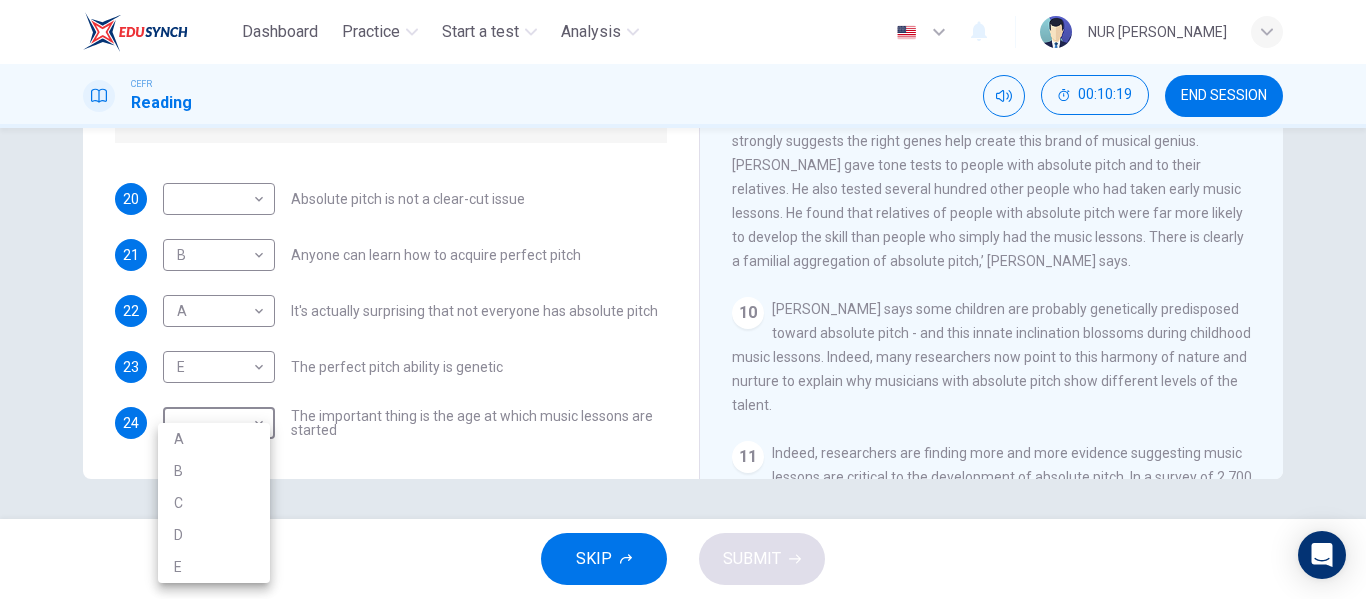 click on "E" at bounding box center (214, 567) 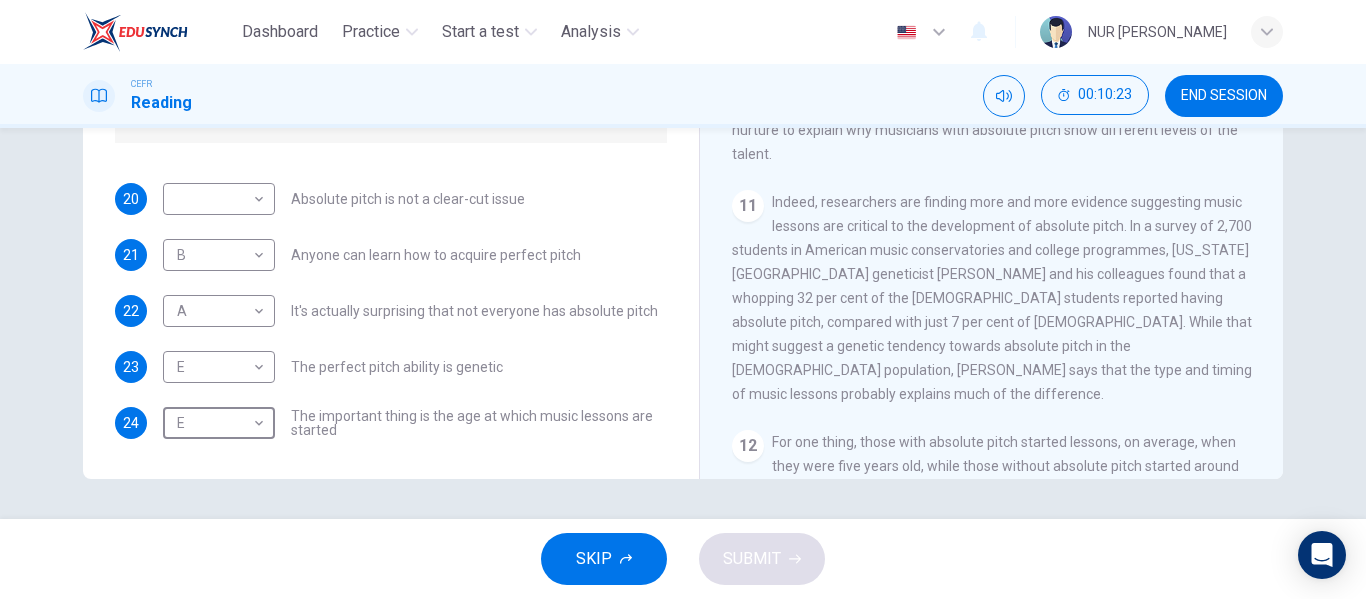 scroll, scrollTop: 2000, scrollLeft: 0, axis: vertical 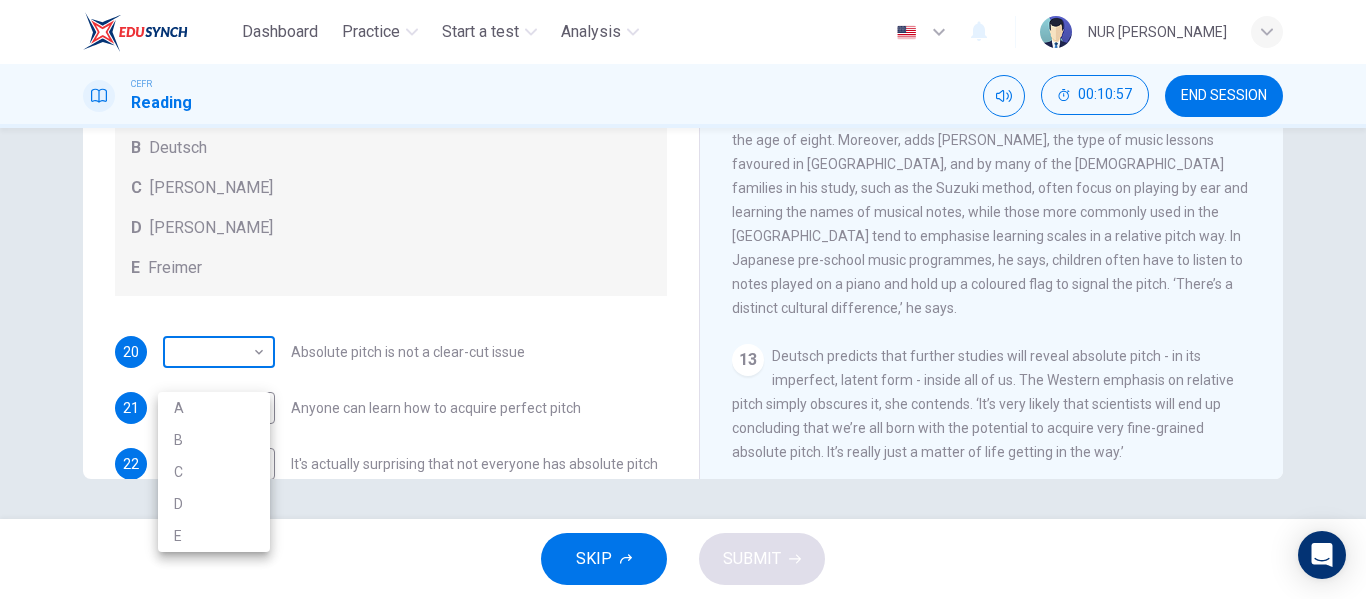 click on "Dashboard Practice Start a test Analysis English en ​ NUR [PERSON_NAME] CEFR Reading 00:10:57 END SESSION Questions 20 - 24 The Reading Passage contains a number of opinions provided by five different scientists. Match each opinion with one of the scientists ( A-E  below).
Write your answers in the boxes below.
NB  You may use any of the choices  A-E  more than once. A Levitin B Deutsch C [PERSON_NAME] D [PERSON_NAME] 20 ​ ​ Absolute pitch is not a clear-cut issue 21 B B ​ Anyone can learn how to acquire perfect pitch 22 A A ​ It's actually surprising that not everyone has absolute pitch 23 E E ​ The perfect pitch ability is genetic 24 E E ​ The important thing is the age at which music lessons are started Striking the Right Note CLICK TO ZOOM Click to Zoom 1 Is perfect pitch a rare talent possessed solely by the likes of
[PERSON_NAME]? [PERSON_NAME] discusses this much sought-after musical ability. 2 3 4 5 6 7 8 9 10 11 12 13 SKIP SUBMIT EduSynch - Online Language Proficiency Testing" at bounding box center (683, 299) 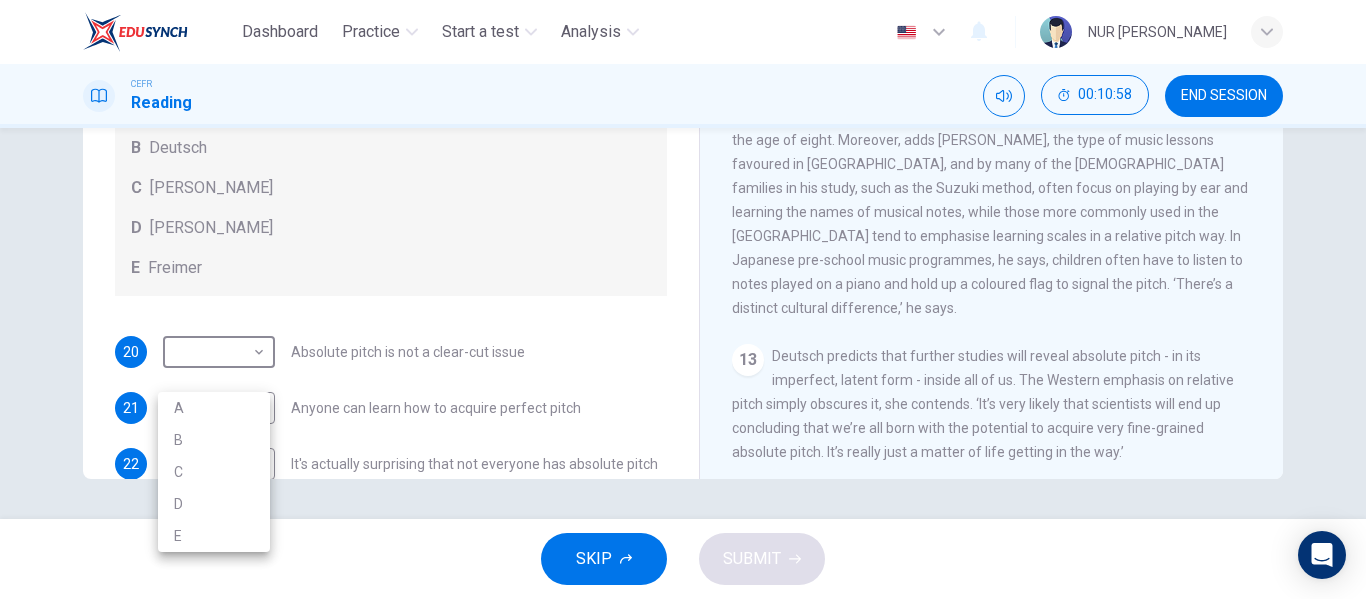 click on "B" at bounding box center (214, 440) 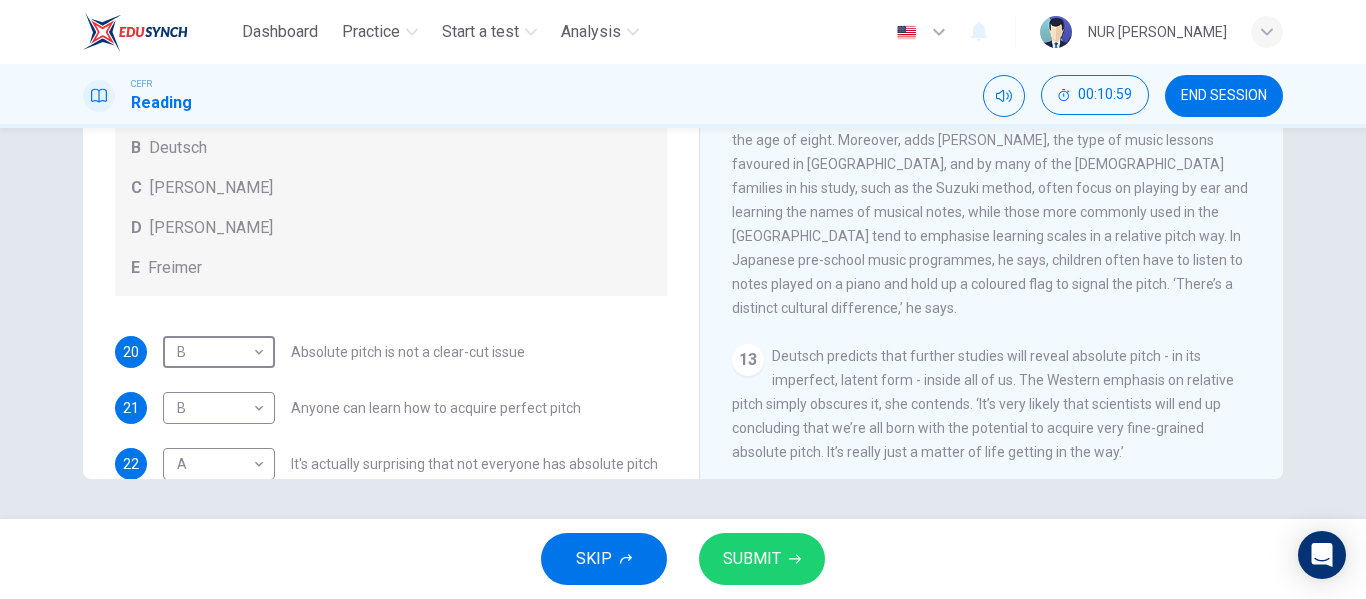 click on "SUBMIT" at bounding box center [752, 559] 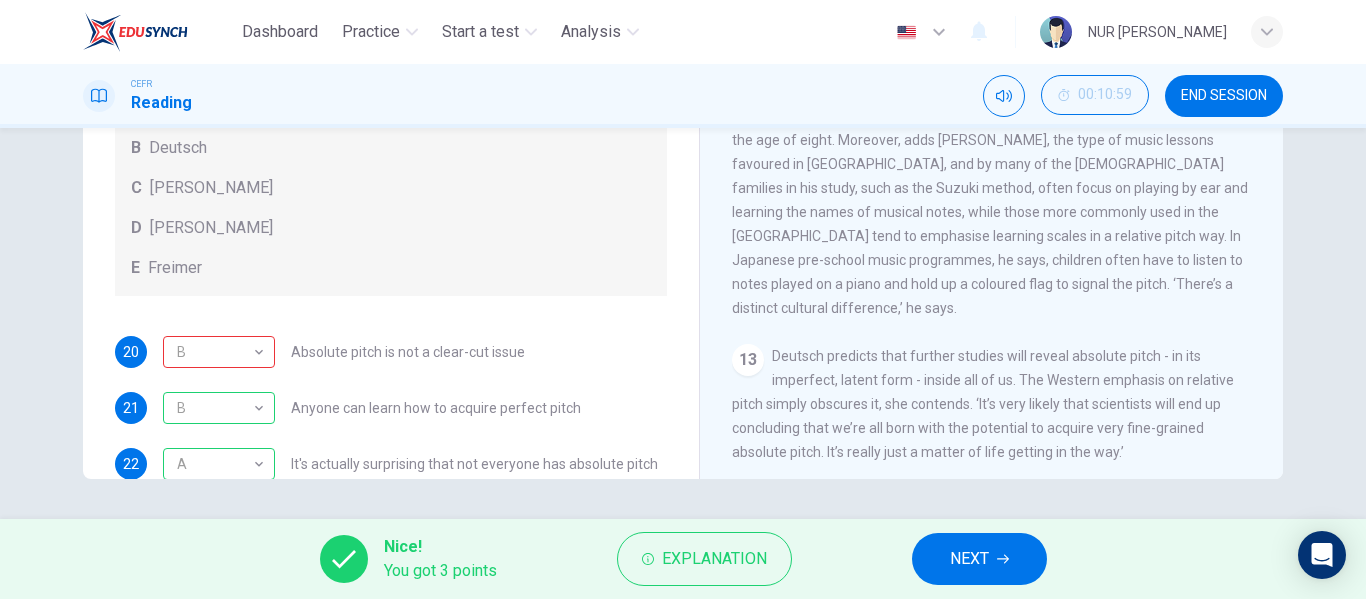 scroll, scrollTop: 100, scrollLeft: 0, axis: vertical 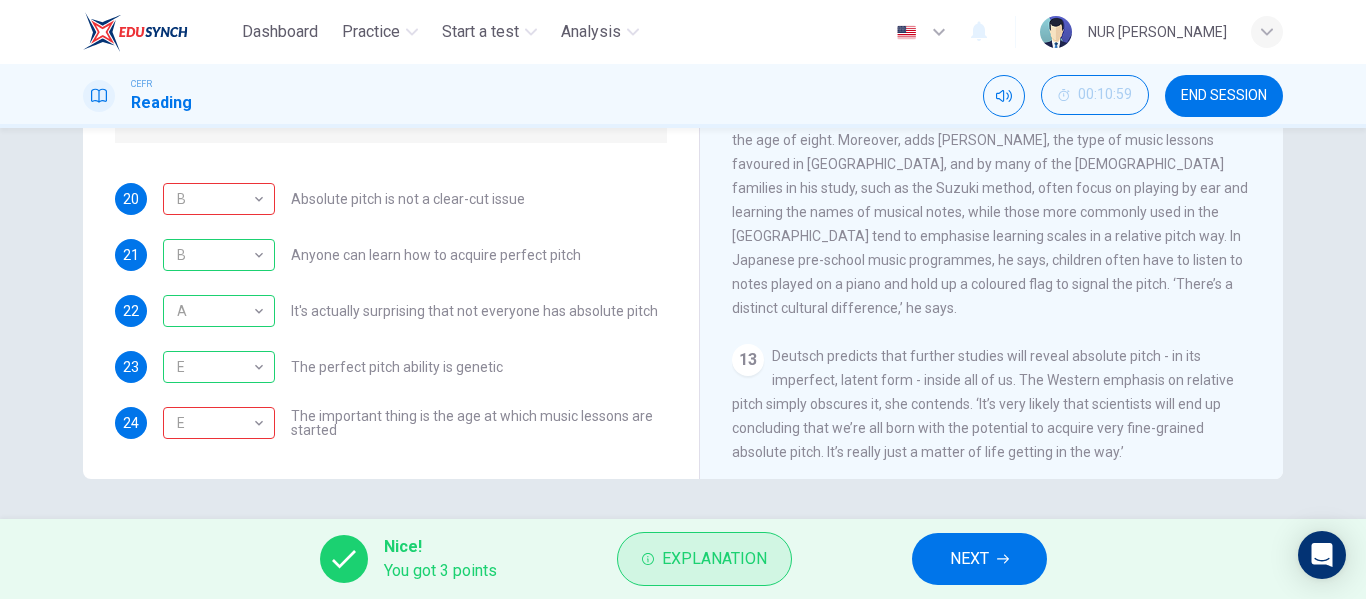 click on "Explanation" at bounding box center [714, 559] 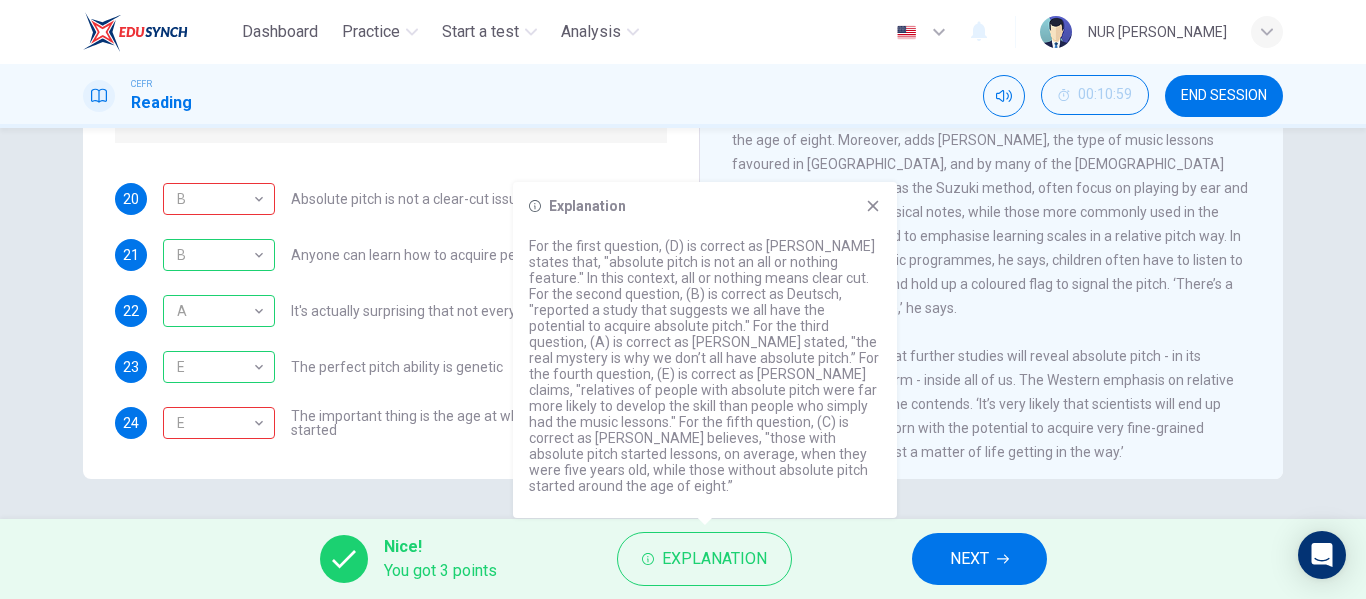 click 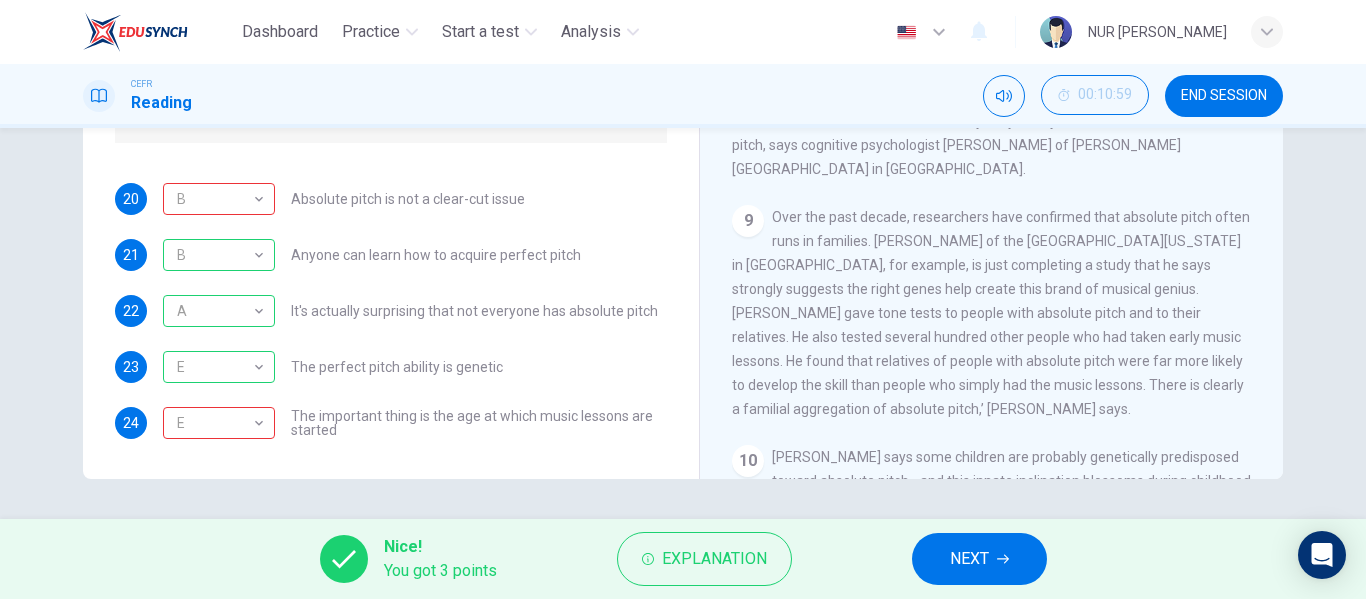 scroll, scrollTop: 1401, scrollLeft: 0, axis: vertical 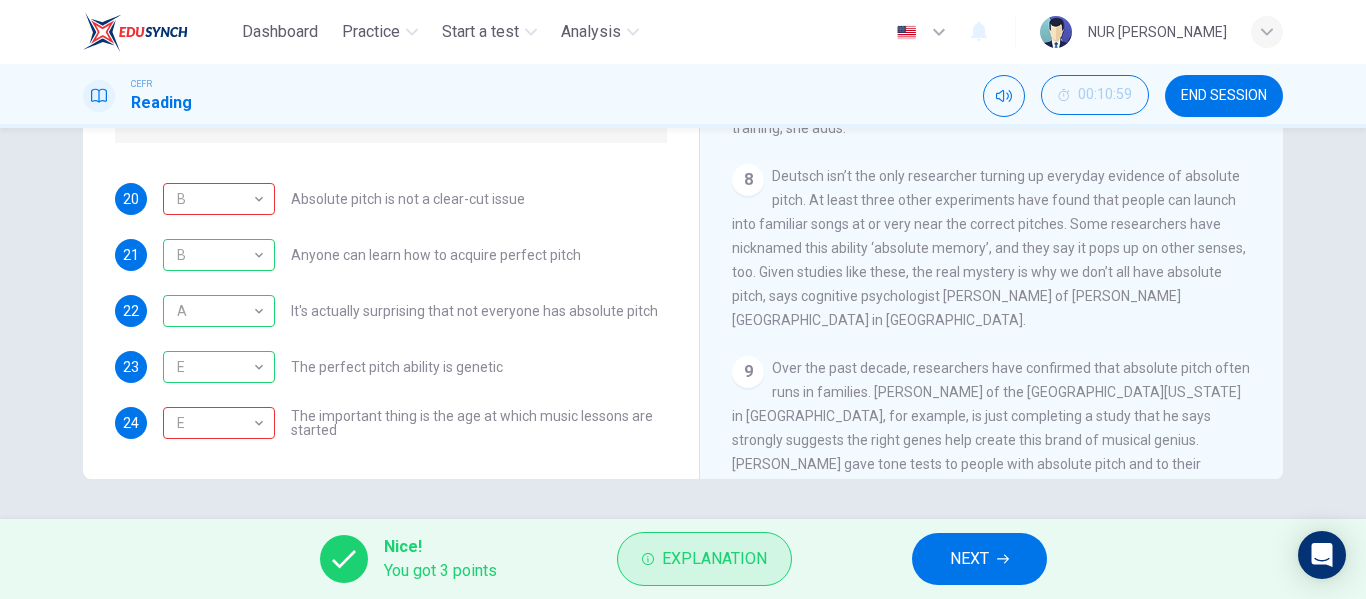 click on "Explanation" at bounding box center (714, 559) 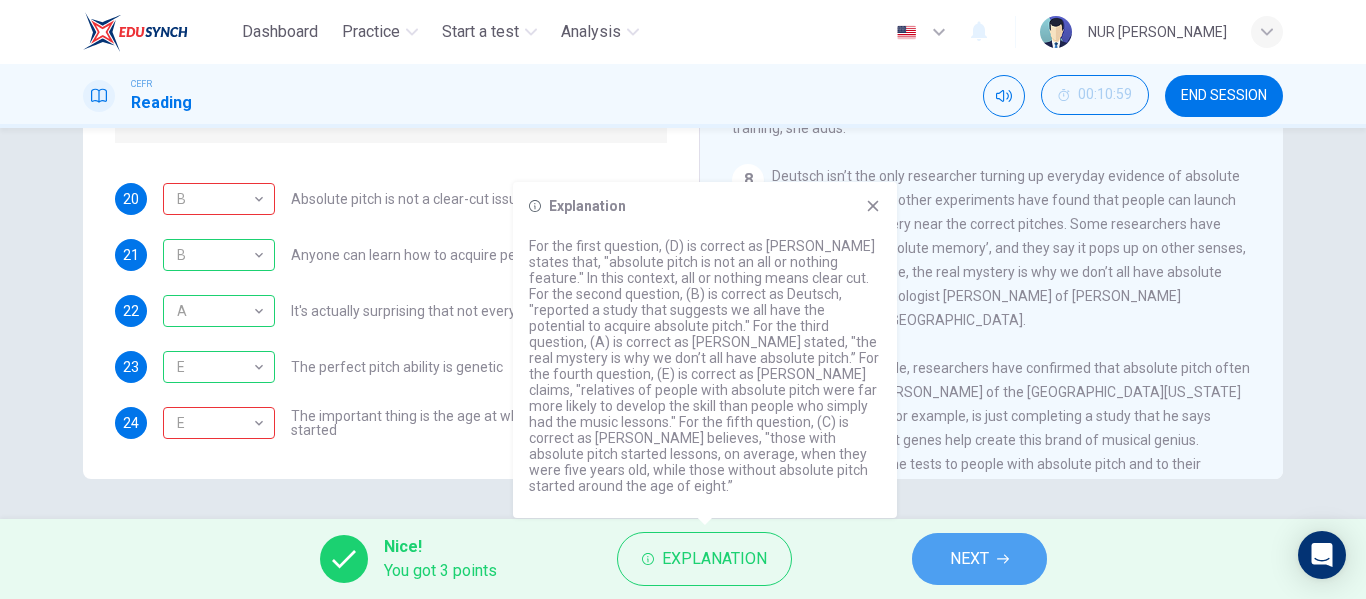 click on "NEXT" at bounding box center [979, 559] 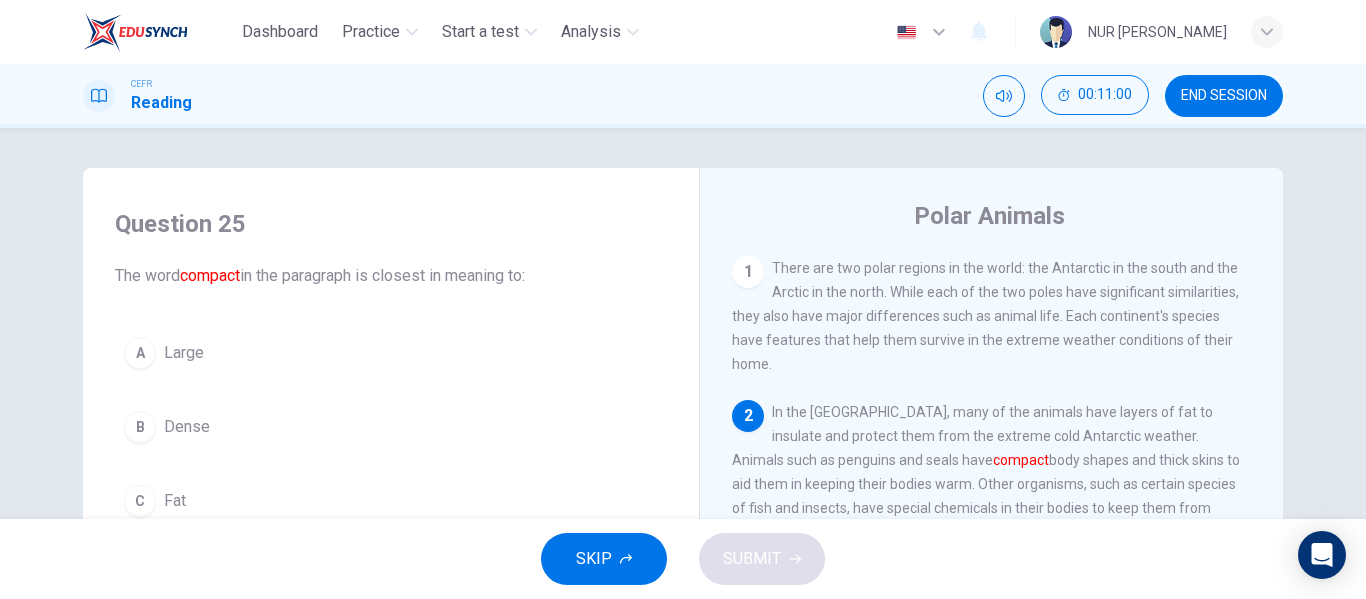 scroll, scrollTop: 100, scrollLeft: 0, axis: vertical 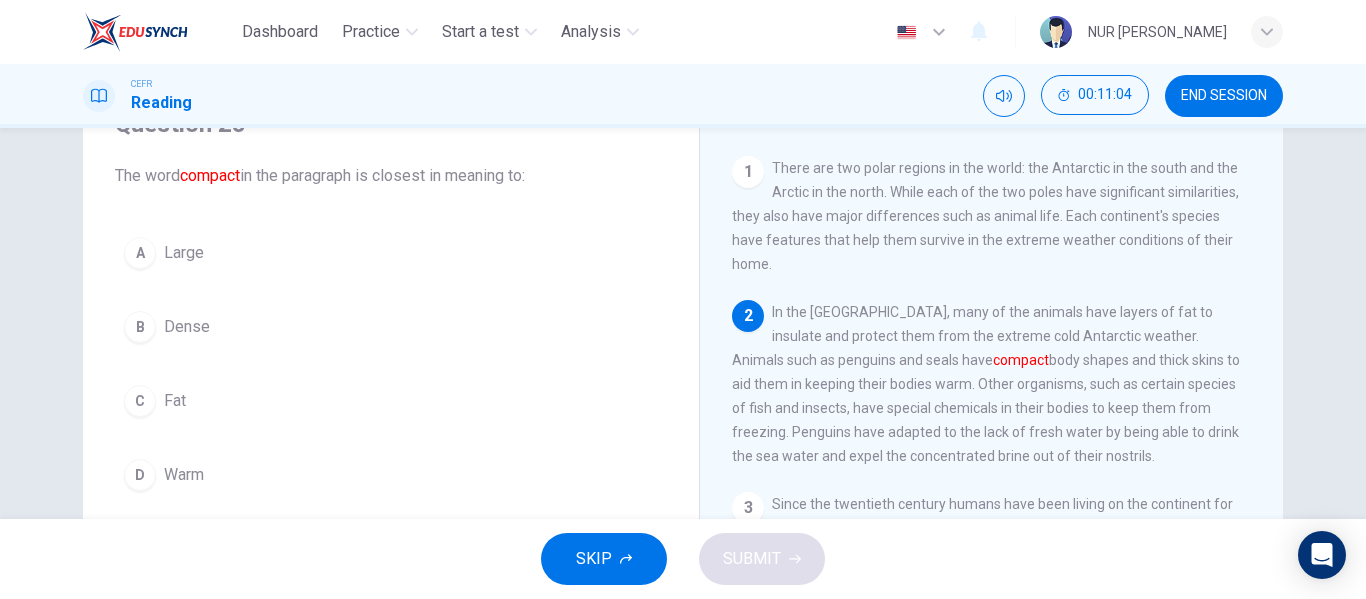 click on "B" at bounding box center [140, 327] 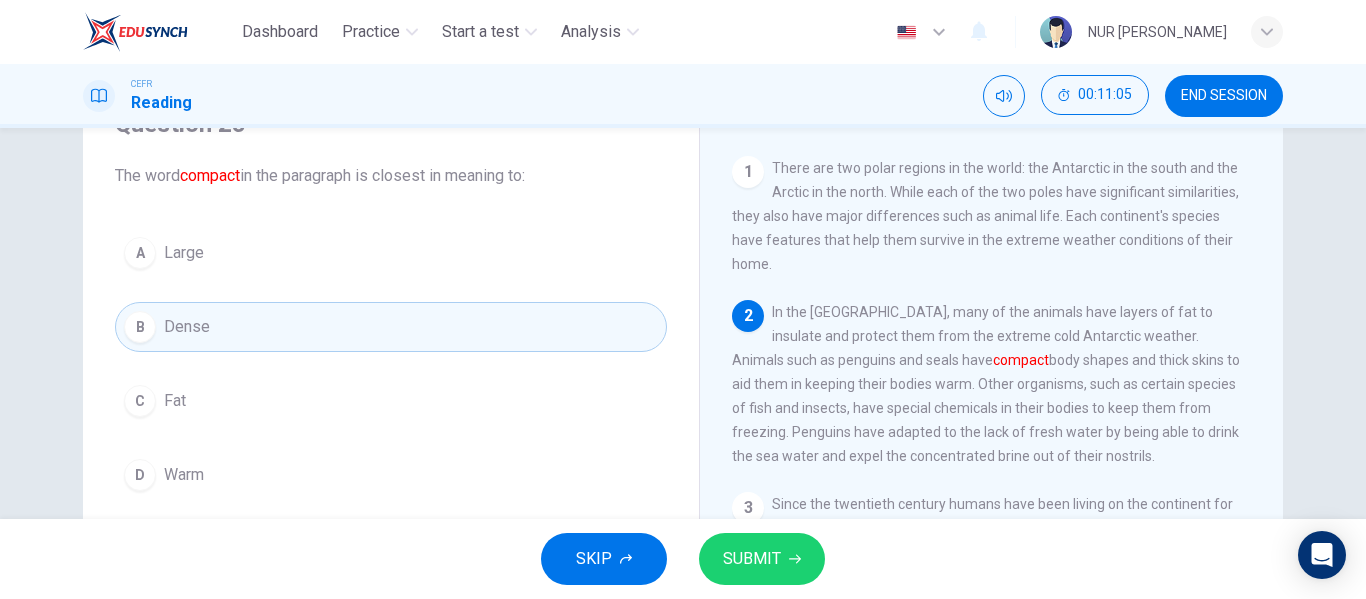 click on "SUBMIT" at bounding box center [762, 559] 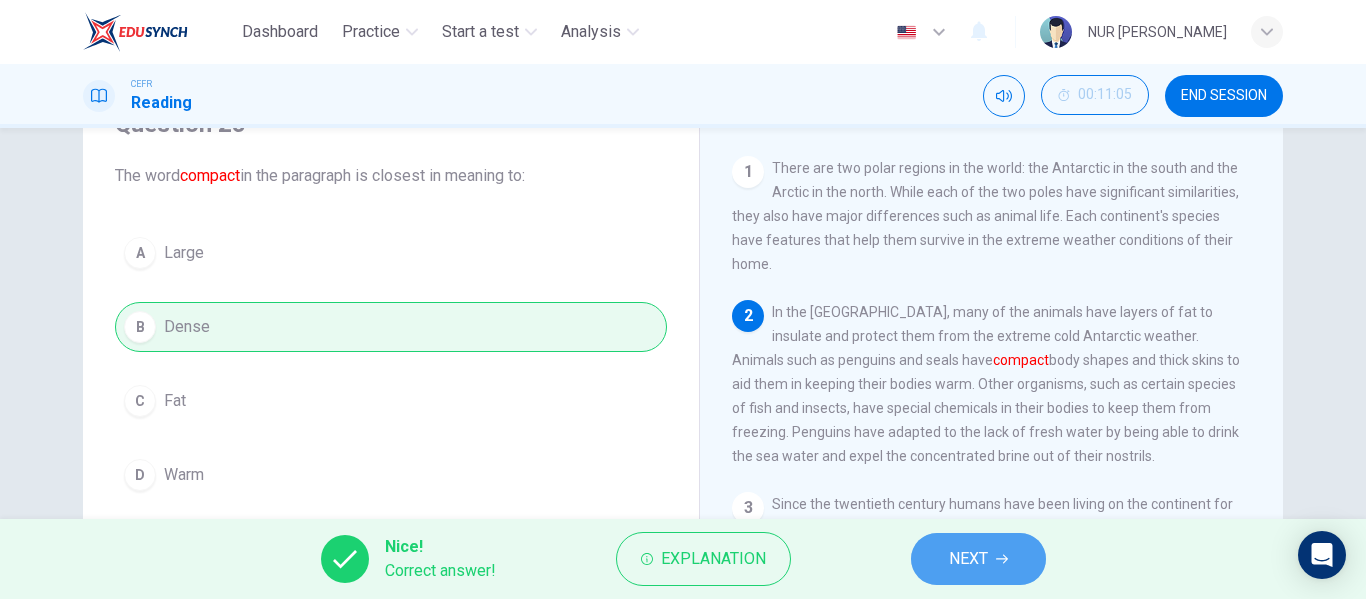 click on "NEXT" at bounding box center [978, 559] 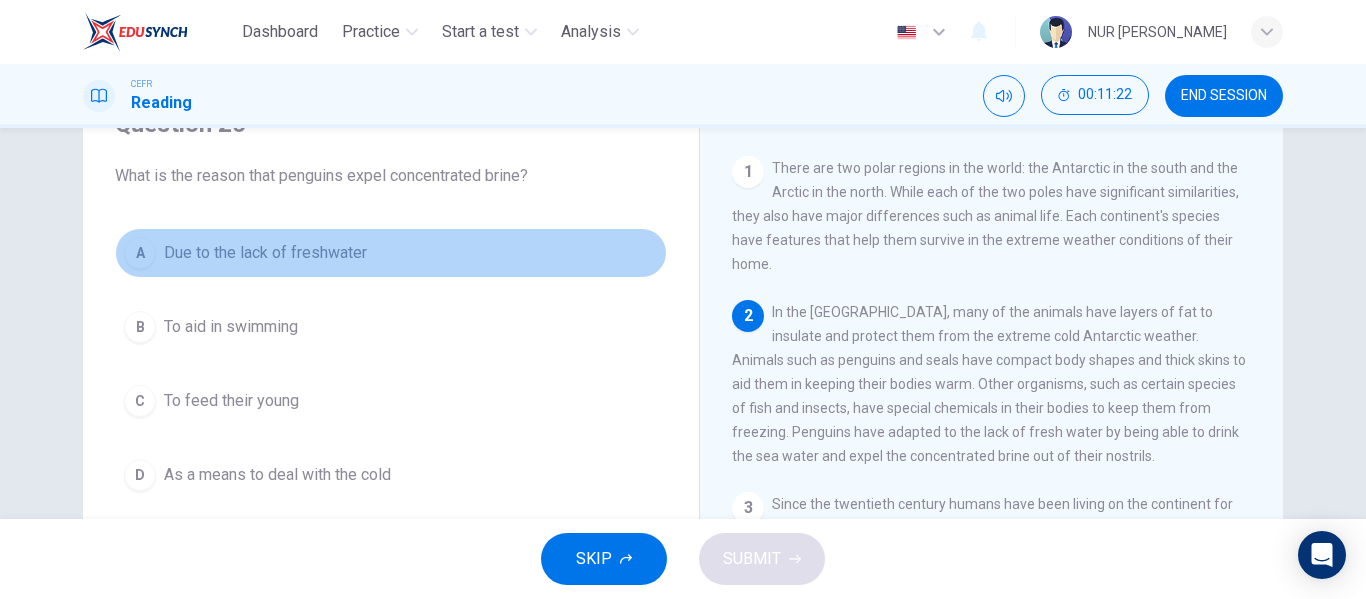 click on "Due to the lack of freshwater" at bounding box center (265, 253) 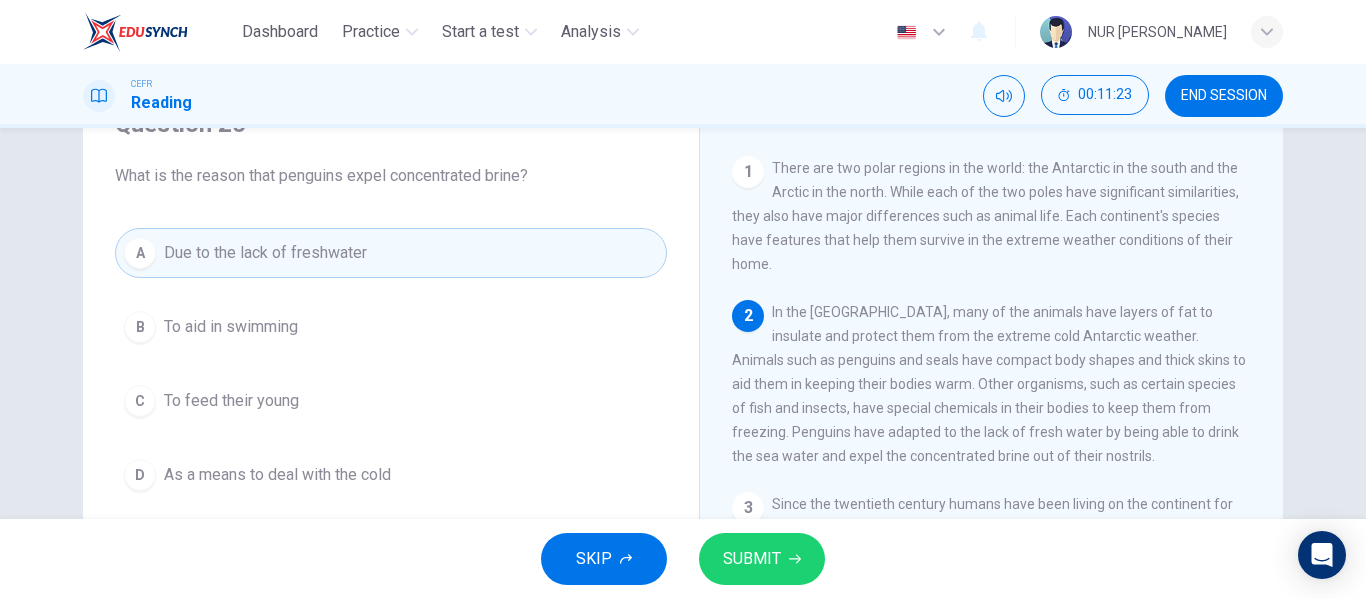 click on "SUBMIT" at bounding box center [752, 559] 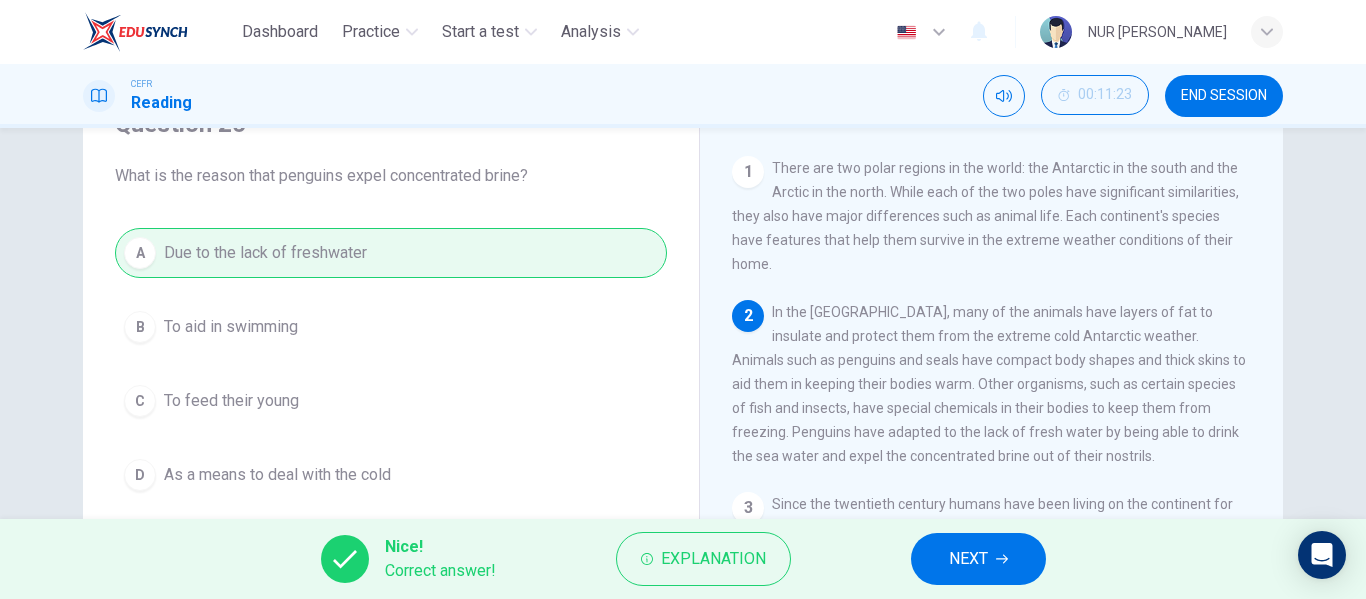 click on "NEXT" at bounding box center [968, 559] 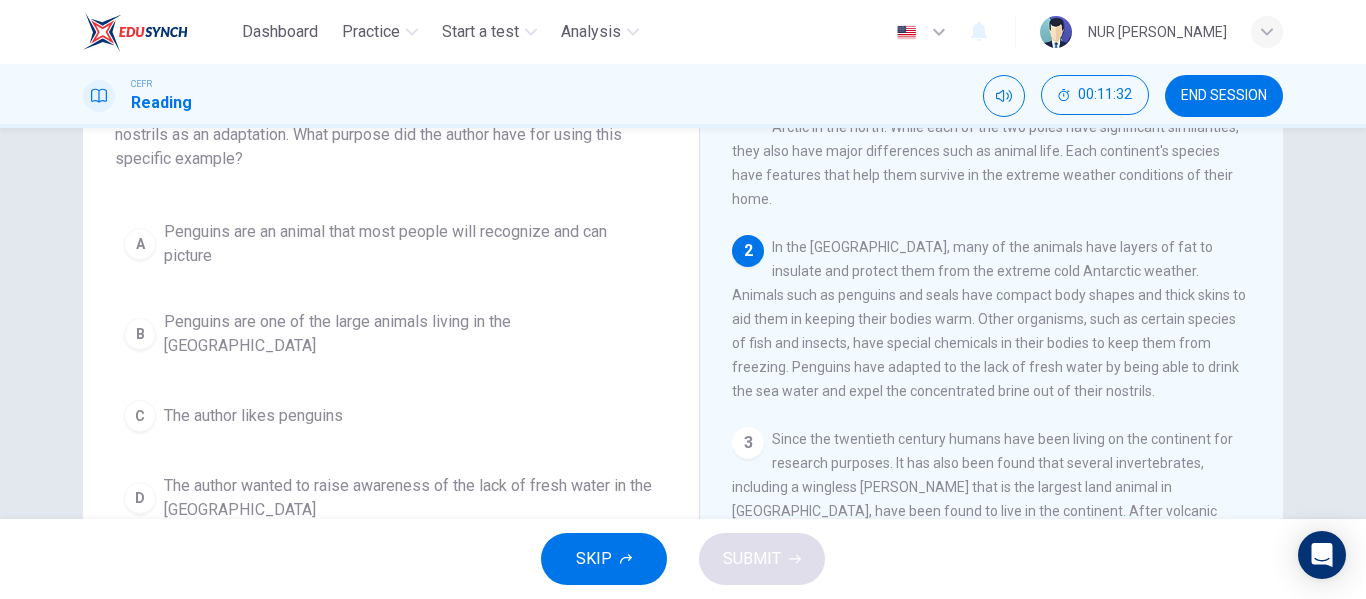 scroll, scrollTop: 200, scrollLeft: 0, axis: vertical 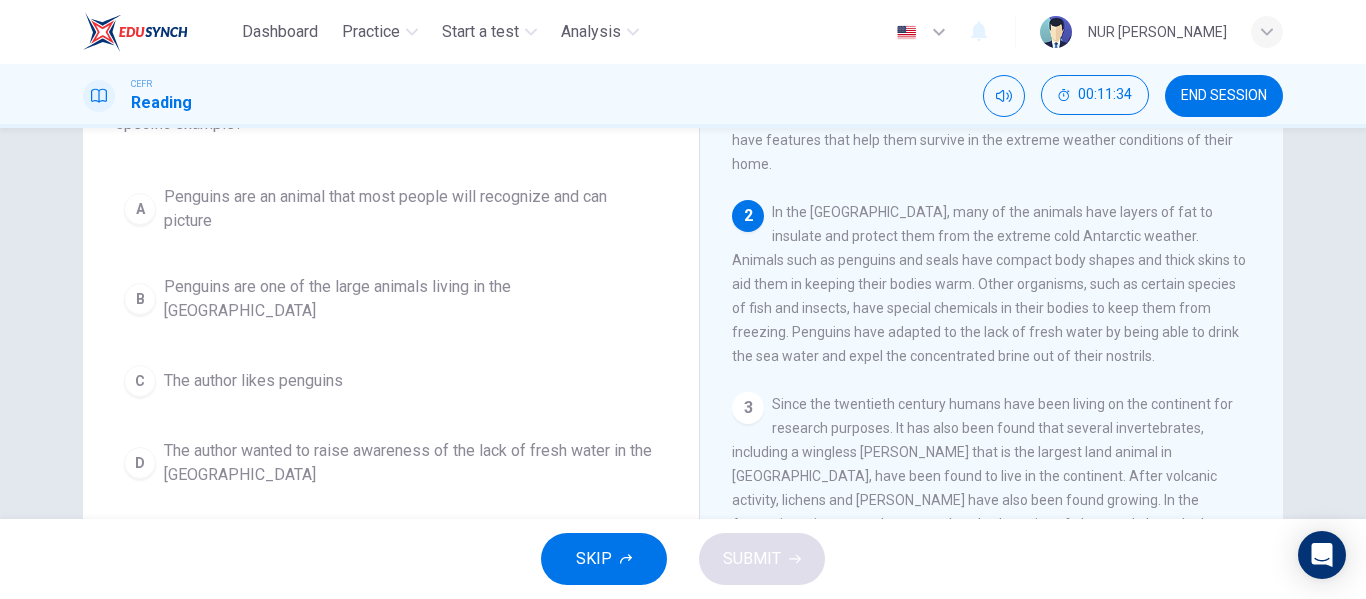 click on "The author wanted to raise awareness of the lack of fresh water in the [GEOGRAPHIC_DATA]" at bounding box center [411, 463] 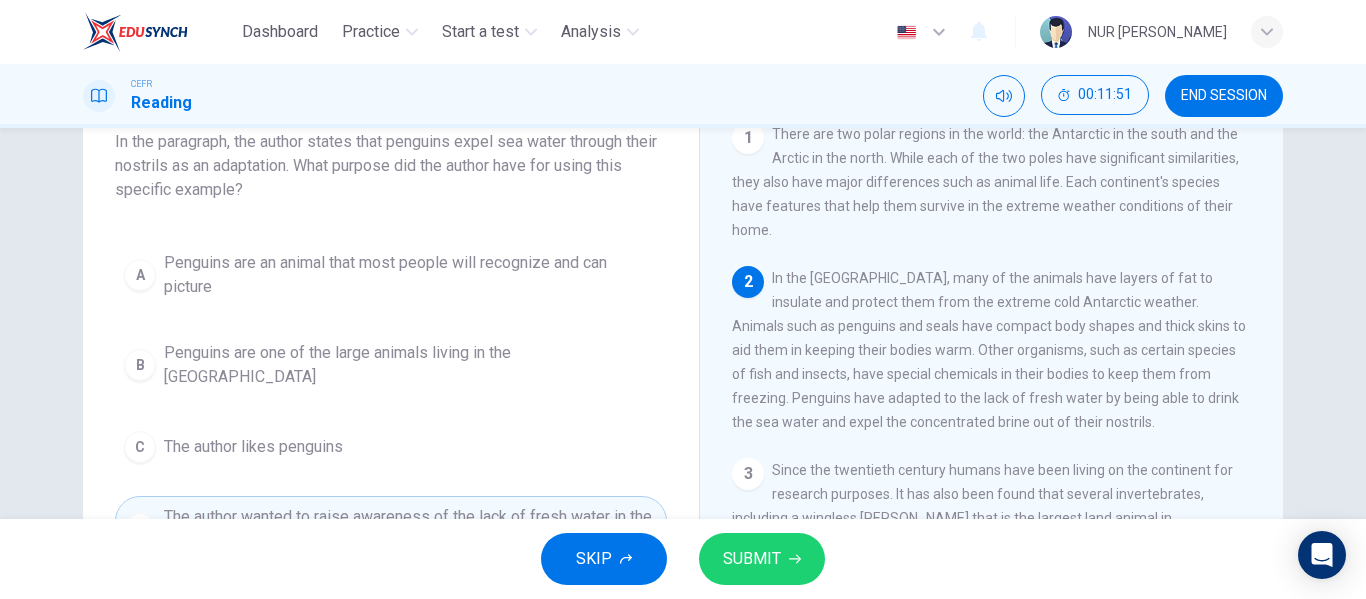 scroll, scrollTop: 100, scrollLeft: 0, axis: vertical 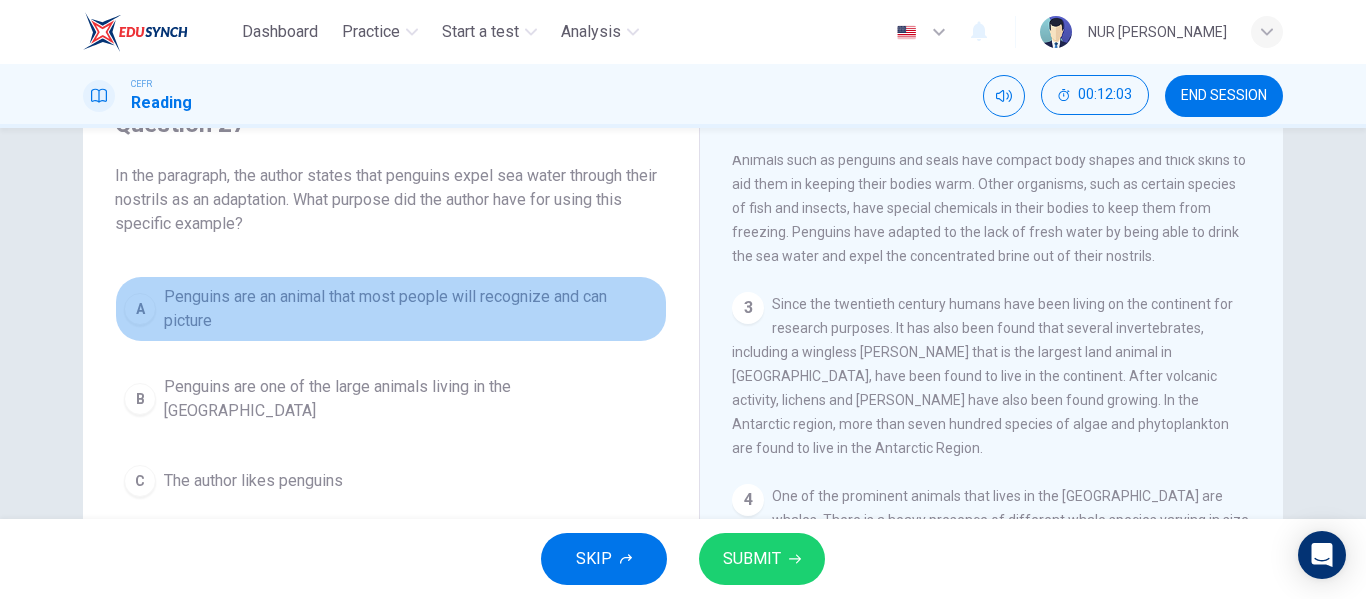 click on "Penguins are an animal that most people will recognize and can picture" at bounding box center (411, 309) 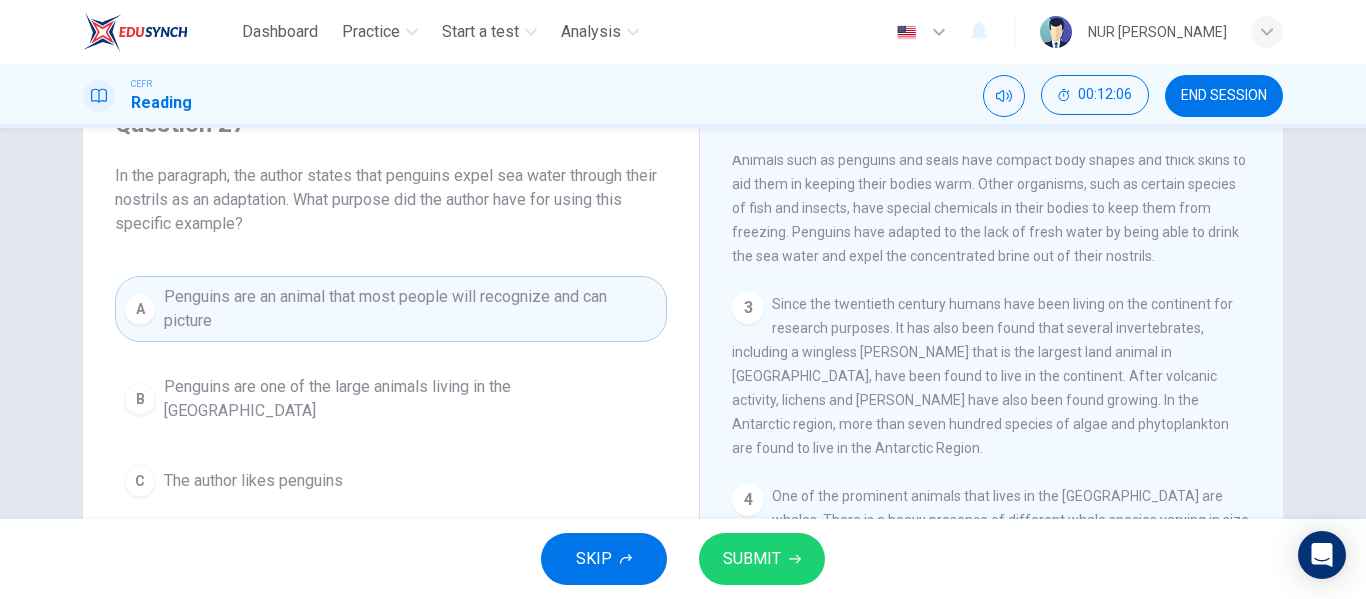 scroll, scrollTop: 200, scrollLeft: 0, axis: vertical 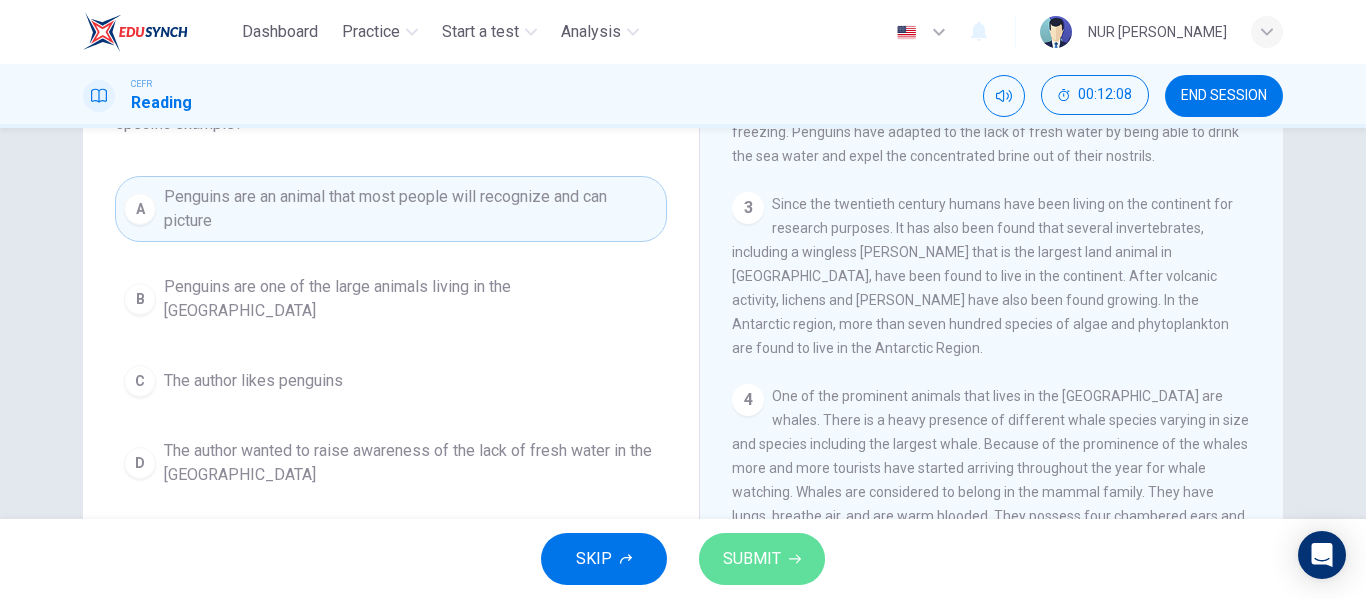 click on "SUBMIT" at bounding box center (752, 559) 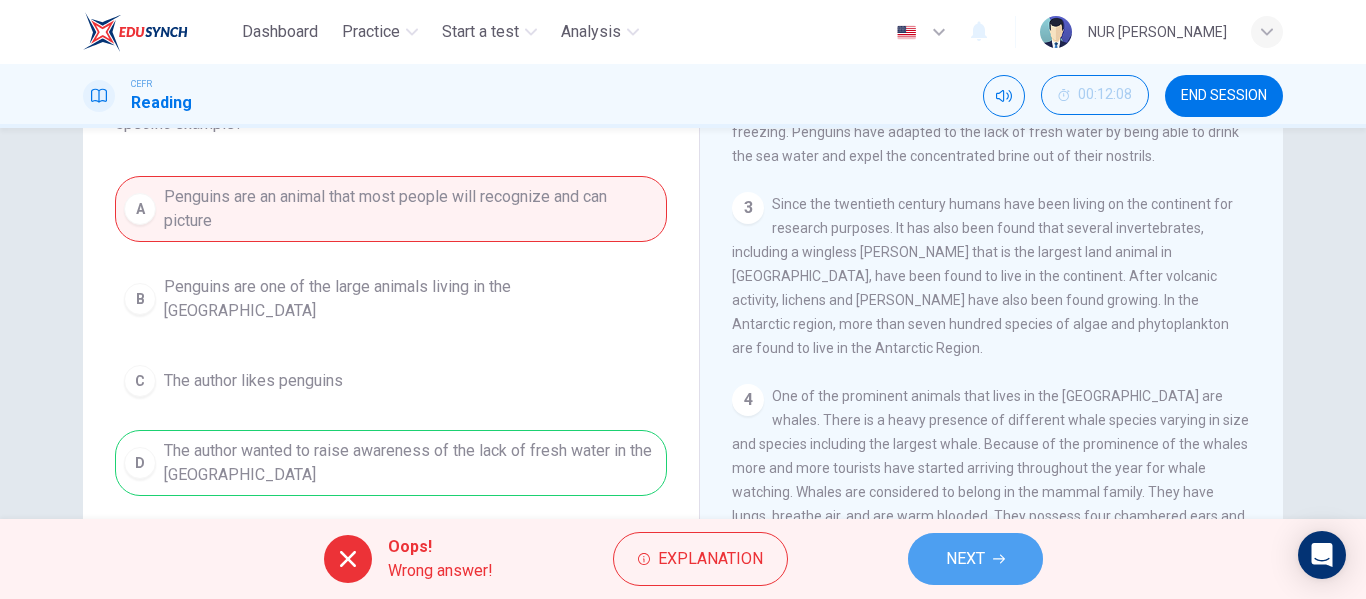 click on "NEXT" at bounding box center [965, 559] 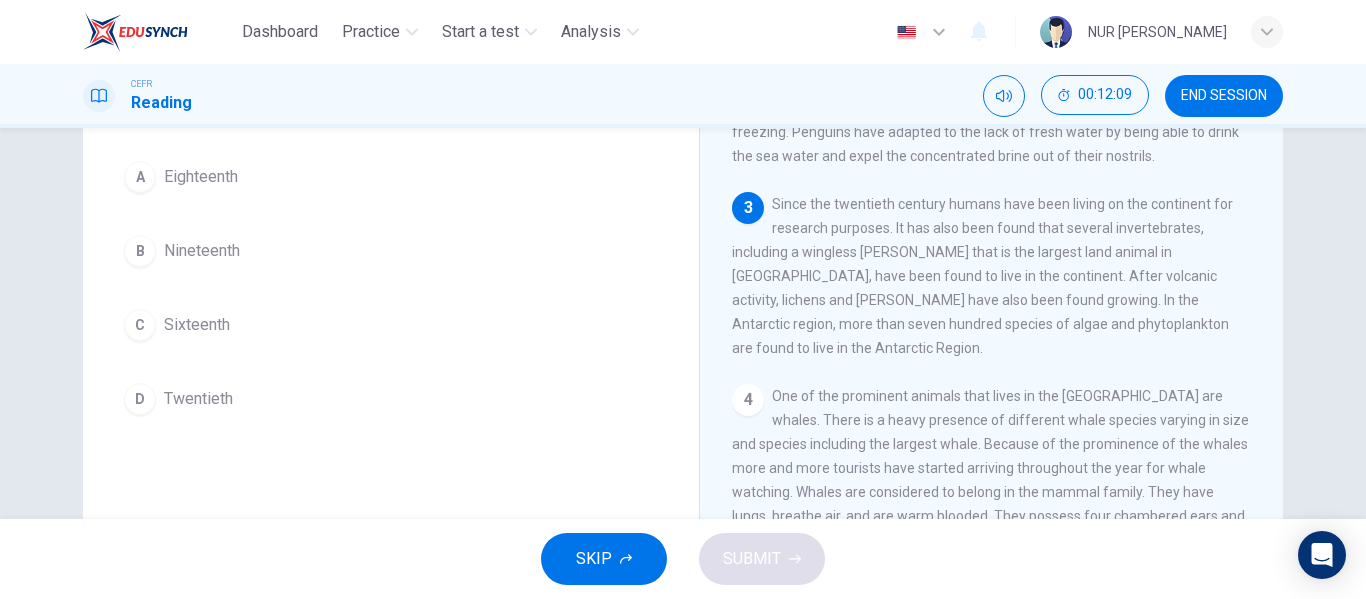 scroll, scrollTop: 100, scrollLeft: 0, axis: vertical 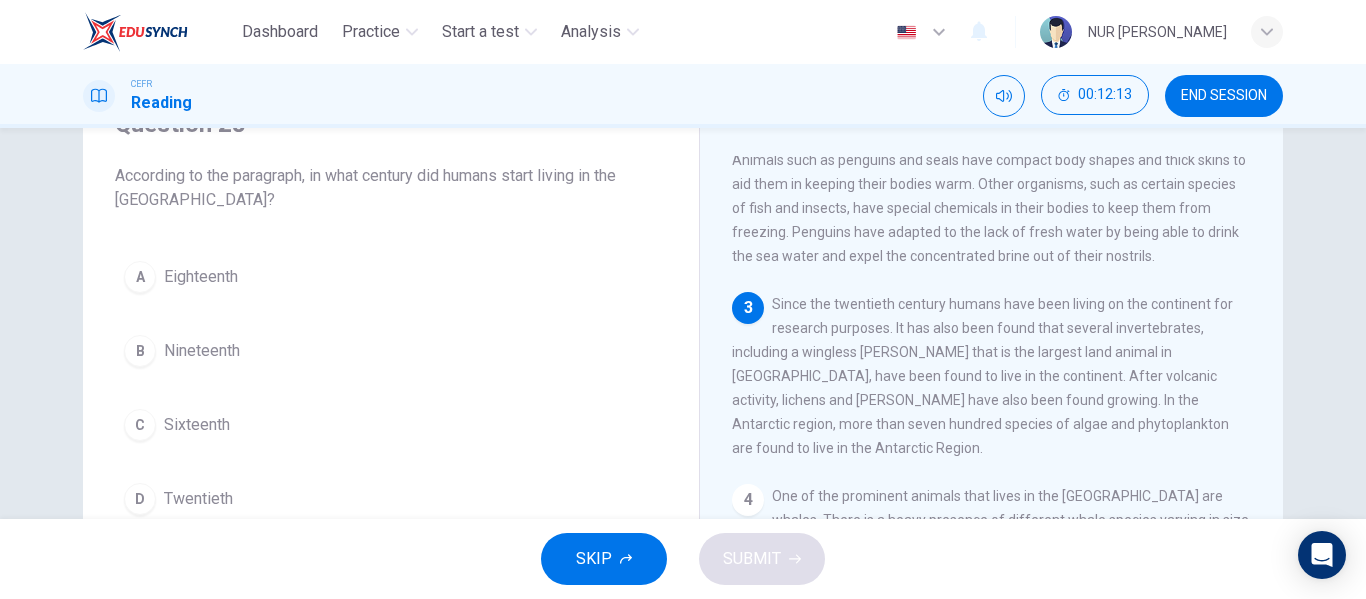 click on "Twentieth" at bounding box center [198, 499] 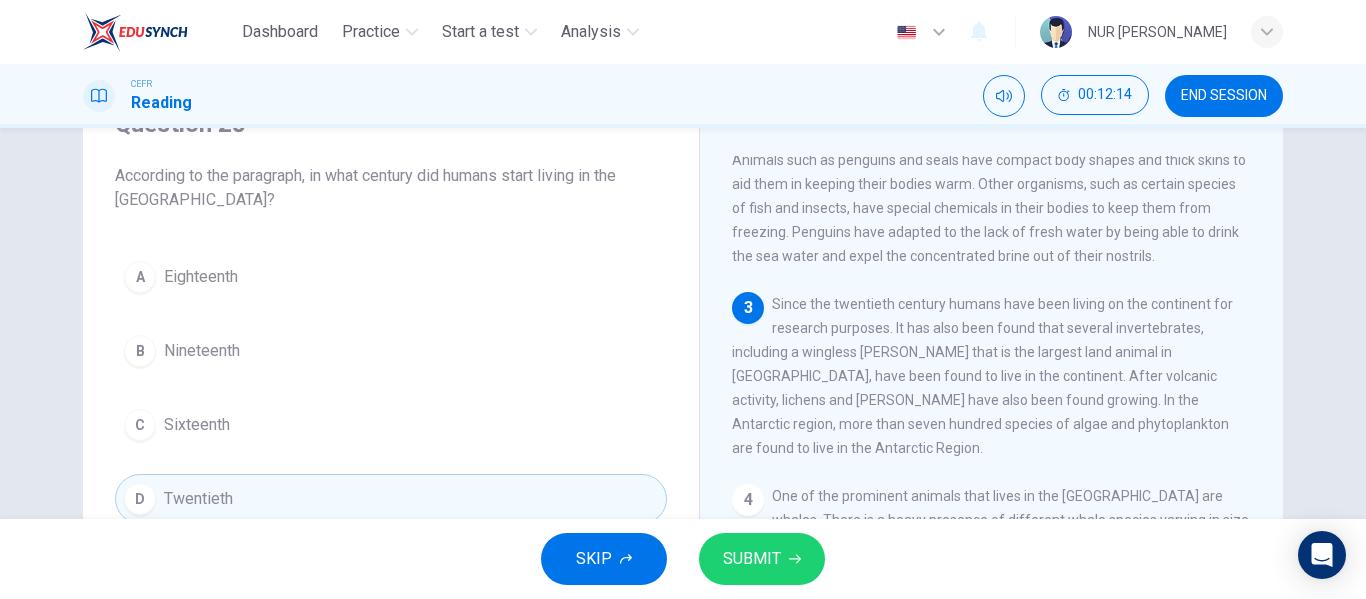 click on "SUBMIT" at bounding box center (762, 559) 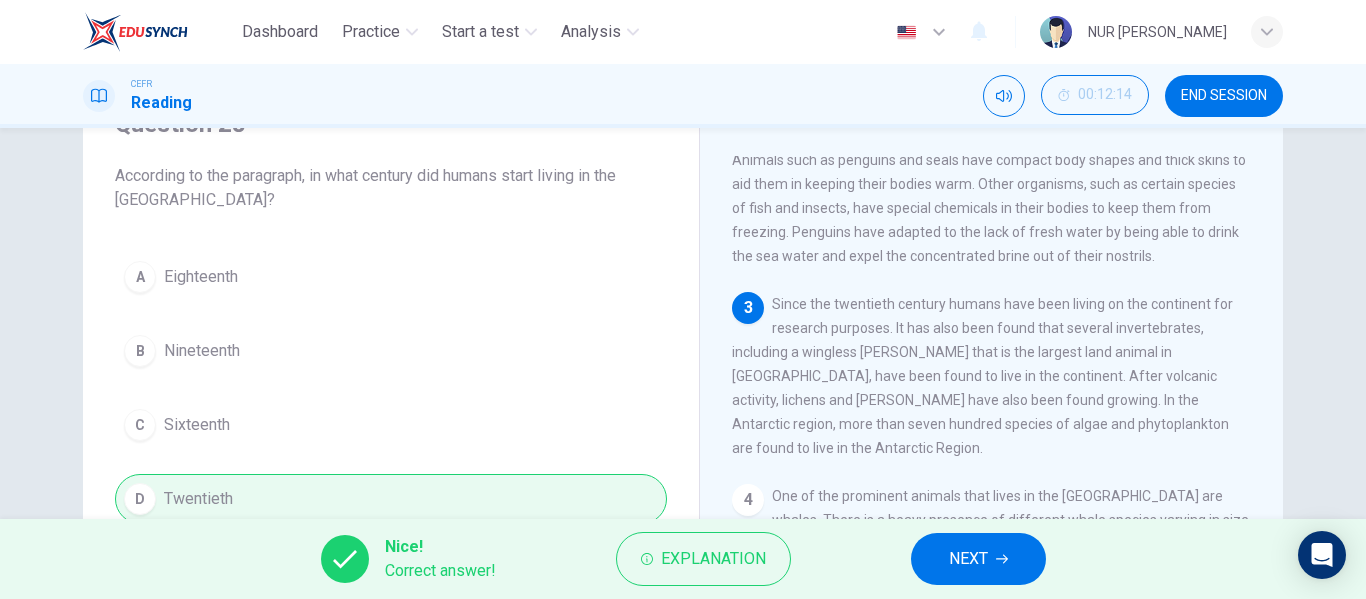 click on "NEXT" at bounding box center [978, 559] 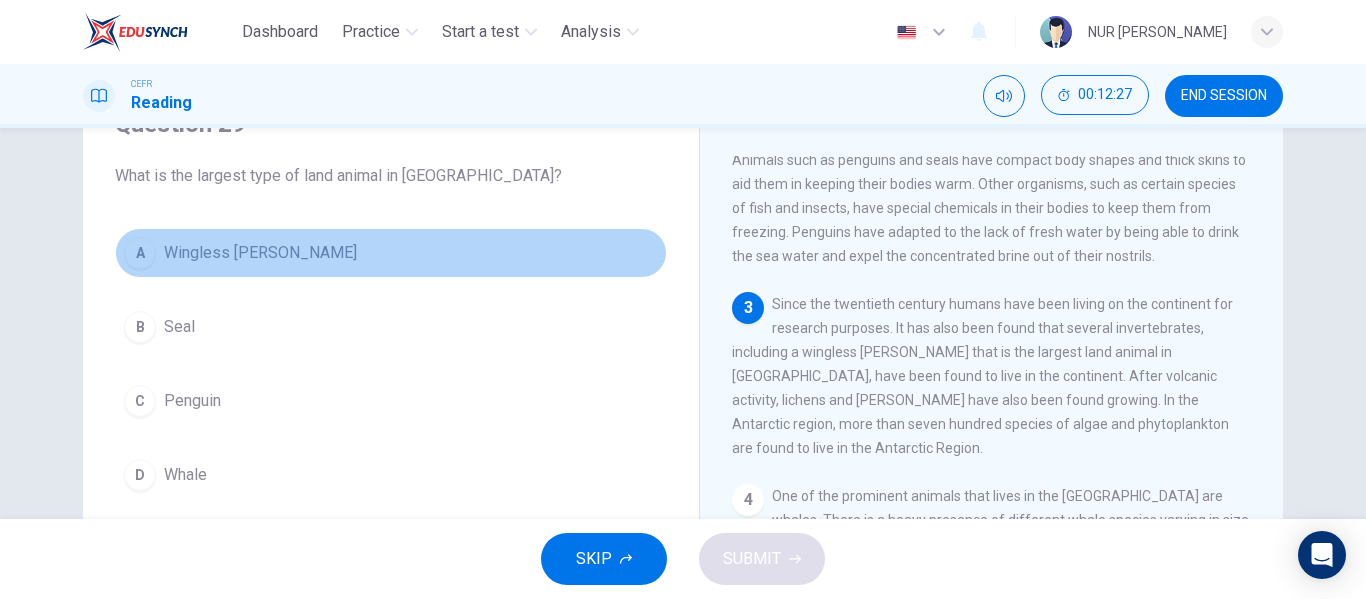 click on "Wingless [PERSON_NAME]" at bounding box center (260, 253) 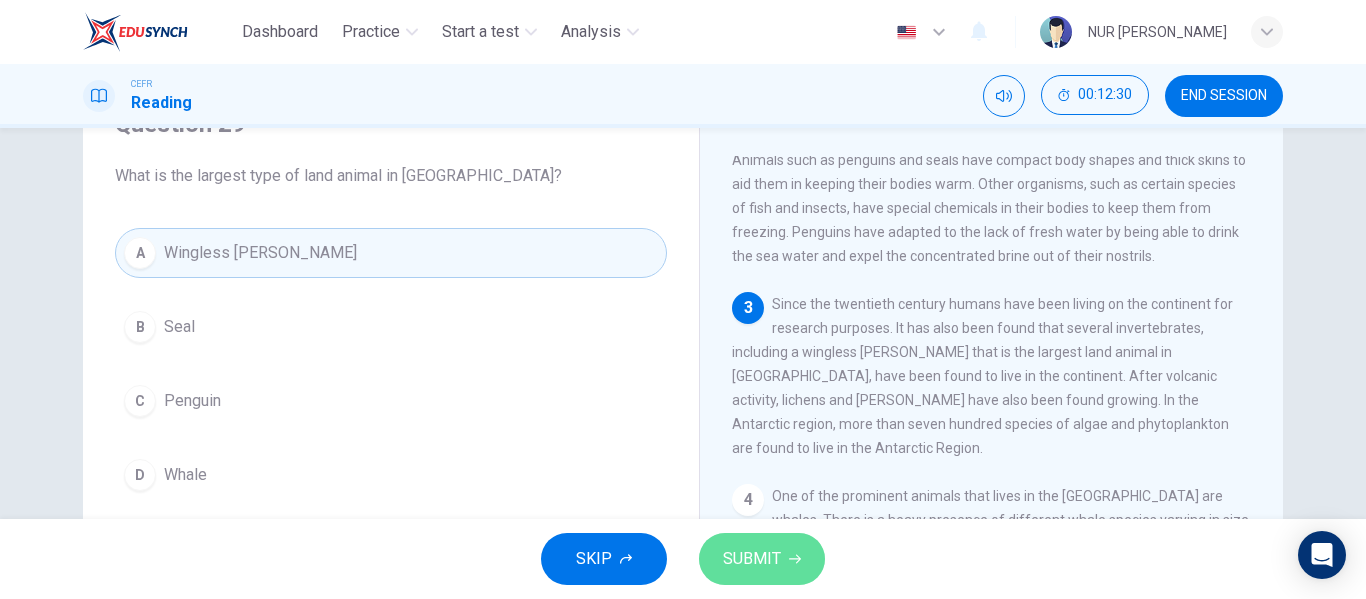 click on "SUBMIT" at bounding box center (752, 559) 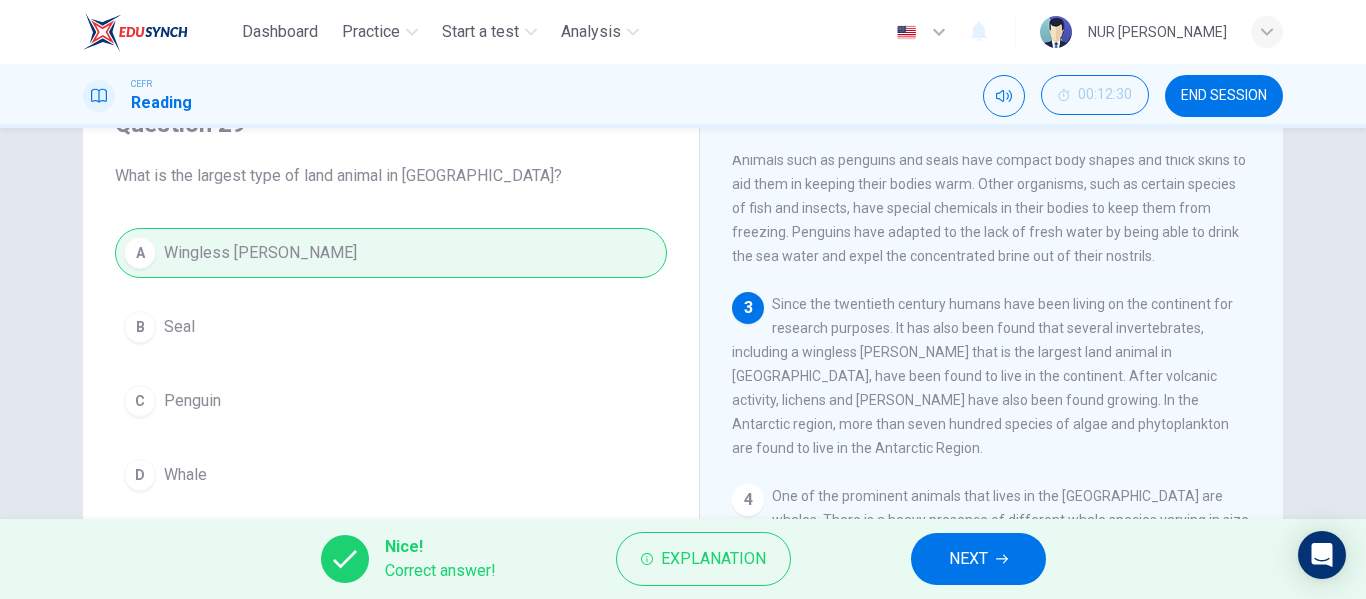 click on "NEXT" at bounding box center [978, 559] 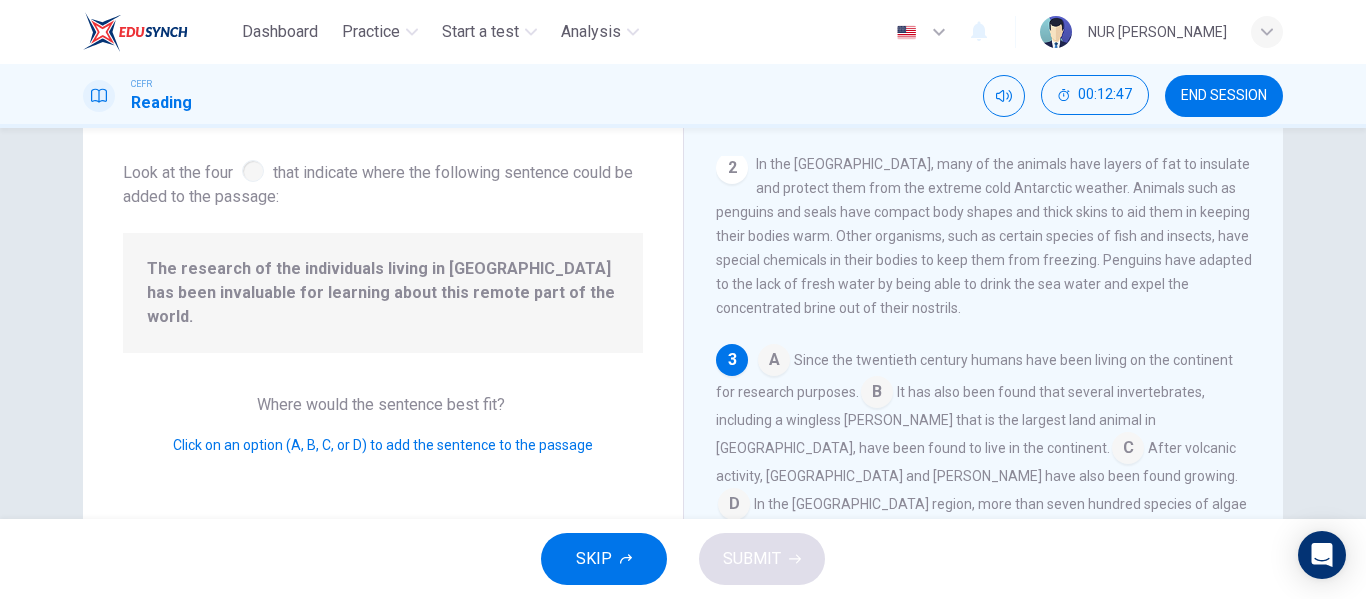 scroll, scrollTop: 224, scrollLeft: 0, axis: vertical 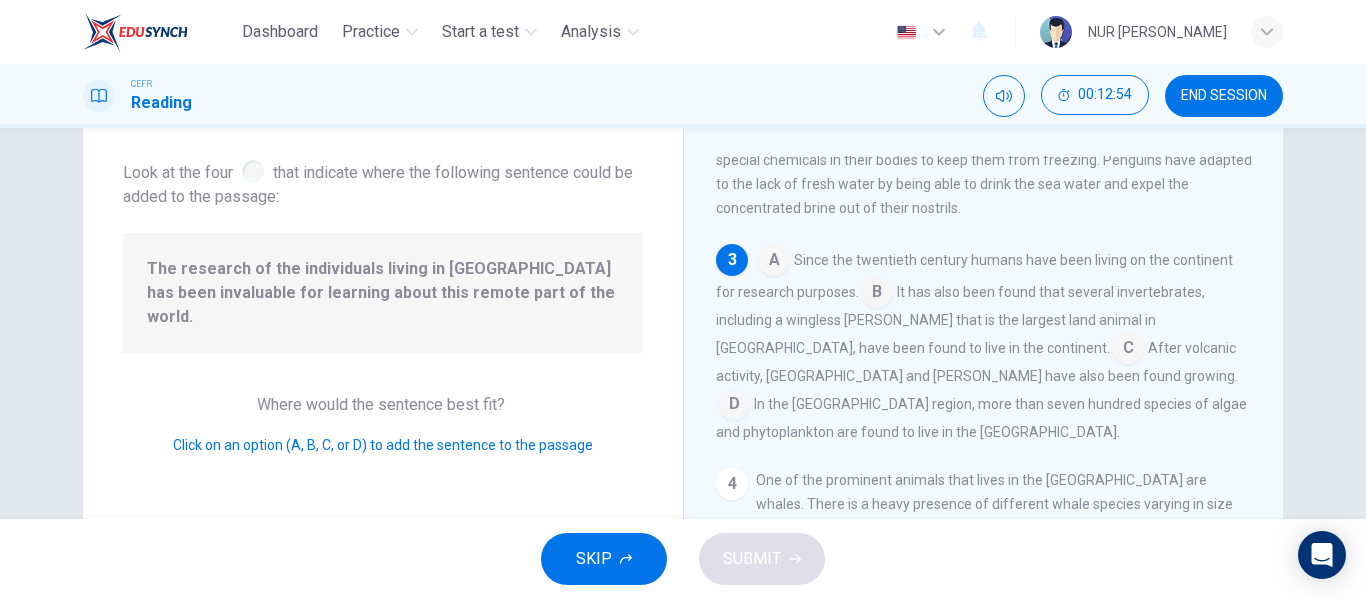 click at bounding box center [774, 262] 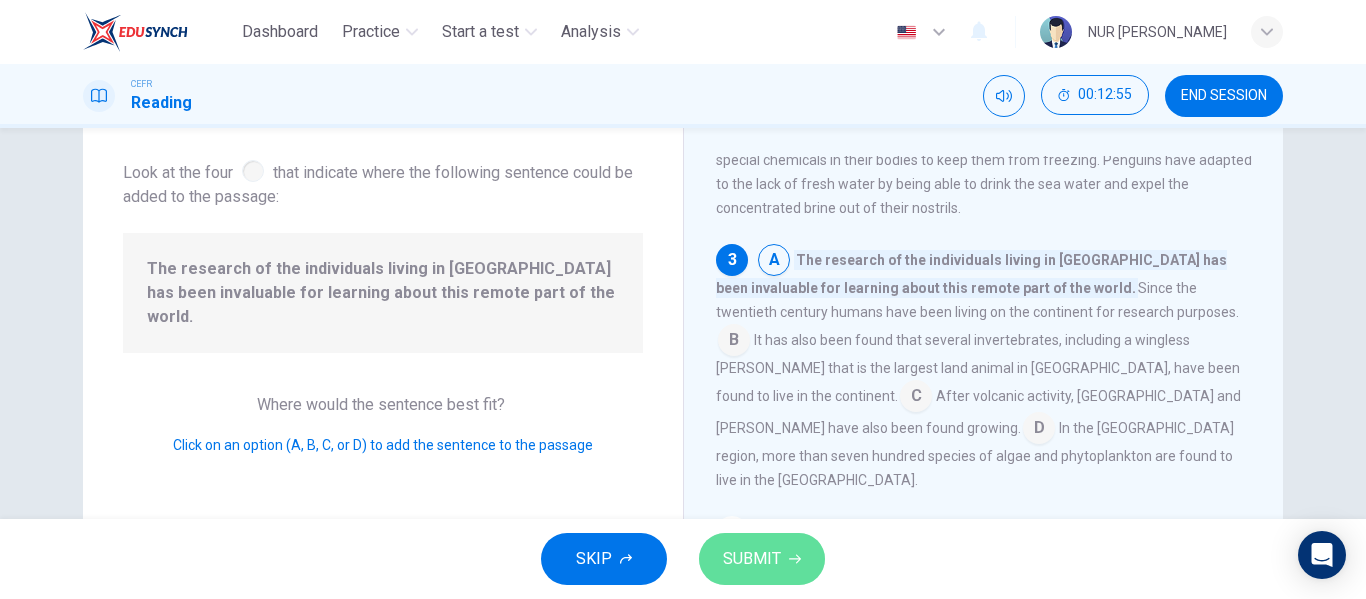 click on "SUBMIT" at bounding box center [762, 559] 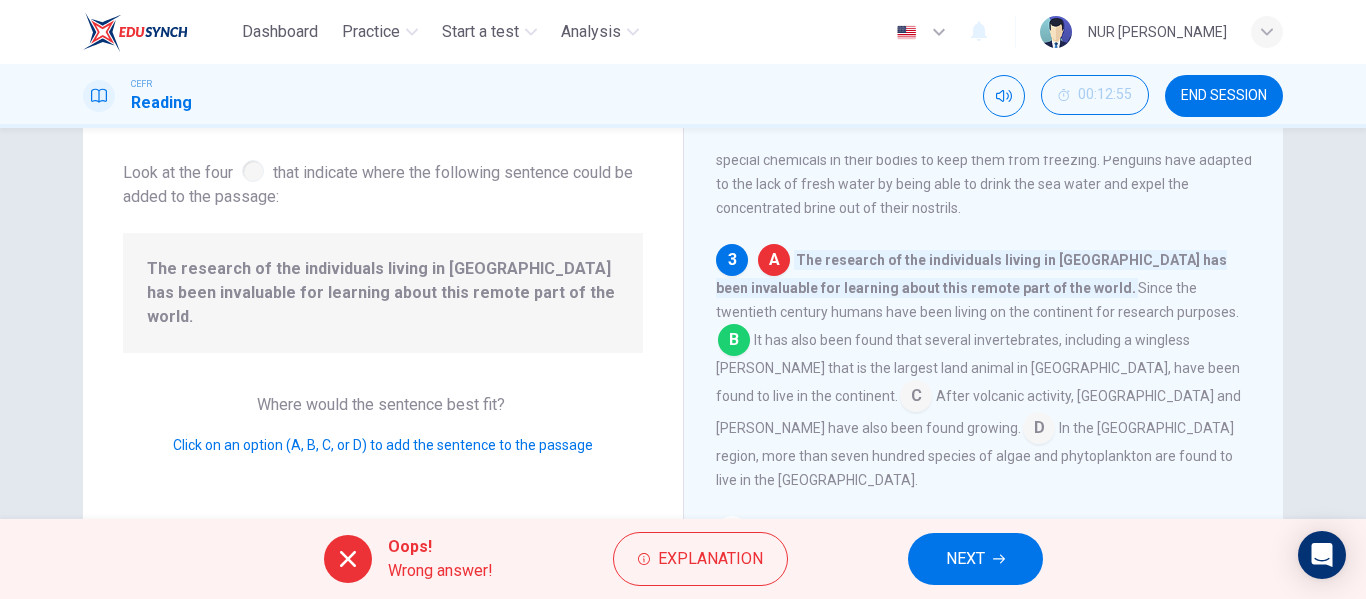 click at bounding box center [734, 342] 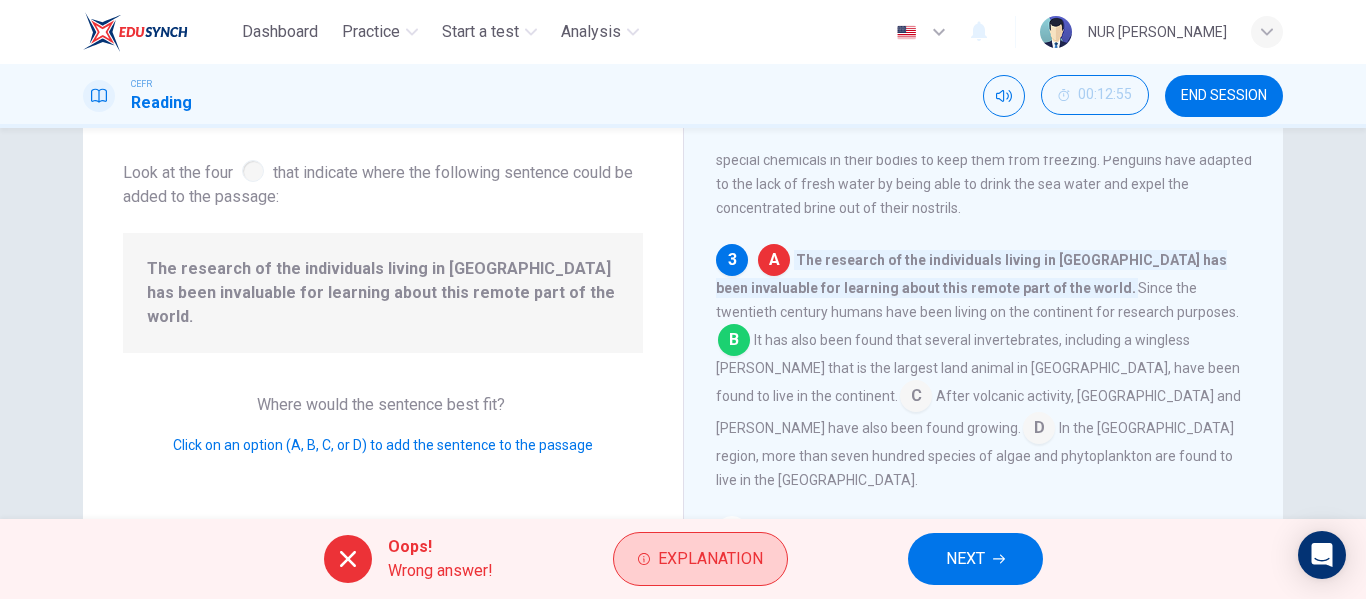 click on "Explanation" at bounding box center (710, 559) 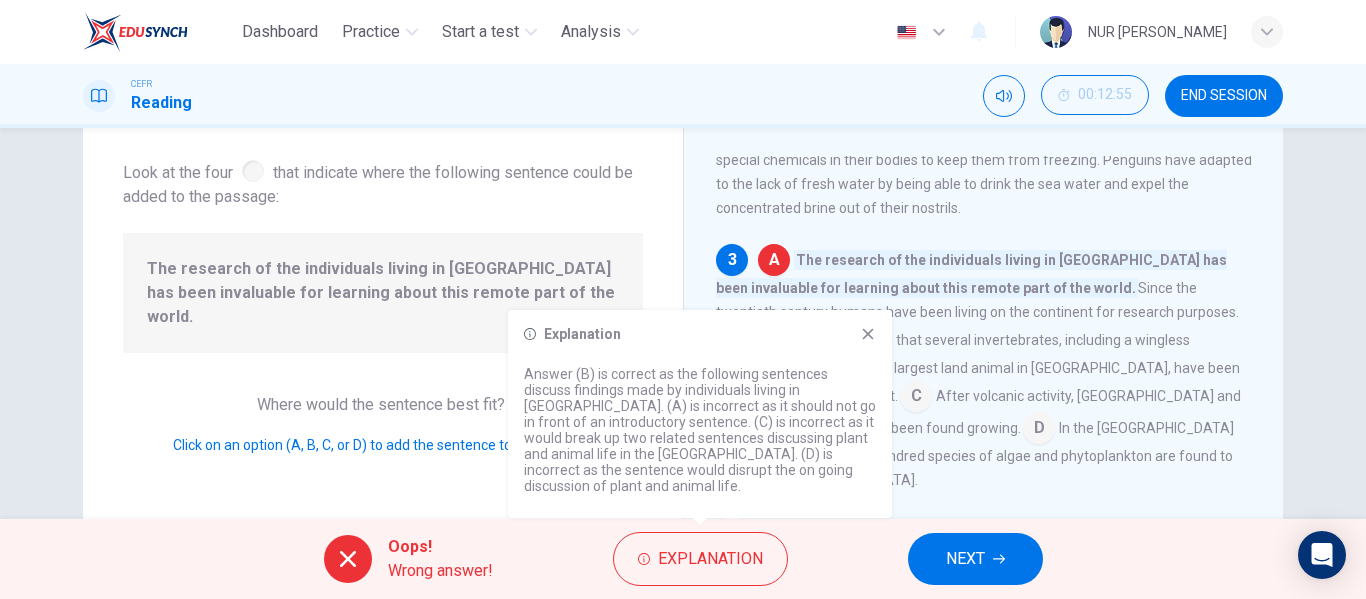 click on "NEXT" at bounding box center (975, 559) 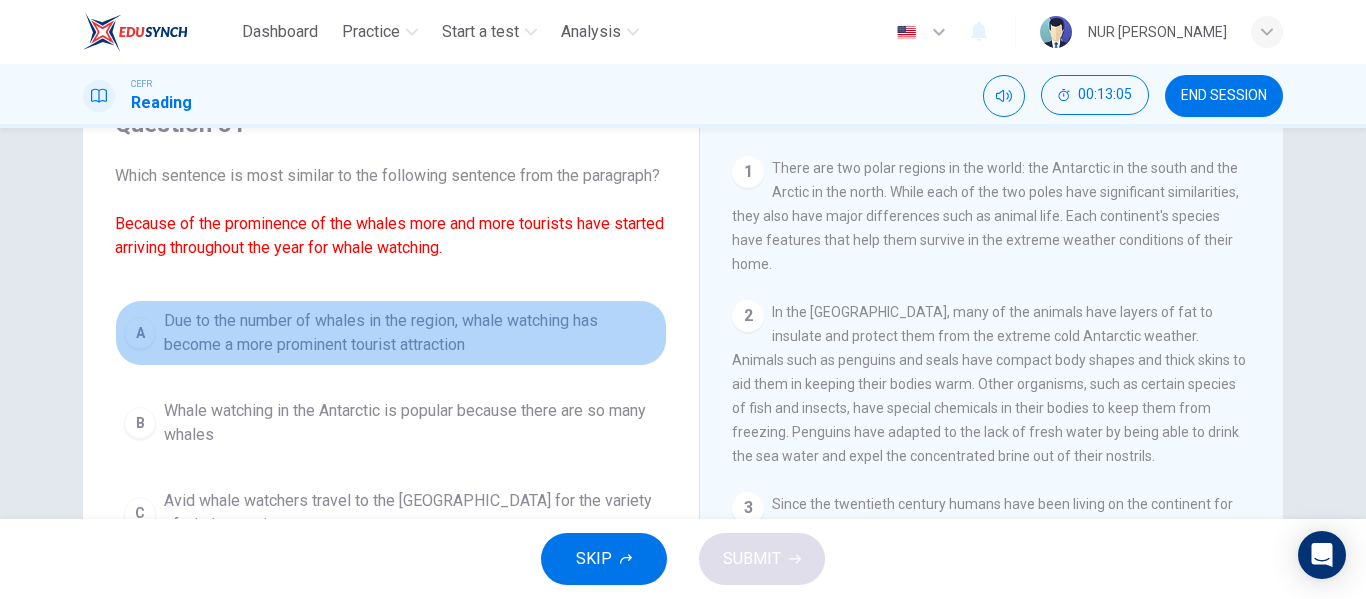 click on "Due to the number of whales in the region, whale watching has become a more prominent tourist attraction" at bounding box center [411, 333] 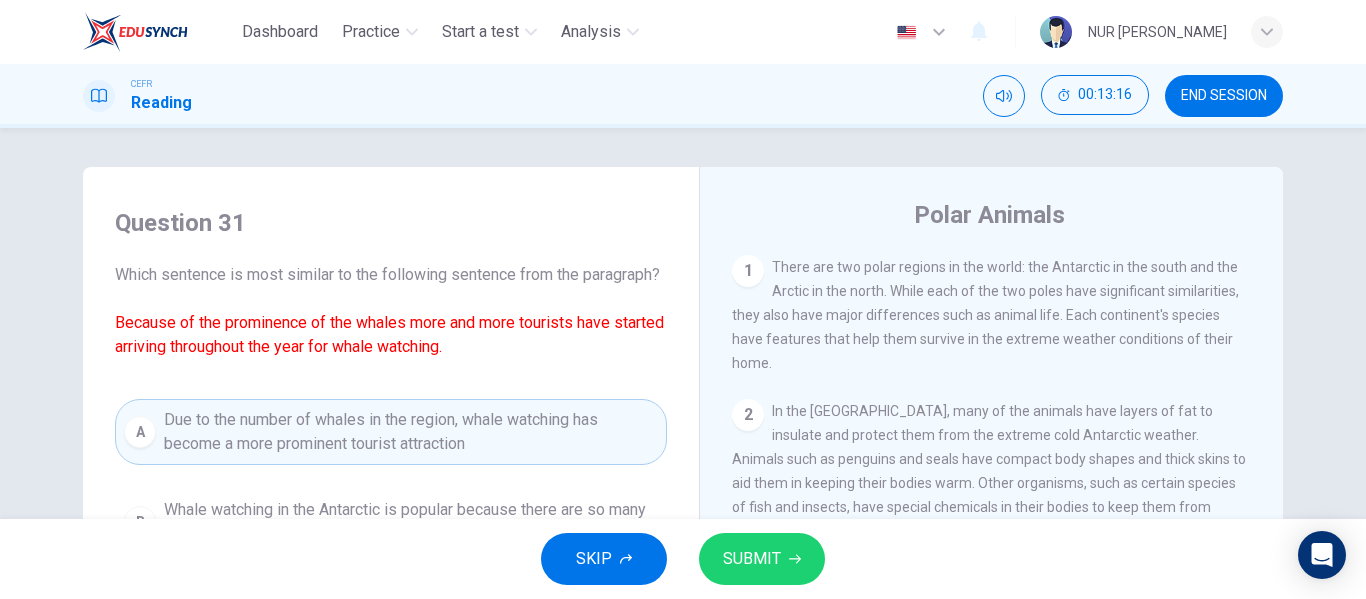 scroll, scrollTop: 0, scrollLeft: 0, axis: both 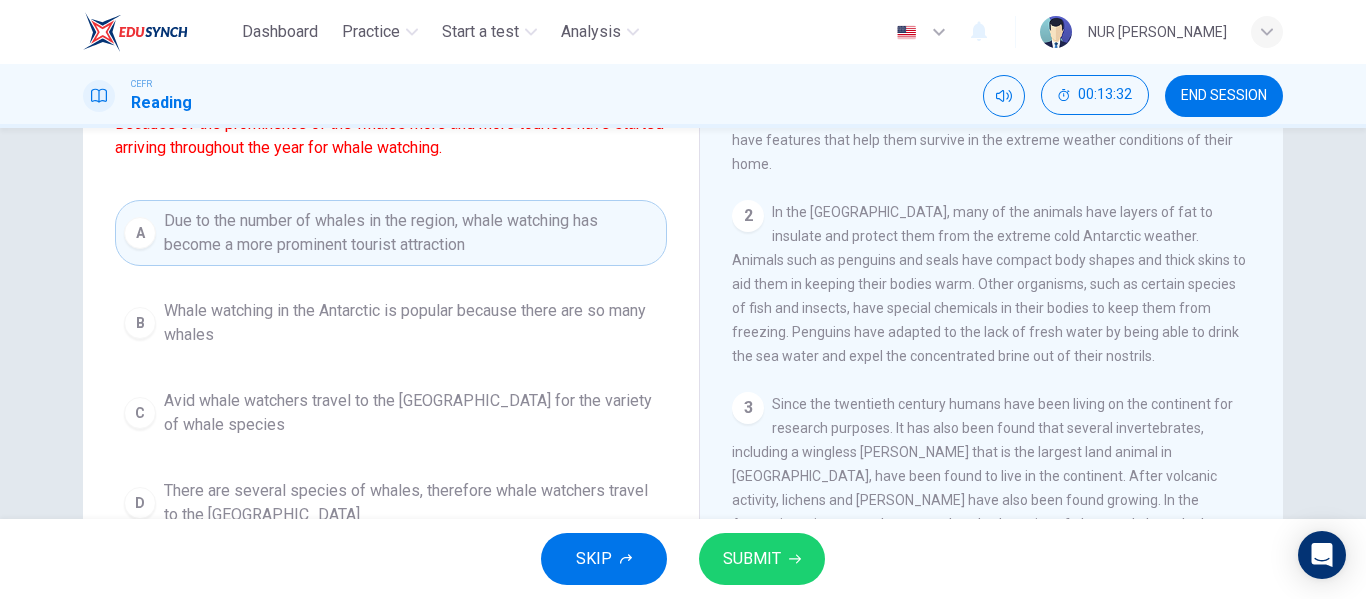 click on "Avid whale watchers travel to the [GEOGRAPHIC_DATA] for the variety of whale species" at bounding box center [411, 413] 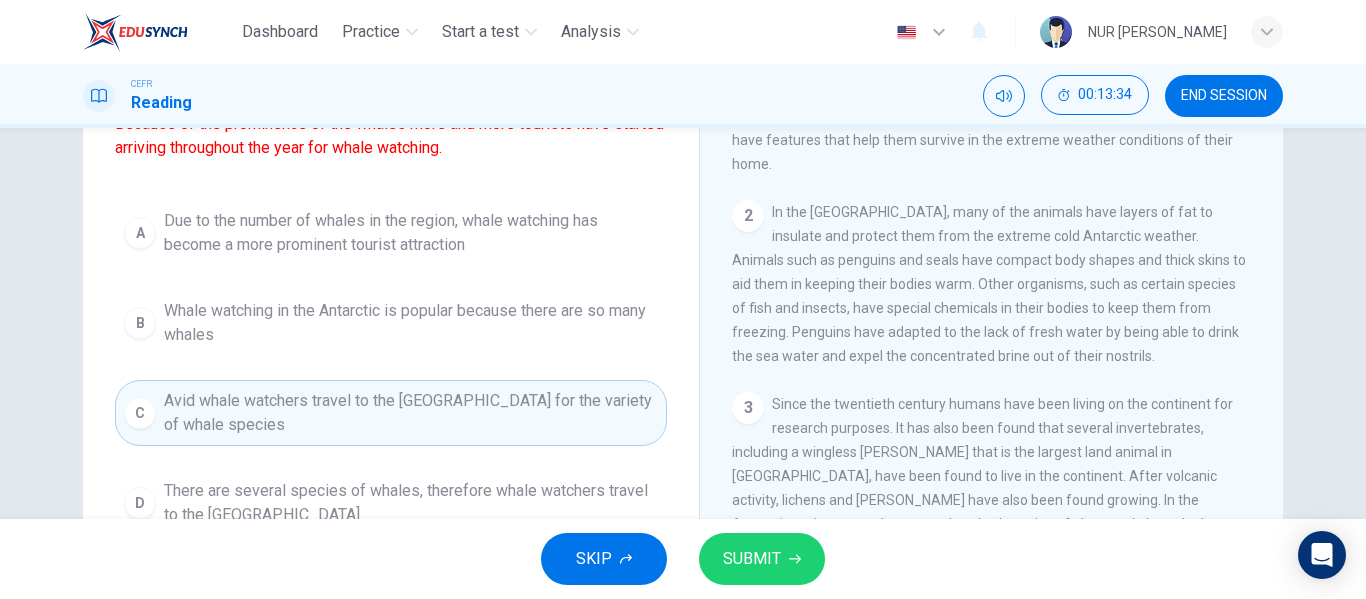 scroll, scrollTop: 300, scrollLeft: 0, axis: vertical 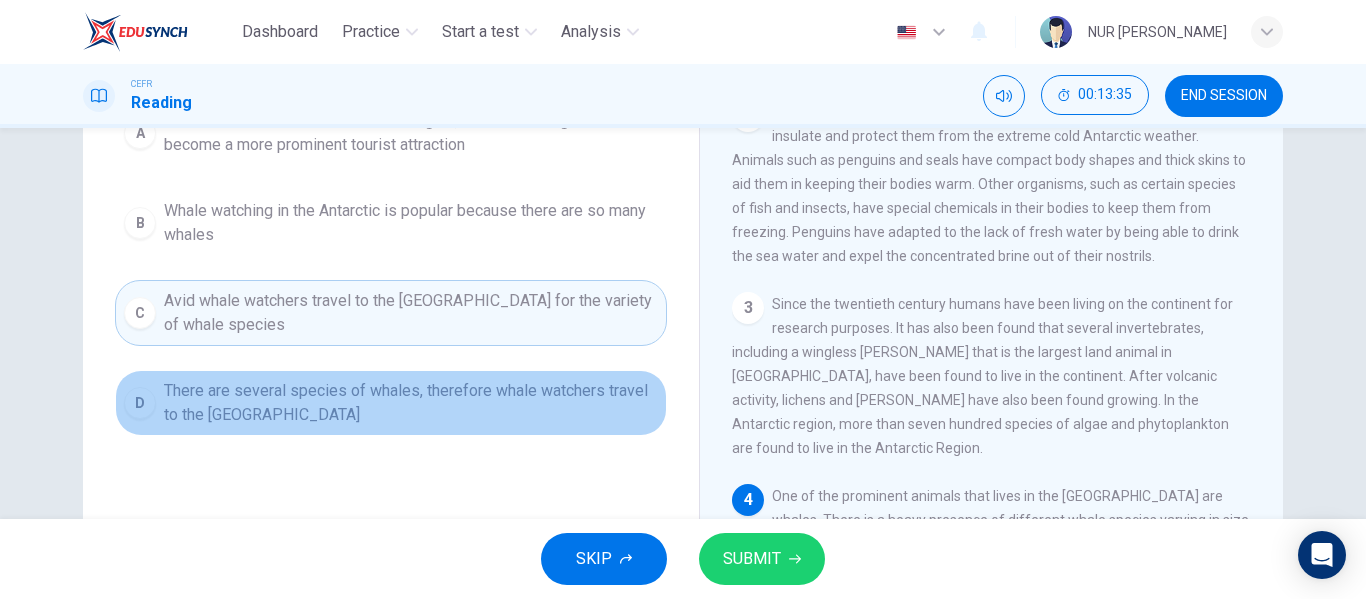 click on "There are several species of whales, therefore whale watchers travel to the [GEOGRAPHIC_DATA]" at bounding box center (411, 403) 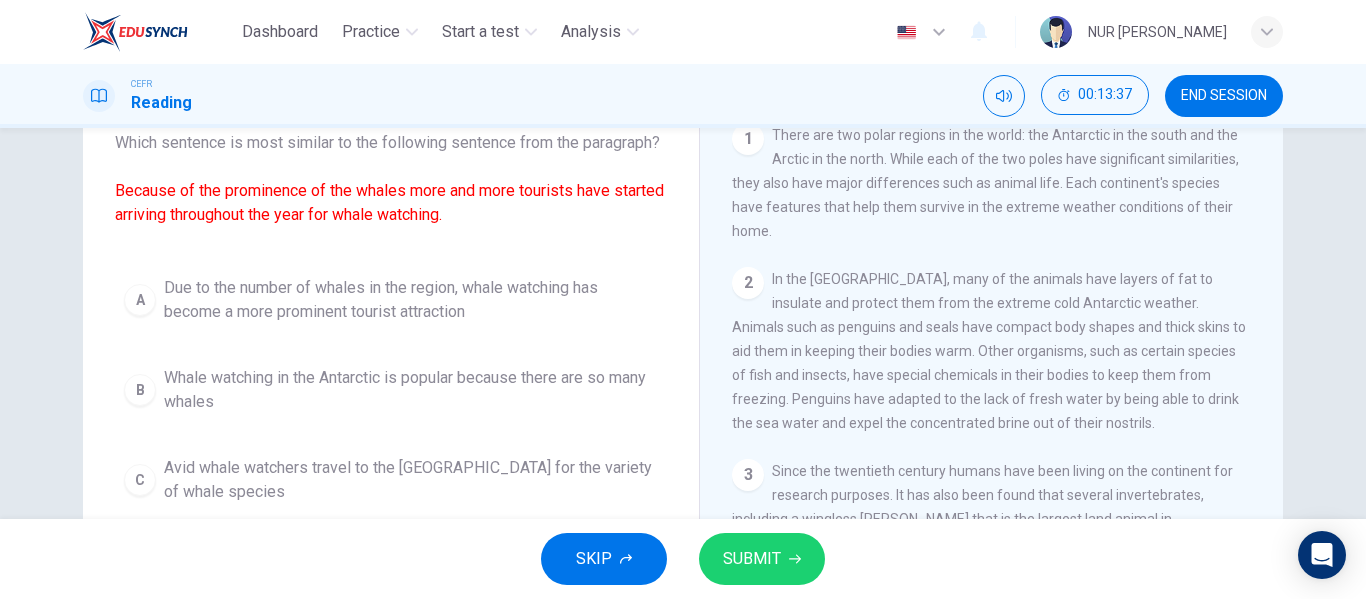 scroll, scrollTop: 100, scrollLeft: 0, axis: vertical 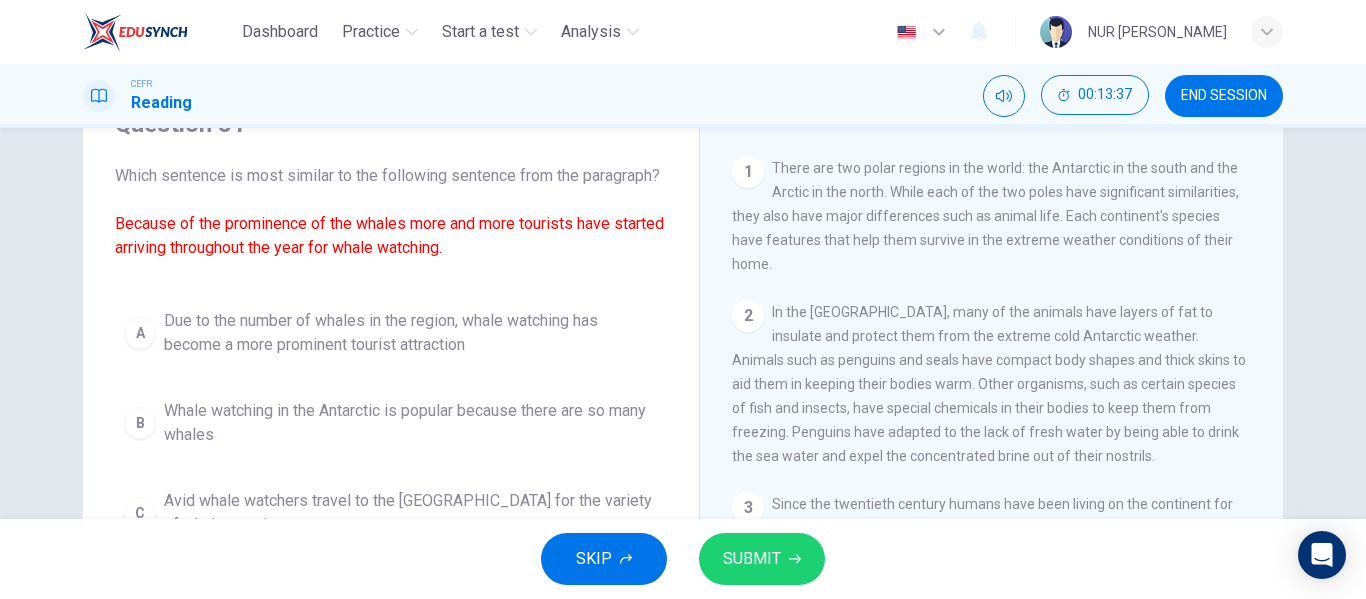 click on "A Due to the number of whales in the region, whale watching has become a more prominent tourist attraction" at bounding box center [391, 333] 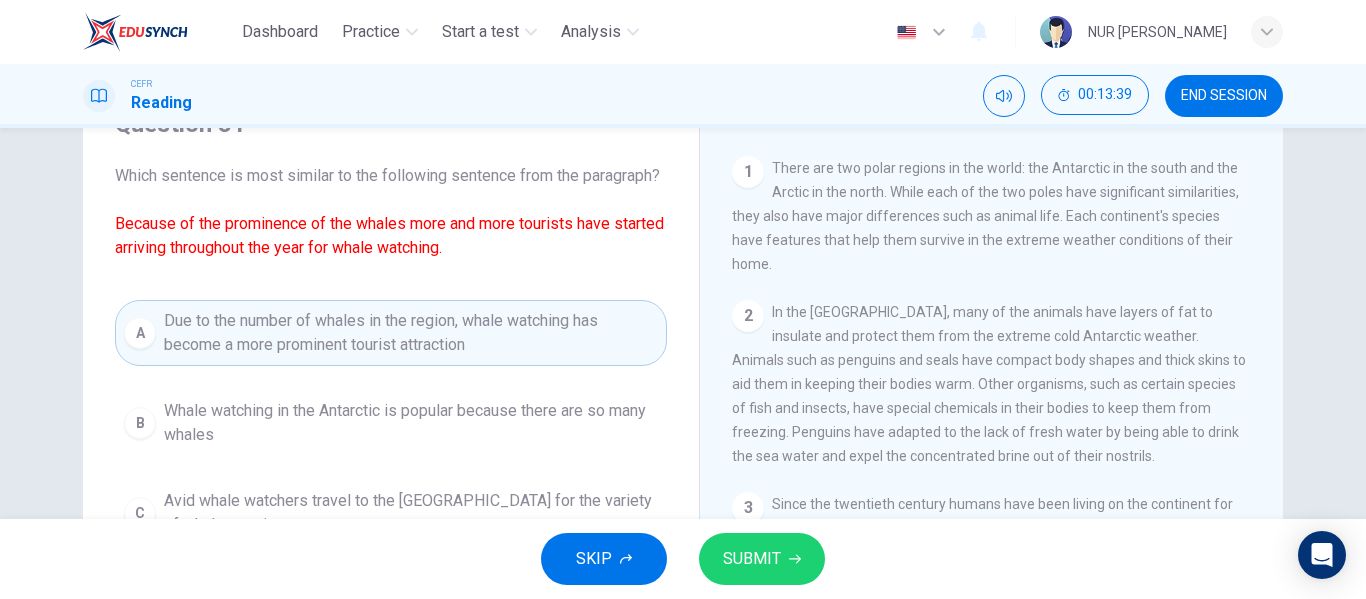 click 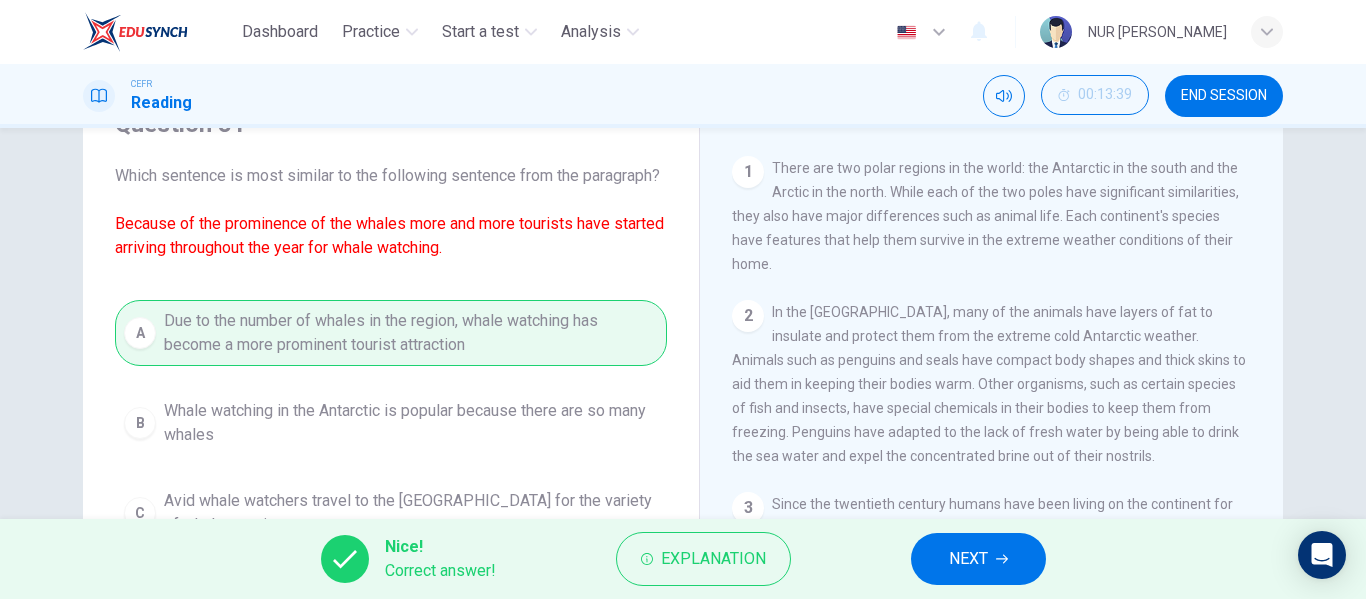 click on "NEXT" at bounding box center [978, 559] 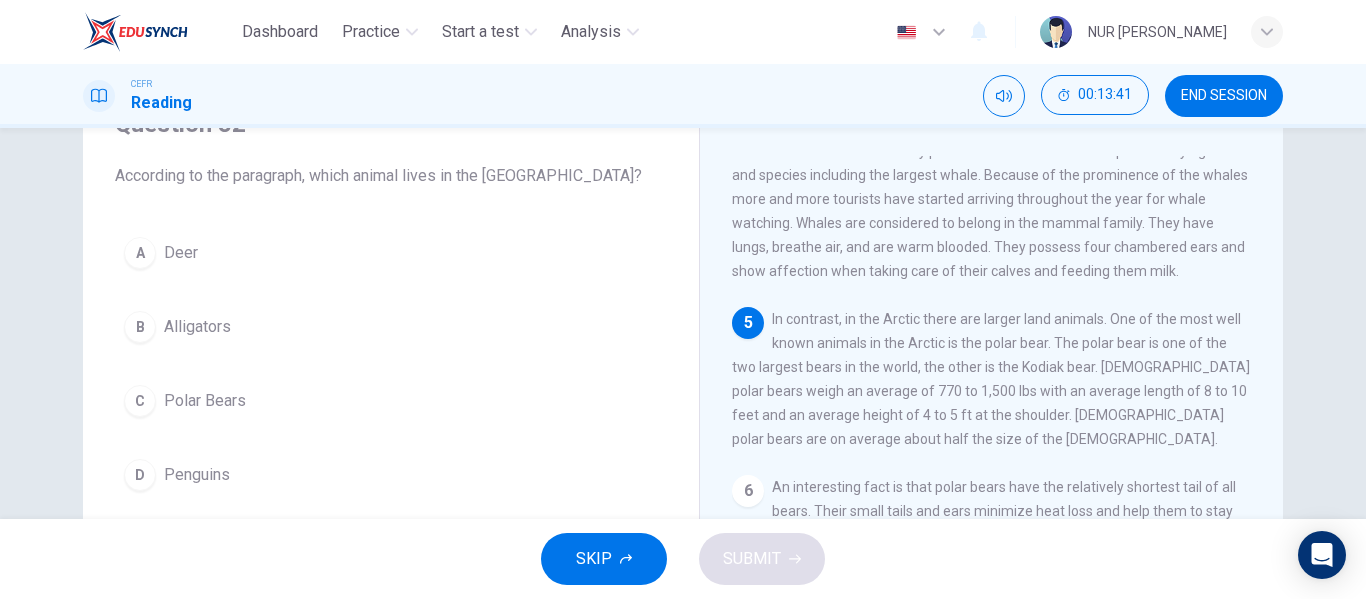 scroll, scrollTop: 587, scrollLeft: 0, axis: vertical 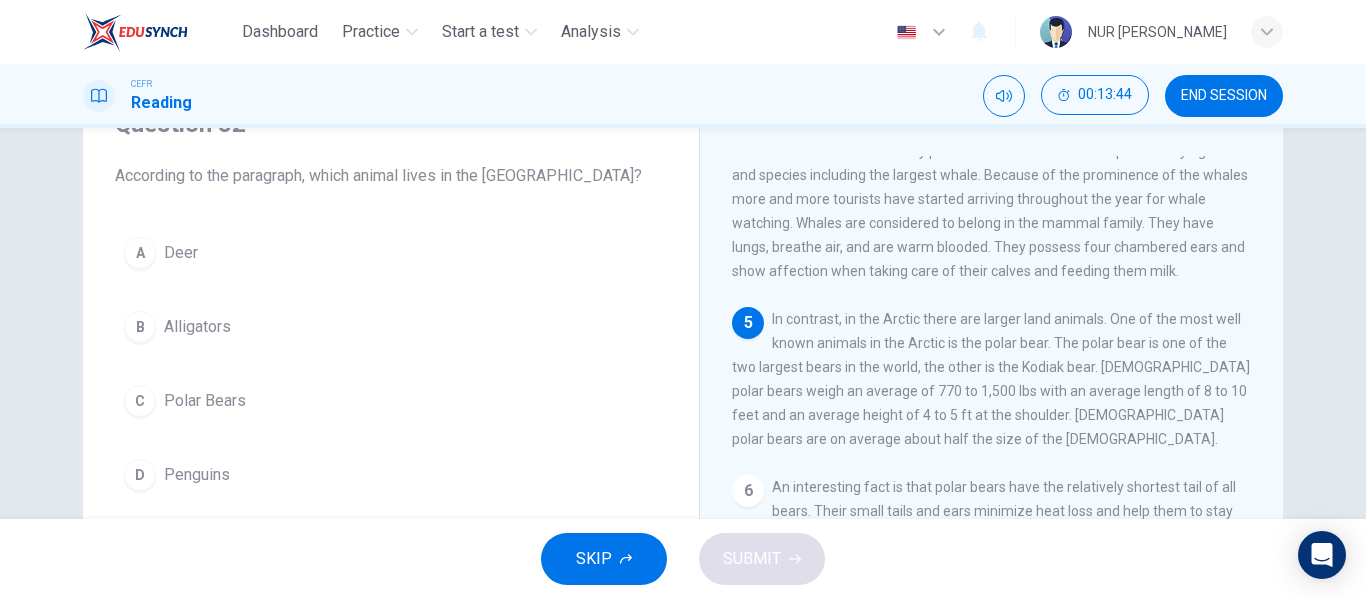 click on "Polar Bears" at bounding box center (205, 401) 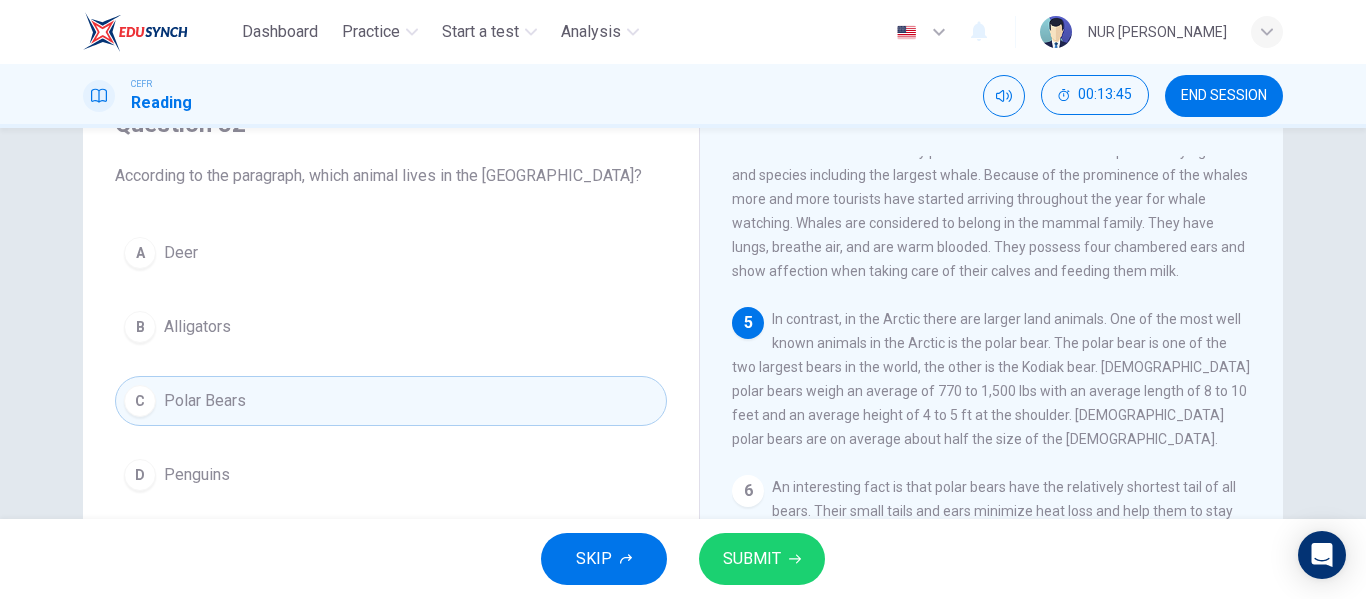 click on "SUBMIT" at bounding box center [762, 559] 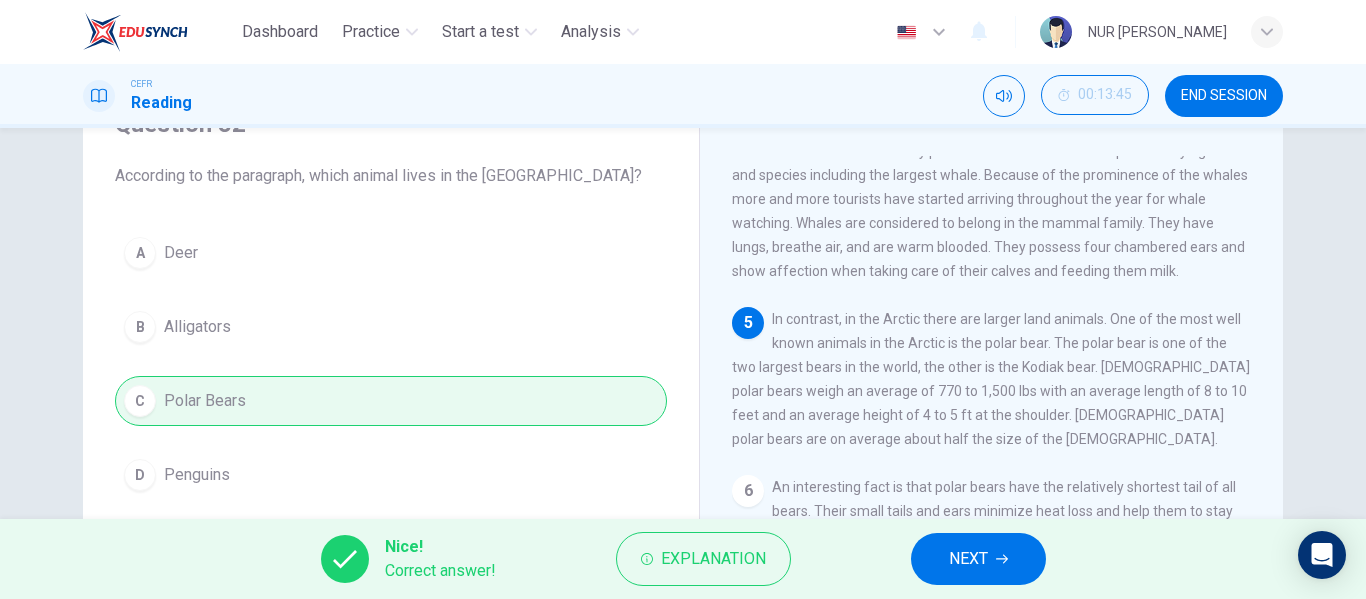 click on "NEXT" at bounding box center (968, 559) 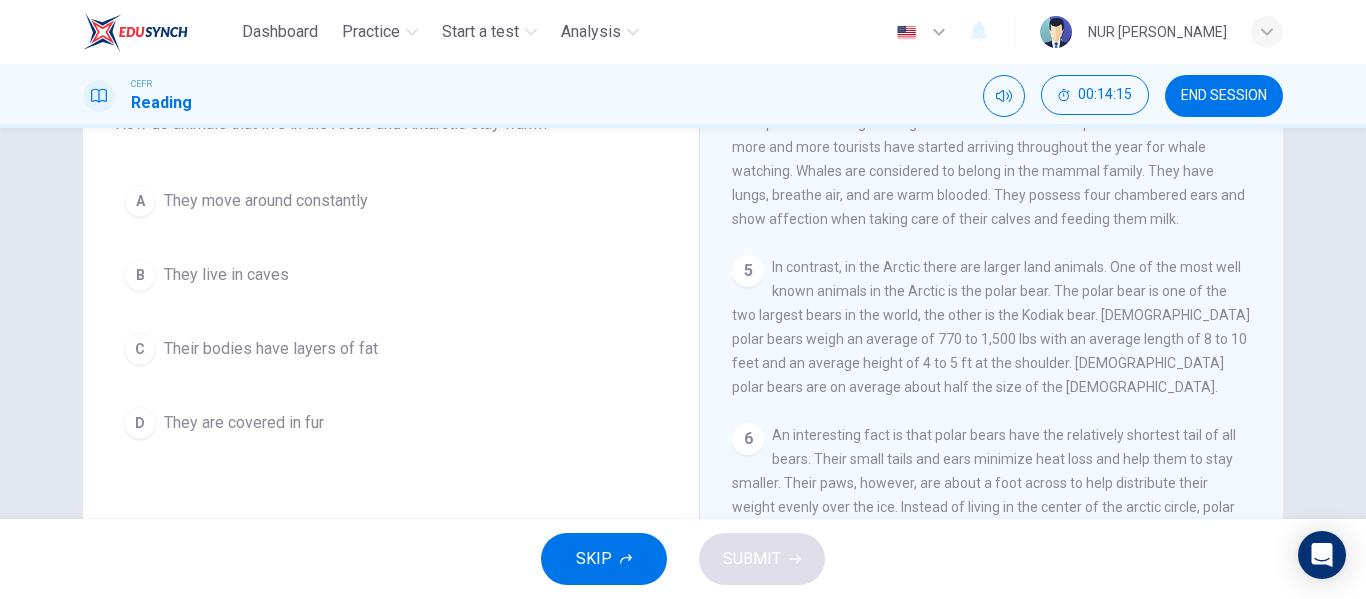 scroll, scrollTop: 184, scrollLeft: 0, axis: vertical 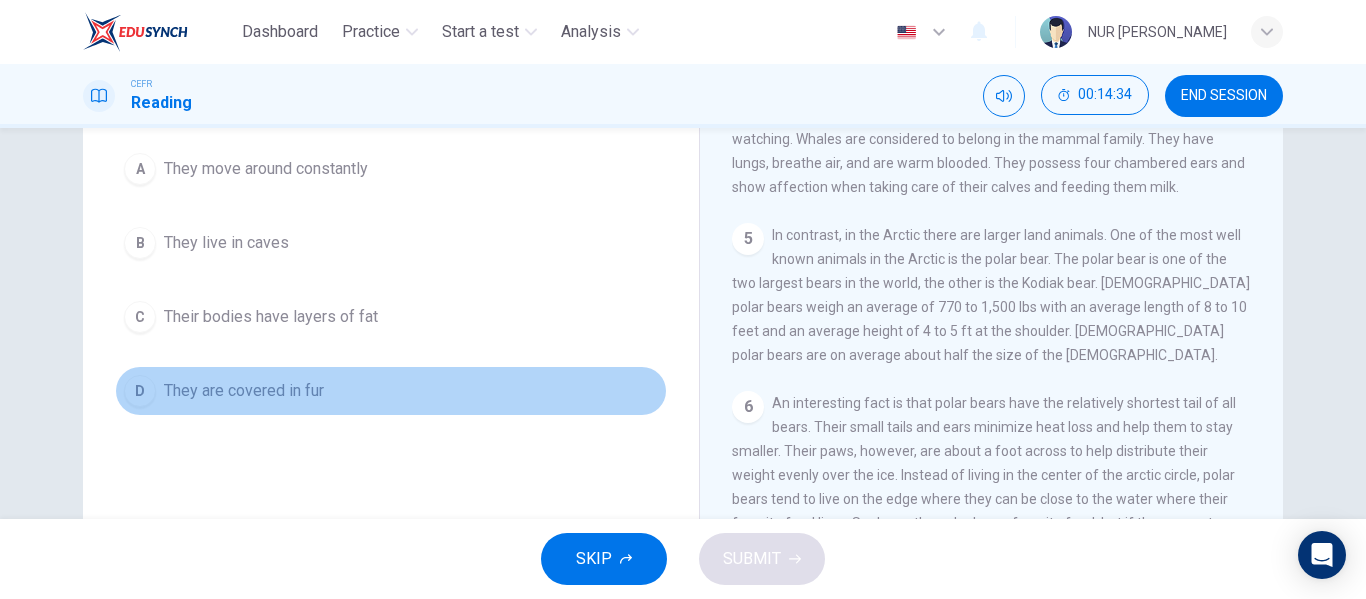 click on "D They are covered in fur" at bounding box center (391, 391) 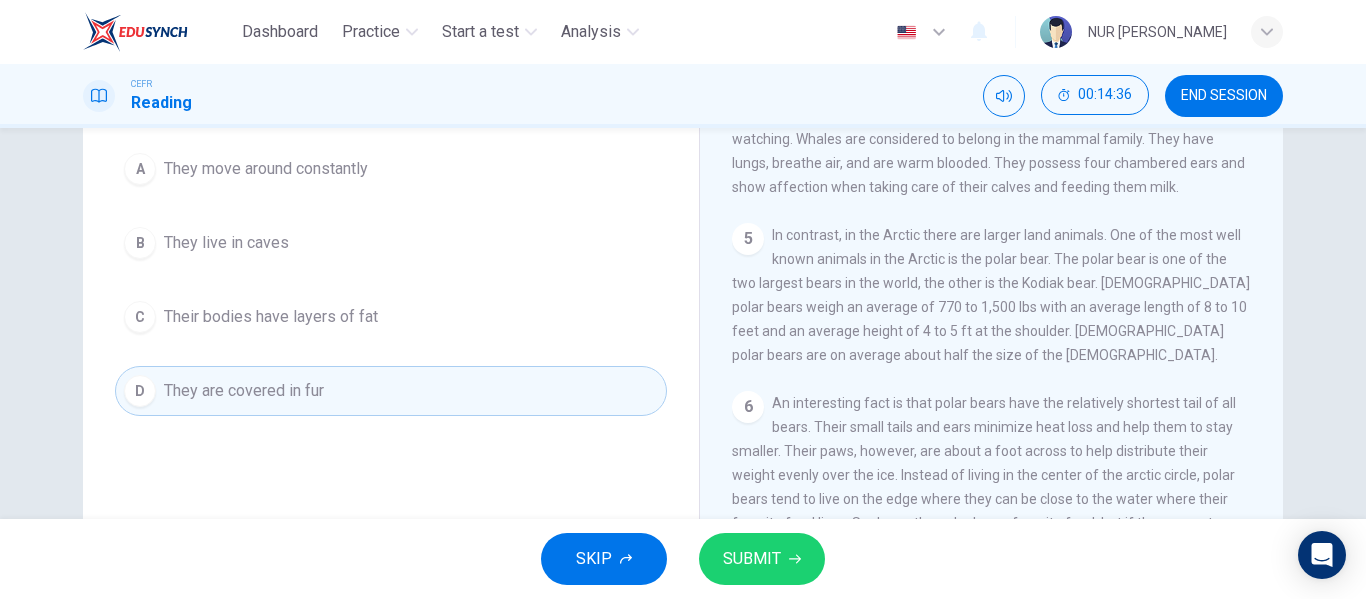 click on "SUBMIT" at bounding box center [762, 559] 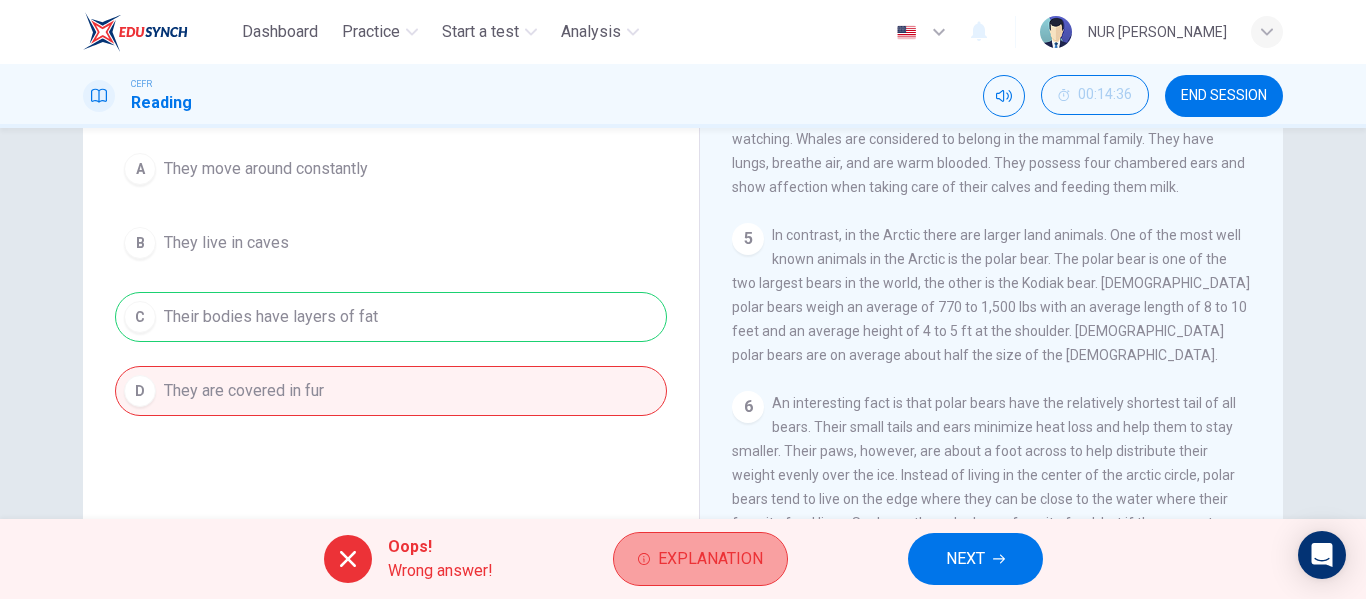 click on "Explanation" at bounding box center [710, 559] 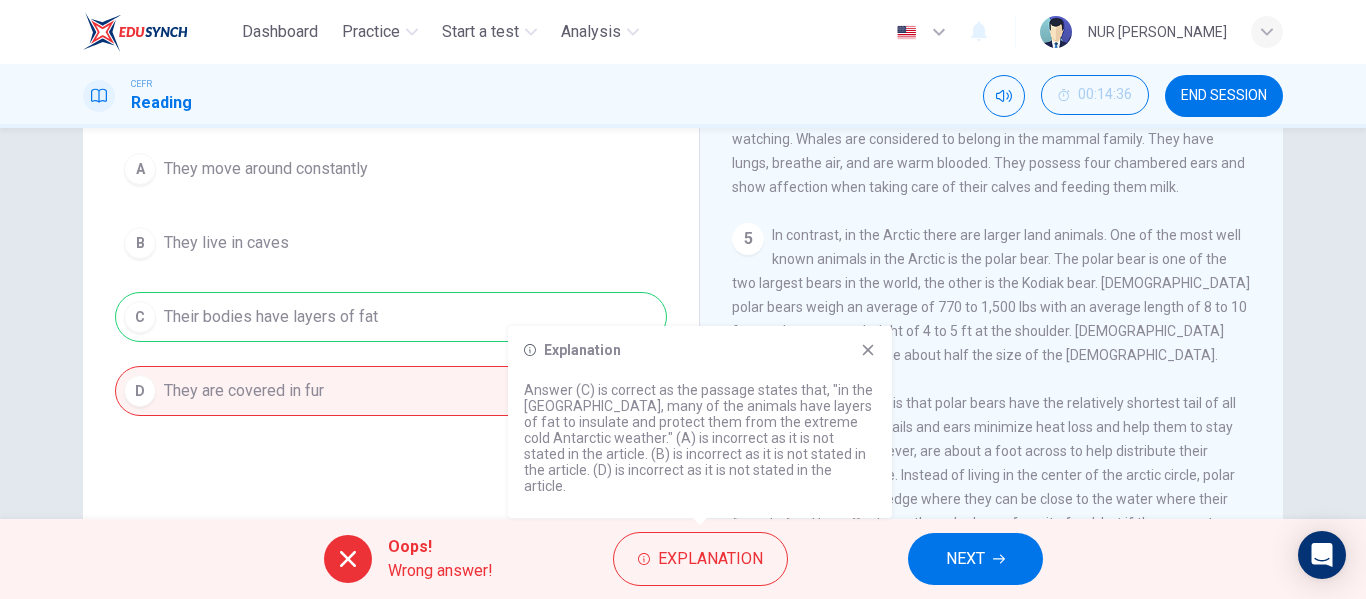 click 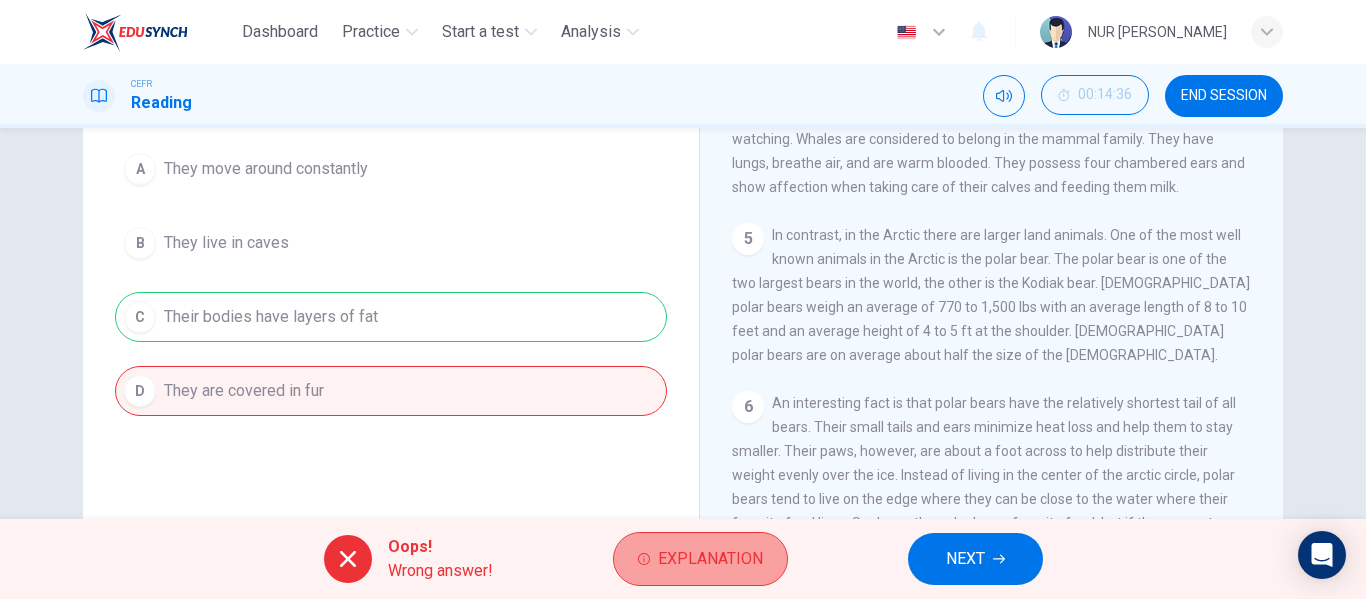 click on "Explanation" at bounding box center [710, 559] 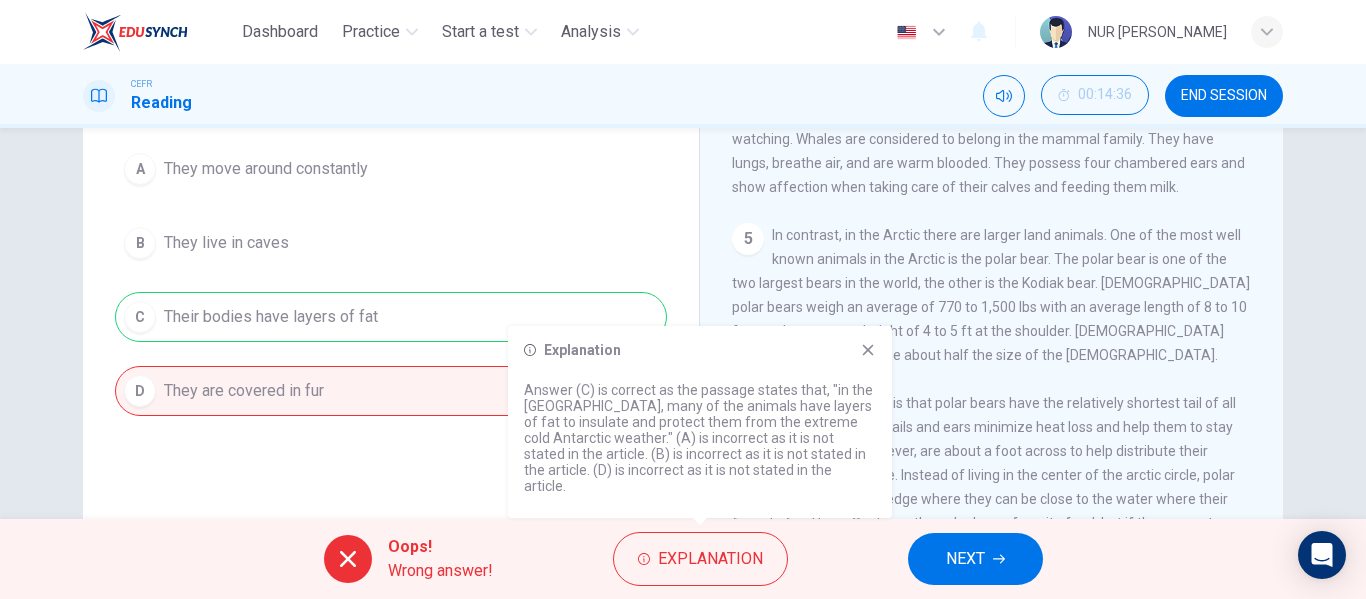 click on "Explanation Answer (C) is correct as the passage states that, "in the [GEOGRAPHIC_DATA], many of the animals have layers of fat to insulate and protect them from the extreme cold Antarctic weather." (A) is incorrect as it is not stated in the article. (B) is incorrect as it is not stated in the article. (D) is incorrect as it is not stated in the article." at bounding box center [700, 422] 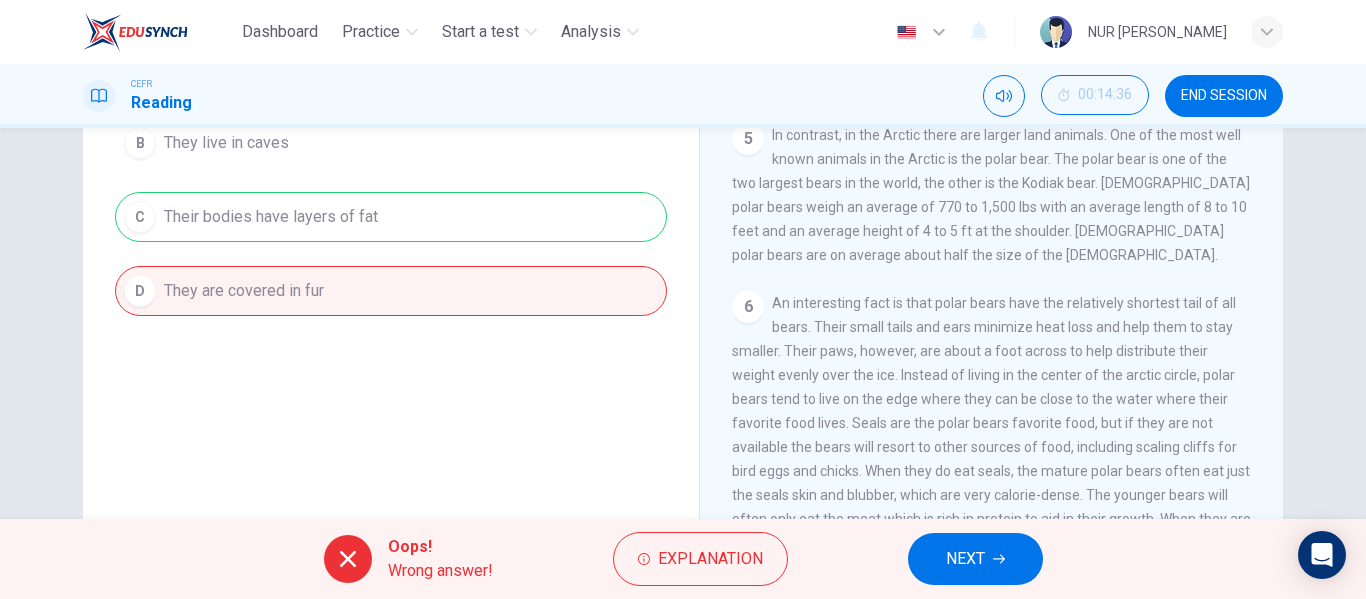 scroll, scrollTop: 384, scrollLeft: 0, axis: vertical 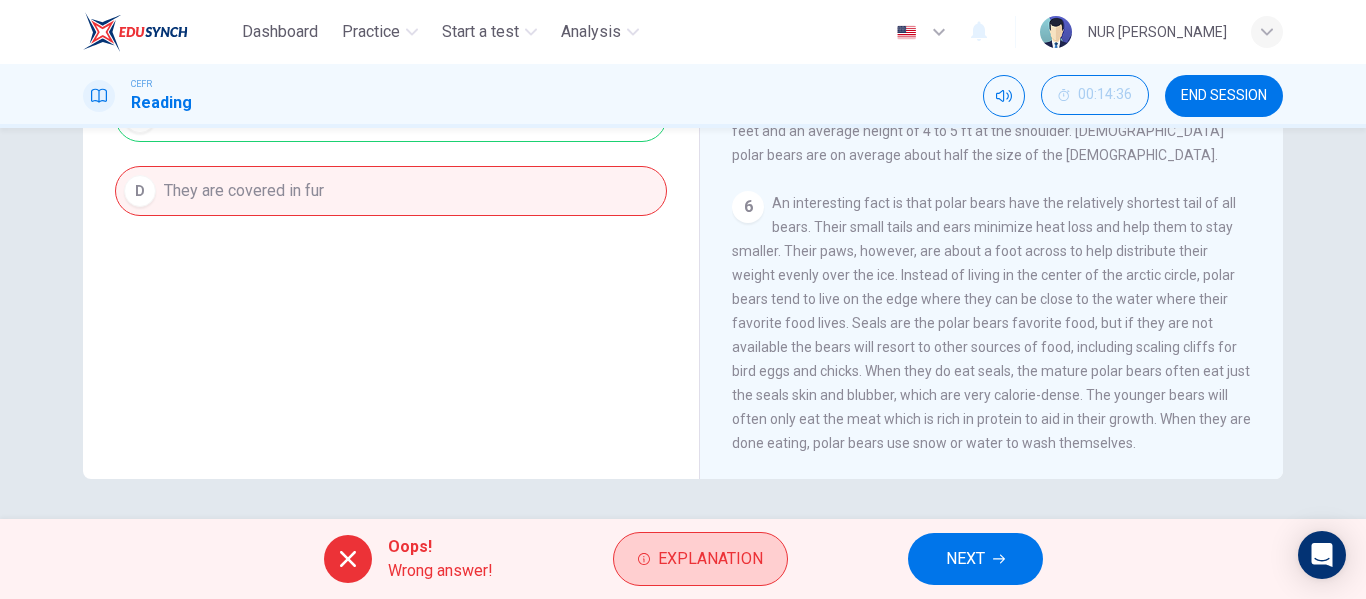 click on "Explanation" at bounding box center (710, 559) 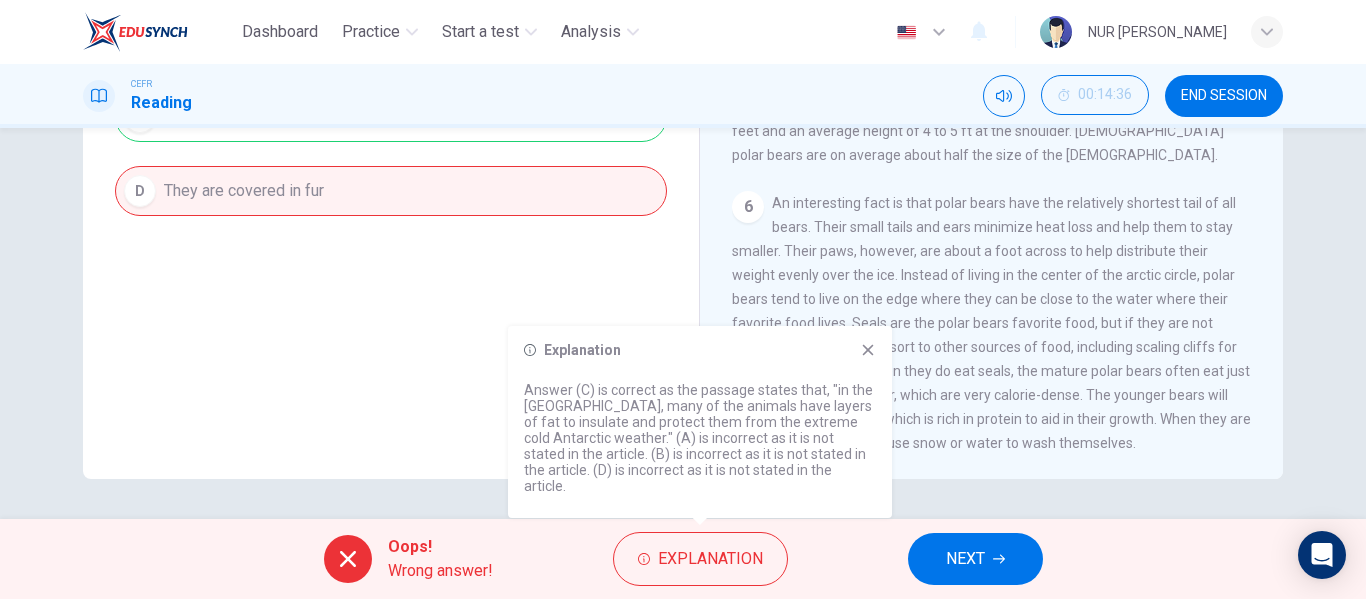 click on "Question 33 How do animals that live in the Arctic and Antarctic stay warm? A They move around constantly B They live in caves C Their bodies have layers of fat D They are covered in fur" at bounding box center (391, 141) 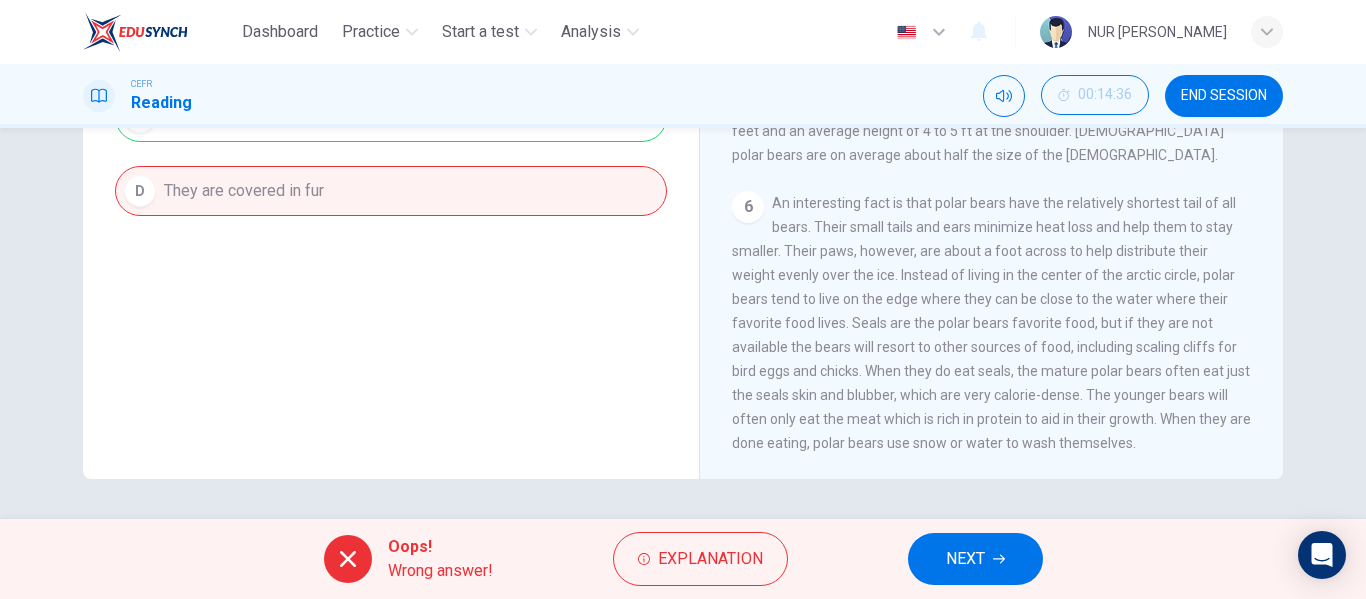 click on "An interesting fact is that polar bears have the relatively shortest tail of all bears. Their small tails and ears minimize heat loss and help them to stay smaller. Their paws, however, are about a foot across to help distribute their weight evenly over the ice. Instead of living in the center of the arctic circle, polar bears tend to live on the edge where they can be close to the water where their favorite food lives. Seals are the polar bears favorite food, but if they are not available the bears will resort to other sources of food, including scaling cliffs for bird eggs and chicks. When they do eat seals, the mature polar bears often eat just the seals skin and blubber, which are very calorie-dense. The younger bears will often only eat the meat which is rich in protein to aid in their growth. When they are done eating, polar bears use snow or water to wash themselves." at bounding box center (991, 323) 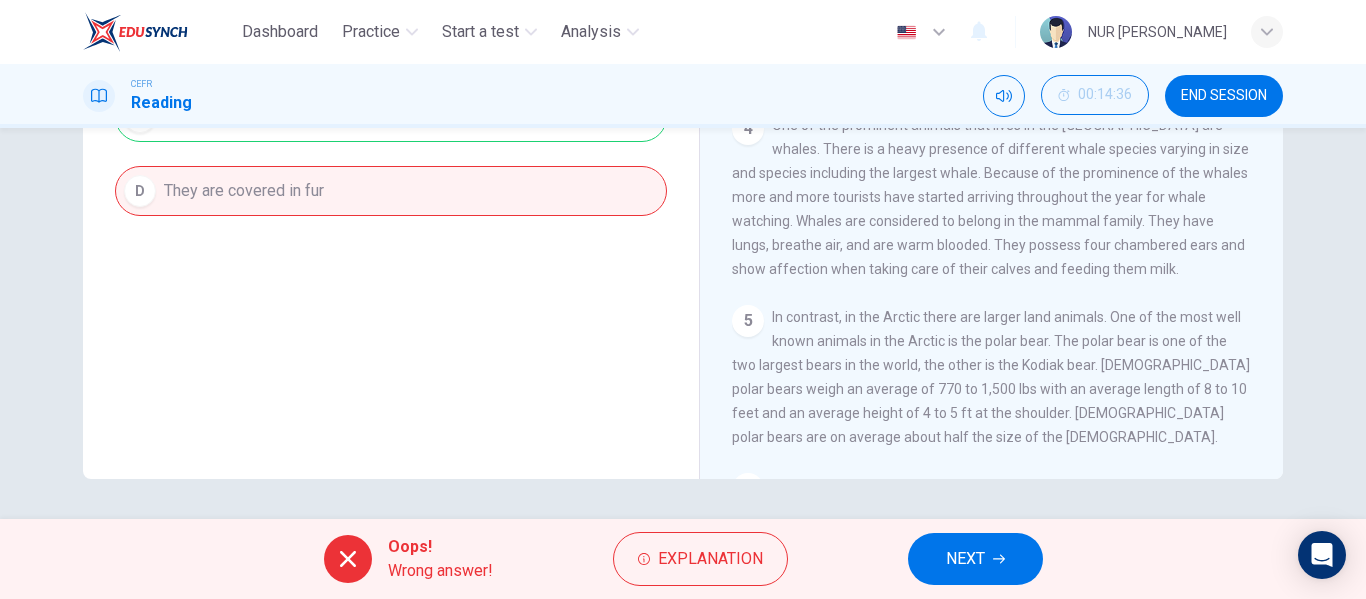 scroll, scrollTop: 187, scrollLeft: 0, axis: vertical 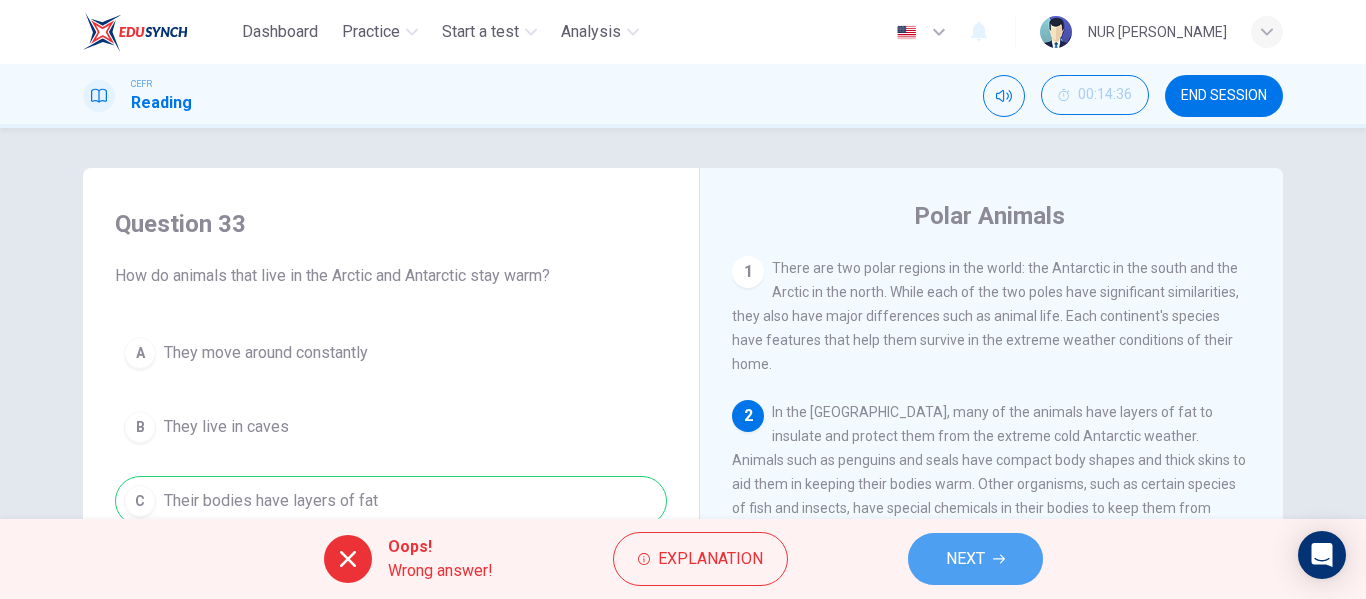 click on "NEXT" at bounding box center (965, 559) 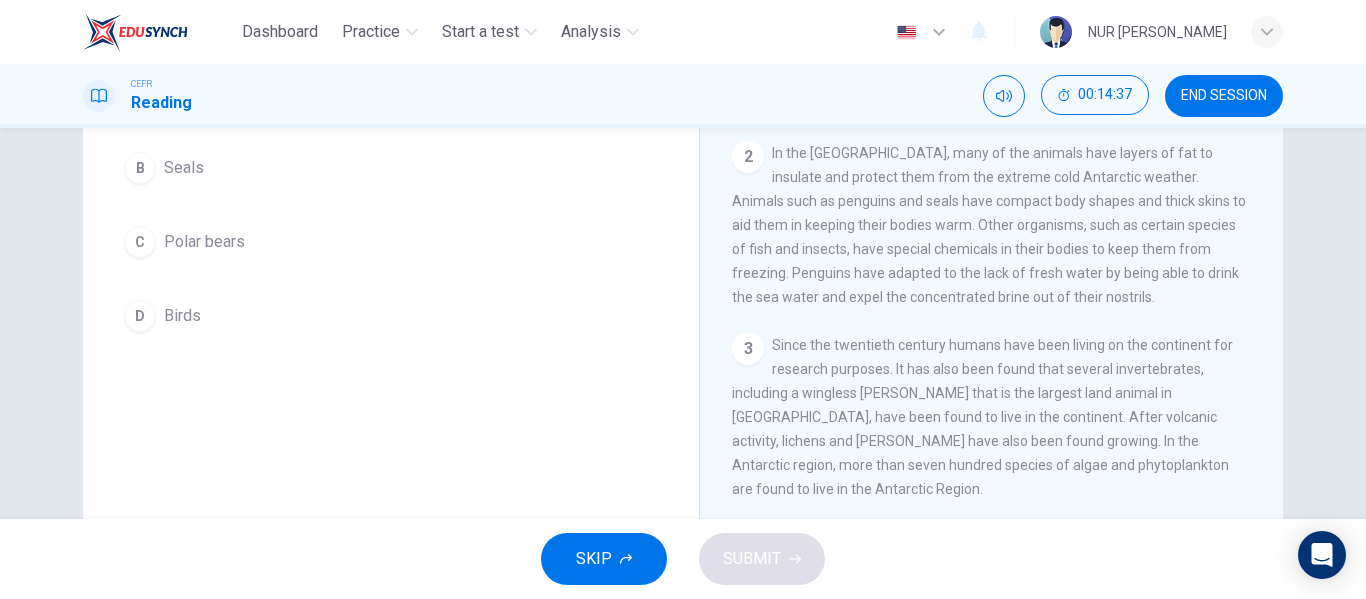 scroll, scrollTop: 300, scrollLeft: 0, axis: vertical 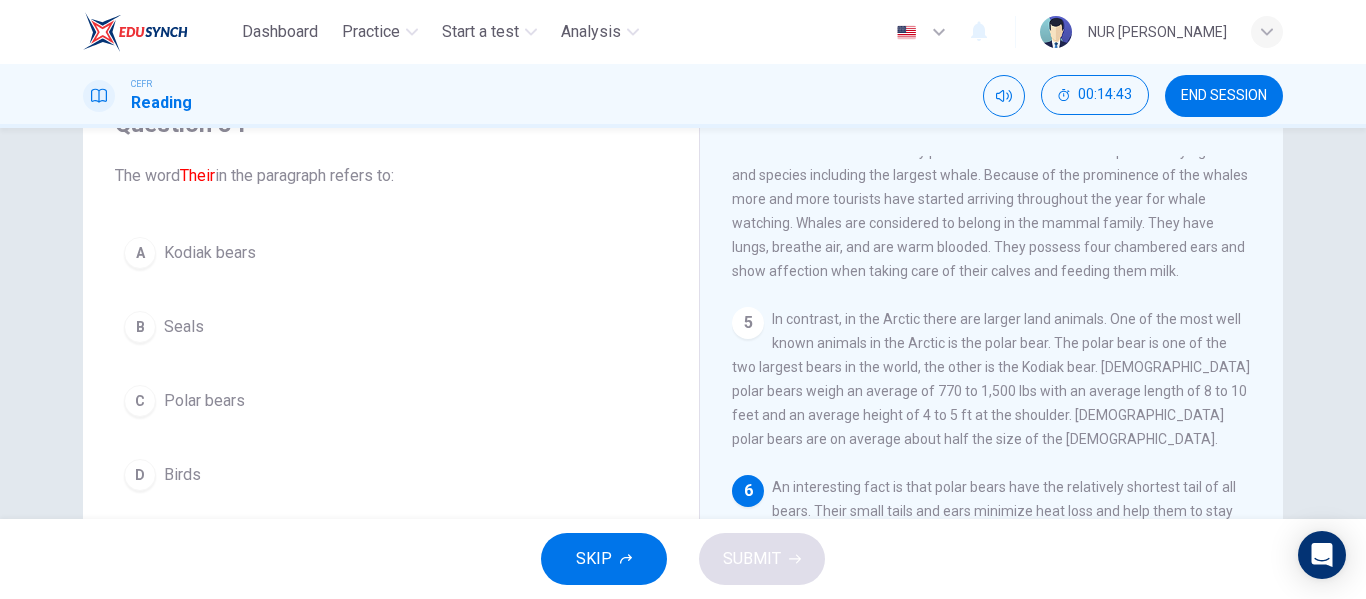 drag, startPoint x: 206, startPoint y: 398, endPoint x: 360, endPoint y: 442, distance: 160.16241 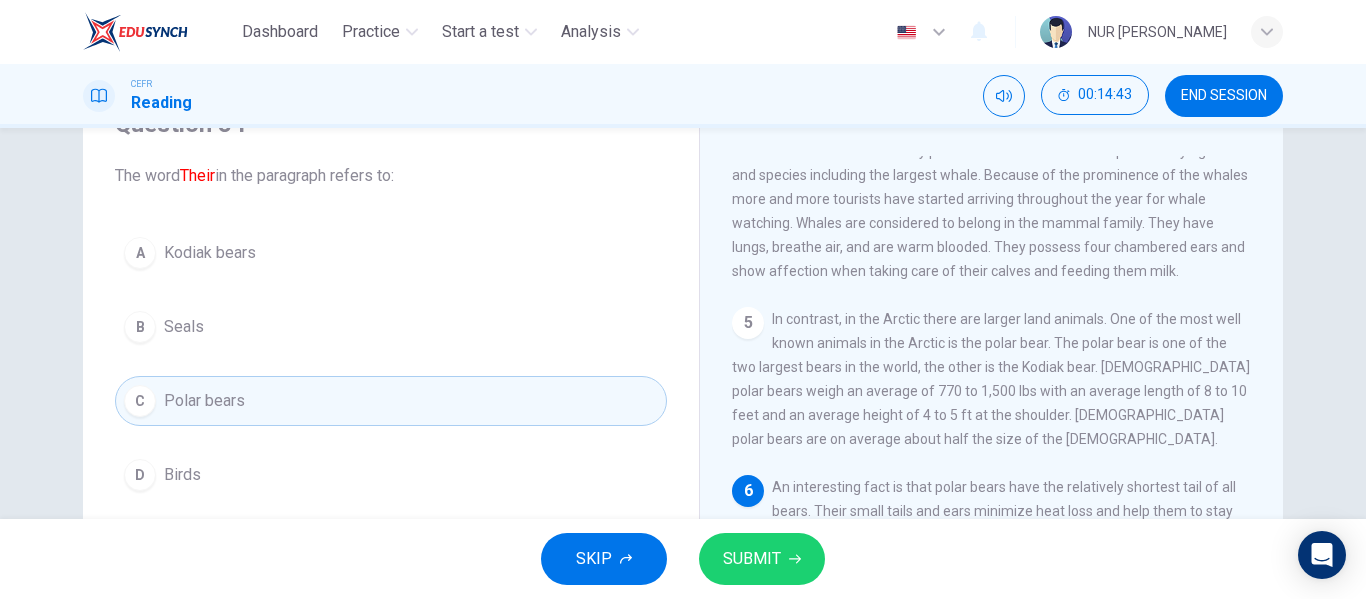 click on "SUBMIT" at bounding box center [752, 559] 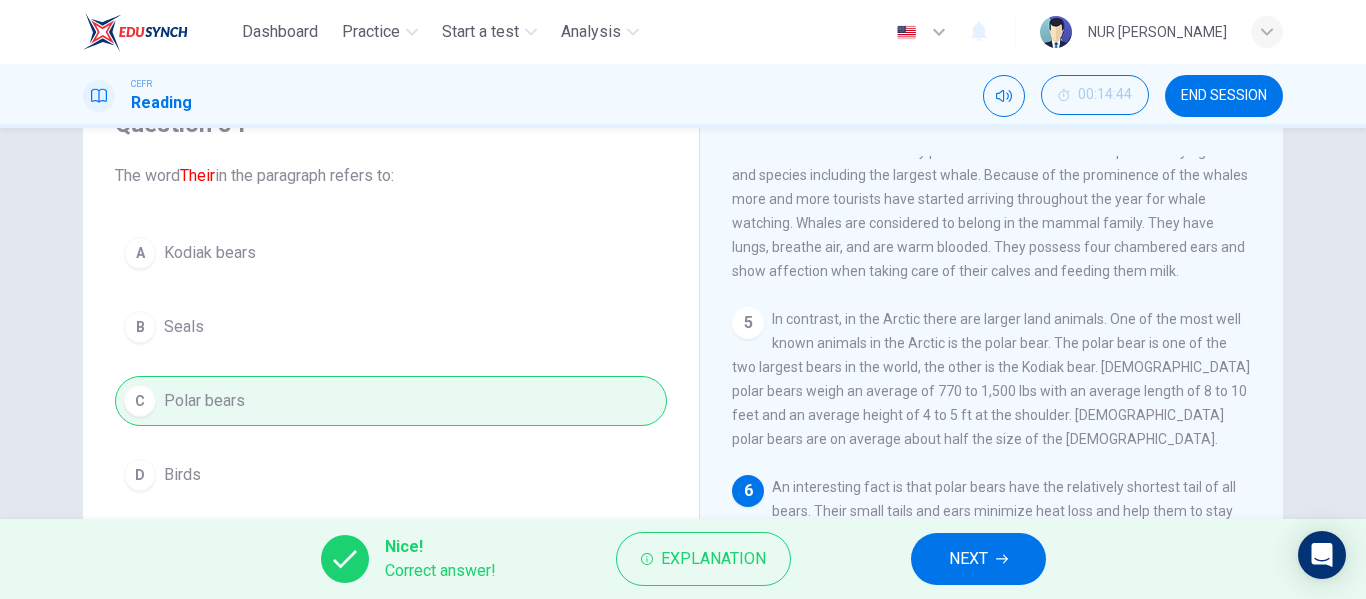 click on "NEXT" at bounding box center [968, 559] 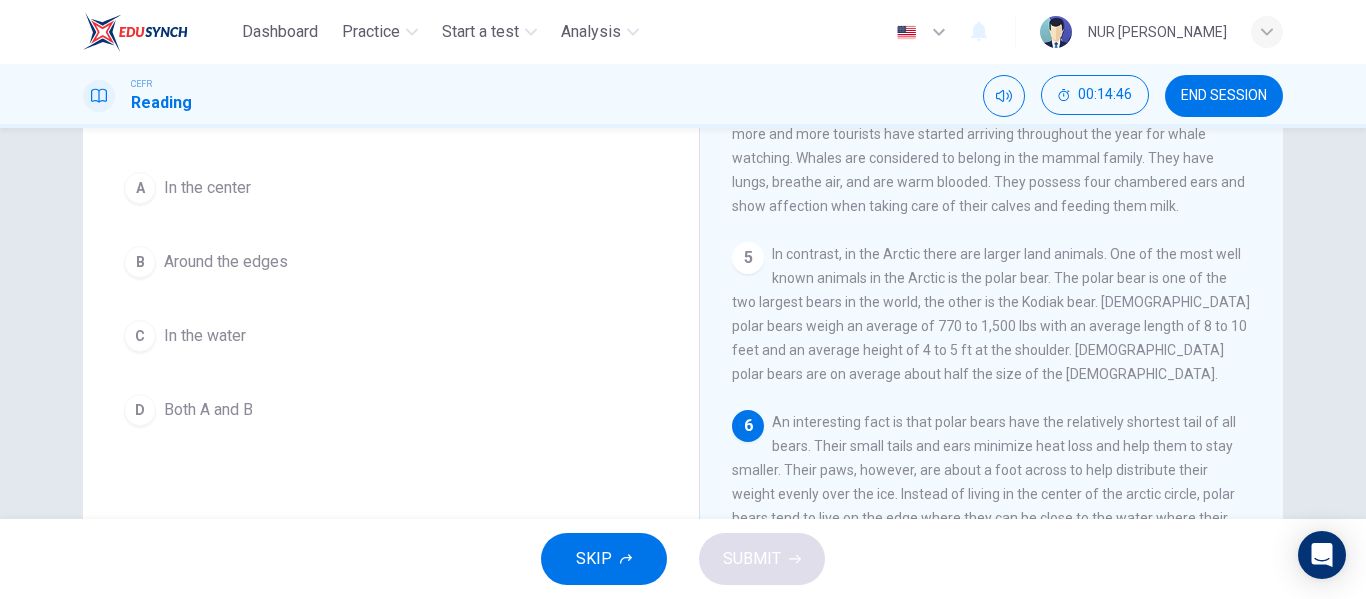 scroll, scrollTop: 200, scrollLeft: 0, axis: vertical 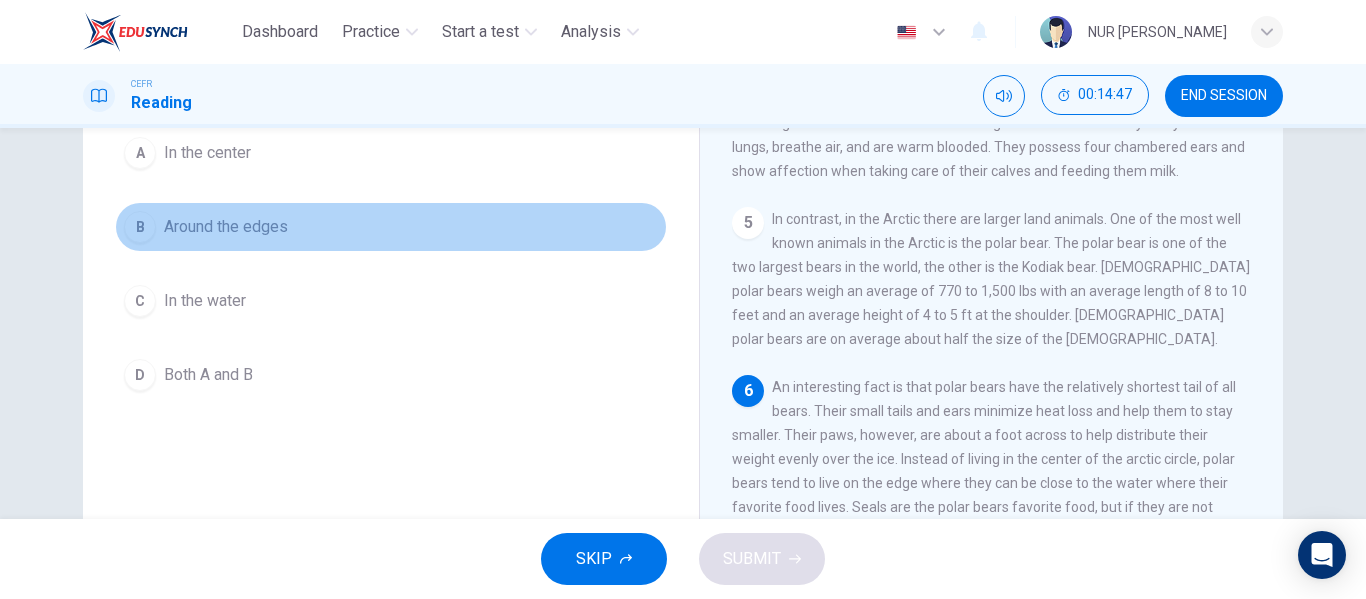 click on "Around the edges" at bounding box center (226, 227) 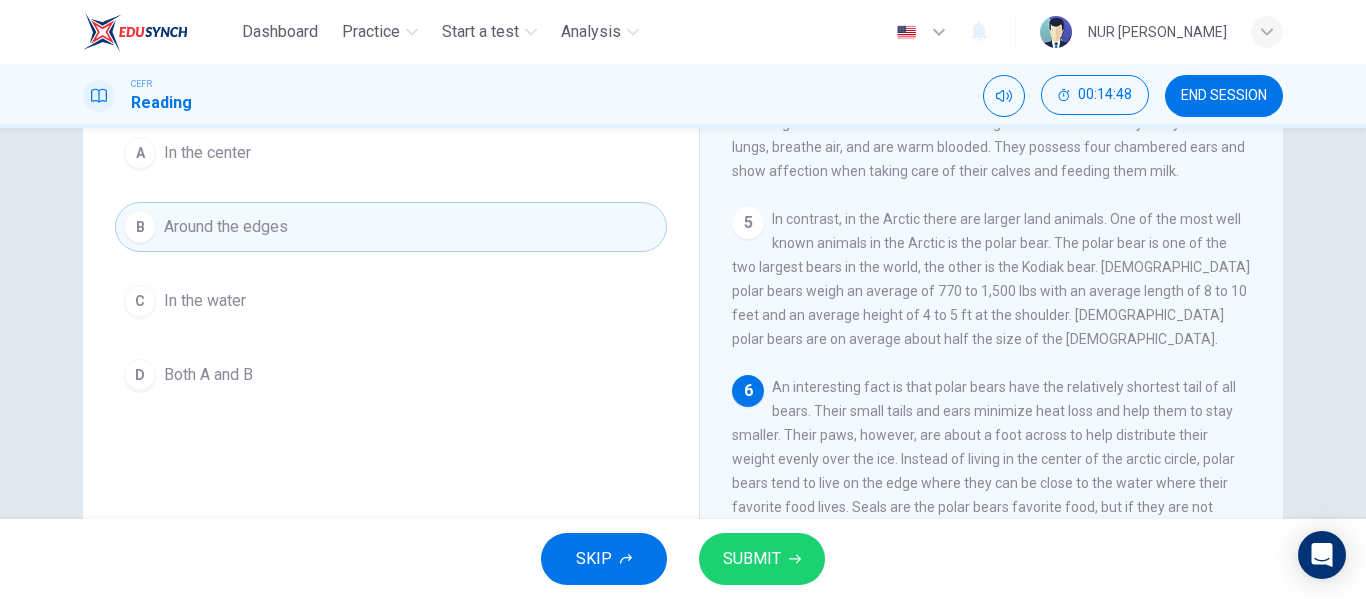 click 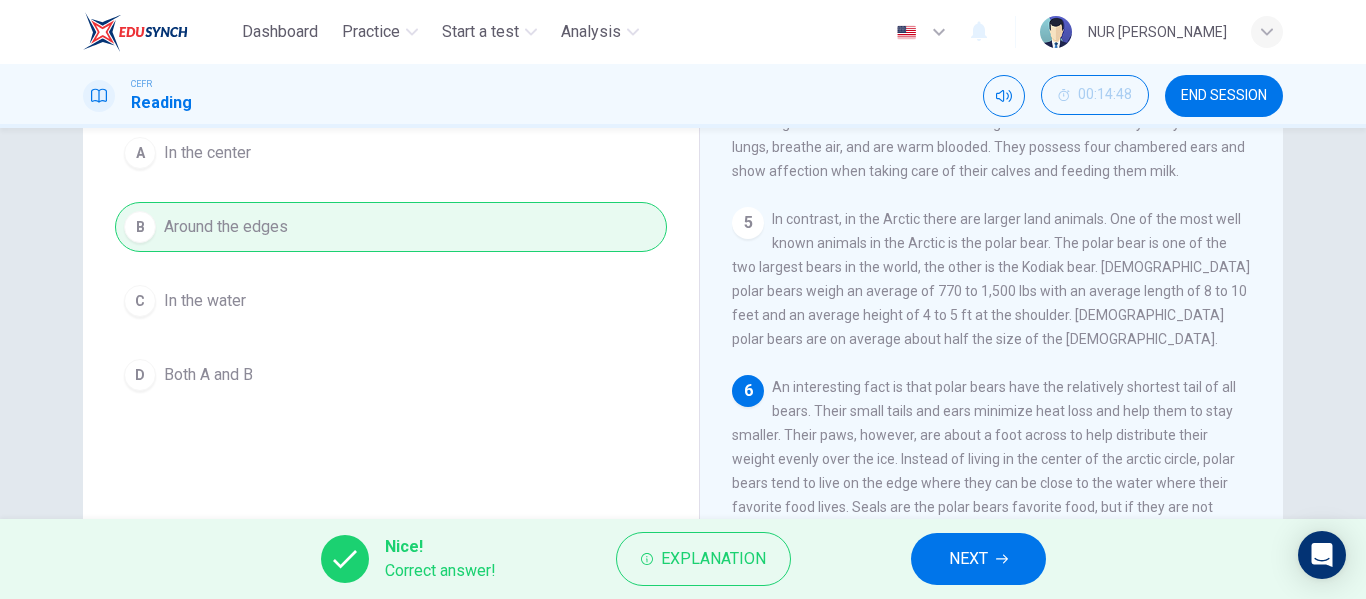 click on "NEXT" at bounding box center [978, 559] 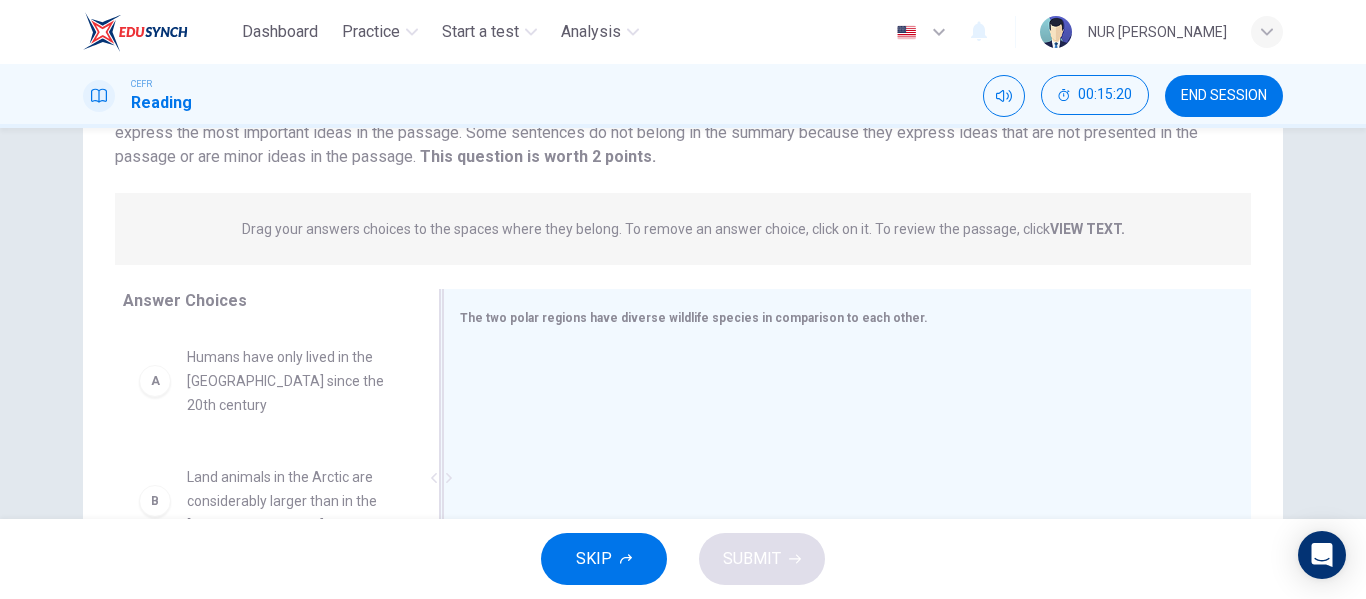 scroll, scrollTop: 284, scrollLeft: 0, axis: vertical 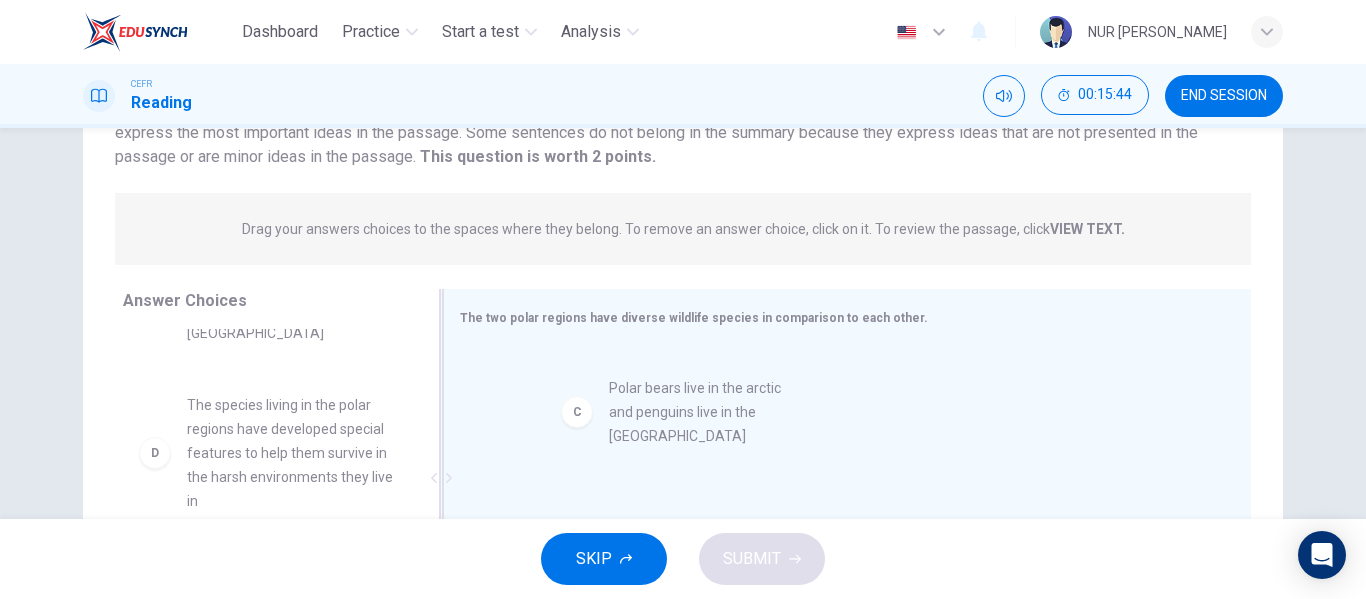 drag, startPoint x: 245, startPoint y: 429, endPoint x: 701, endPoint y: 437, distance: 456.07016 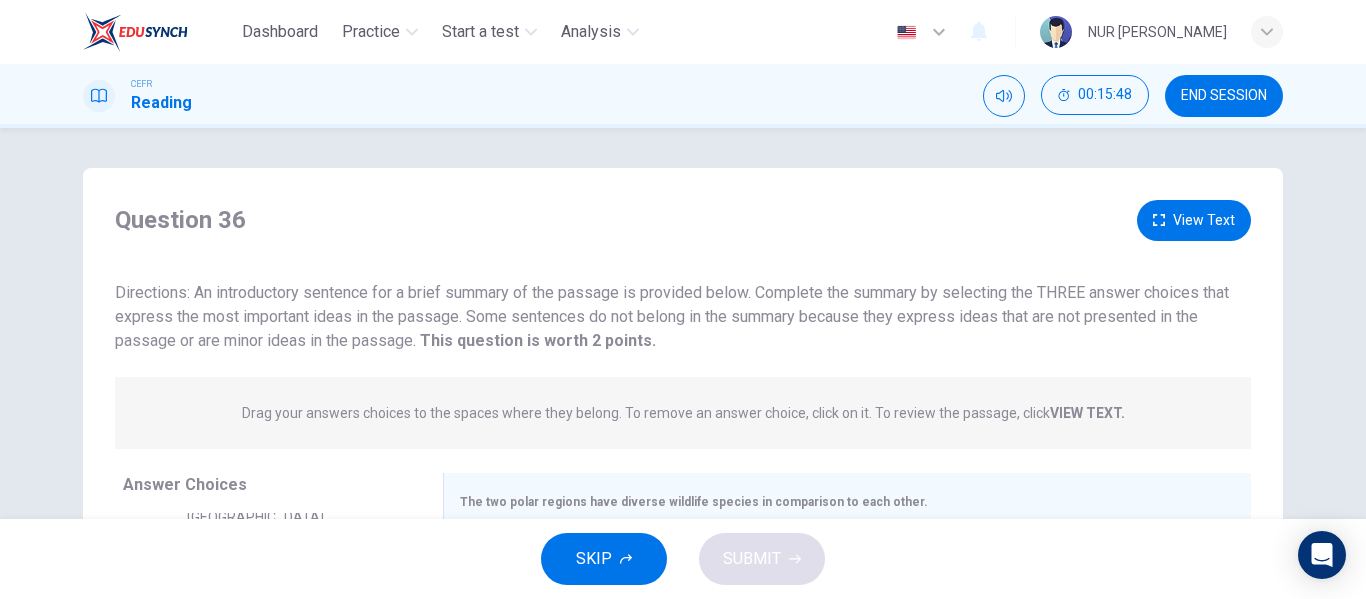 scroll, scrollTop: 100, scrollLeft: 0, axis: vertical 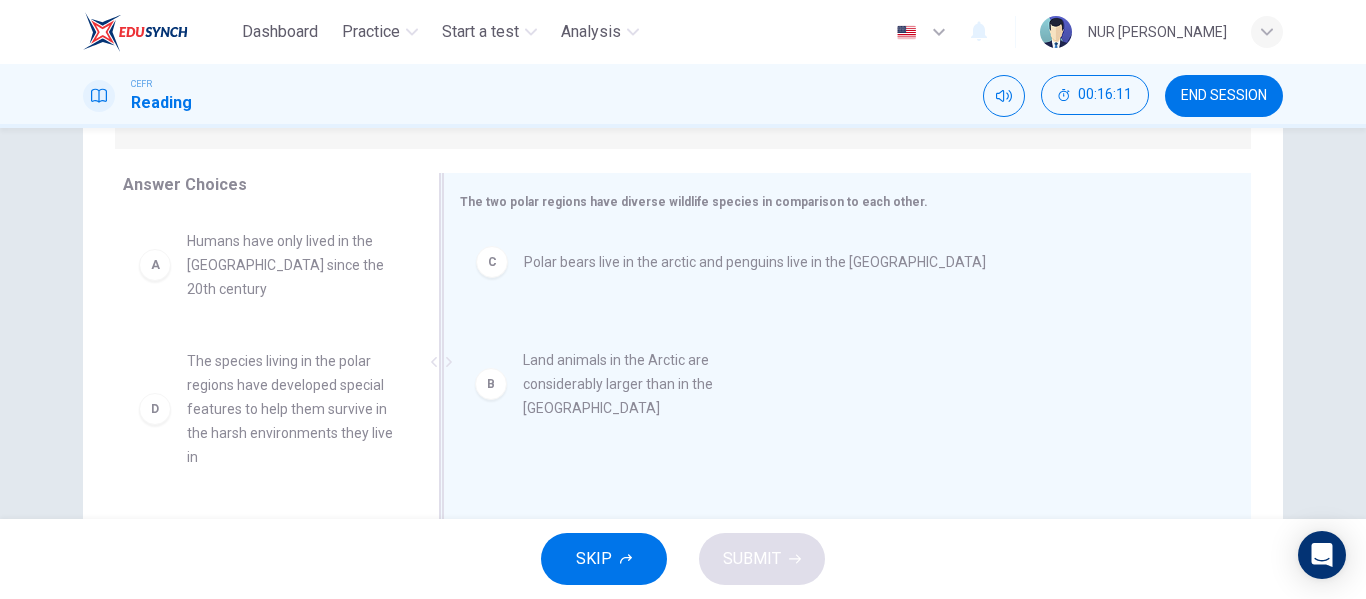 drag, startPoint x: 264, startPoint y: 377, endPoint x: 622, endPoint y: 401, distance: 358.80356 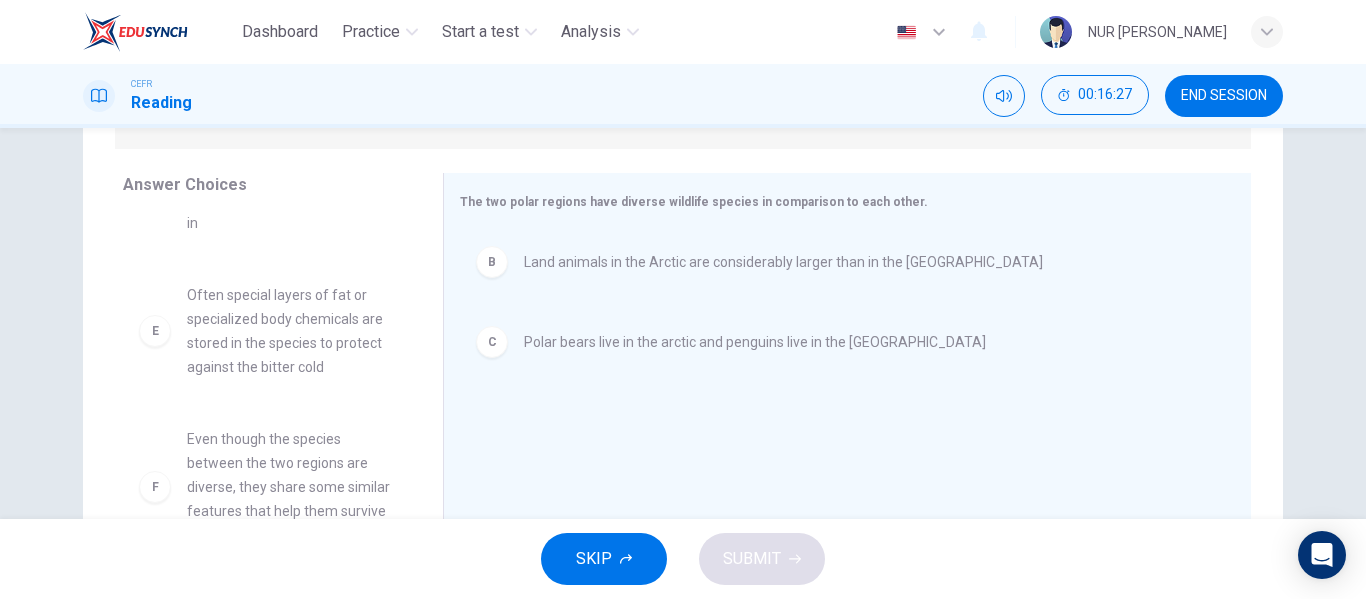 scroll, scrollTop: 252, scrollLeft: 0, axis: vertical 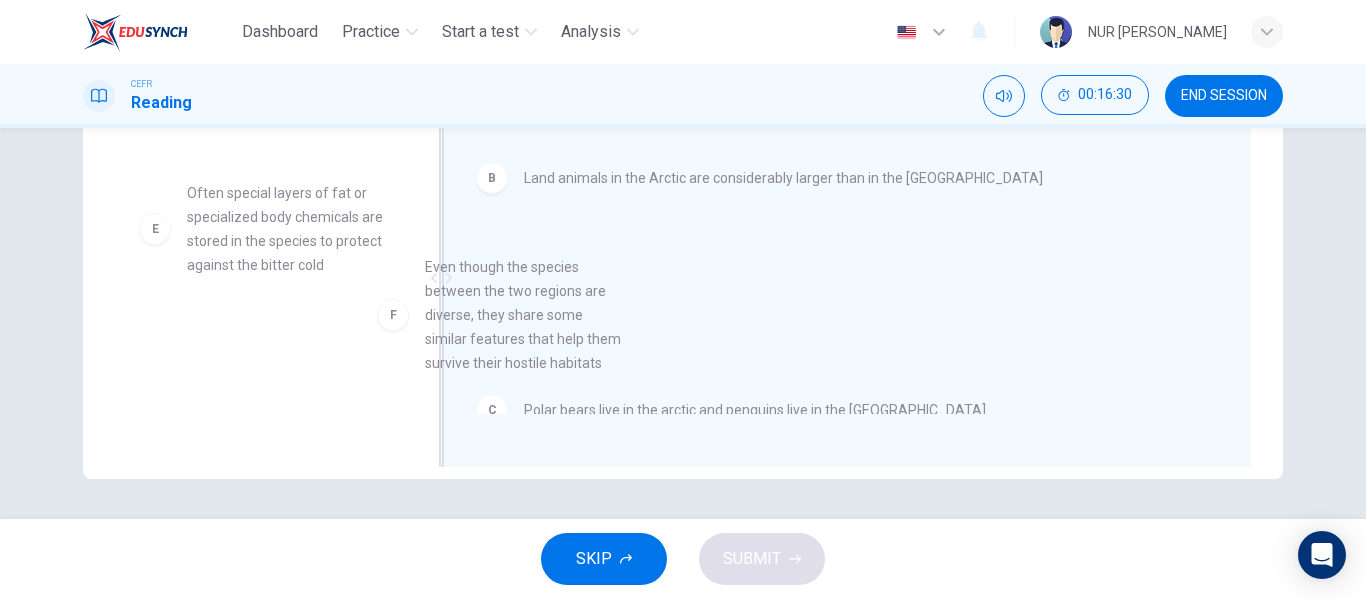 drag, startPoint x: 310, startPoint y: 384, endPoint x: 562, endPoint y: 338, distance: 256.164 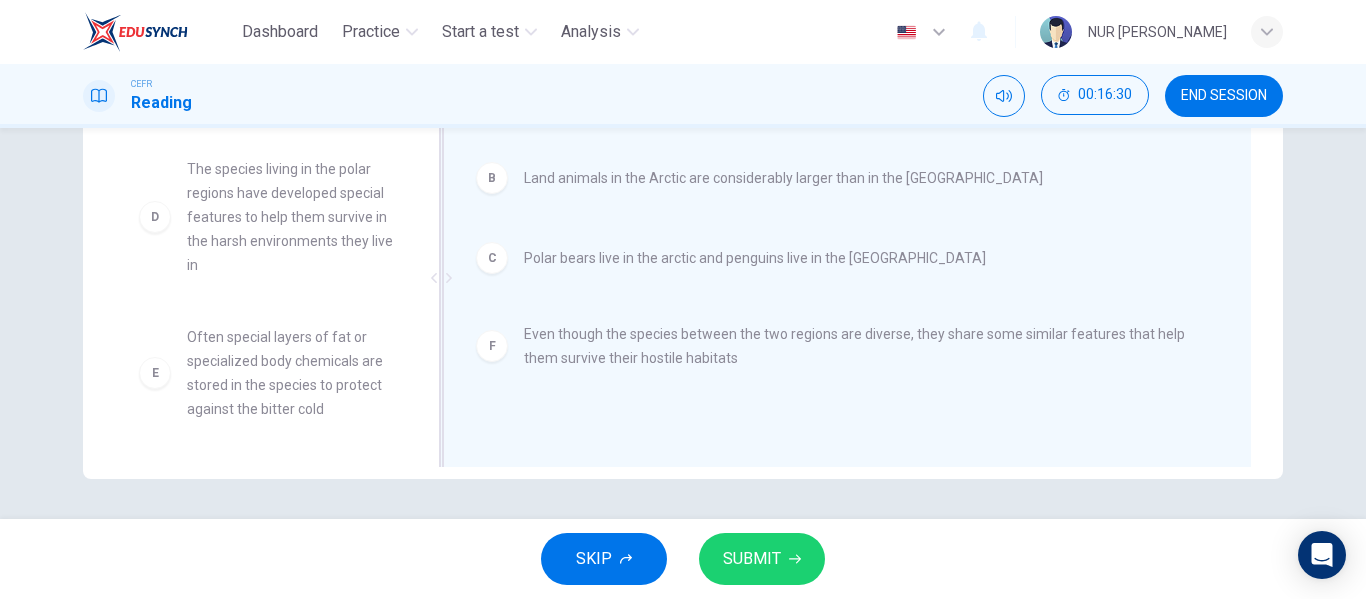 scroll, scrollTop: 224, scrollLeft: 0, axis: vertical 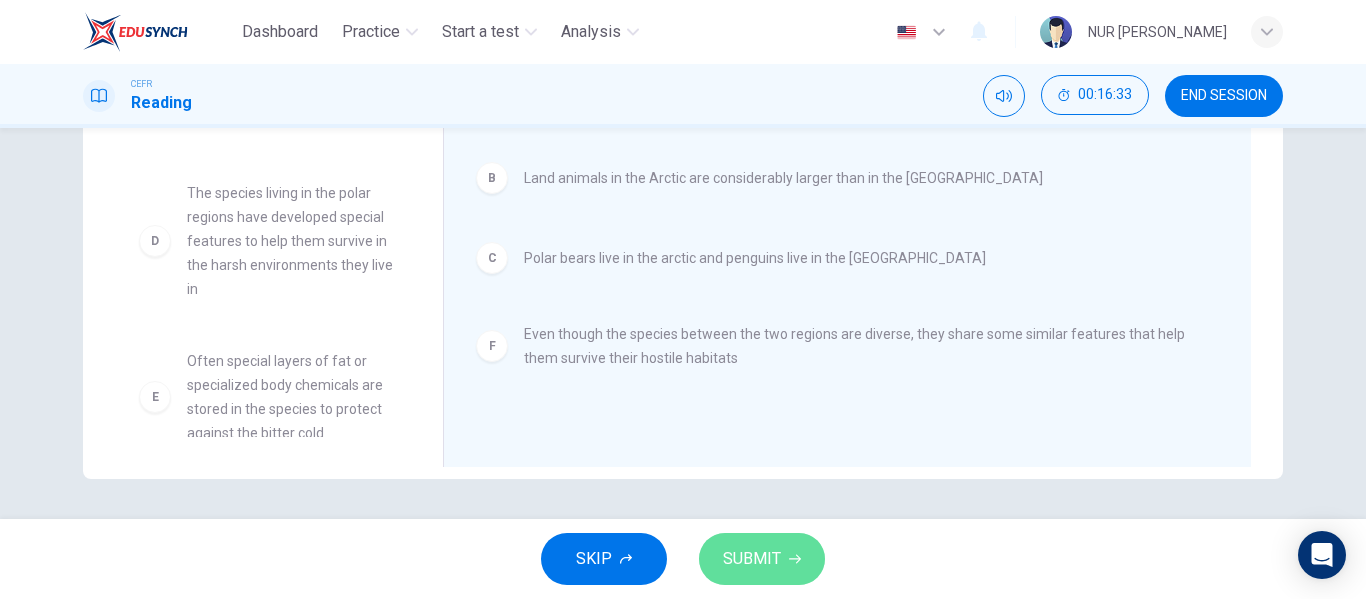 click on "SUBMIT" at bounding box center (762, 559) 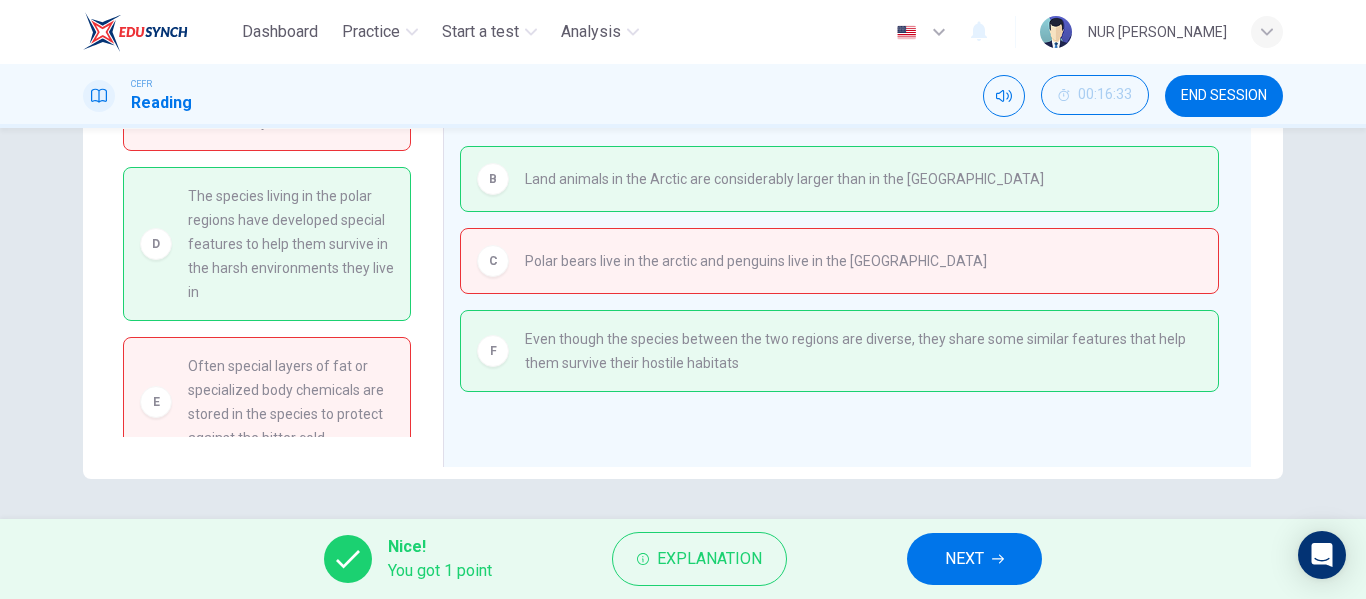 scroll, scrollTop: 0, scrollLeft: 0, axis: both 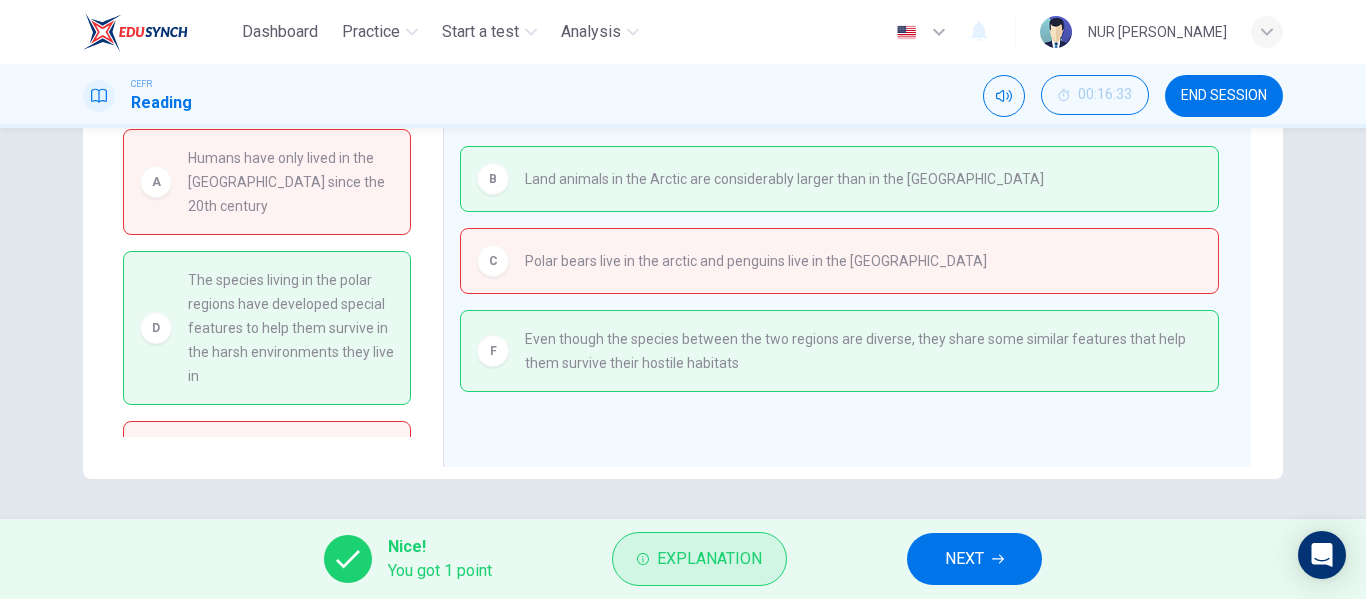 click on "Explanation" at bounding box center (709, 559) 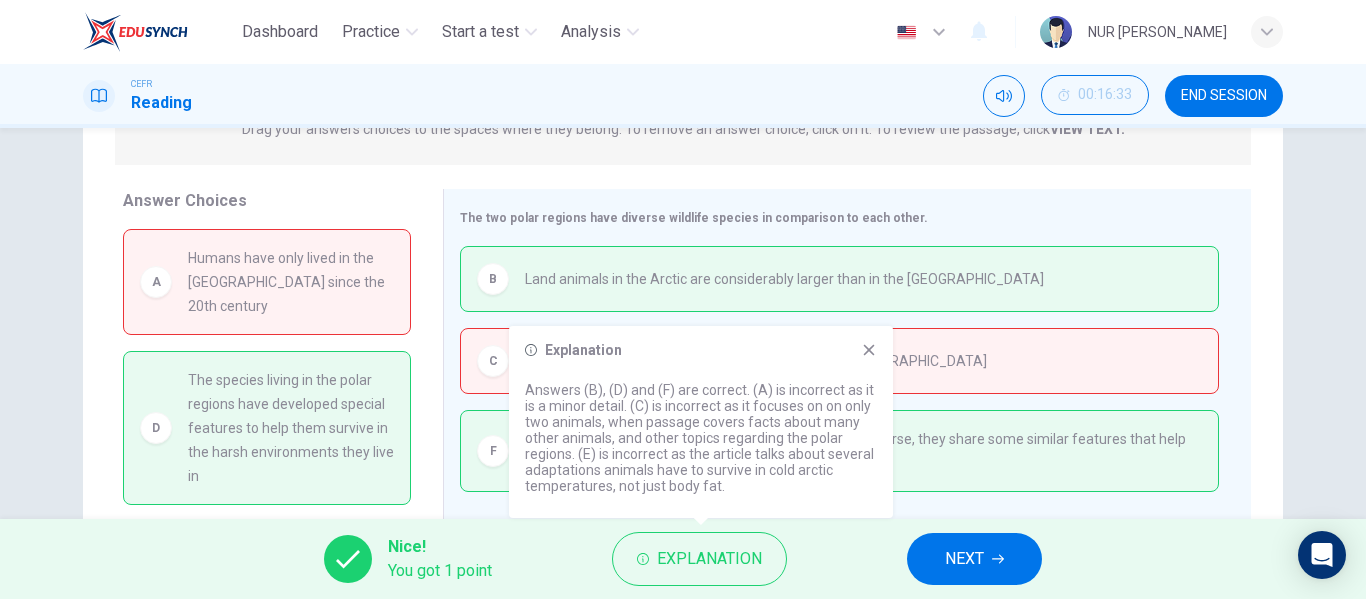 scroll, scrollTop: 184, scrollLeft: 0, axis: vertical 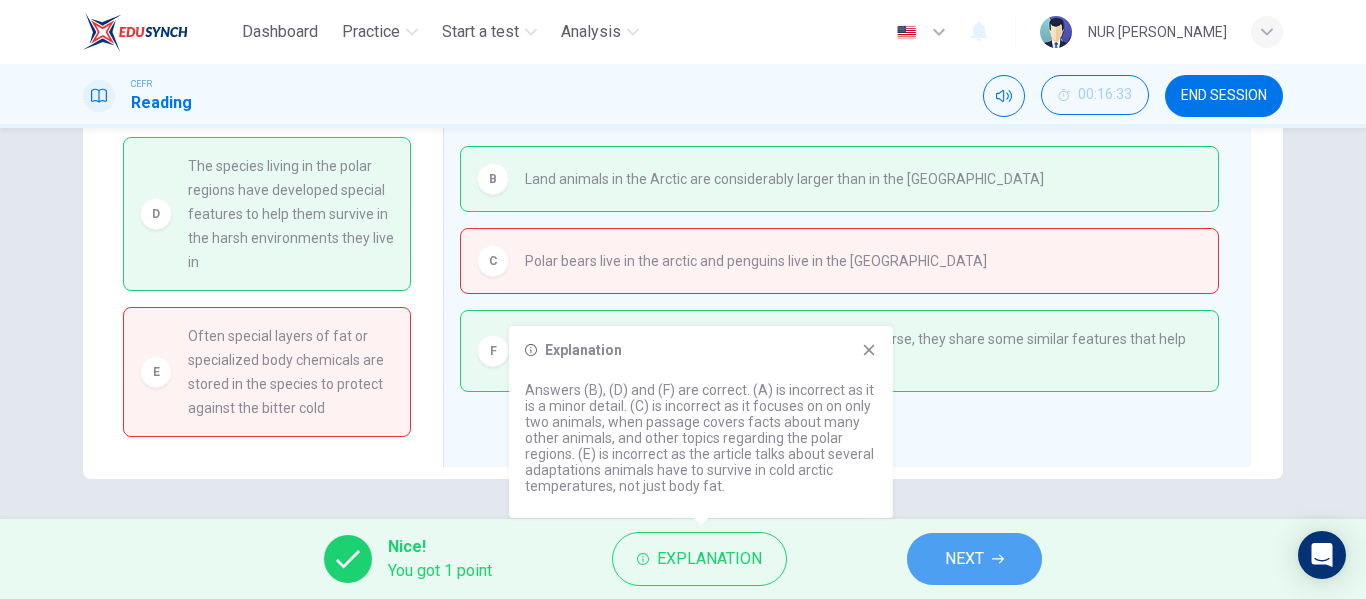 click on "NEXT" at bounding box center (974, 559) 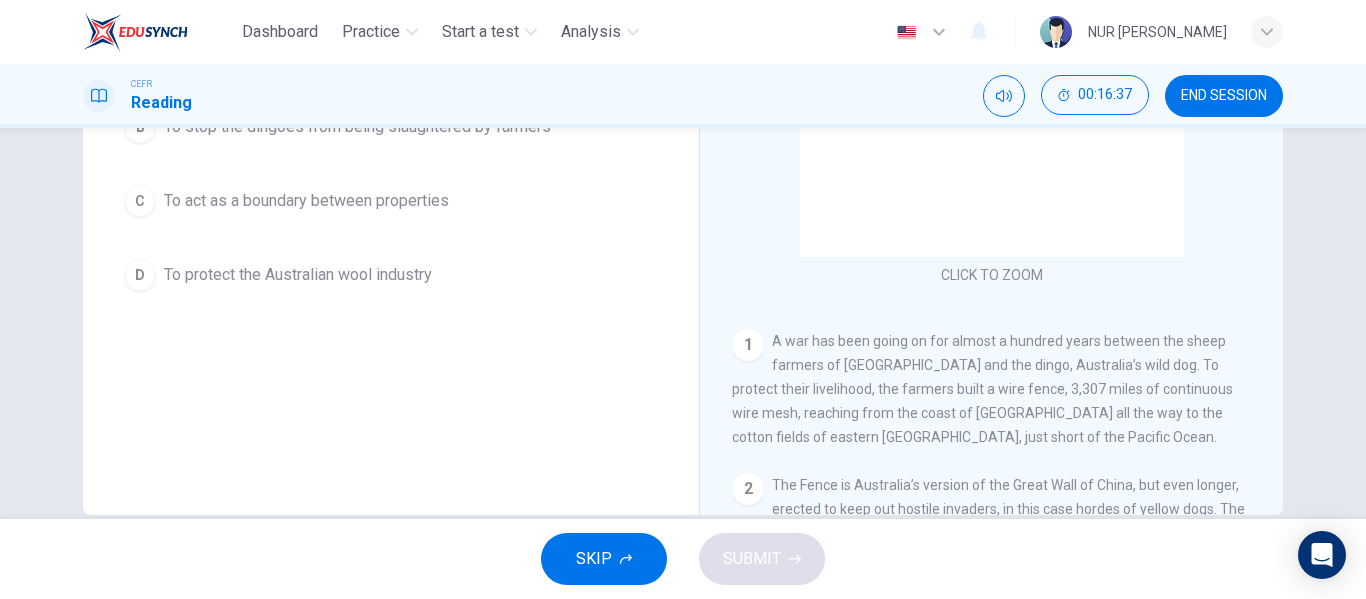 scroll, scrollTop: 284, scrollLeft: 0, axis: vertical 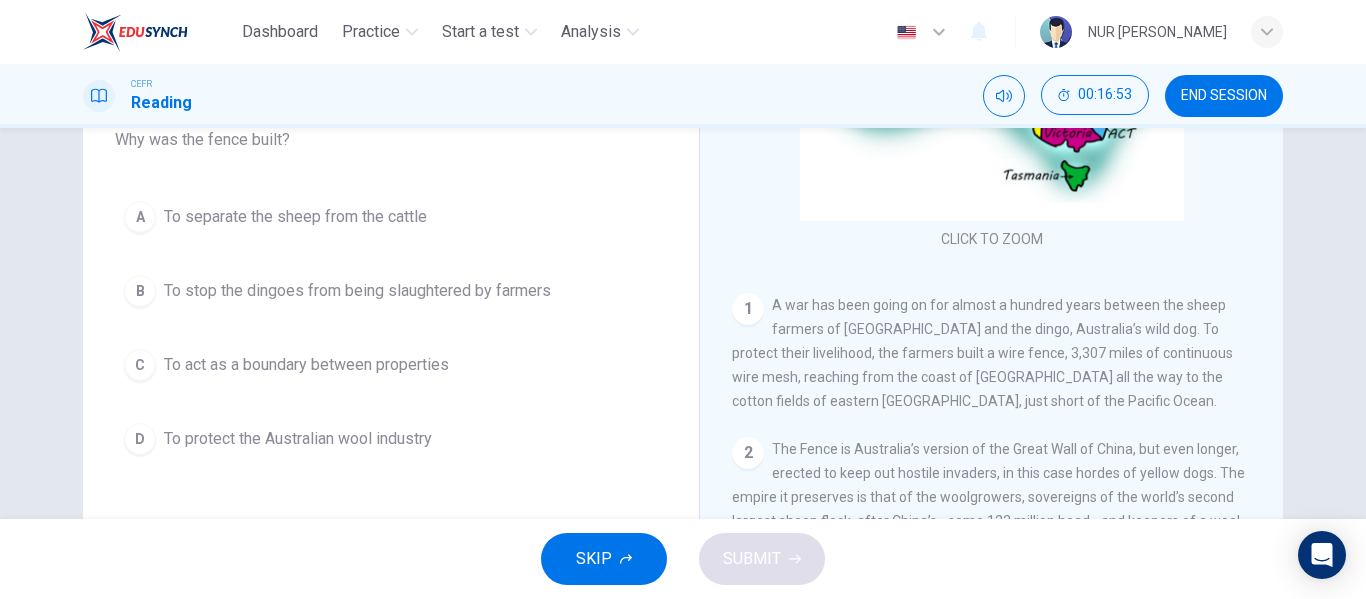 click on "A To separate the sheep from the cattle B To stop the dingoes from being slaughtered by farmers C To act as a boundary between properties D To protect the Australian wool industry" at bounding box center [391, 328] 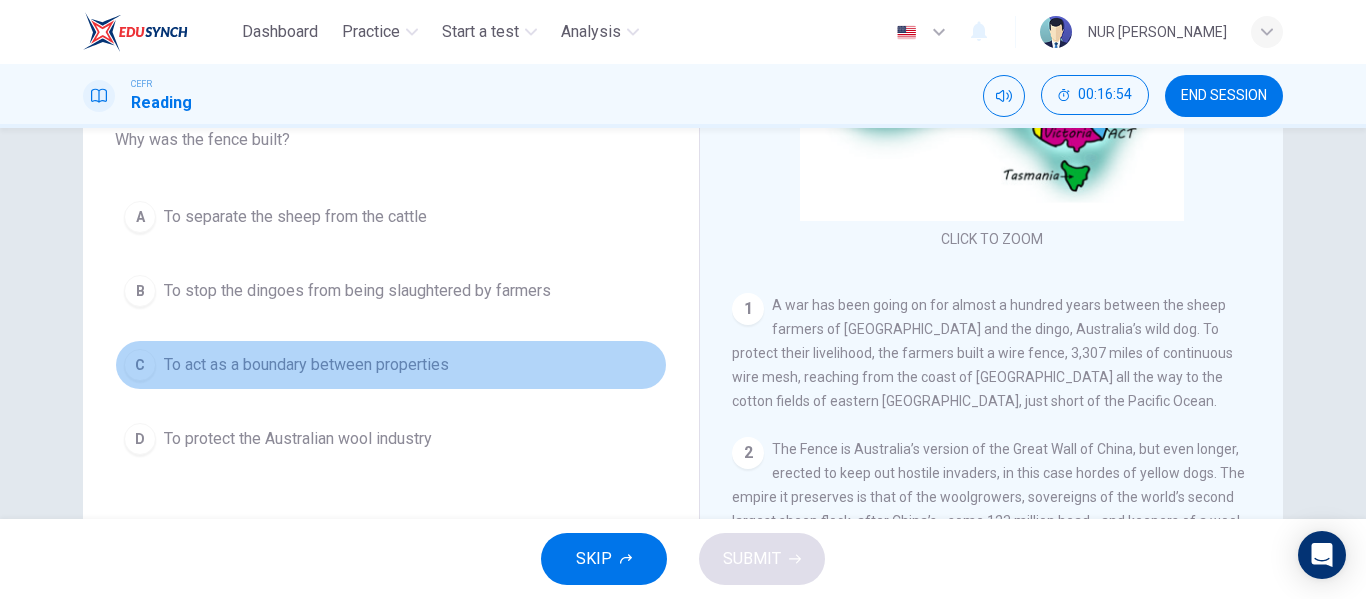 click on "To act as a boundary between properties" at bounding box center [306, 365] 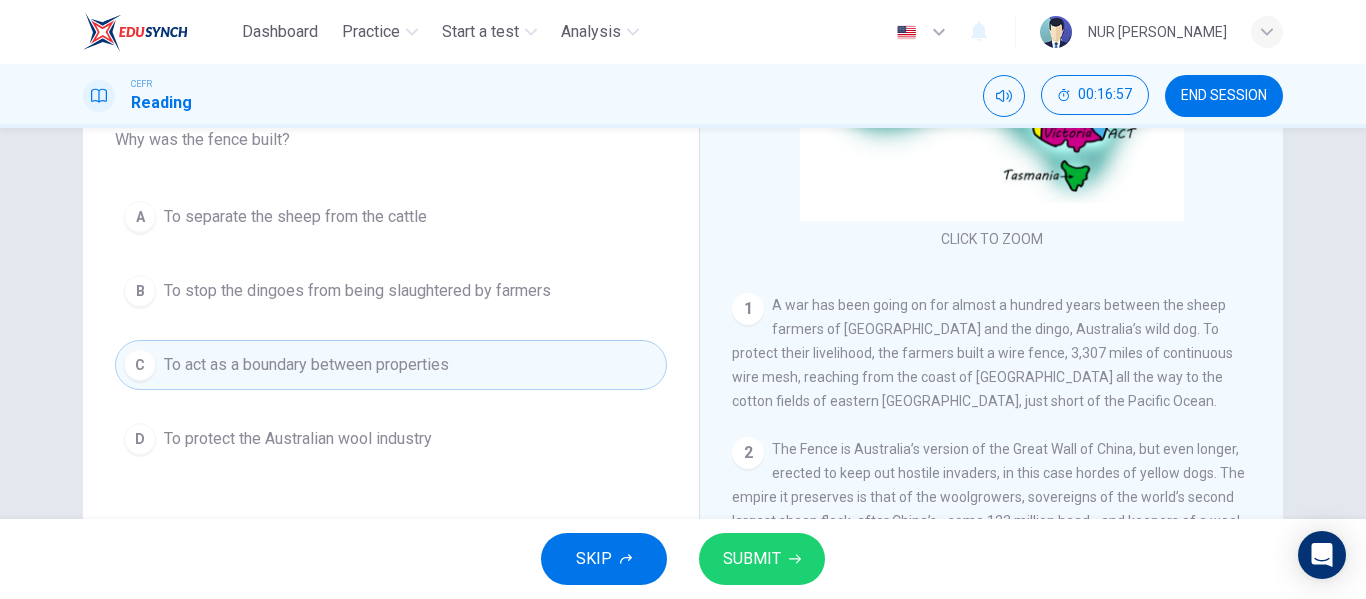 click on "SUBMIT" at bounding box center (762, 559) 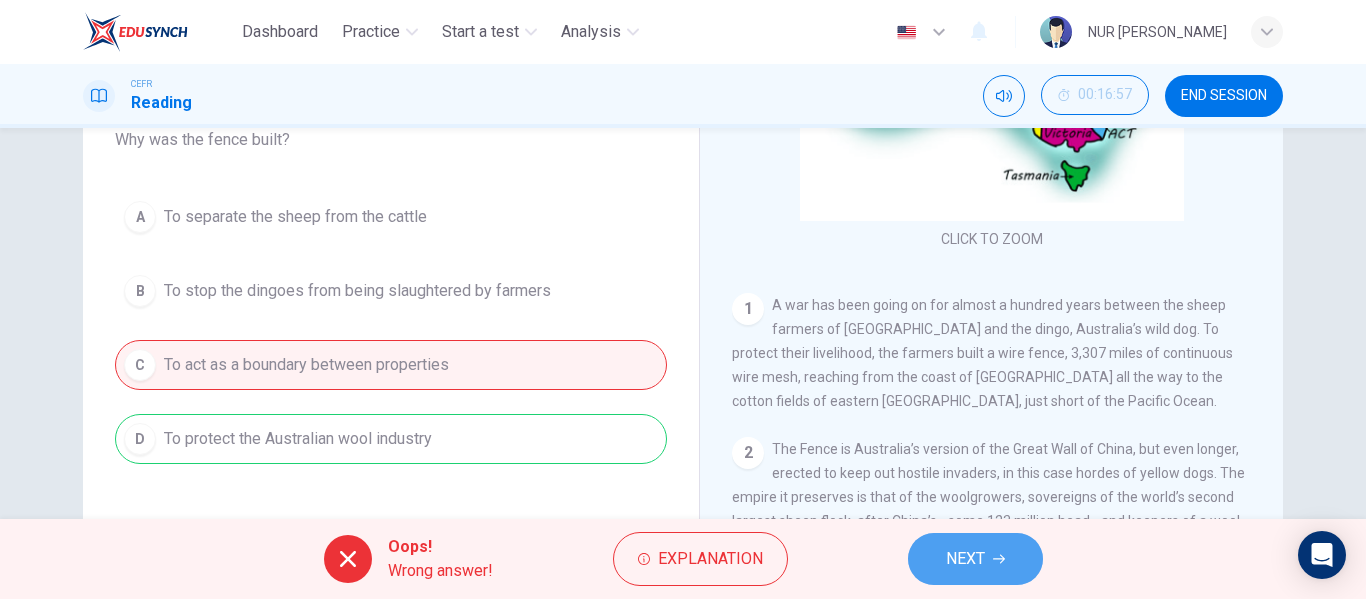click on "NEXT" at bounding box center (975, 559) 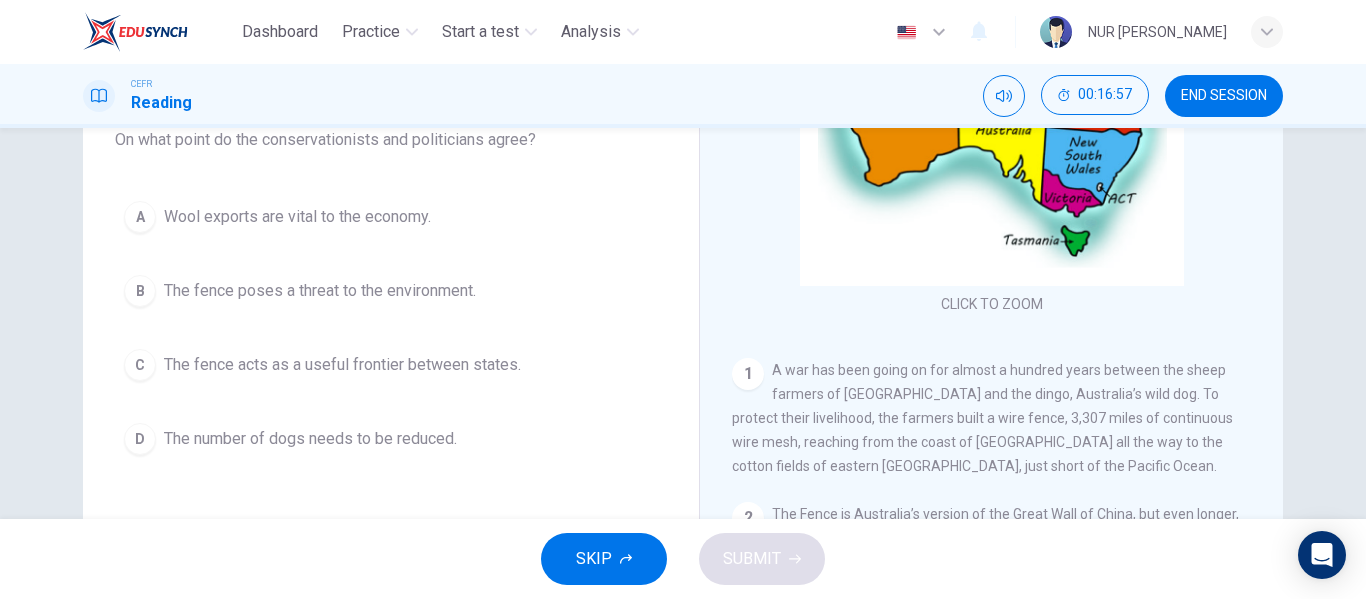 scroll, scrollTop: 100, scrollLeft: 0, axis: vertical 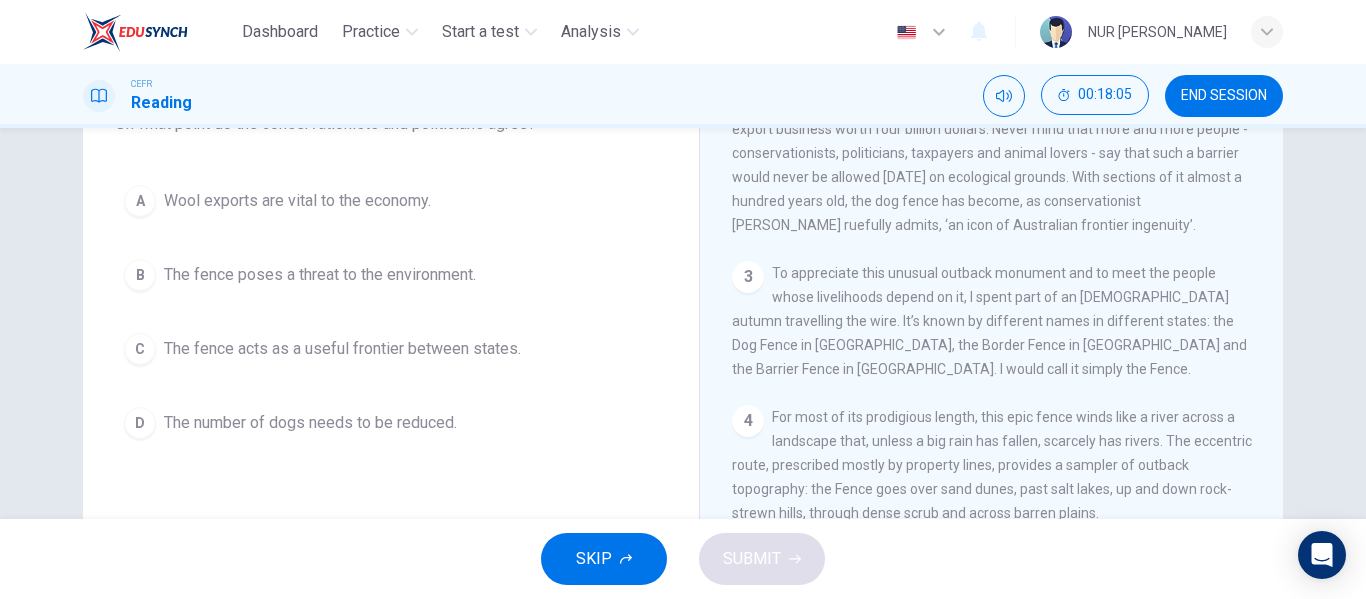 click on "B The fence poses a threat to the environment." at bounding box center (391, 275) 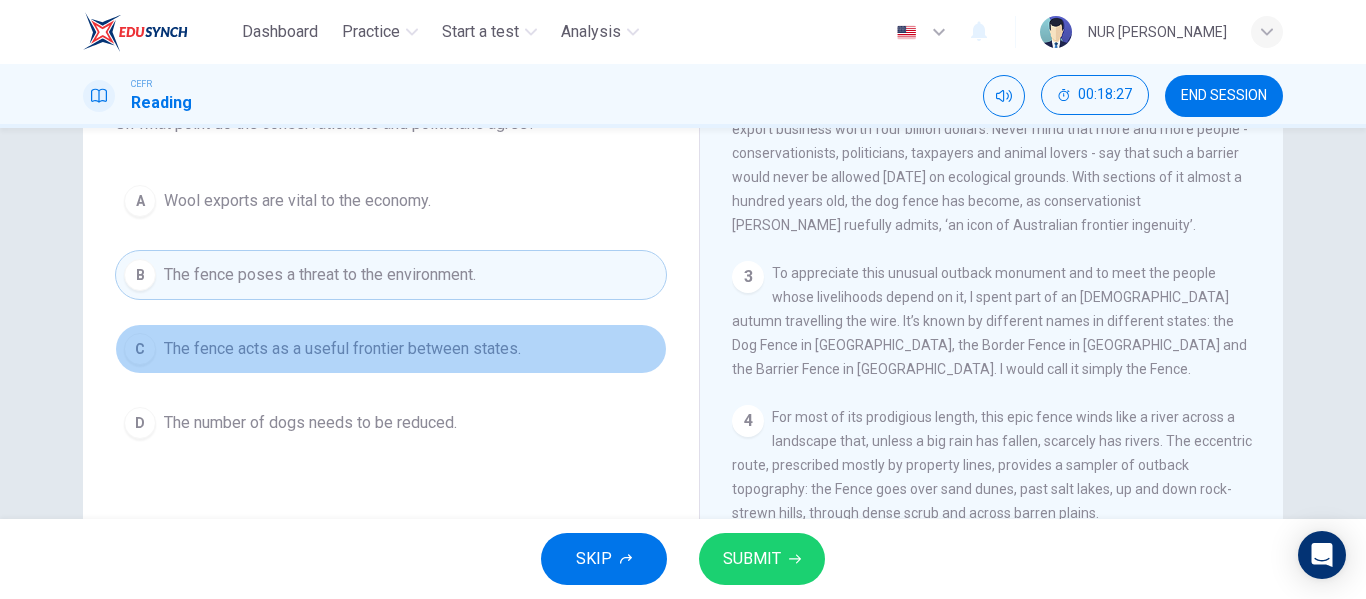 click on "C The fence acts as a useful frontier between states." at bounding box center (391, 349) 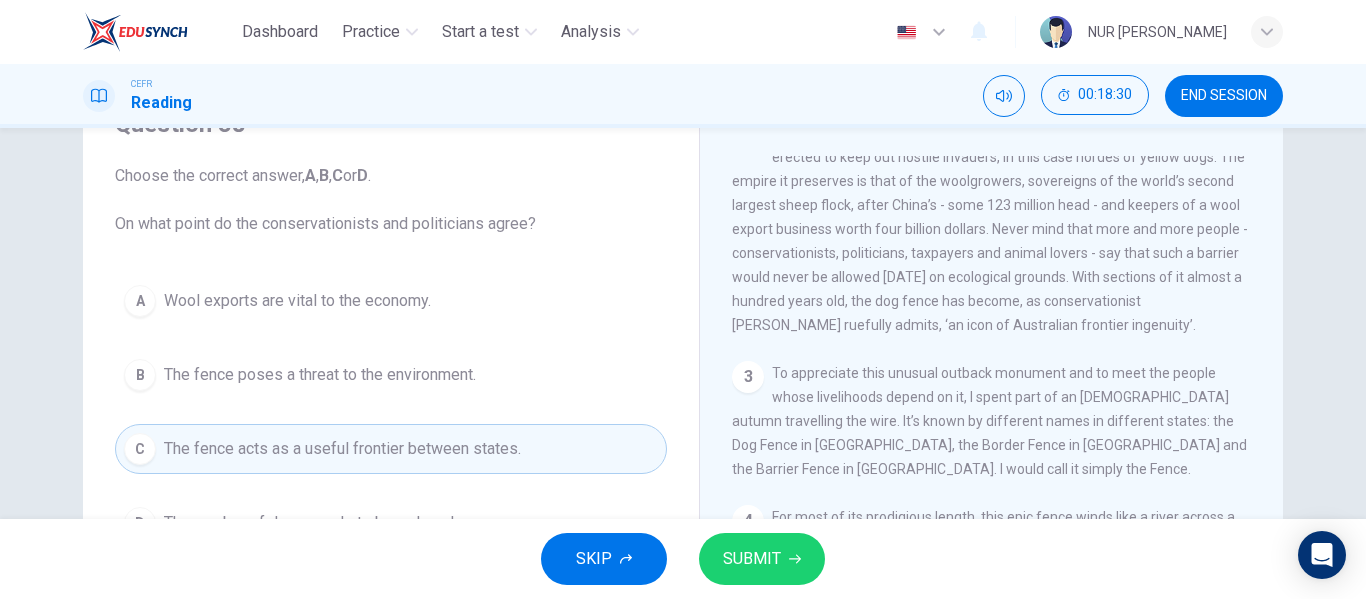 scroll, scrollTop: 200, scrollLeft: 0, axis: vertical 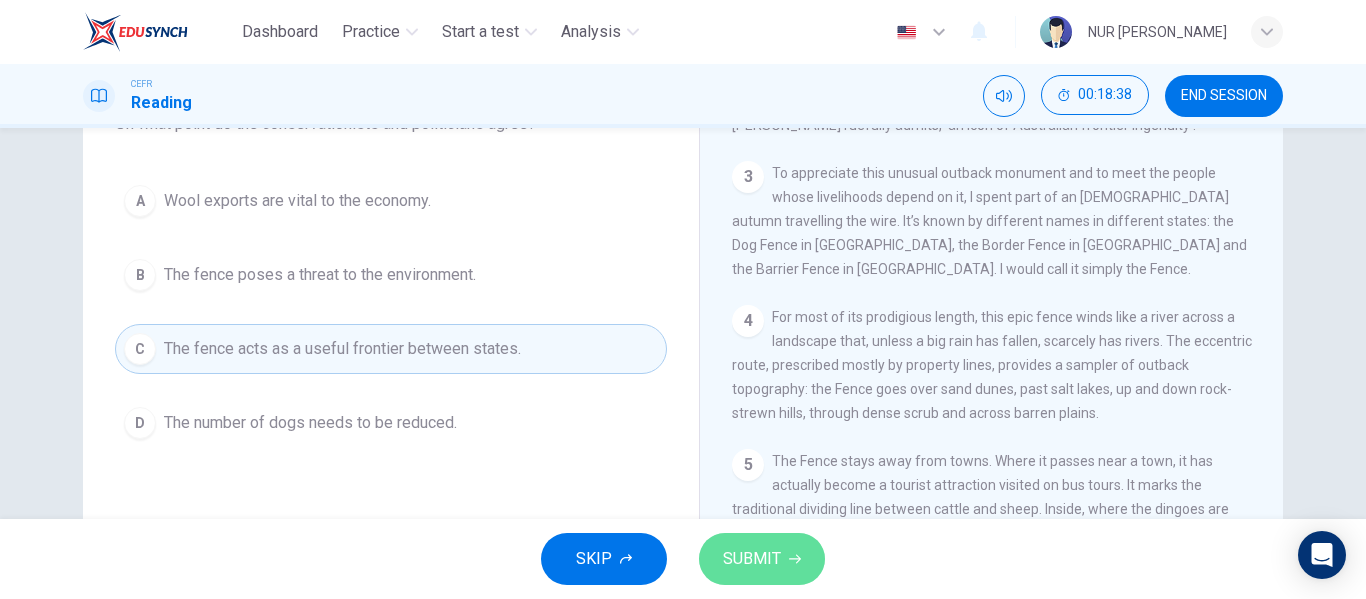 click on "SUBMIT" at bounding box center [752, 559] 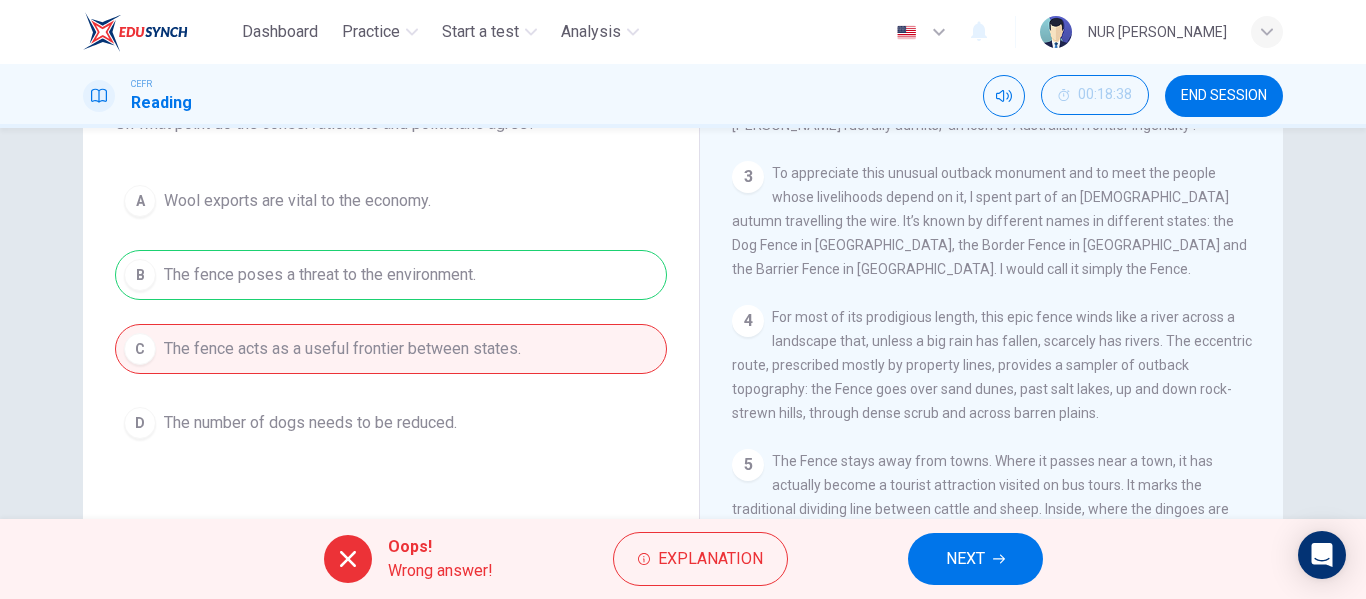 click on "NEXT" at bounding box center (975, 559) 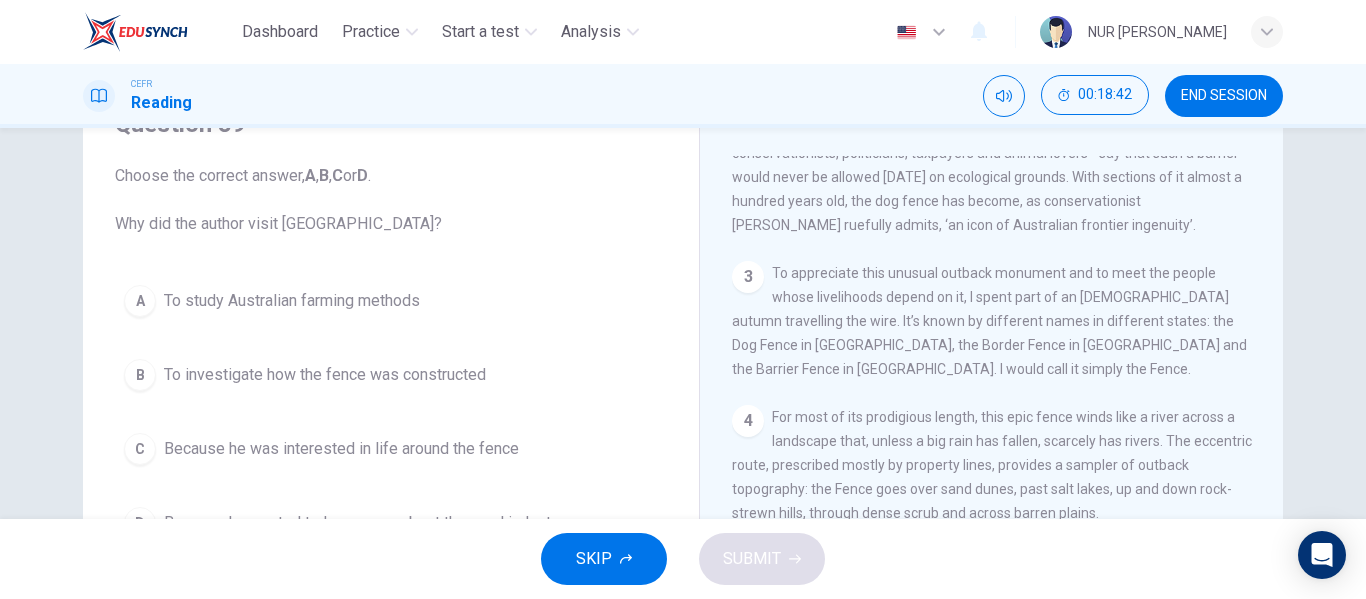 scroll, scrollTop: 200, scrollLeft: 0, axis: vertical 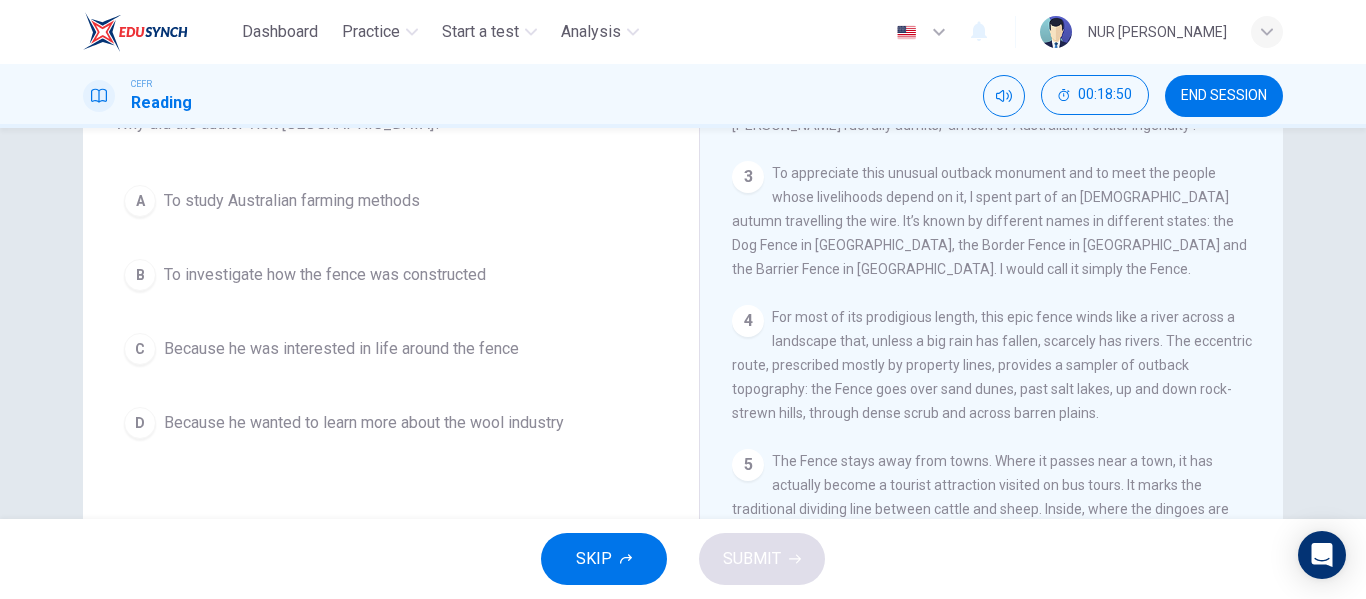 click on "B To investigate how the fence was constructed" at bounding box center [391, 275] 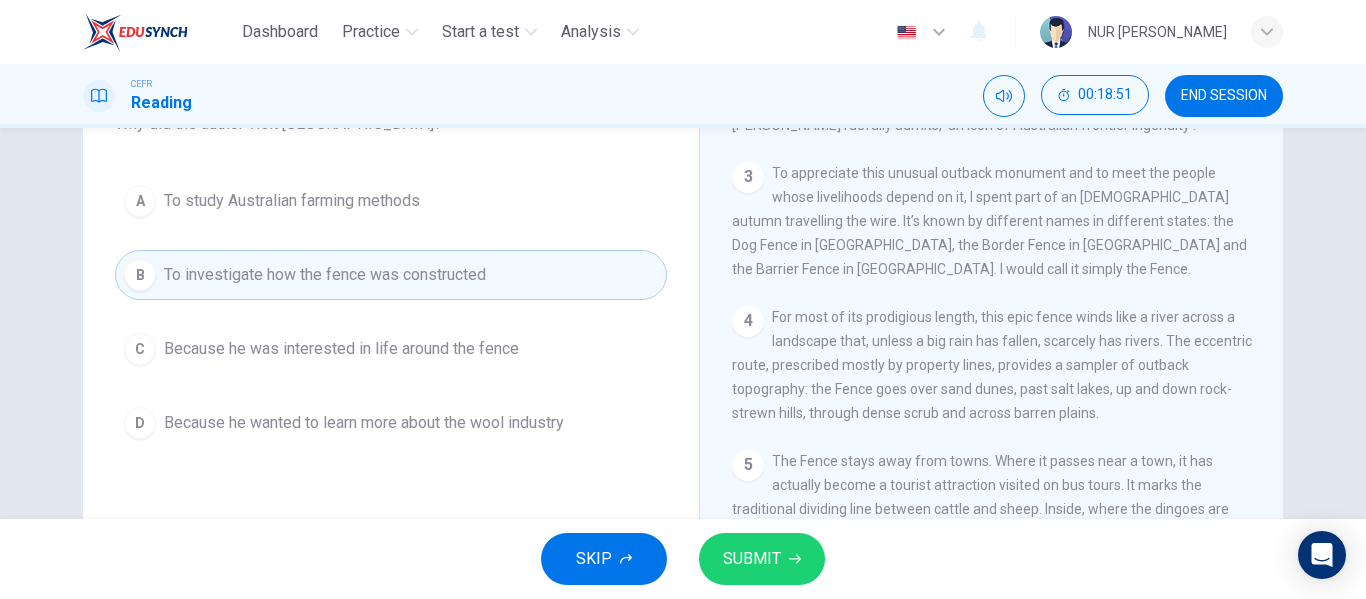 click on "C Because he was interested in life around the fence" at bounding box center [391, 349] 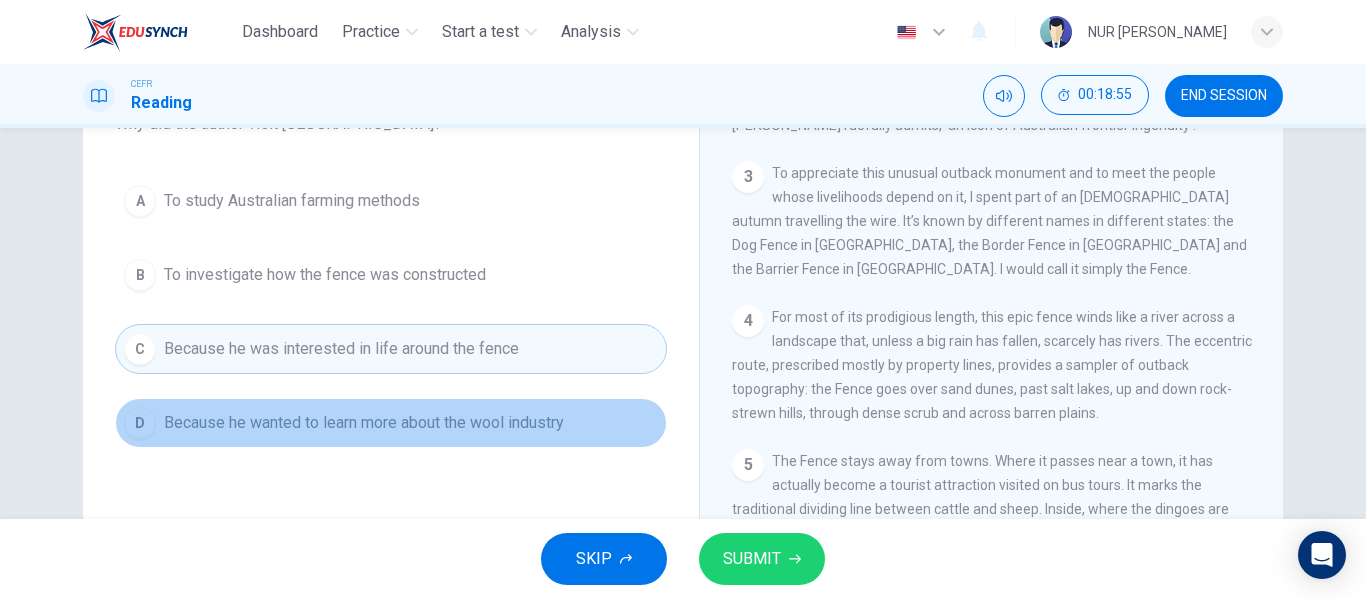 click on "Because he wanted to learn more about the wool industry" at bounding box center [364, 423] 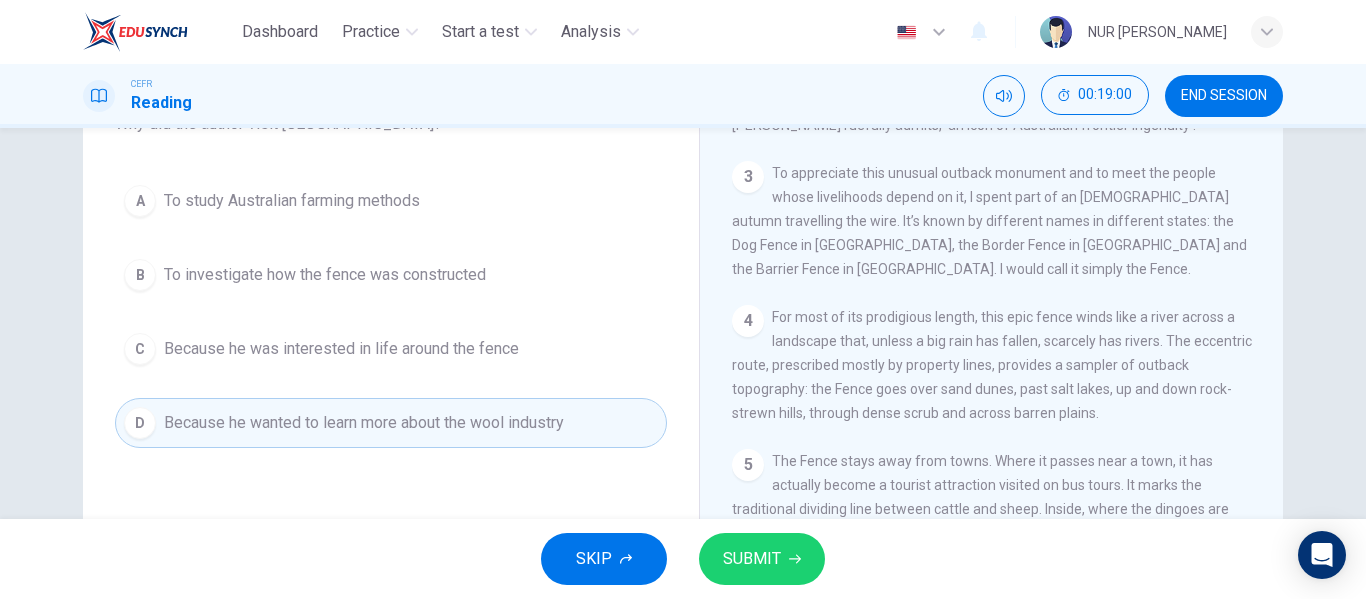 scroll, scrollTop: 800, scrollLeft: 0, axis: vertical 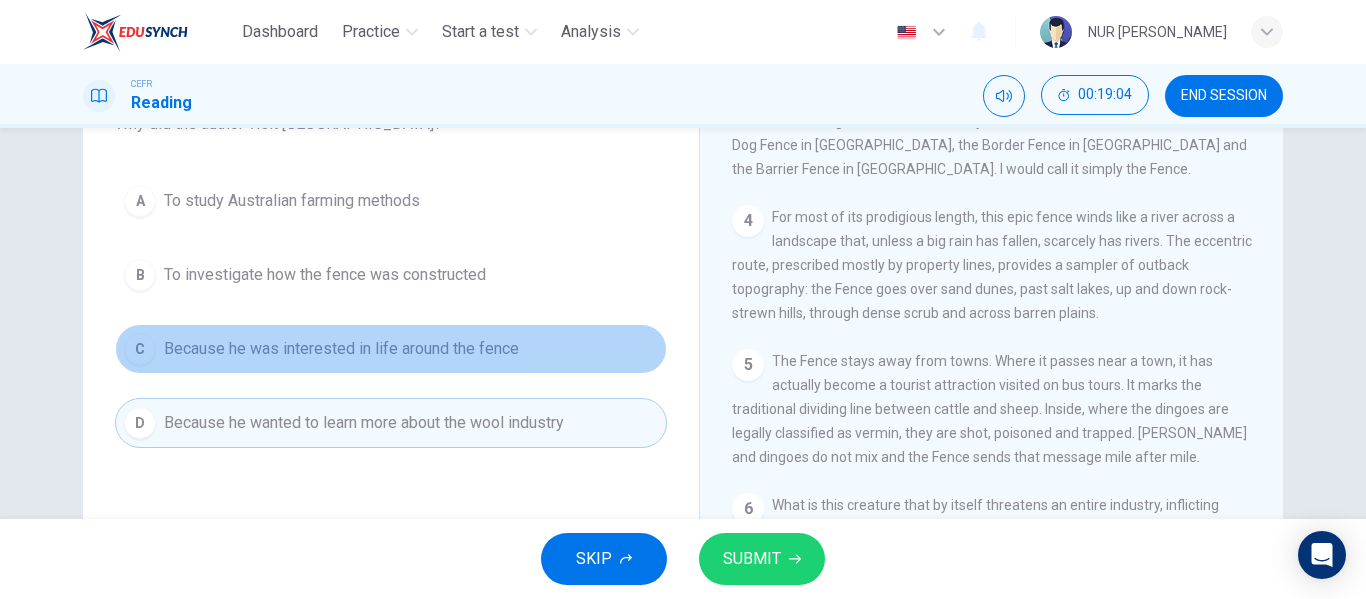 click on "C Because he was interested in life around the fence" at bounding box center (391, 349) 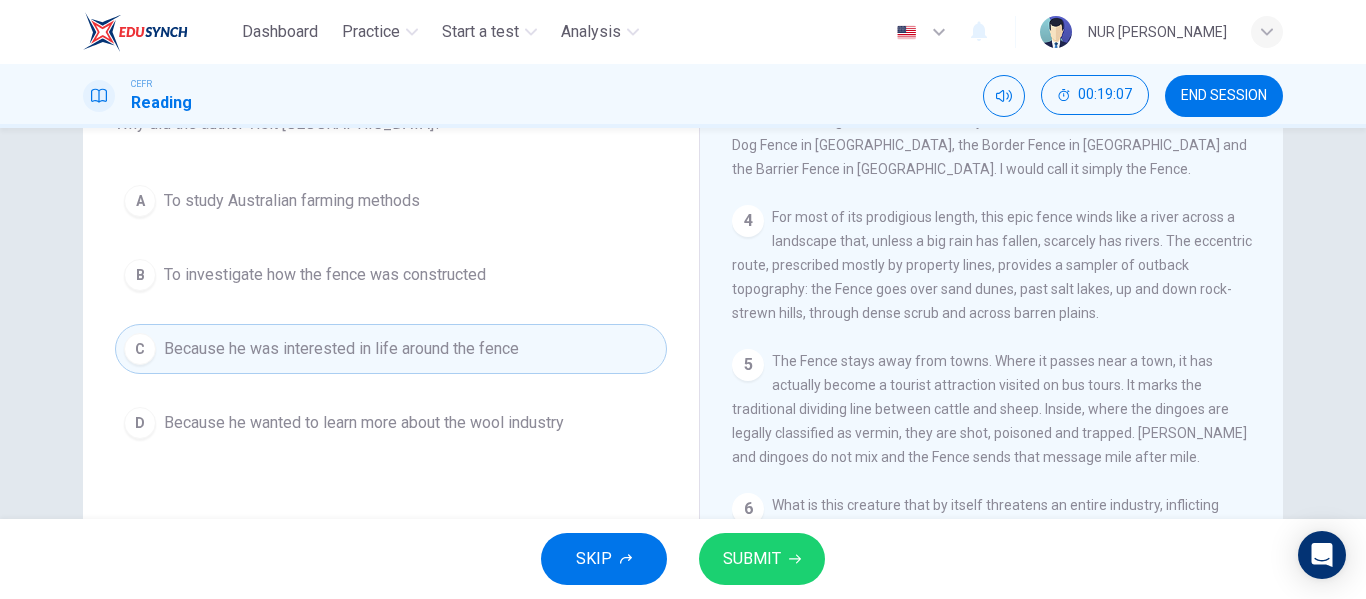 click on "SUBMIT" at bounding box center (762, 559) 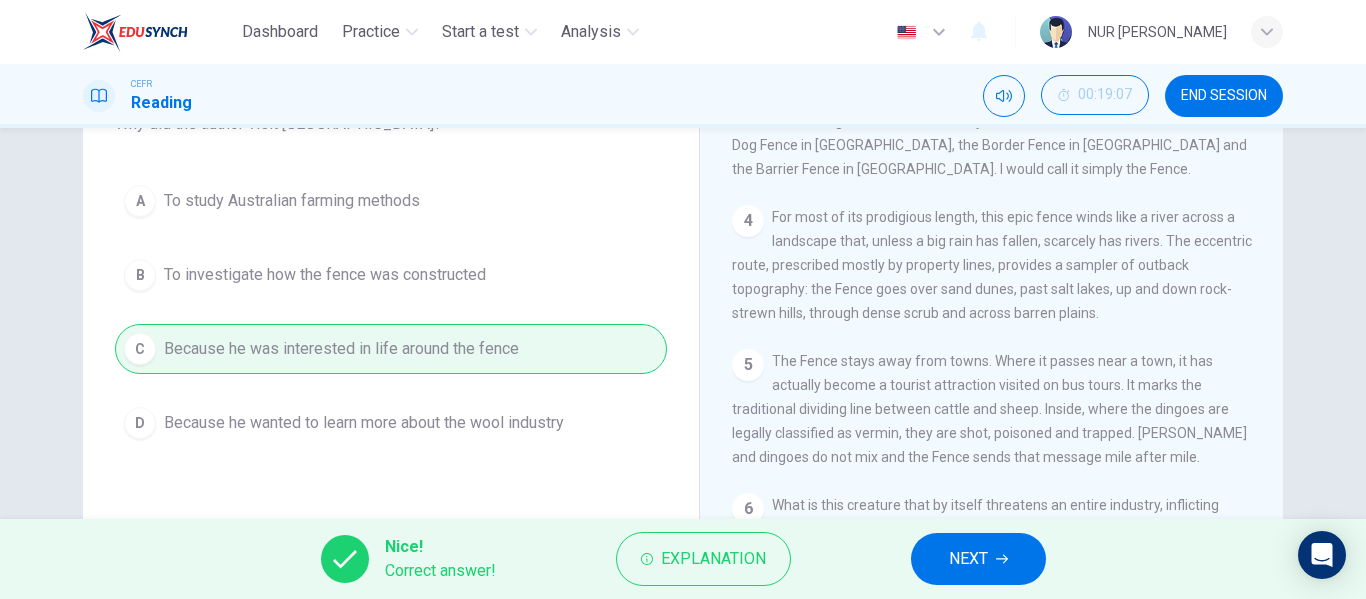 click 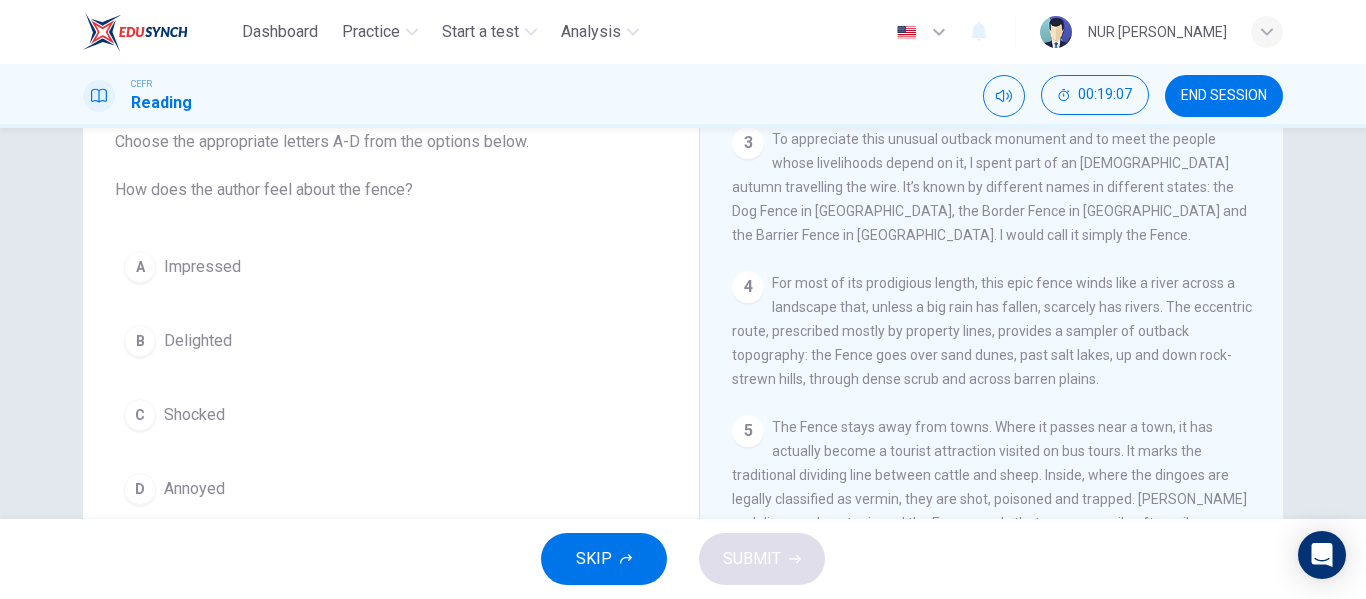 scroll, scrollTop: 100, scrollLeft: 0, axis: vertical 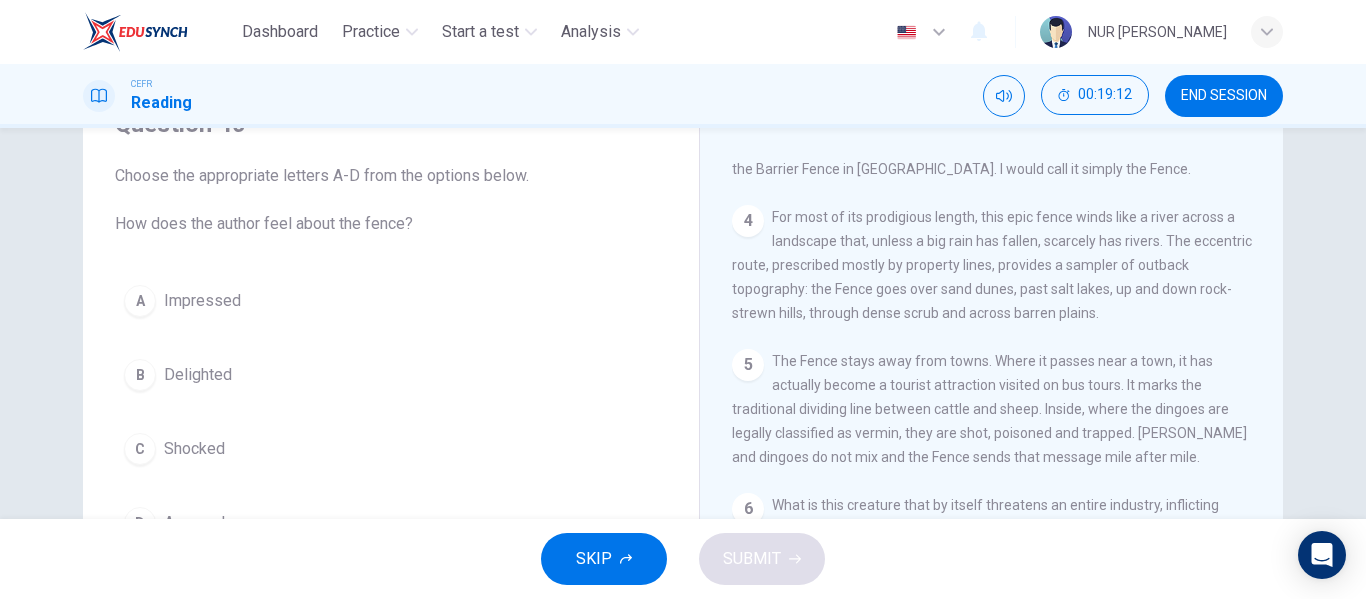 click on "A Impressed" at bounding box center [391, 301] 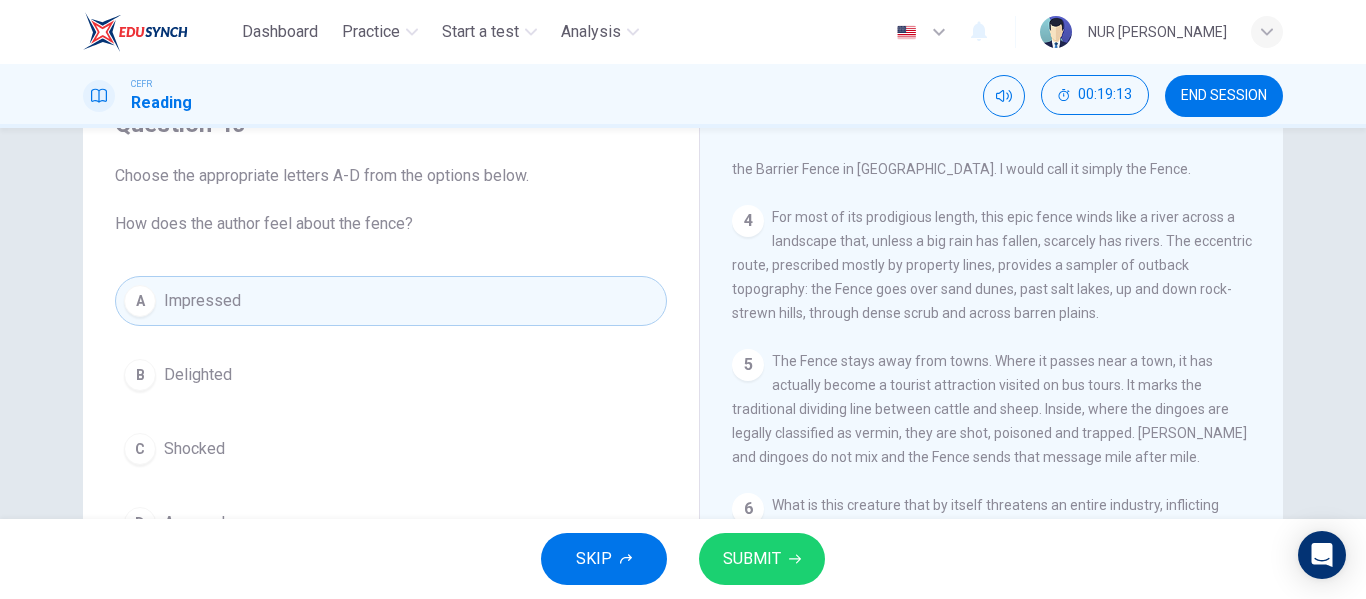 scroll, scrollTop: 200, scrollLeft: 0, axis: vertical 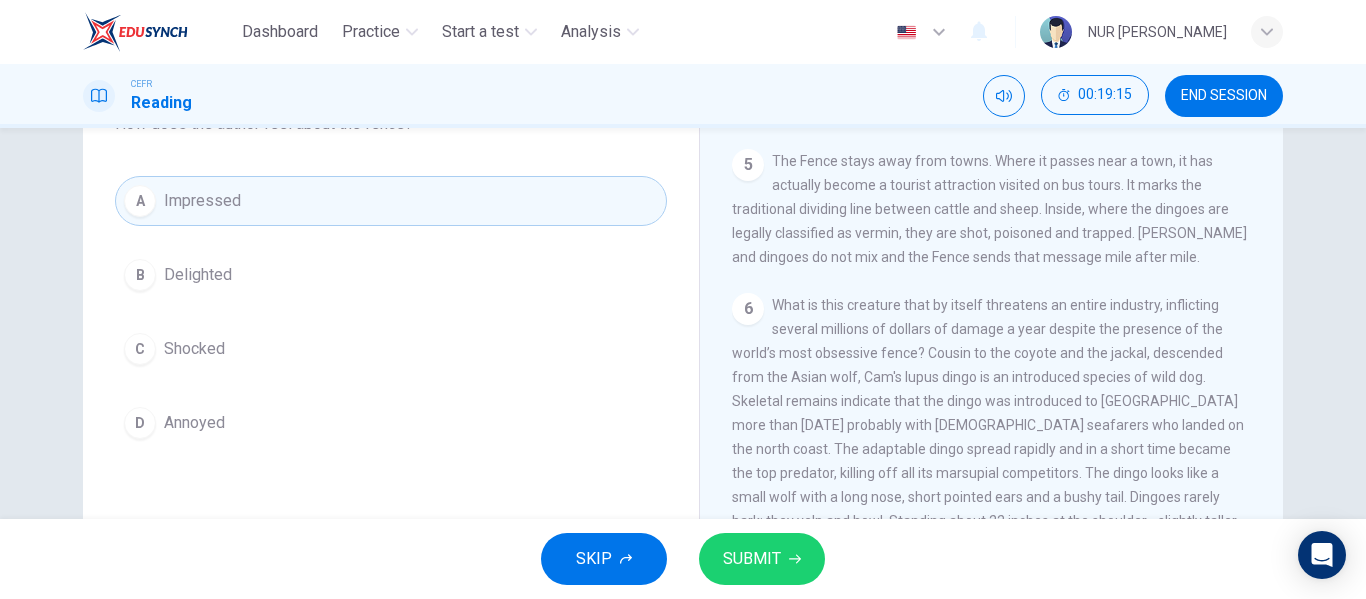 click on "What is this creature that by itself threatens an entire industry, inflicting several millions of dollars of damage a year despite the presence of the world’s most obsessive fence? Cousin to the coyote and the jackal, descended from the Asian wolf, Cam's lupus dingo is an introduced species of wild dog. Skeletal remains indicate that the dingo was introduced to [GEOGRAPHIC_DATA] more than [DATE] probably with [DEMOGRAPHIC_DATA] seafarers who landed on the north coast. The adaptable dingo spread rapidly and in a short time became the top predator, killing off all its marsupial competitors. The dingo looks like a small wolf with a long nose, short pointed ears and a bushy tail. Dingoes rarely bark; they yelp and howl. Standing about 22 inches at the shoulder - slightly taller than a coyote - the dingo is Australia’s largest land carnivore." at bounding box center (988, 425) 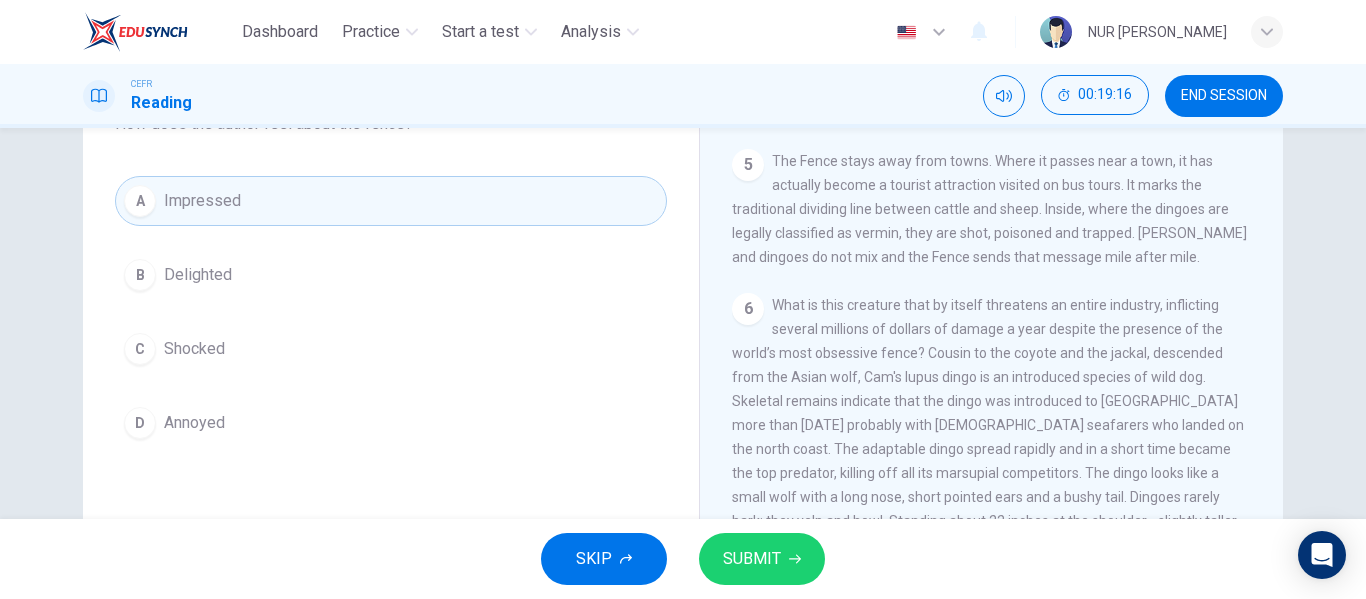 click on "SUBMIT" at bounding box center (762, 559) 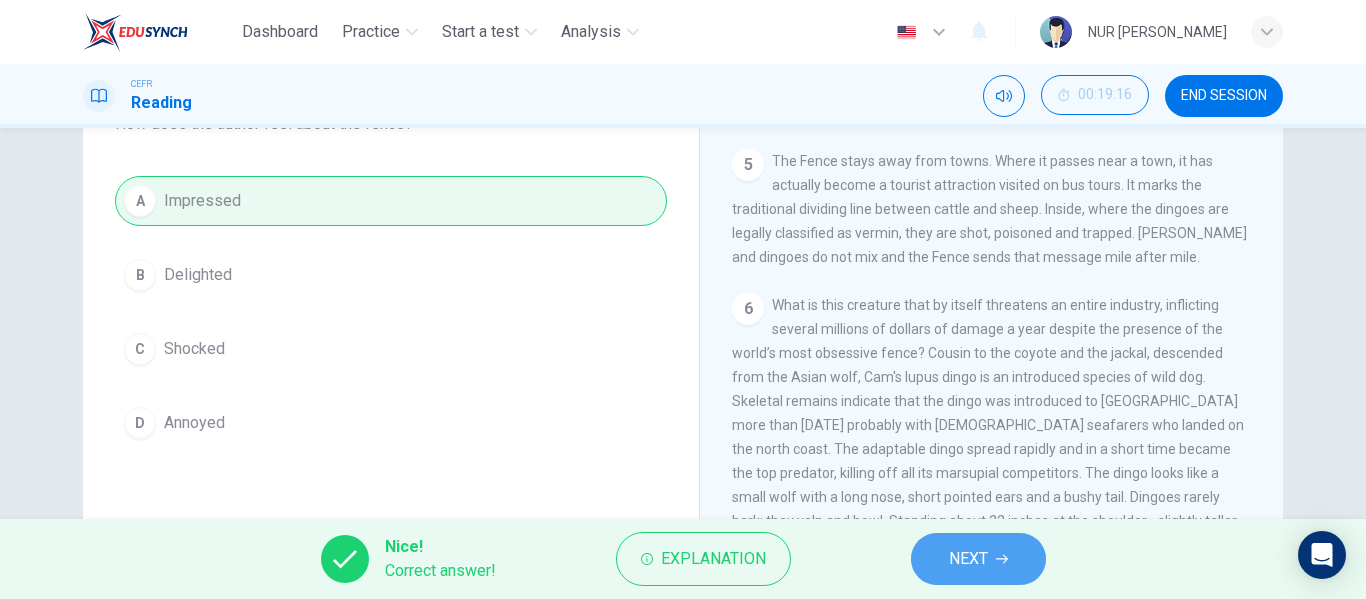 click on "NEXT" at bounding box center [978, 559] 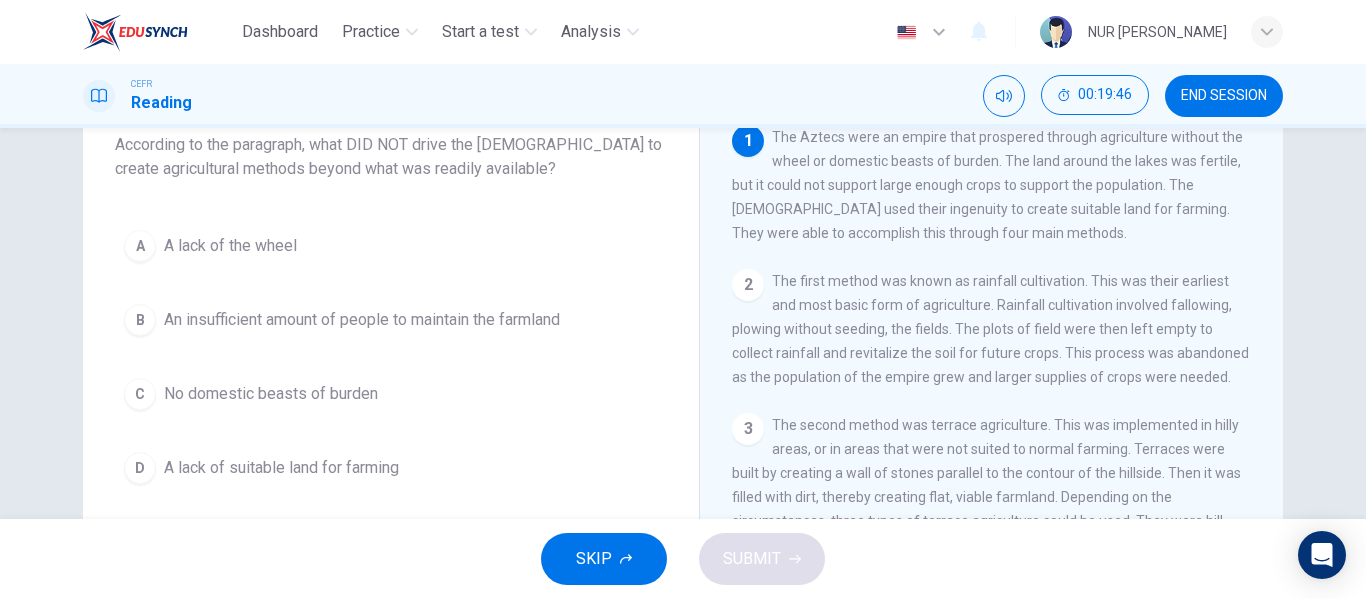 scroll, scrollTop: 100, scrollLeft: 0, axis: vertical 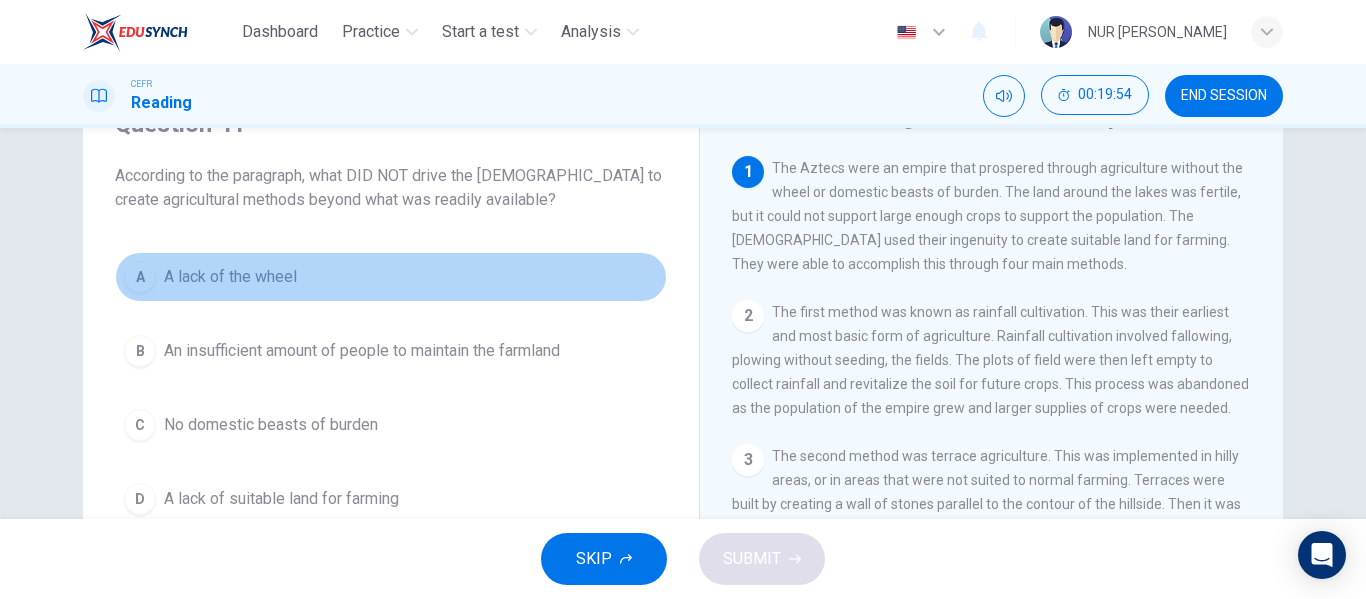 click on "A lack of the wheel" at bounding box center (230, 277) 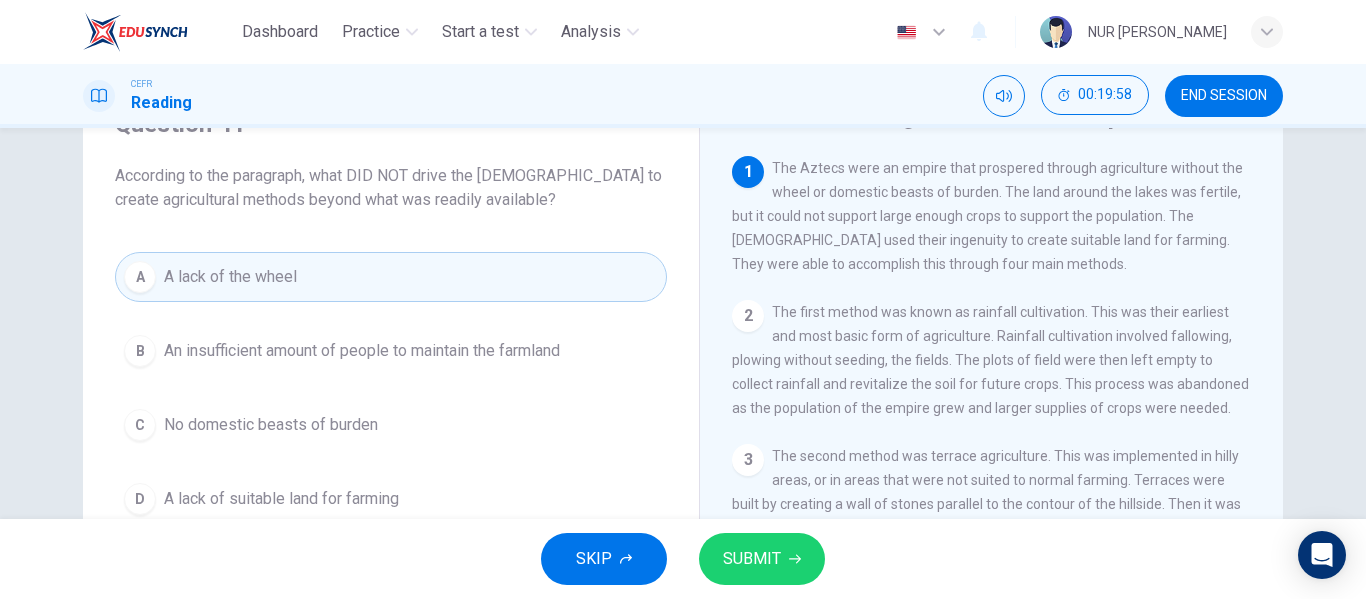 click on "B An insufficient amount of people to maintain the farmland" at bounding box center (391, 351) 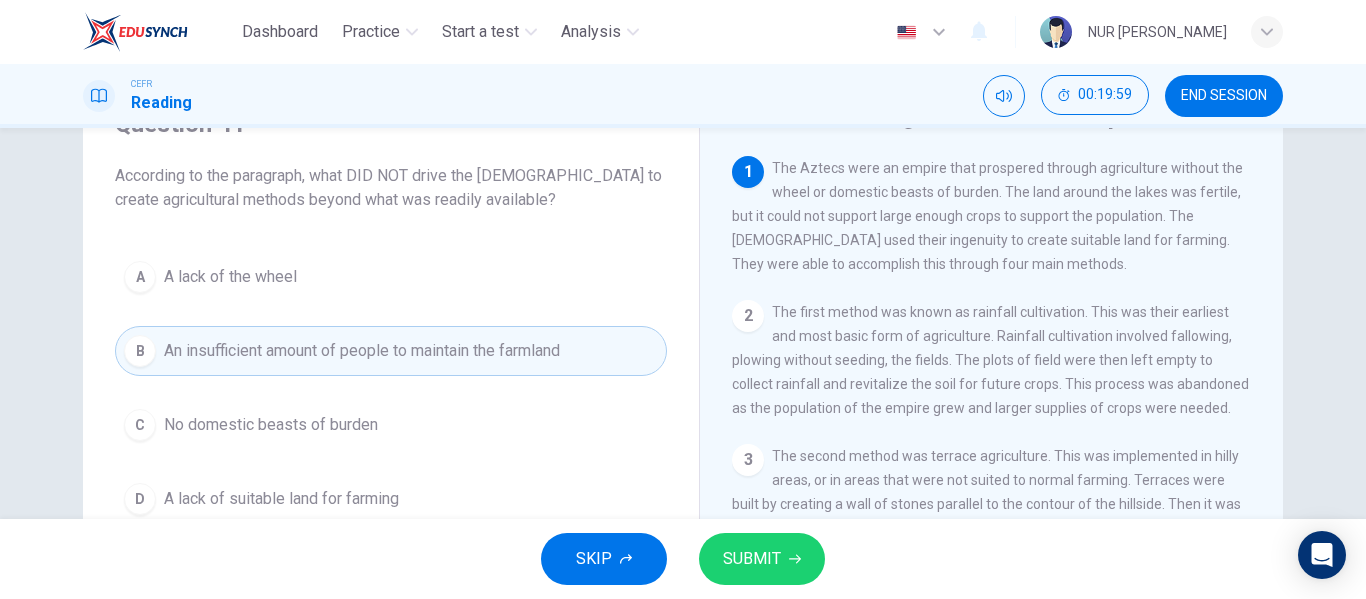 click on "SKIP SUBMIT" at bounding box center (683, 559) 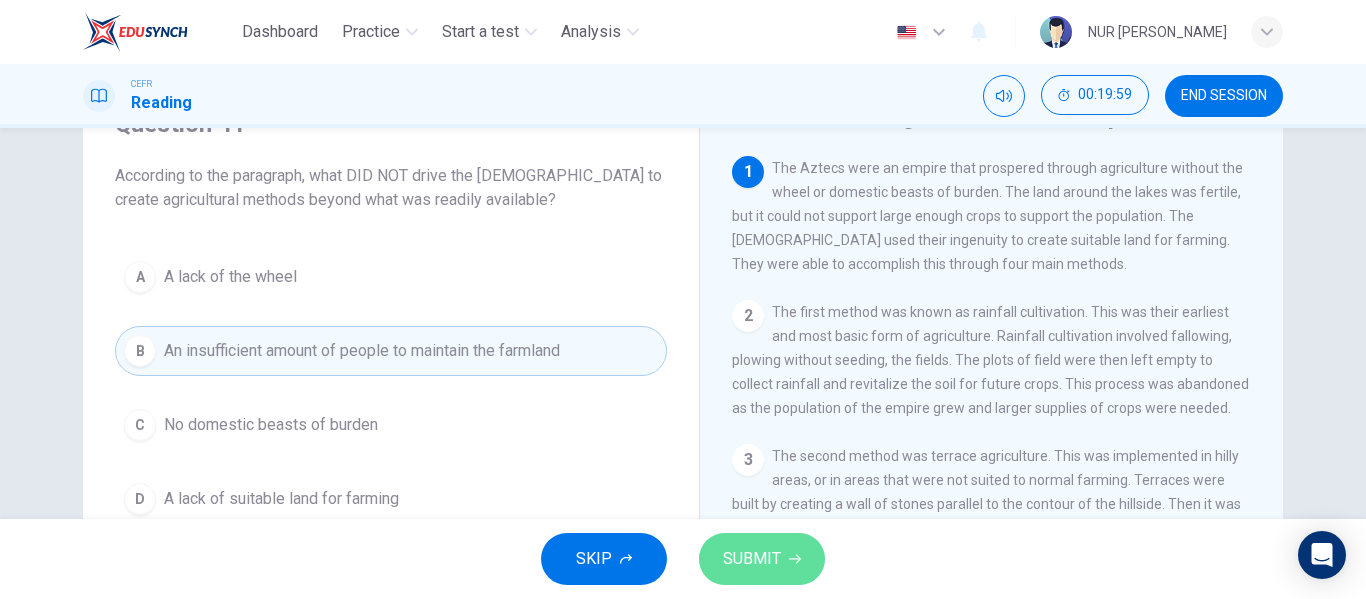 click on "SUBMIT" at bounding box center [762, 559] 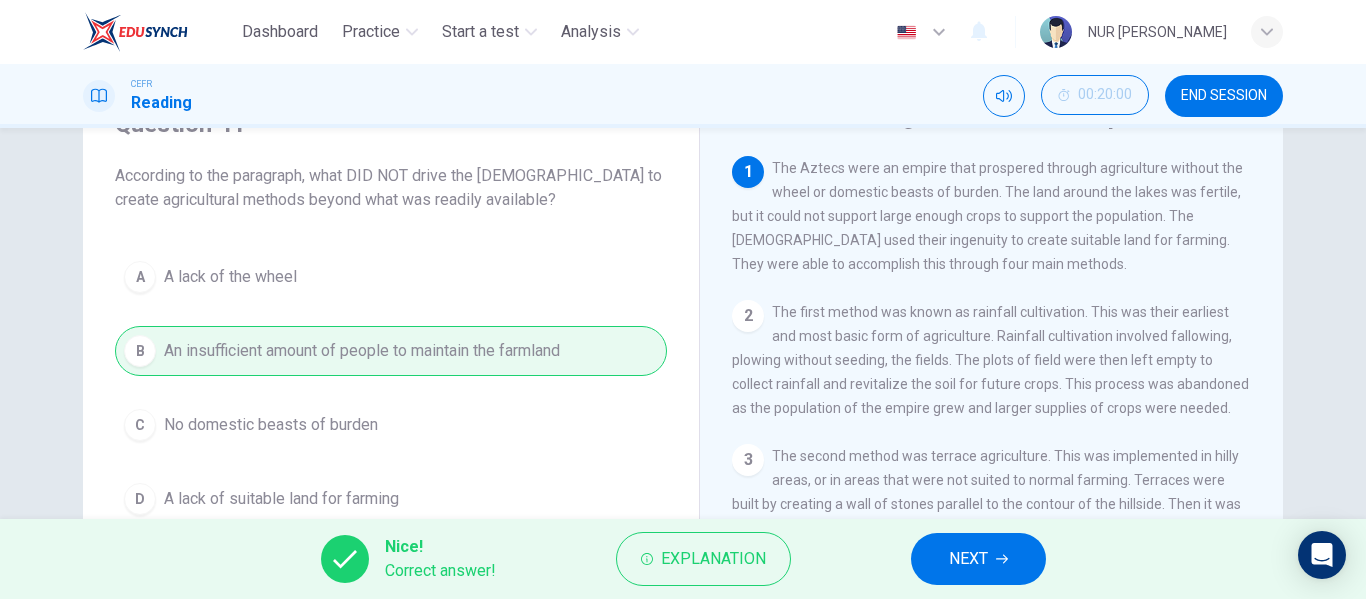 click on "Nice! Correct answer! Explanation NEXT" at bounding box center (683, 559) 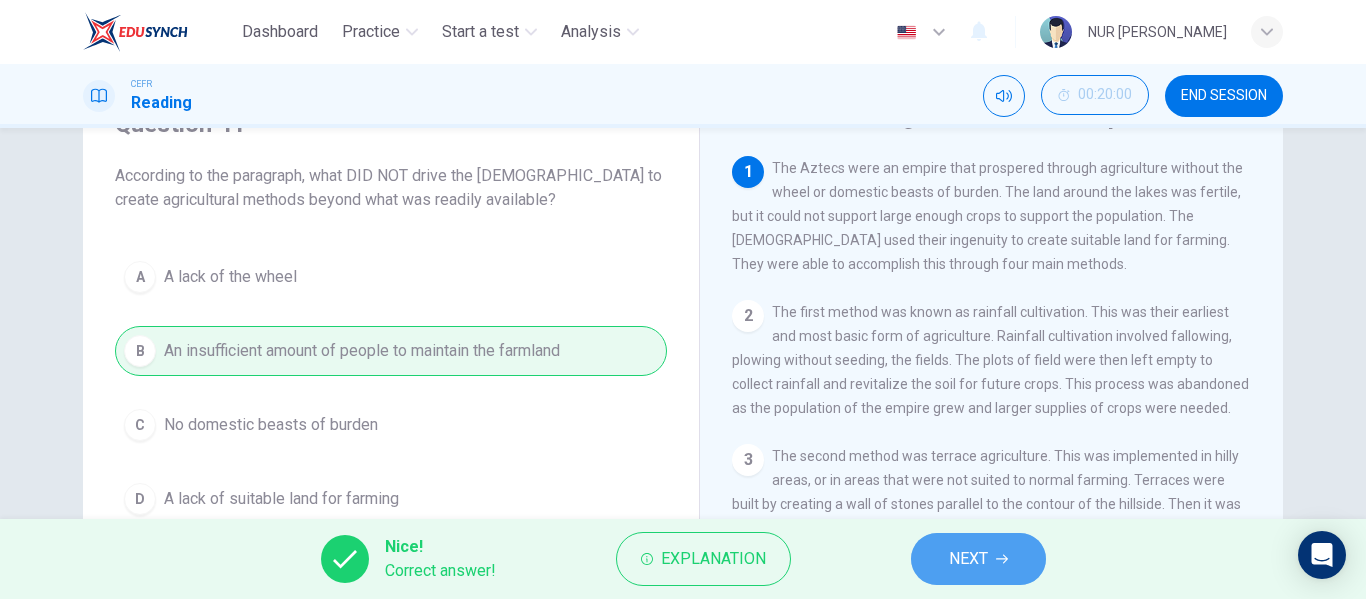 click on "NEXT" at bounding box center (978, 559) 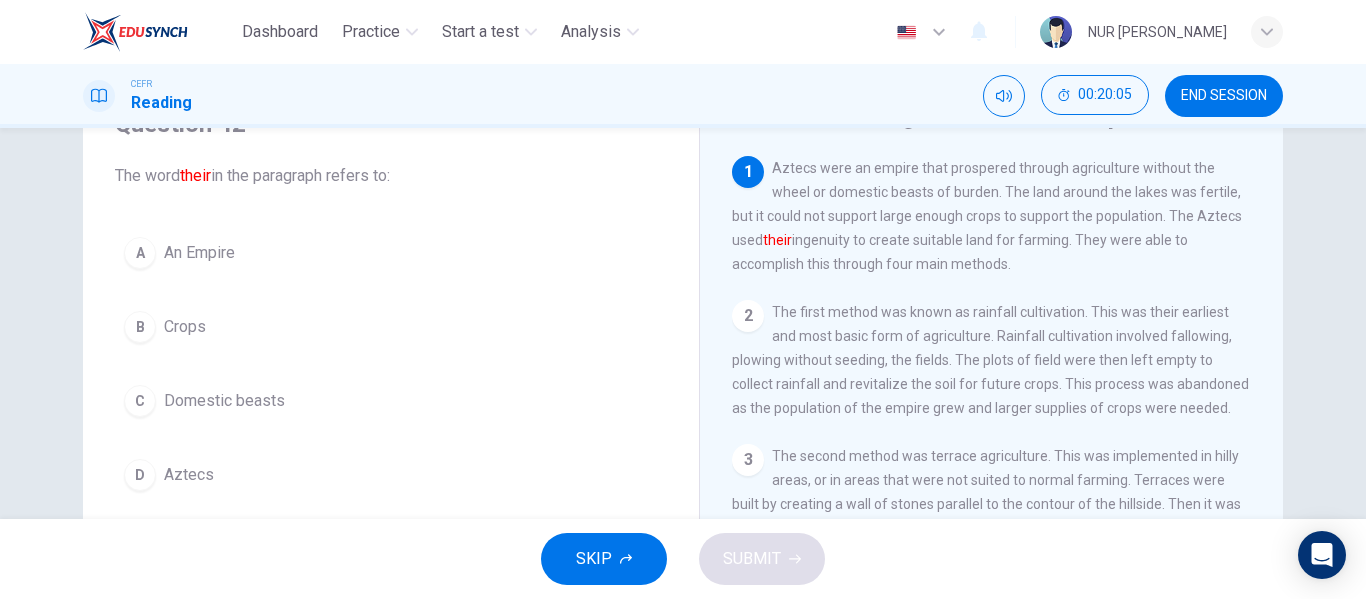 click on "Aztecs" at bounding box center (189, 475) 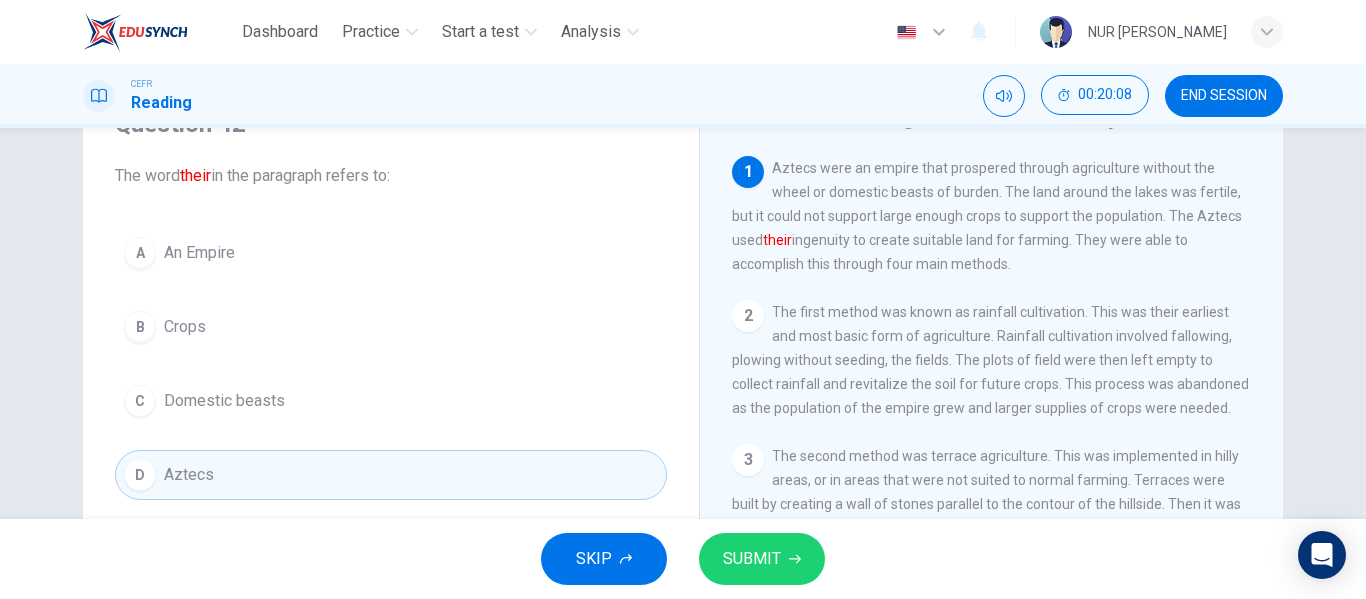 click on "SUBMIT" at bounding box center [762, 559] 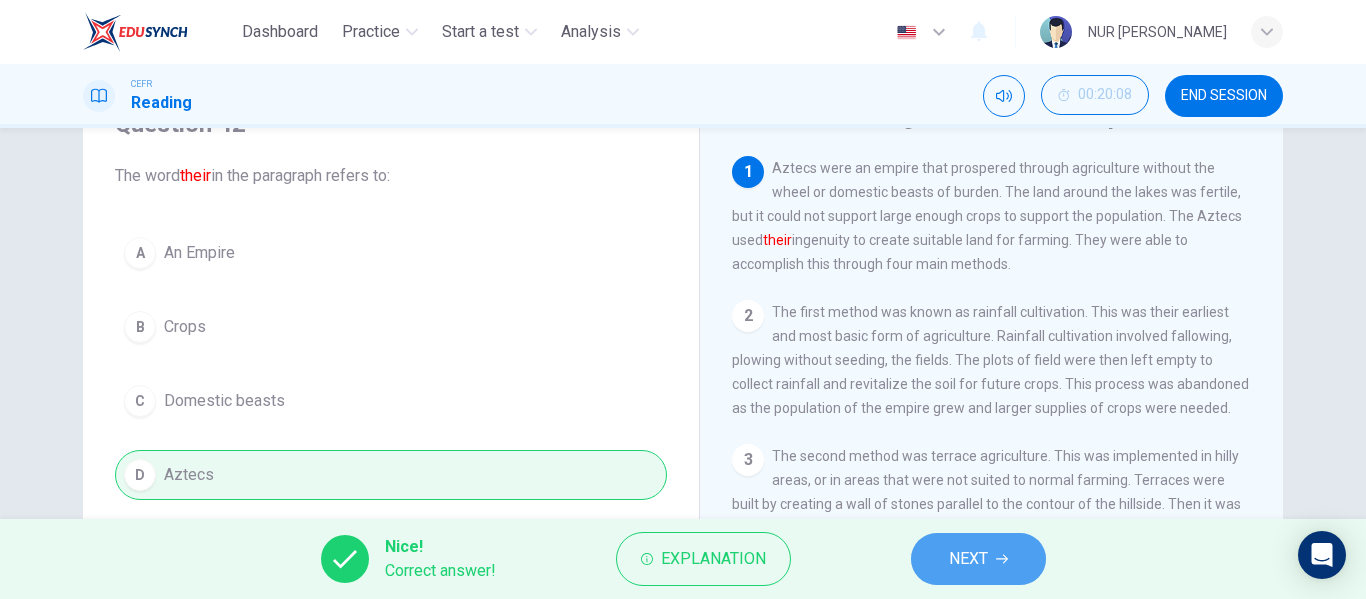 click on "NEXT" at bounding box center [968, 559] 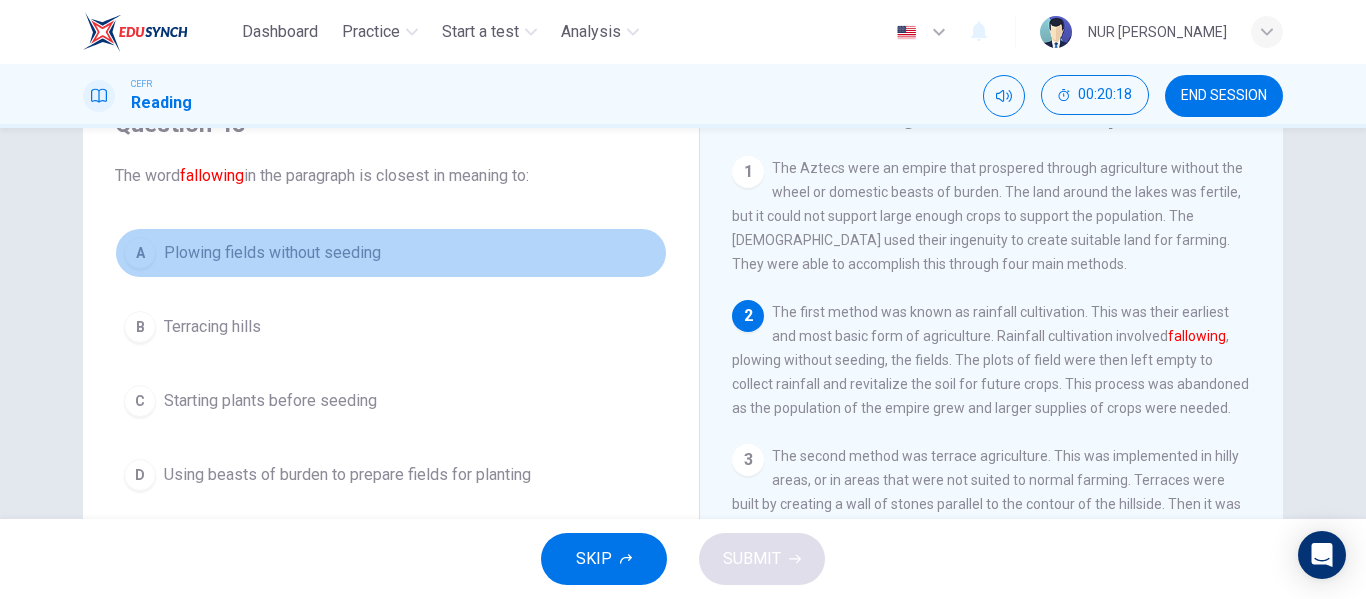 click on "A Plowing fields without seeding" at bounding box center (391, 253) 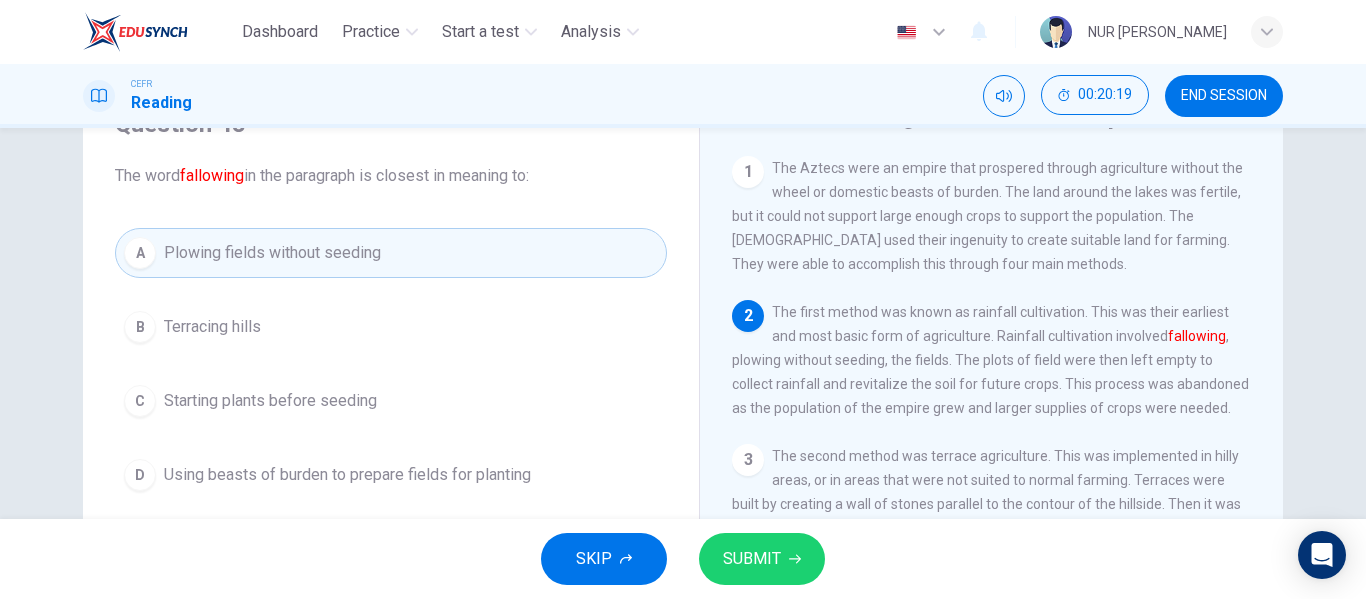 click on "SUBMIT" at bounding box center [762, 559] 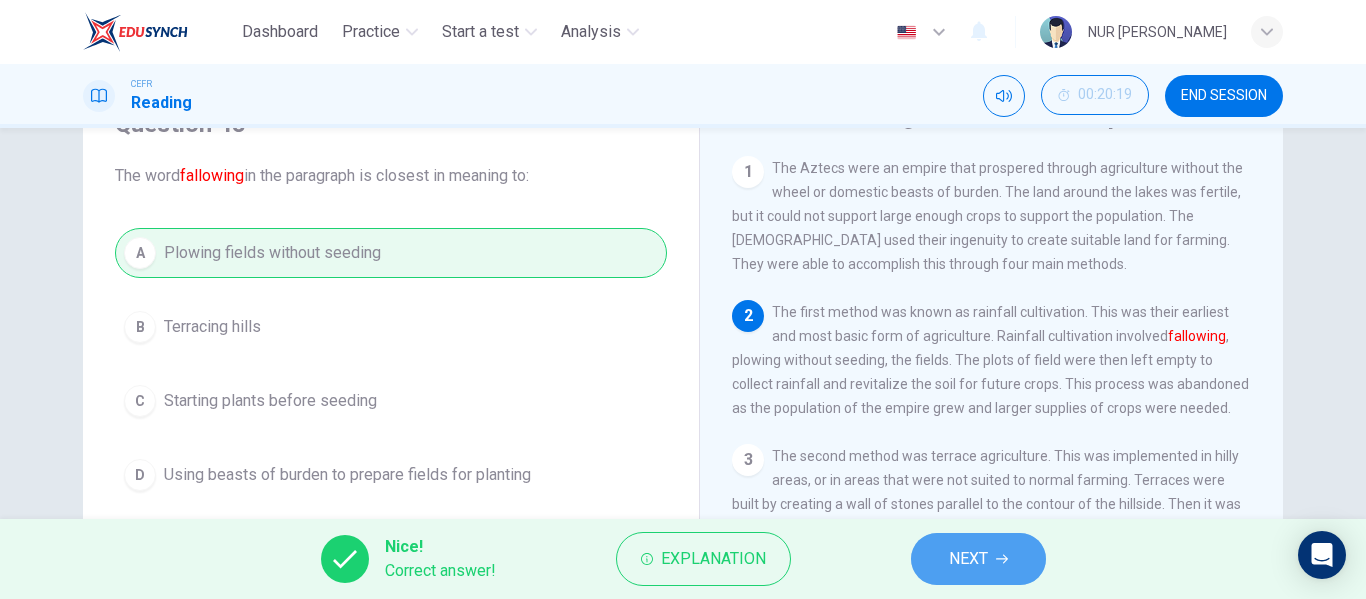 click on "NEXT" at bounding box center (978, 559) 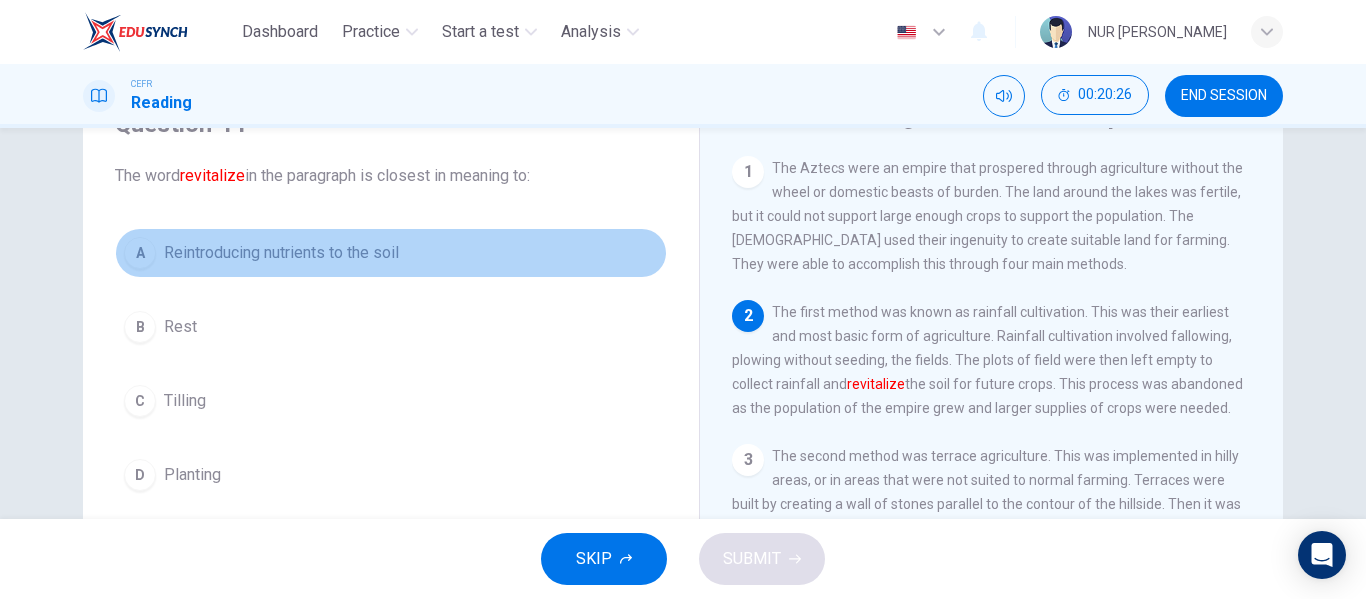 click on "Reintroducing nutrients to the soil" at bounding box center (281, 253) 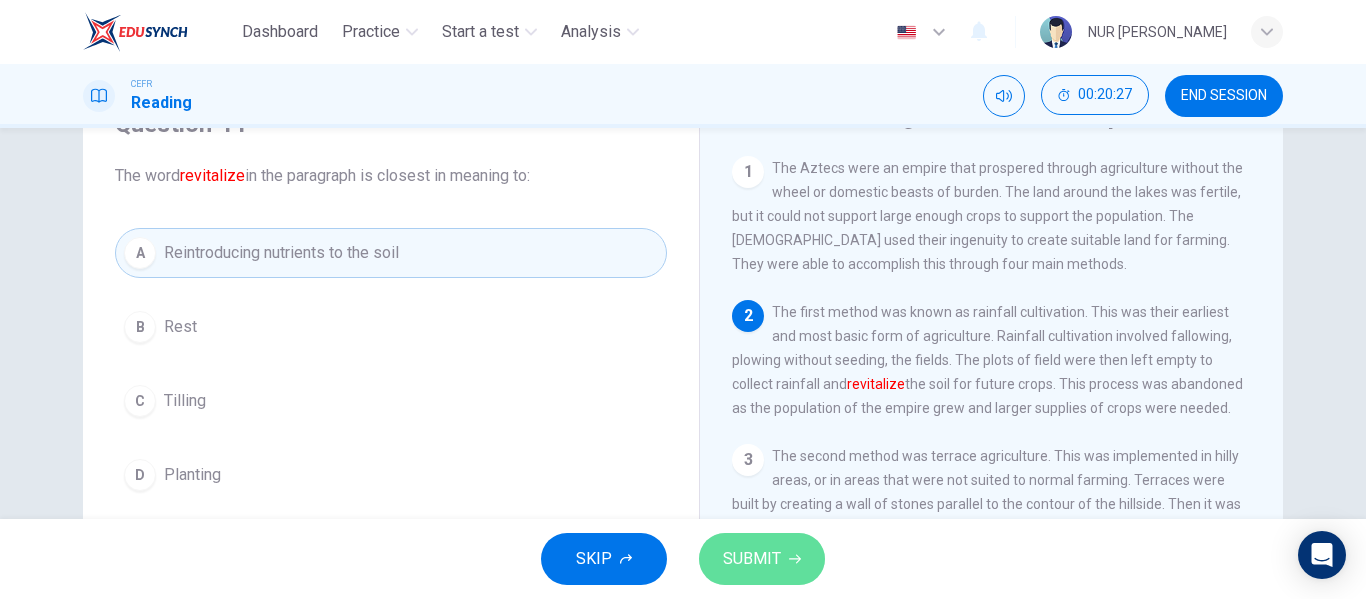 click on "SUBMIT" at bounding box center (752, 559) 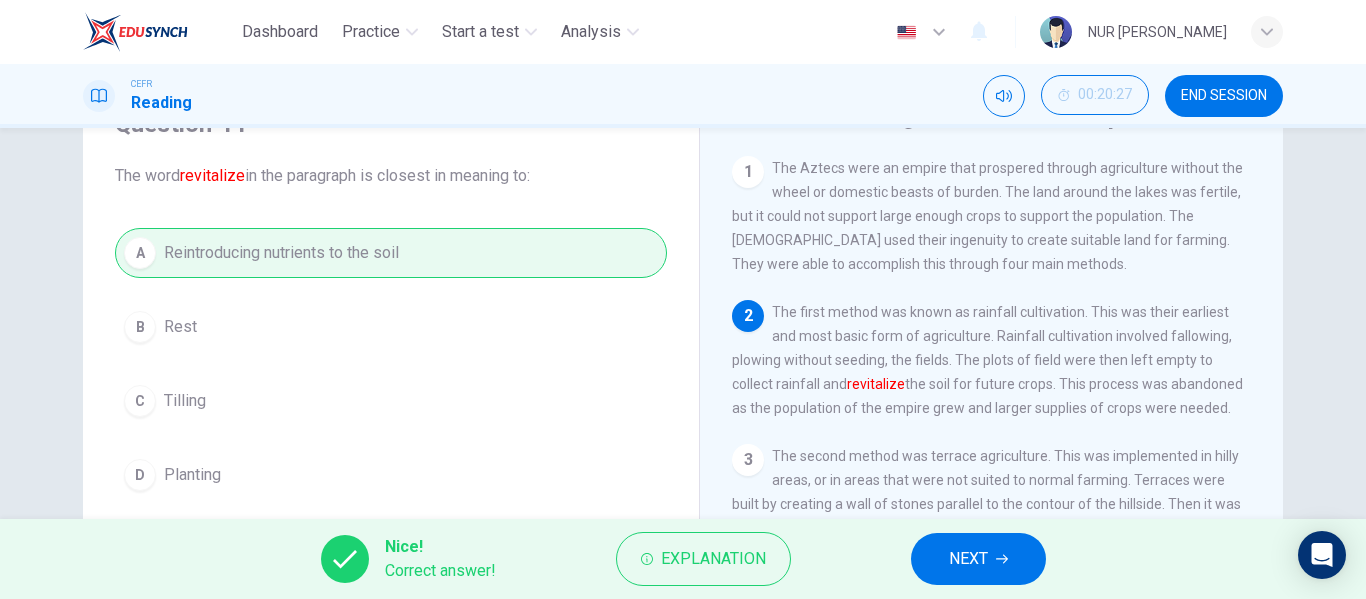 click on "NEXT" at bounding box center [978, 559] 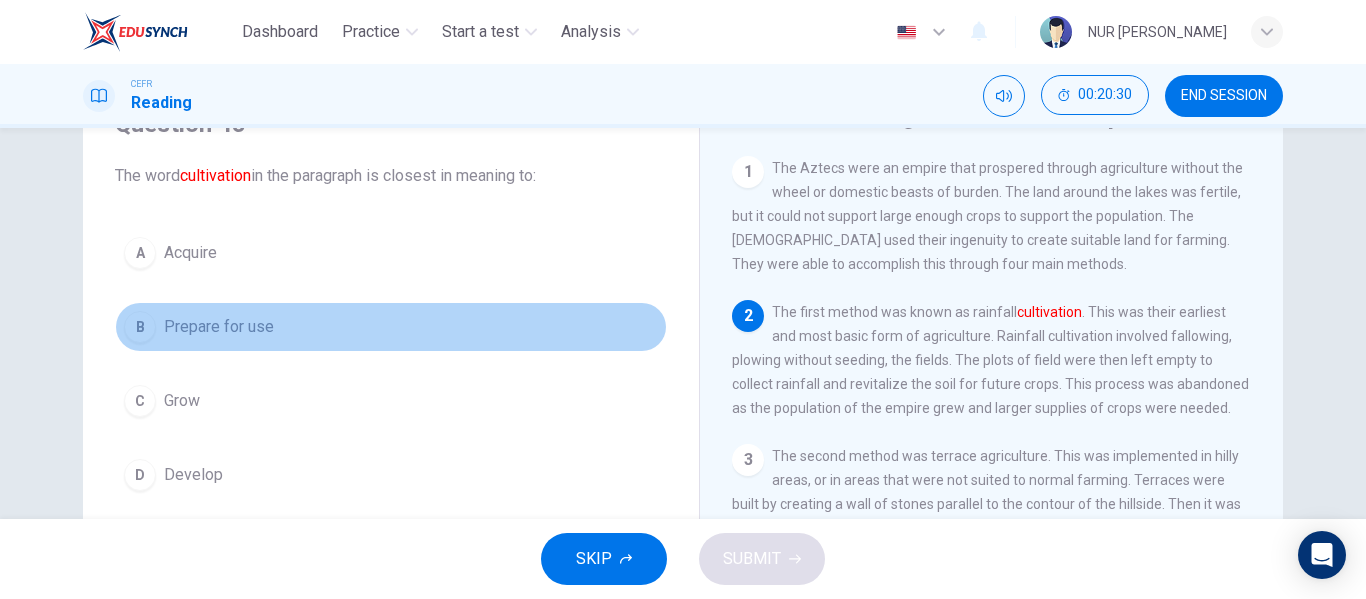 click on "Prepare for use" at bounding box center [219, 327] 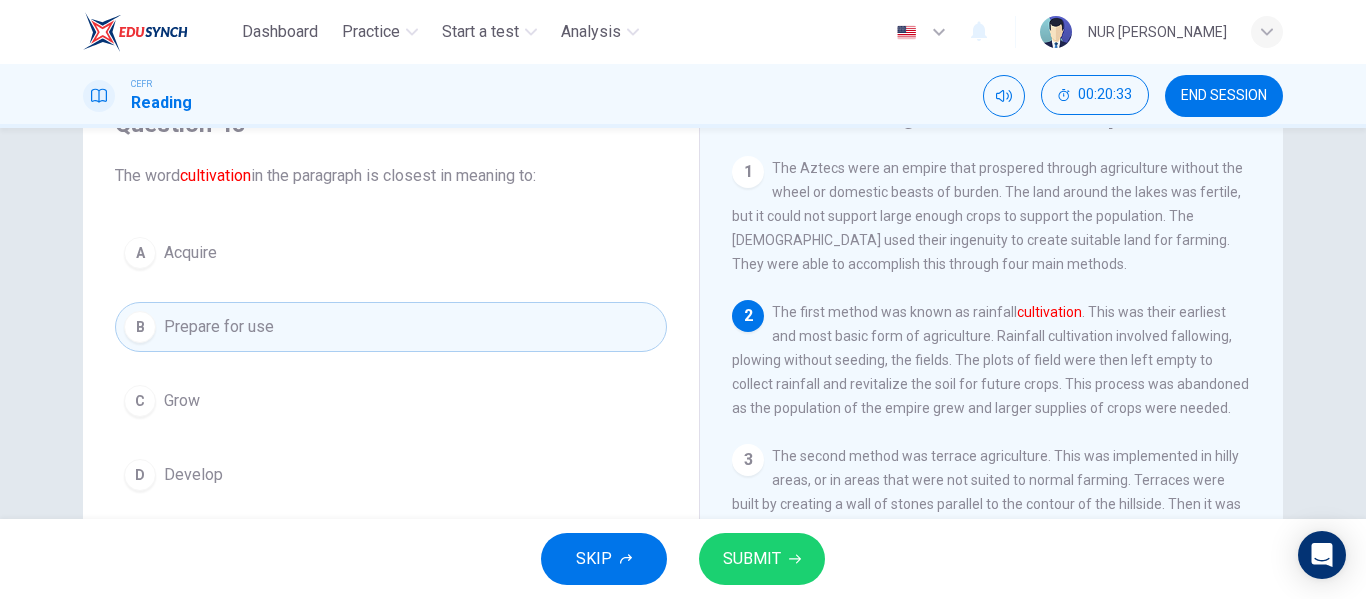 click on "D Develop" at bounding box center (391, 475) 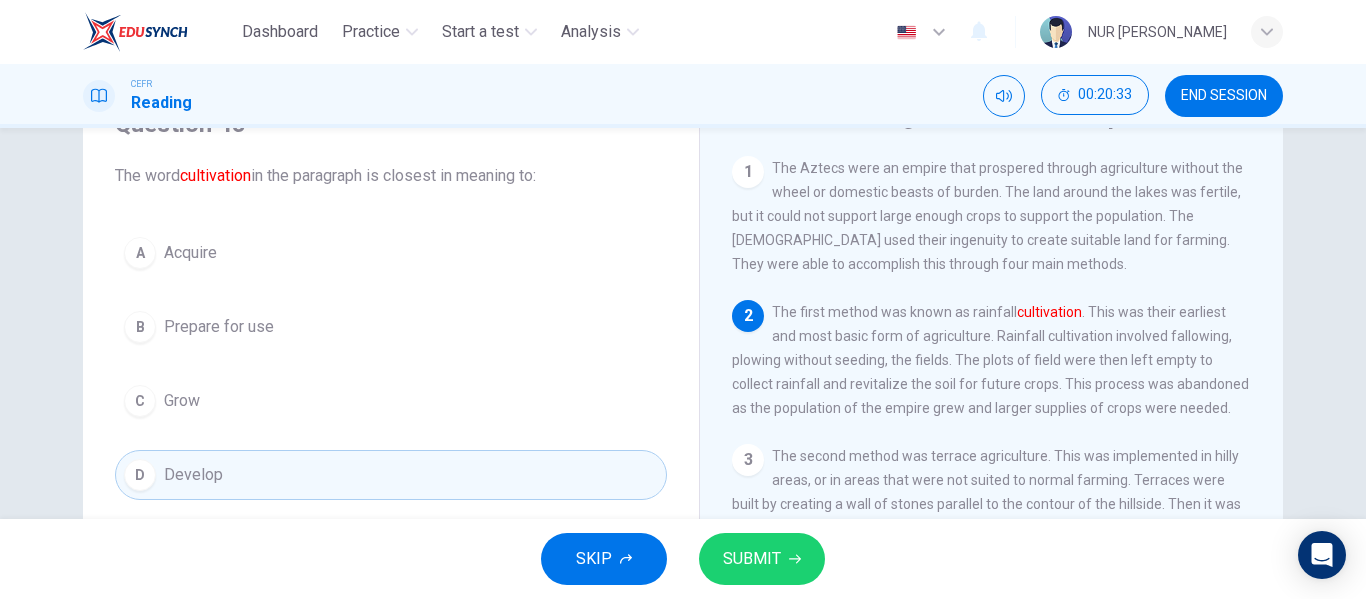 click on "Grow" at bounding box center [182, 401] 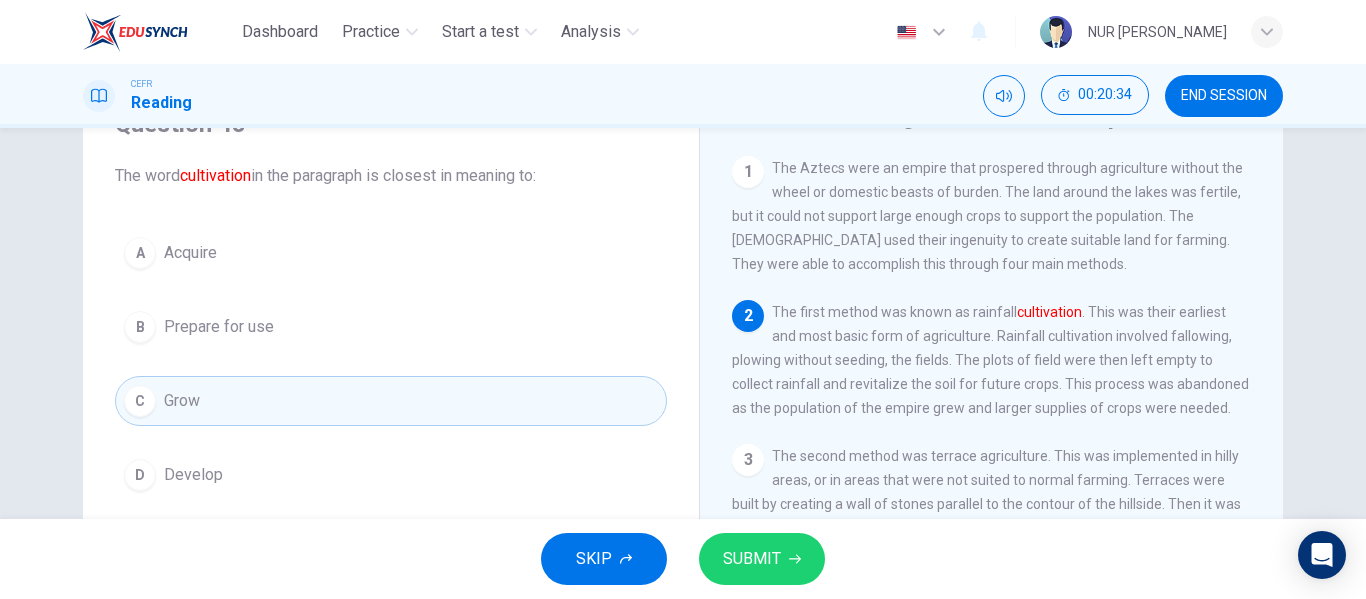 click on "A Acquire" at bounding box center (391, 253) 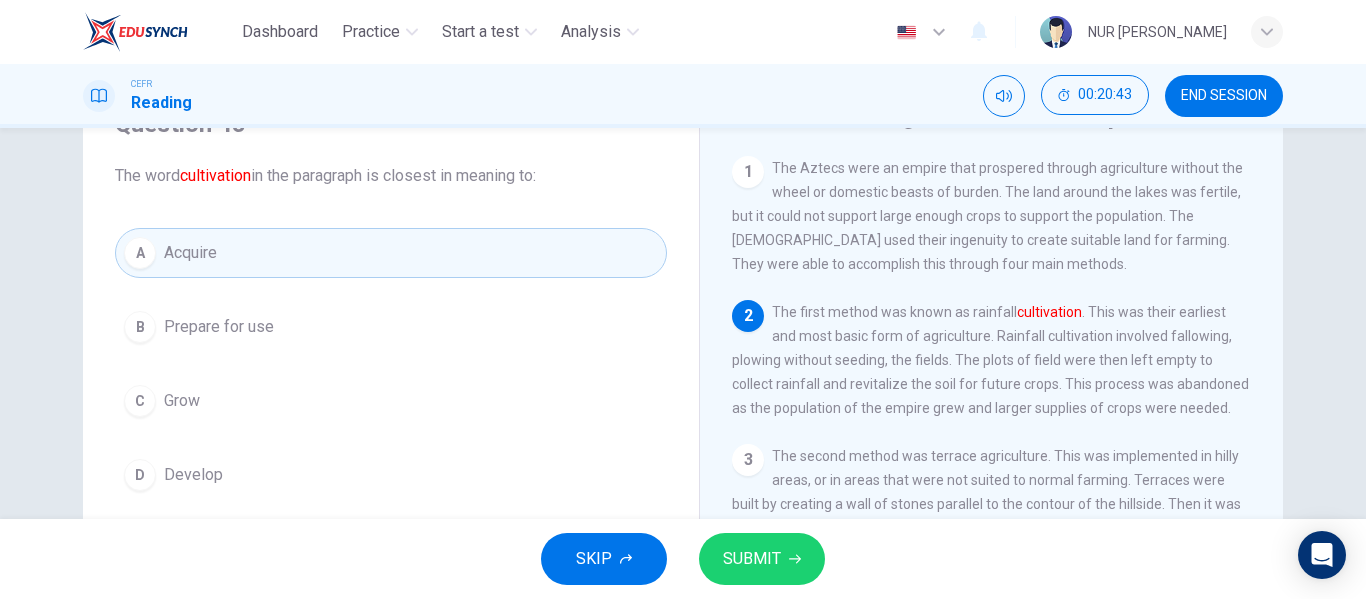 click on "SUBMIT" at bounding box center [752, 559] 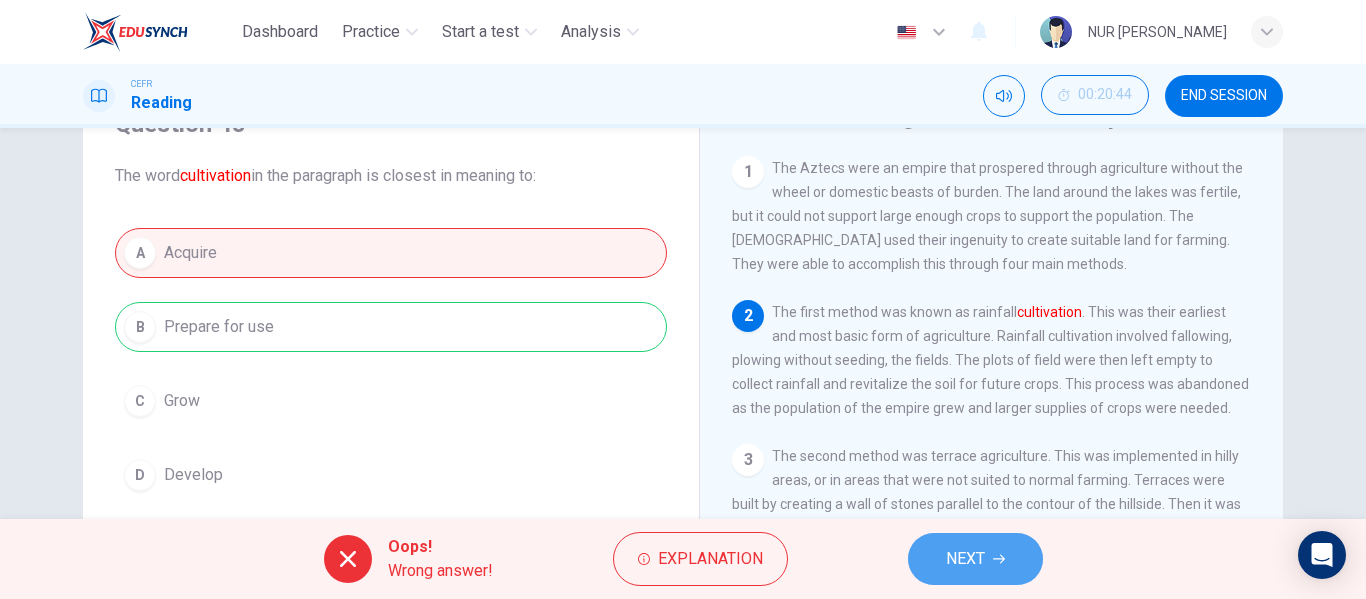 click on "NEXT" at bounding box center (965, 559) 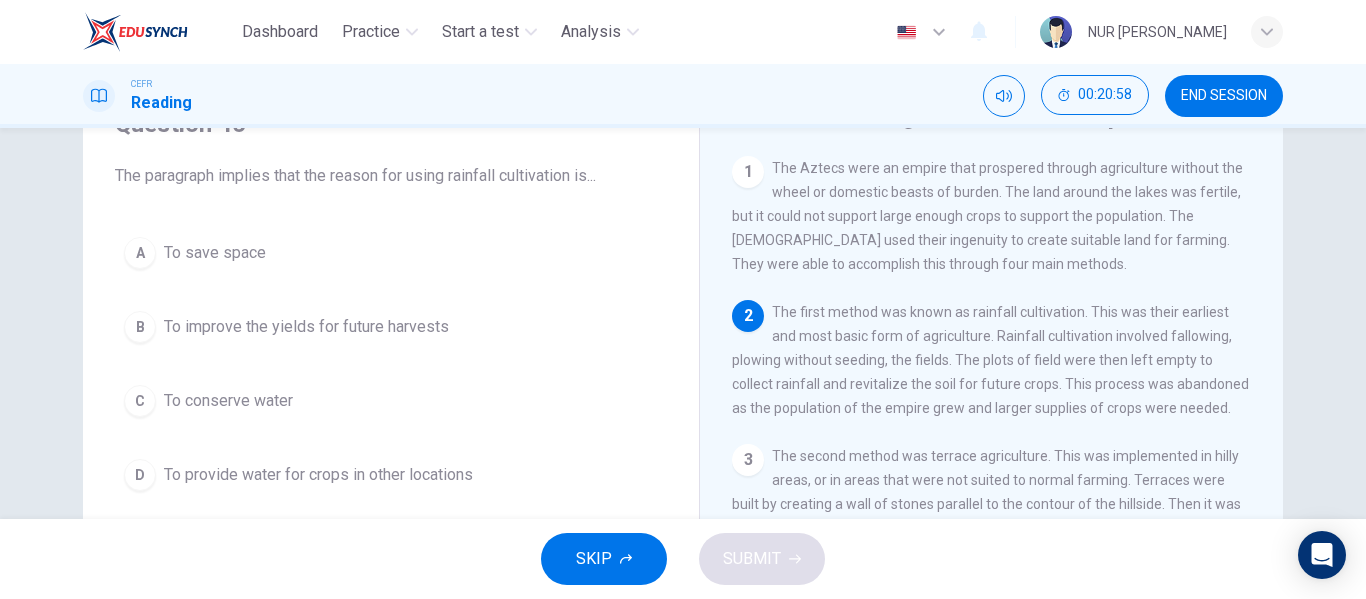 click on "To improve the yields for future harvests" at bounding box center [306, 327] 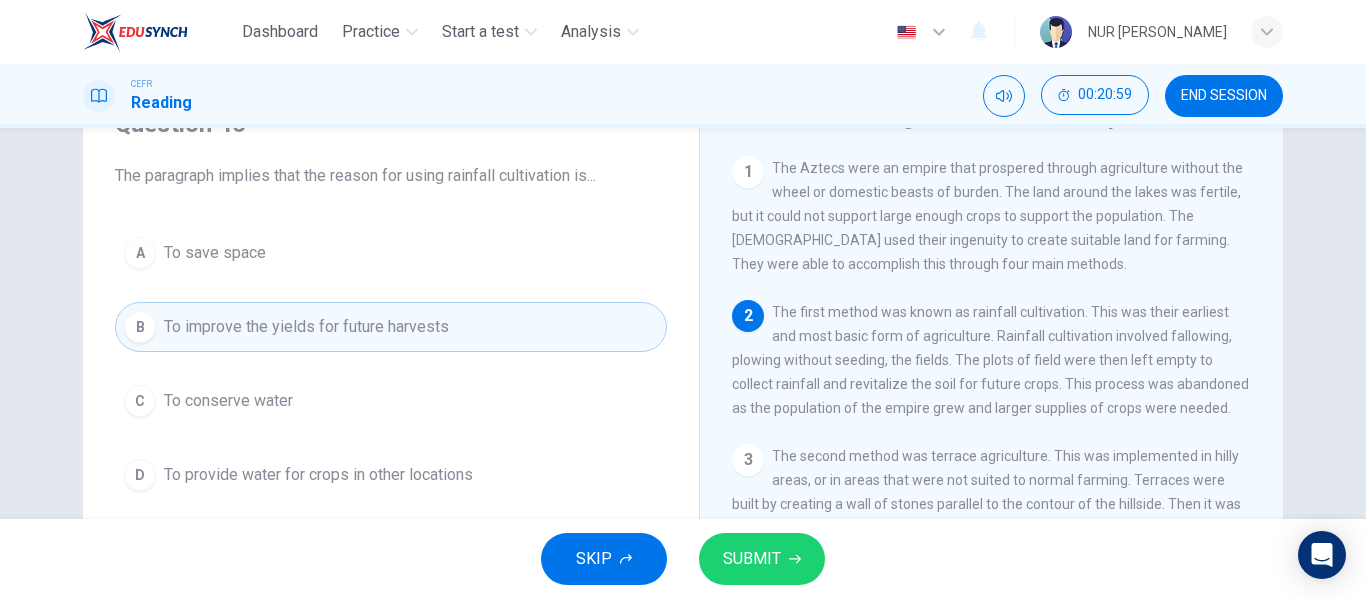 click on "SUBMIT" at bounding box center [752, 559] 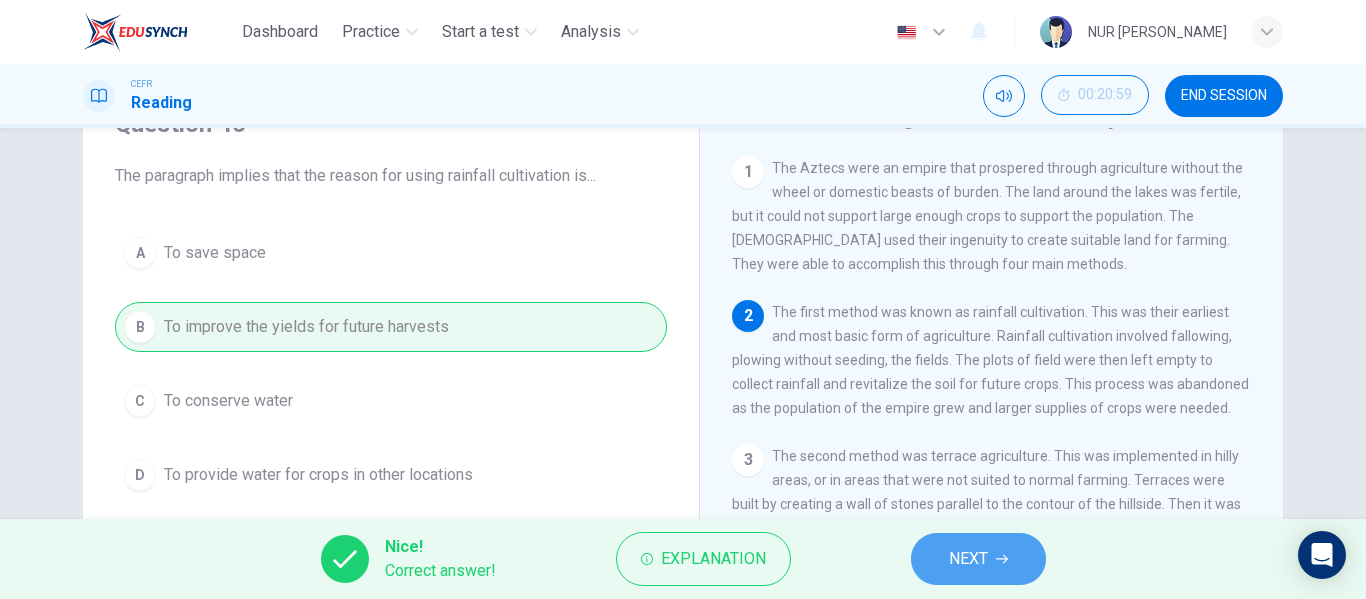 click on "NEXT" at bounding box center [968, 559] 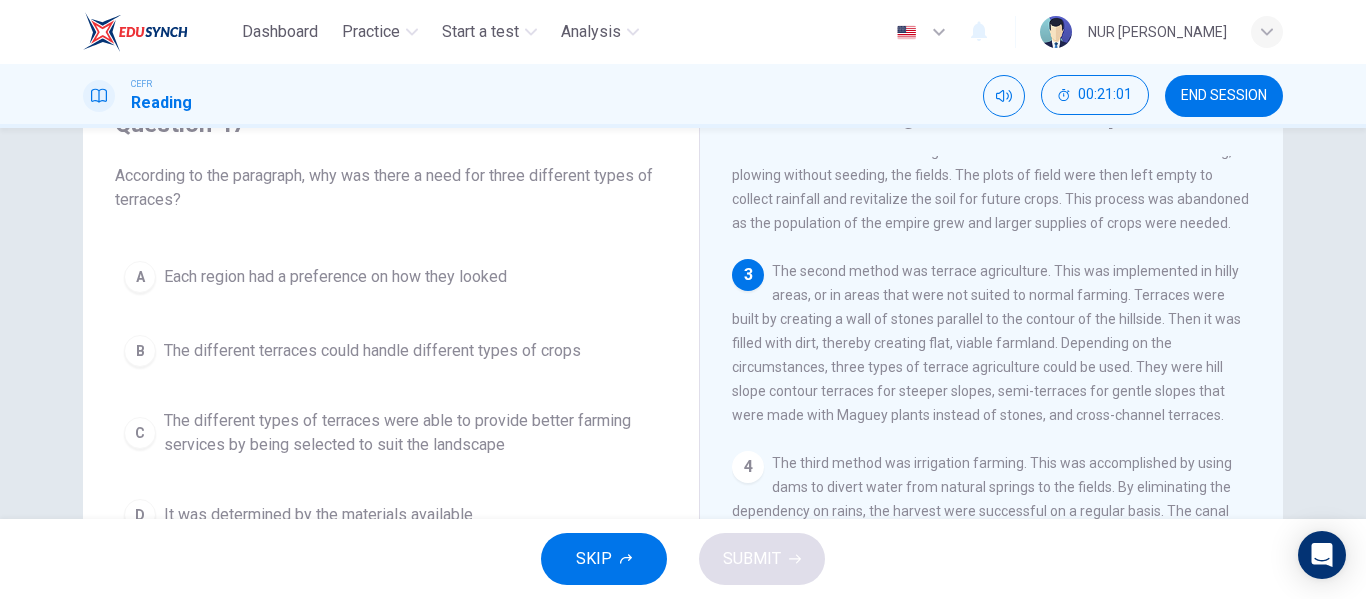 scroll, scrollTop: 238, scrollLeft: 0, axis: vertical 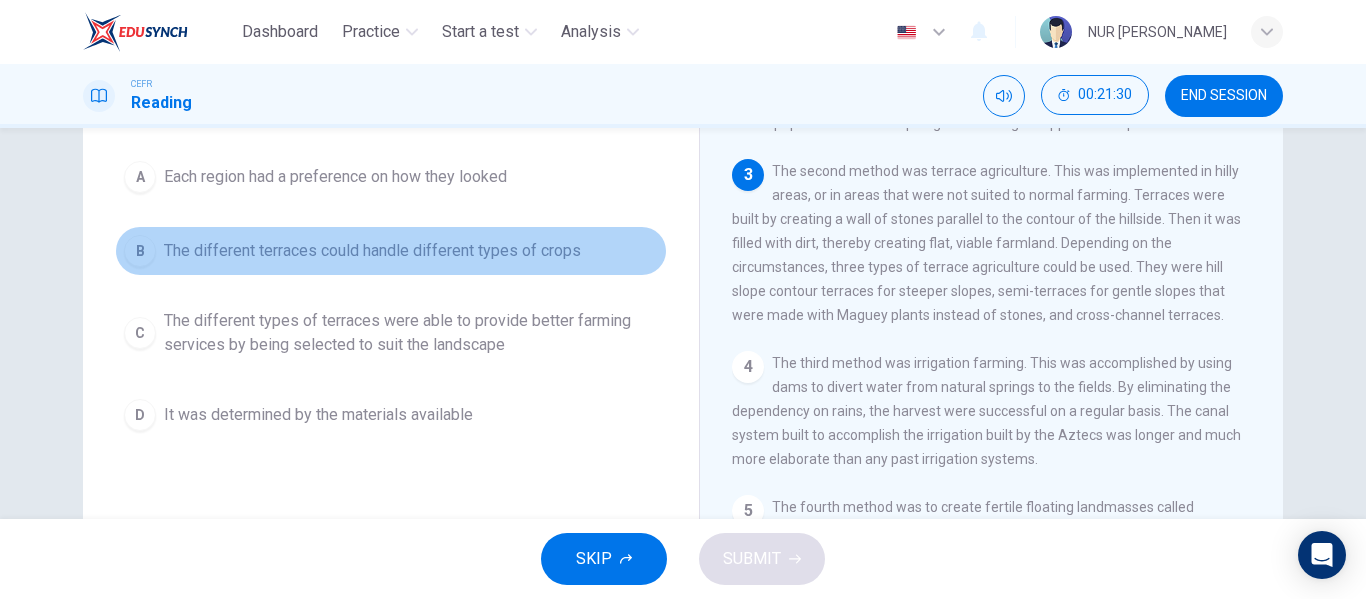 click on "The different terraces could handle different types of crops" at bounding box center (372, 251) 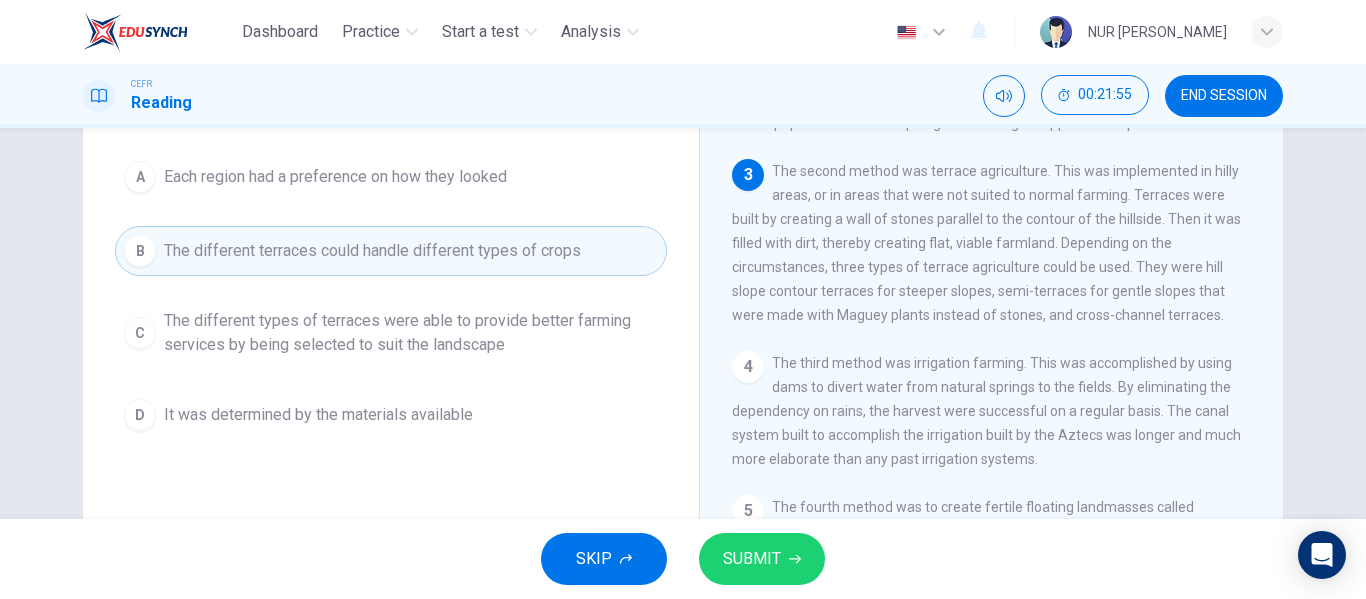 click on "The different types of terraces were able to provide better farming services by being selected to suit the landscape" at bounding box center [411, 333] 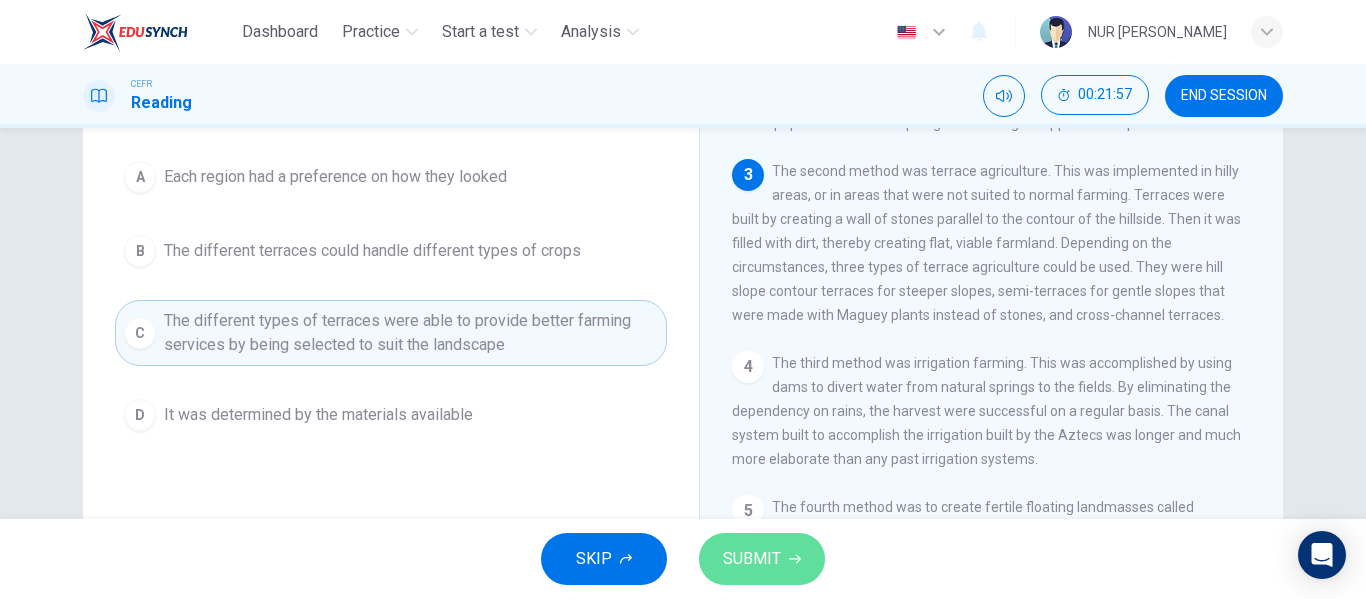 click on "SUBMIT" at bounding box center (762, 559) 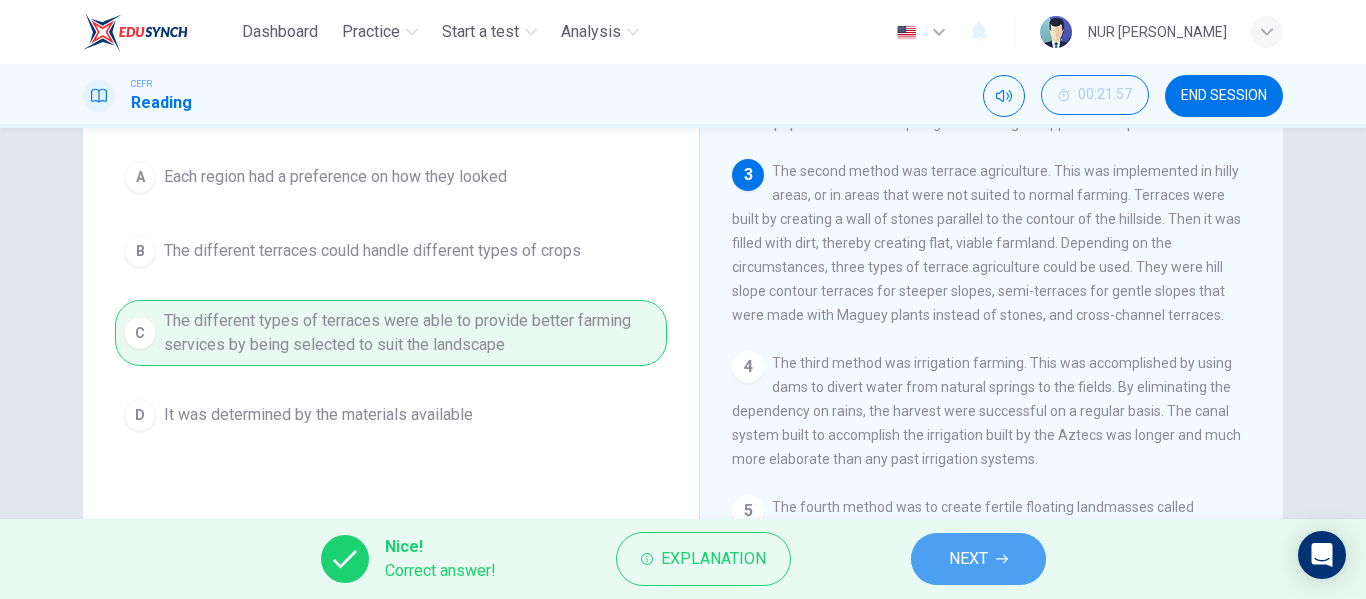 click on "NEXT" at bounding box center [978, 559] 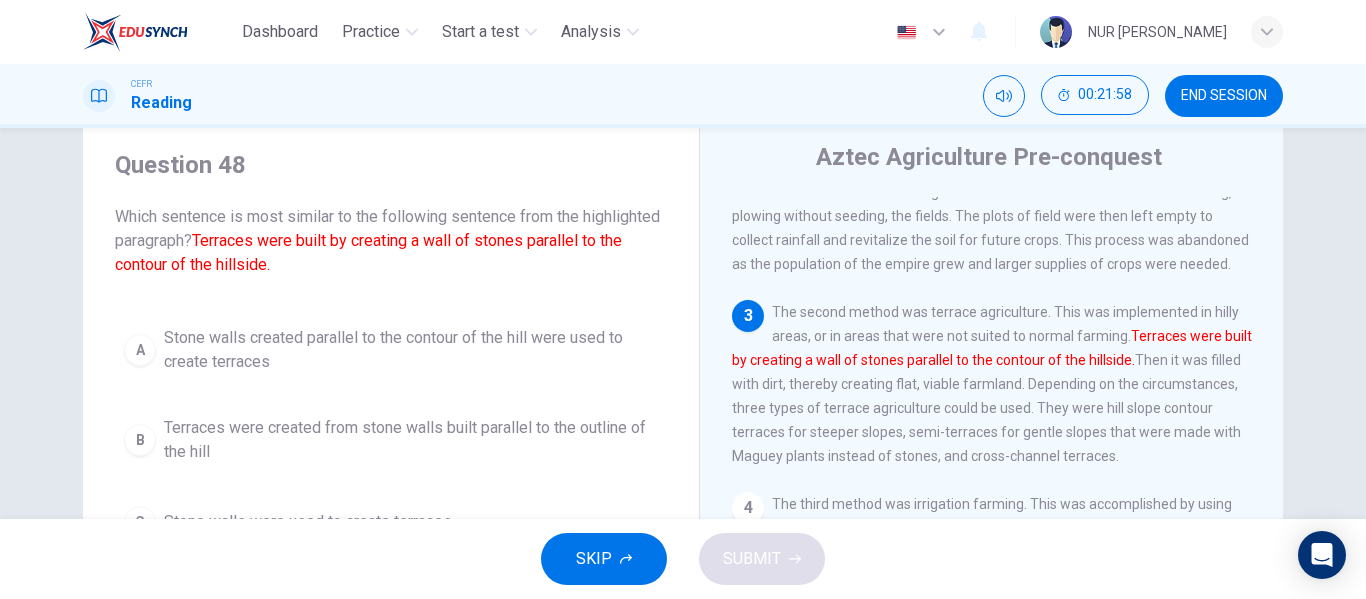 scroll, scrollTop: 24, scrollLeft: 0, axis: vertical 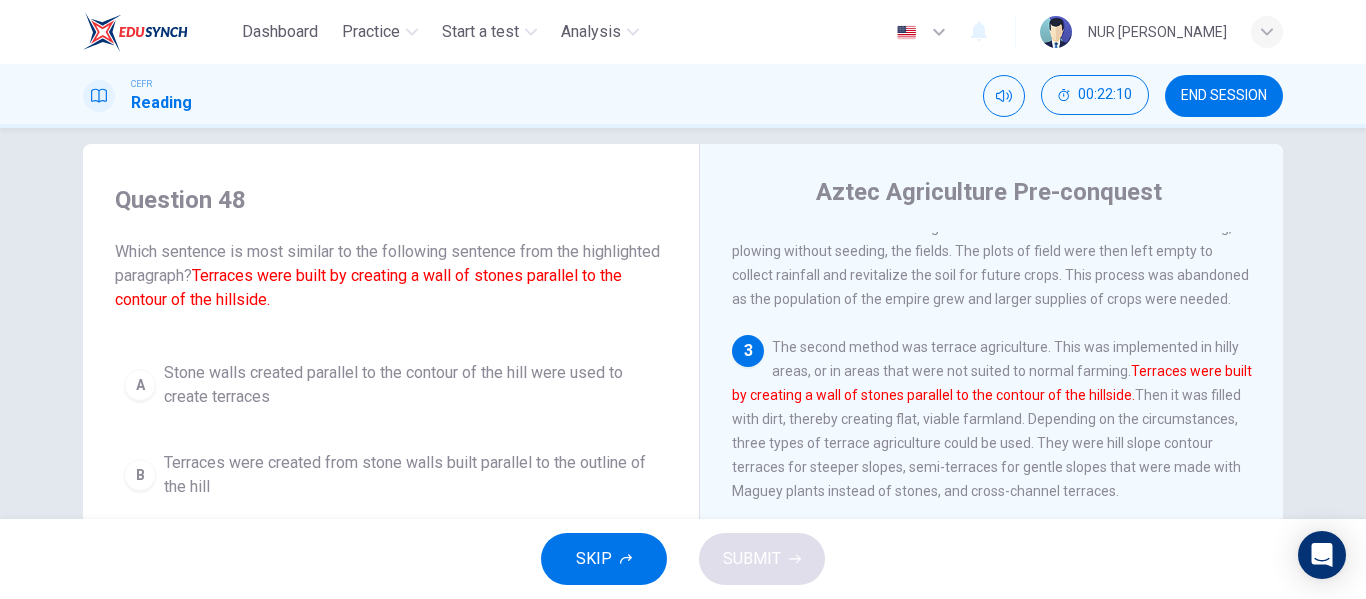 click on "Terraces were created from stone walls built parallel to the outline of the hill" at bounding box center (411, 475) 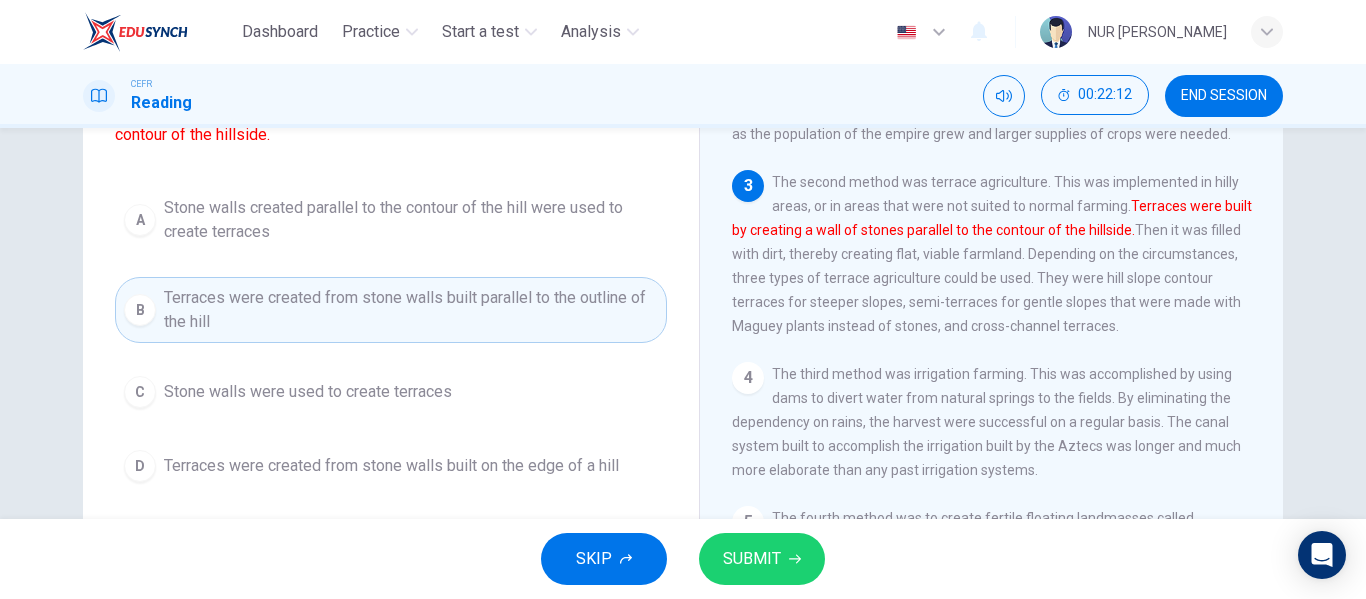 scroll, scrollTop: 224, scrollLeft: 0, axis: vertical 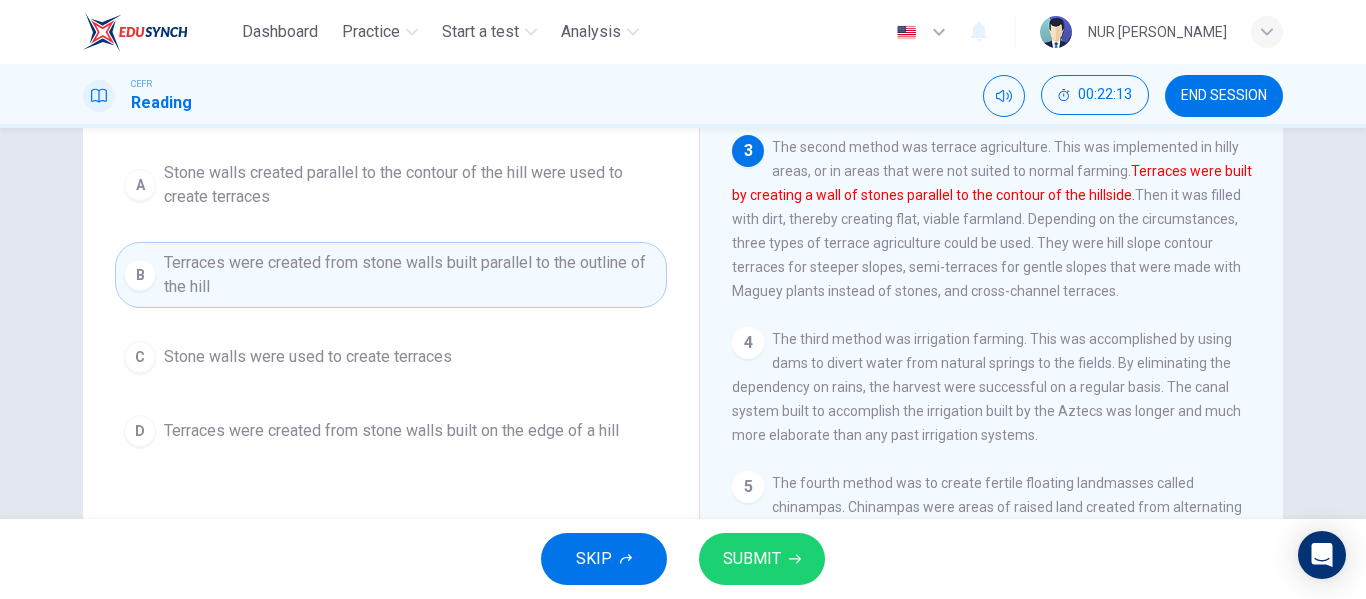 click on "SUBMIT" at bounding box center (762, 559) 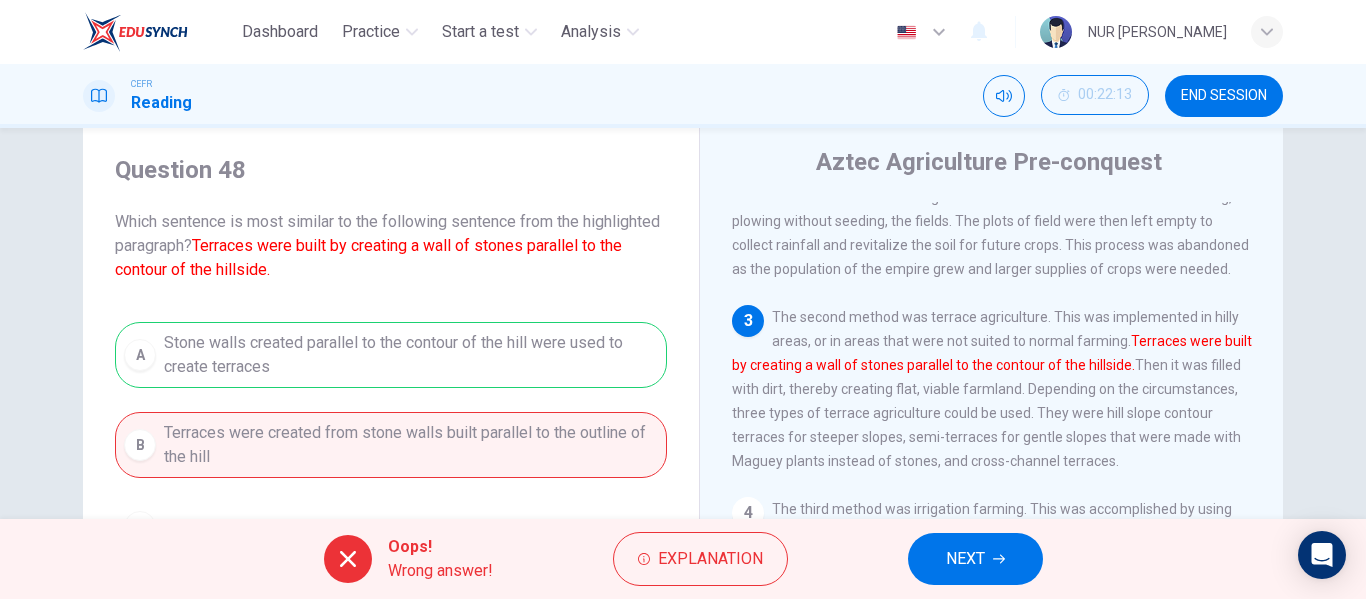 scroll, scrollTop: 24, scrollLeft: 0, axis: vertical 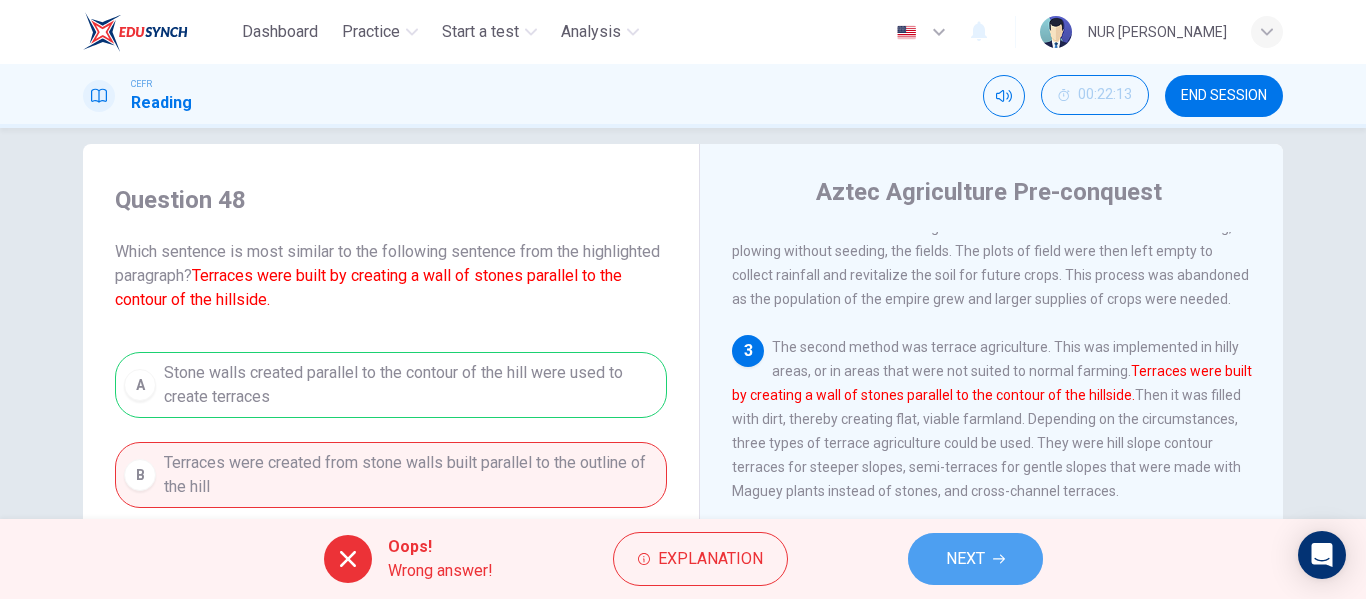 click on "NEXT" at bounding box center [965, 559] 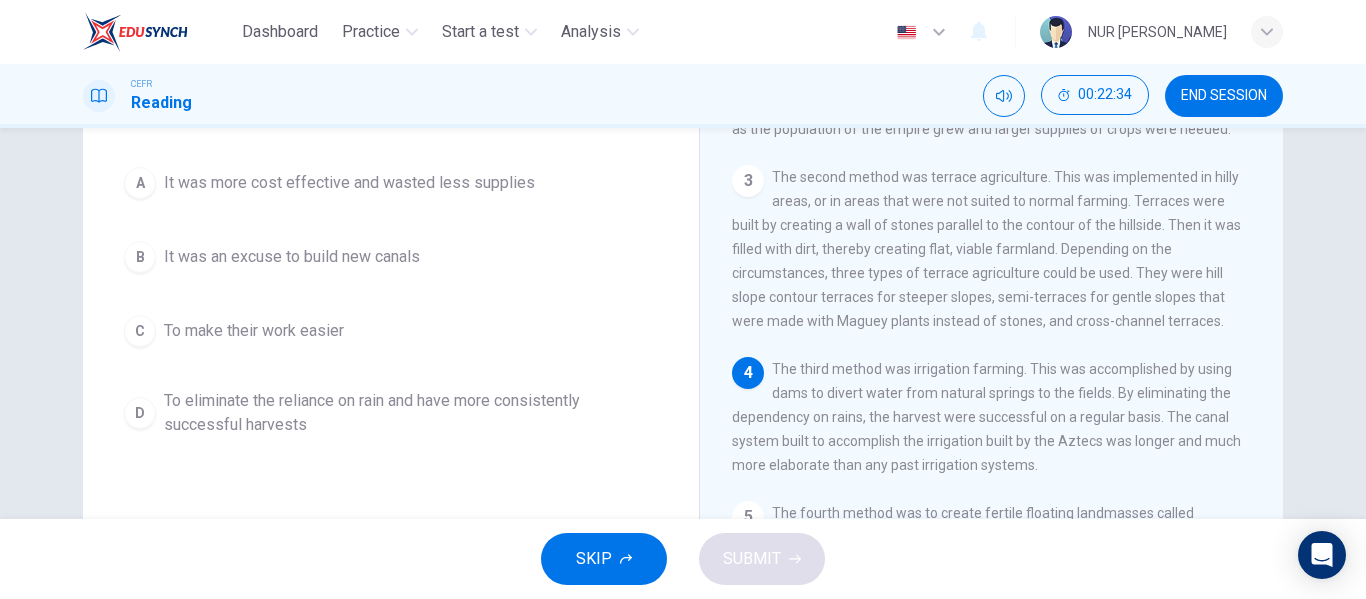 scroll, scrollTop: 224, scrollLeft: 0, axis: vertical 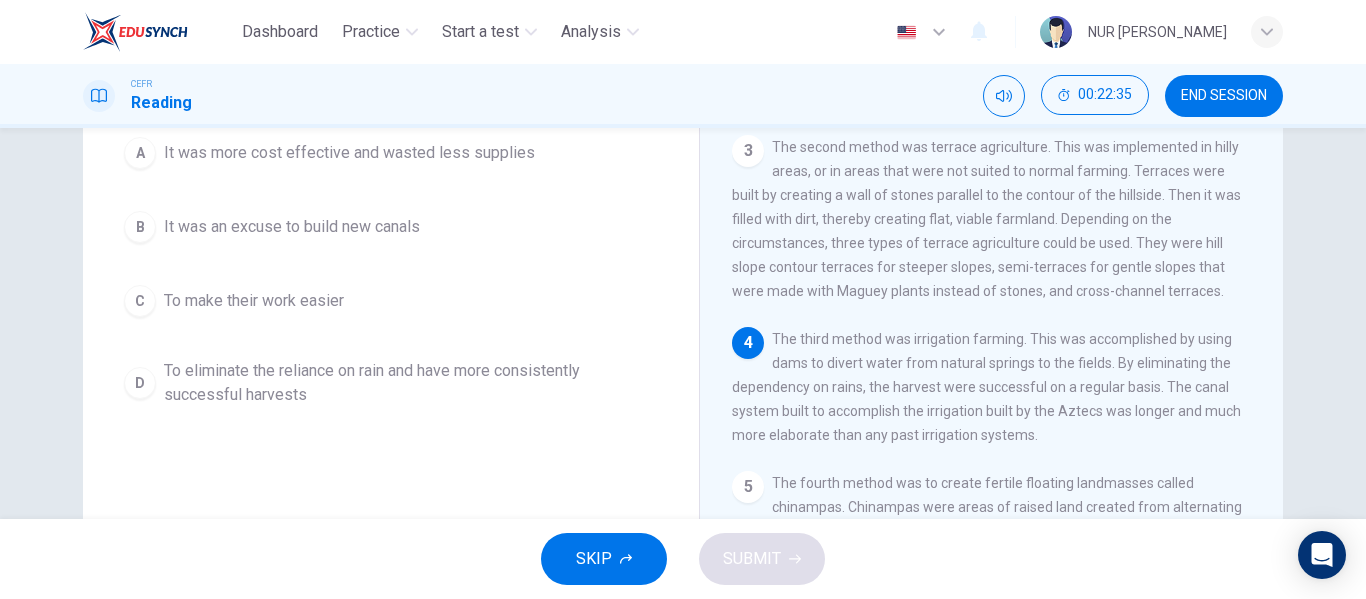 click on "D To eliminate the reliance on rain and have more consistently successful harvests" at bounding box center (391, 383) 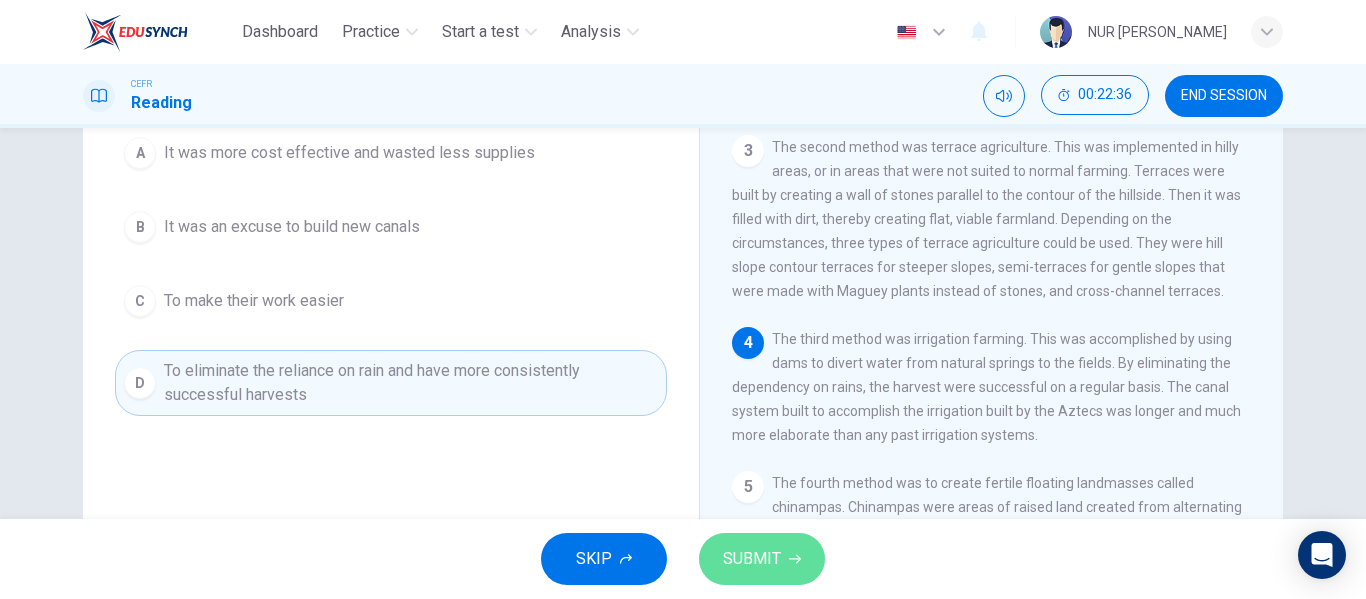 click on "SUBMIT" at bounding box center [762, 559] 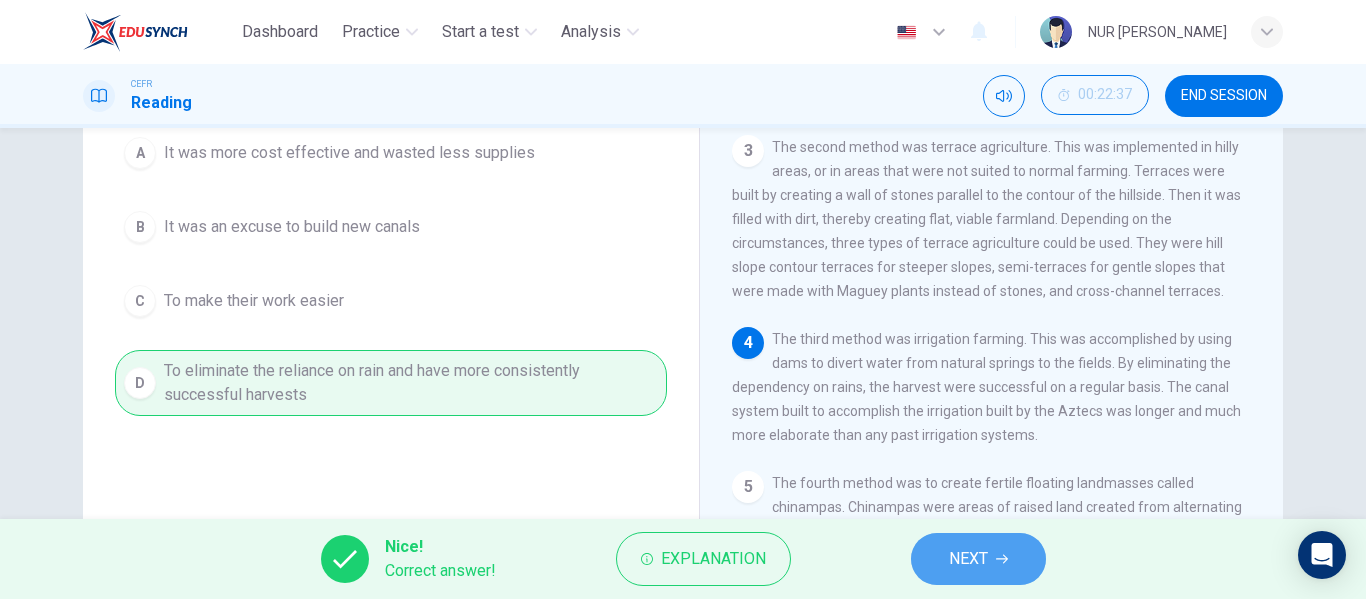 click on "NEXT" at bounding box center (968, 559) 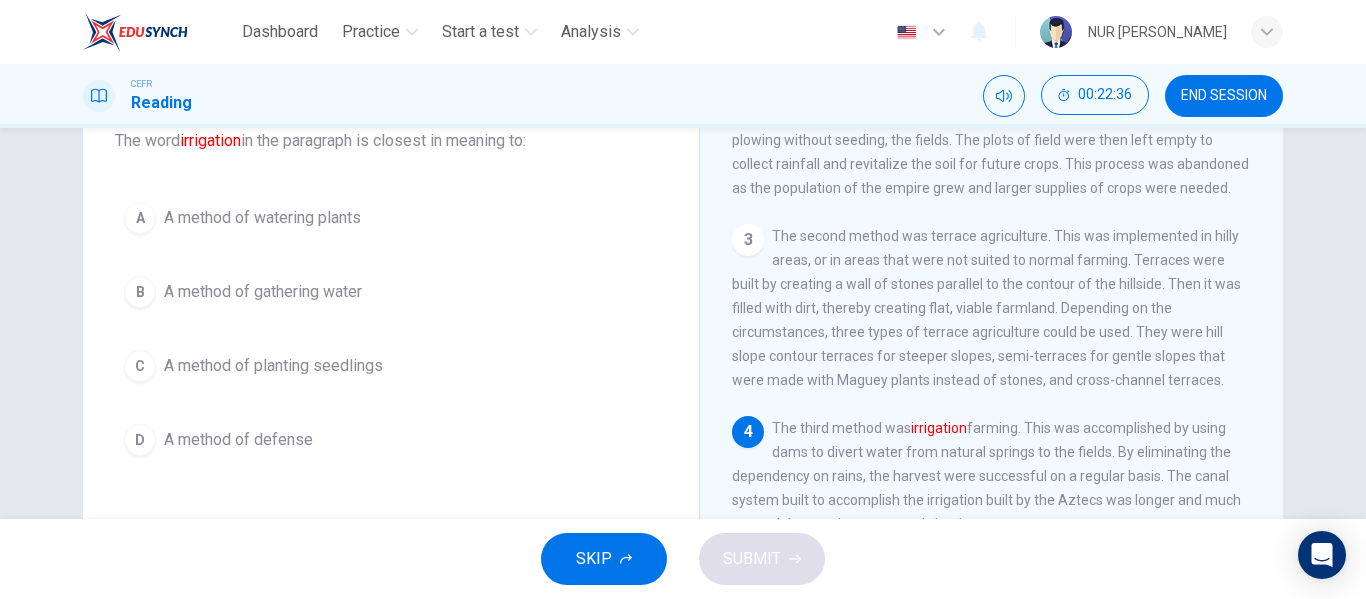 scroll, scrollTop: 100, scrollLeft: 0, axis: vertical 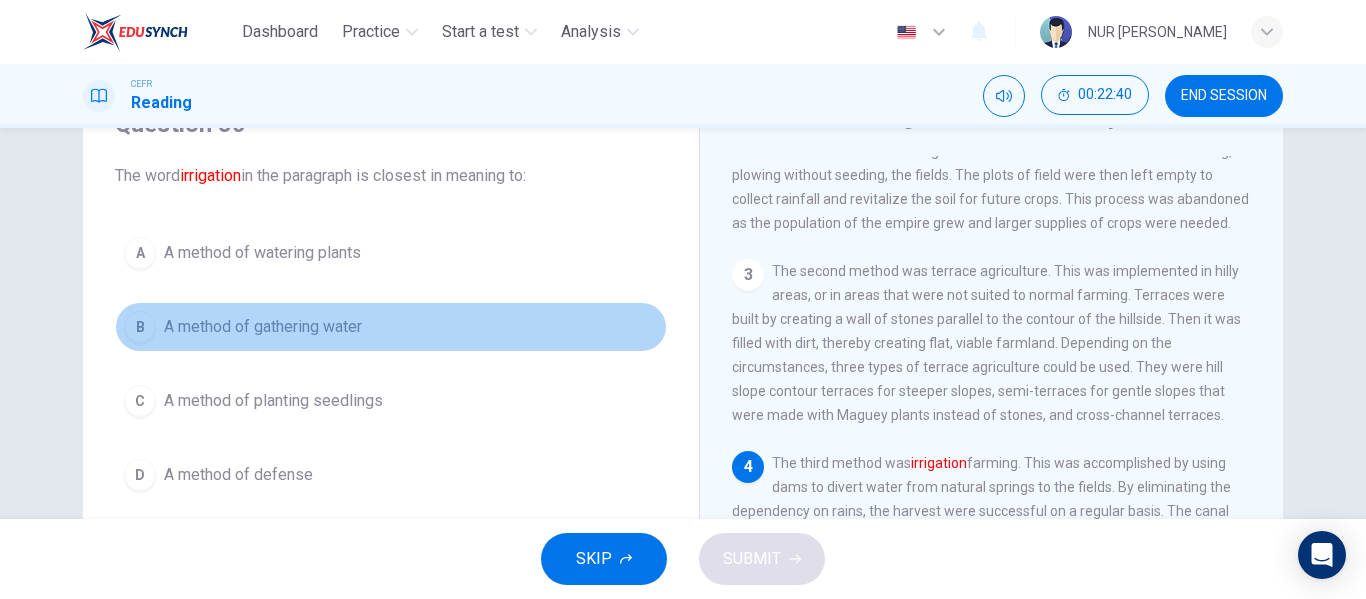 click on "A method of gathering water" at bounding box center (263, 327) 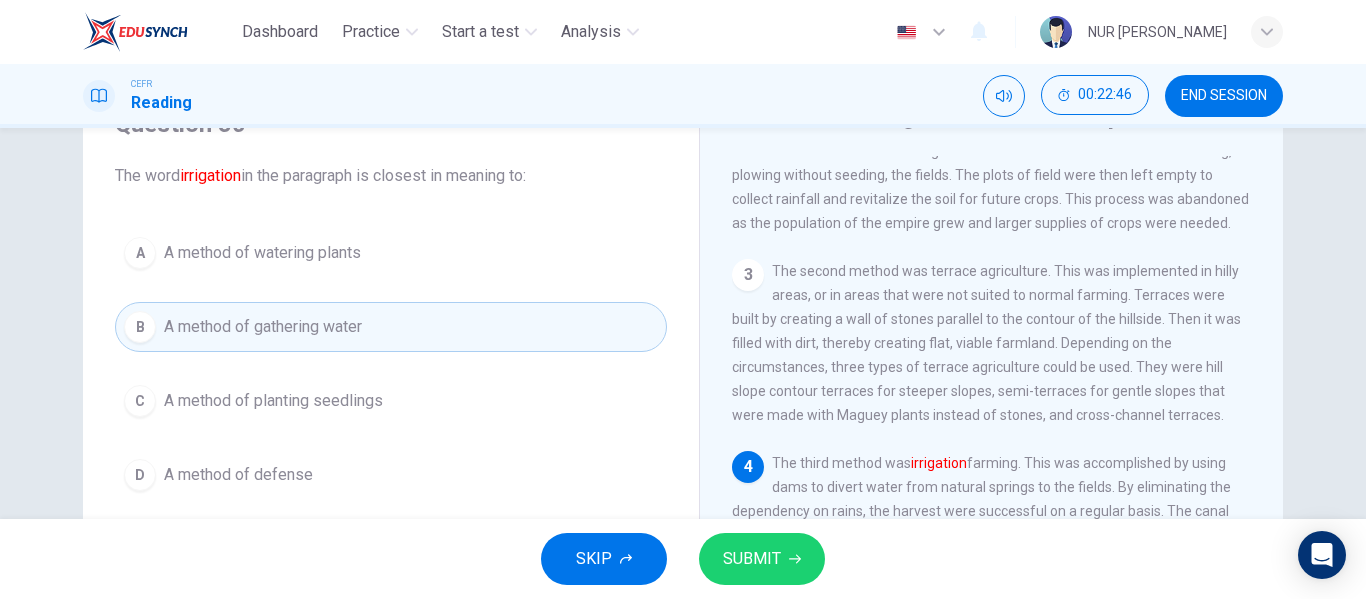 click on "SUBMIT" at bounding box center (752, 559) 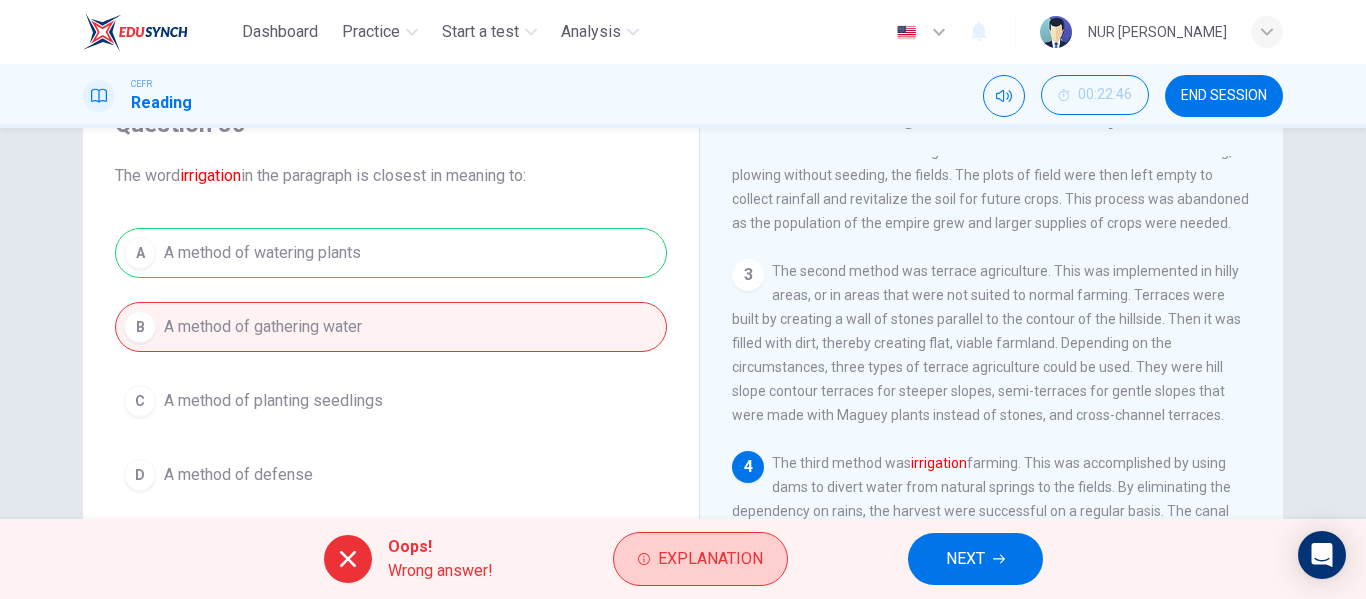 click on "Explanation" at bounding box center (710, 559) 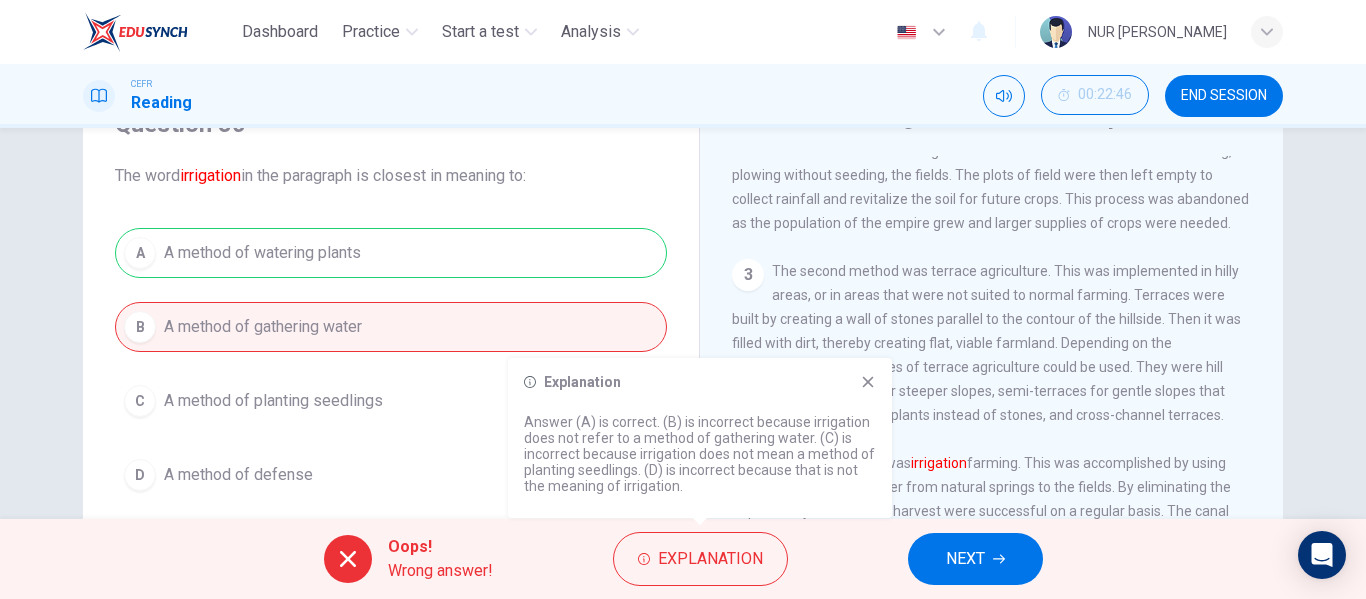 click on "Explanation" at bounding box center [700, 382] 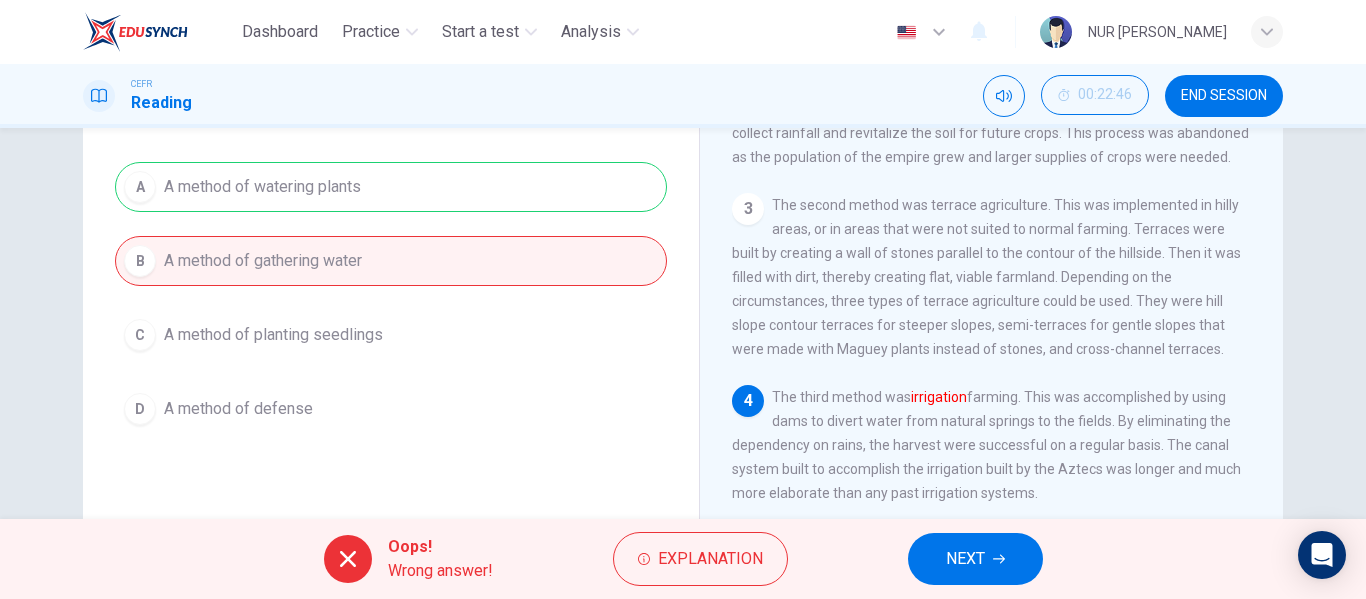 scroll, scrollTop: 200, scrollLeft: 0, axis: vertical 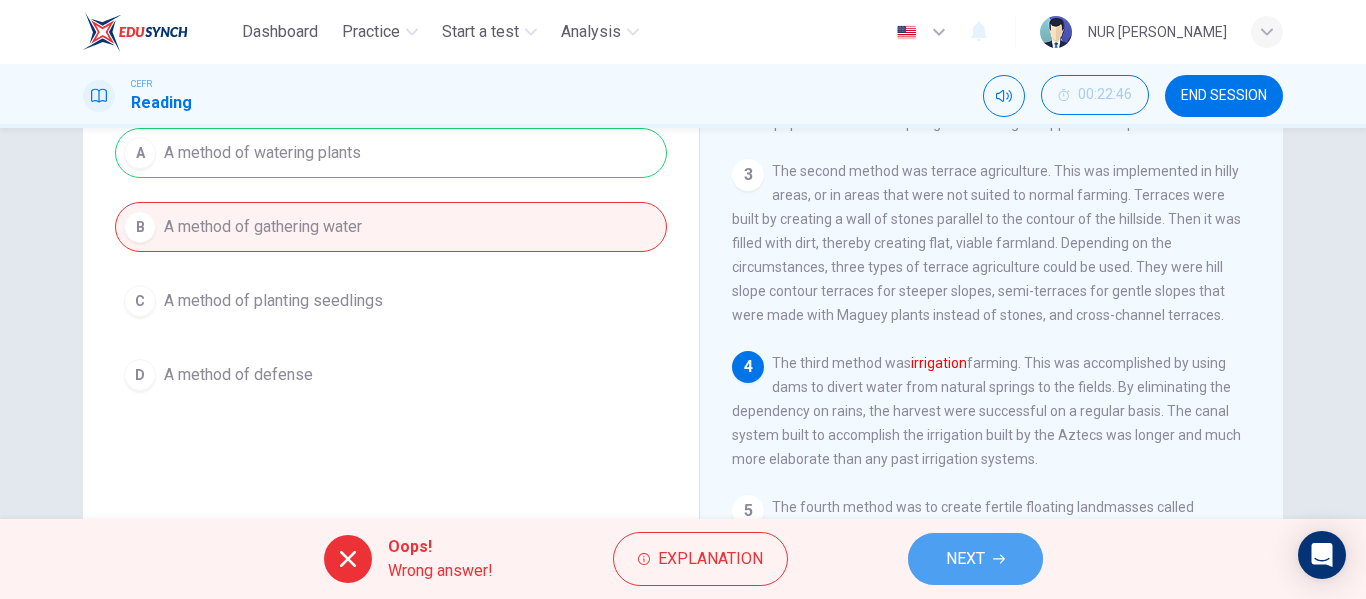 click on "NEXT" at bounding box center [965, 559] 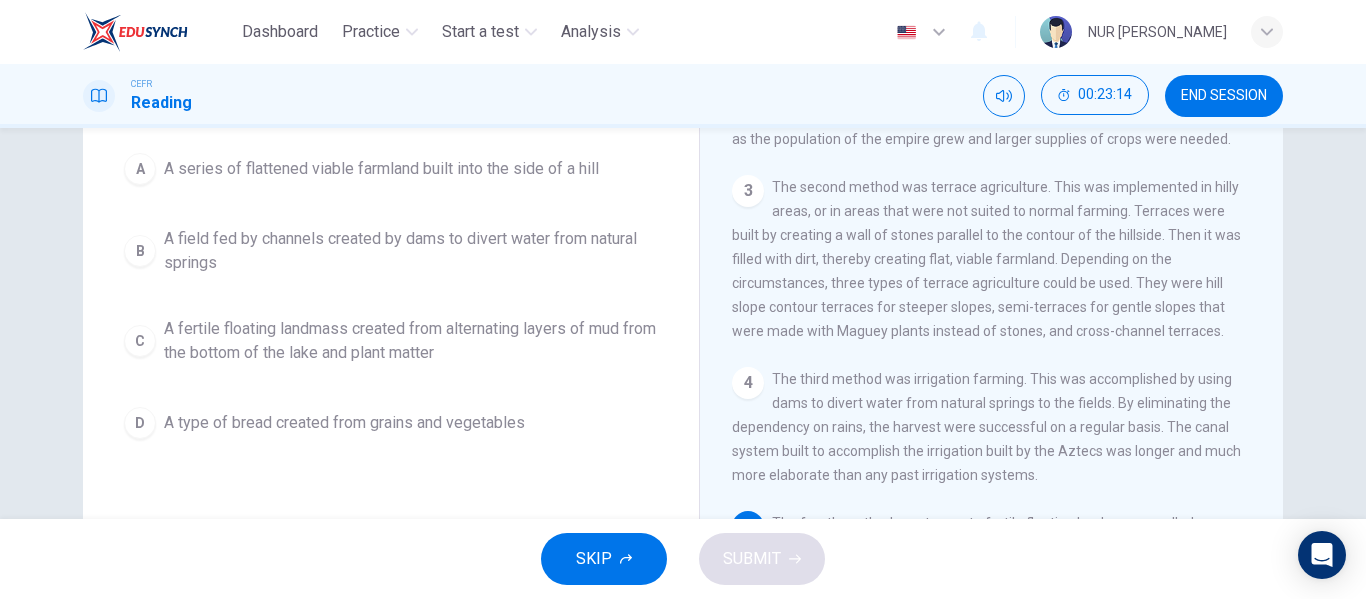 scroll, scrollTop: 284, scrollLeft: 0, axis: vertical 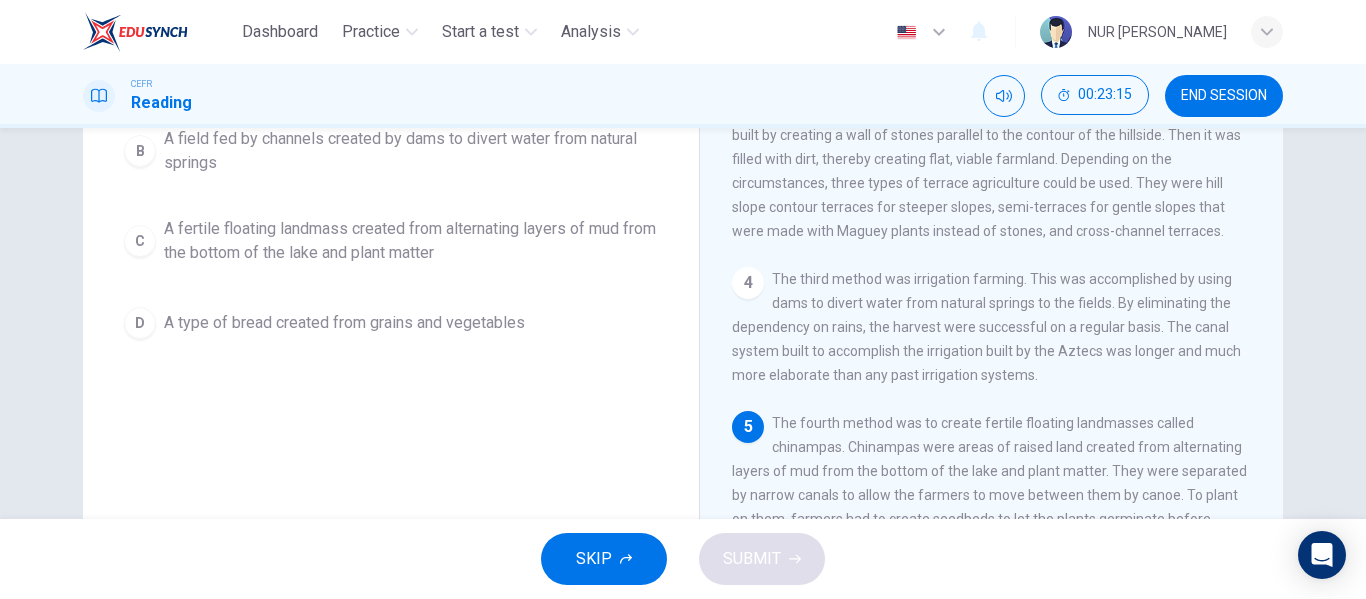 click on "A fertile floating landmass created from alternating layers of mud from the bottom of the lake and plant matter" at bounding box center [411, 241] 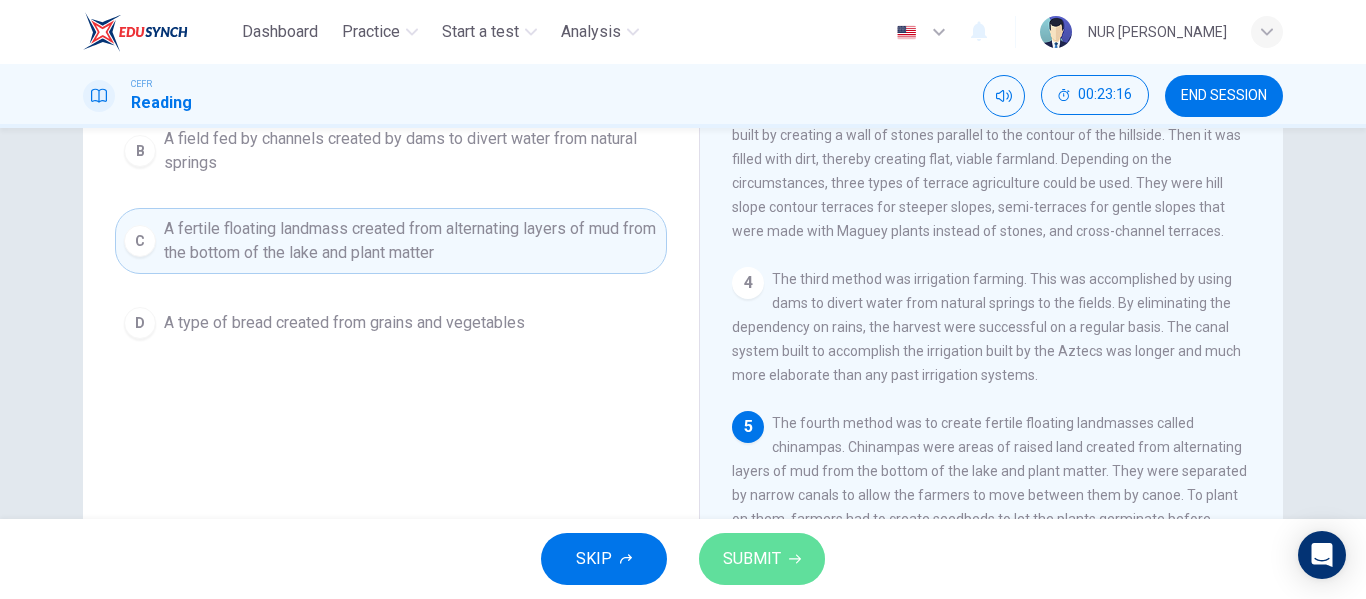 click on "SUBMIT" at bounding box center (762, 559) 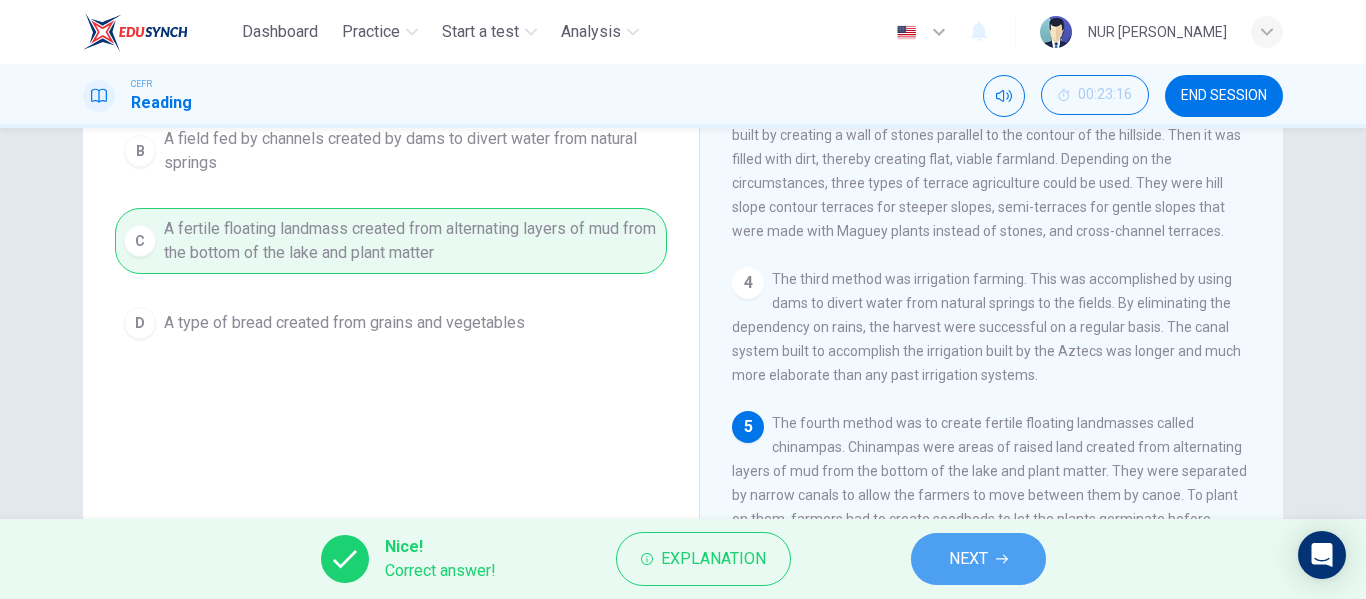 click on "NEXT" at bounding box center (978, 559) 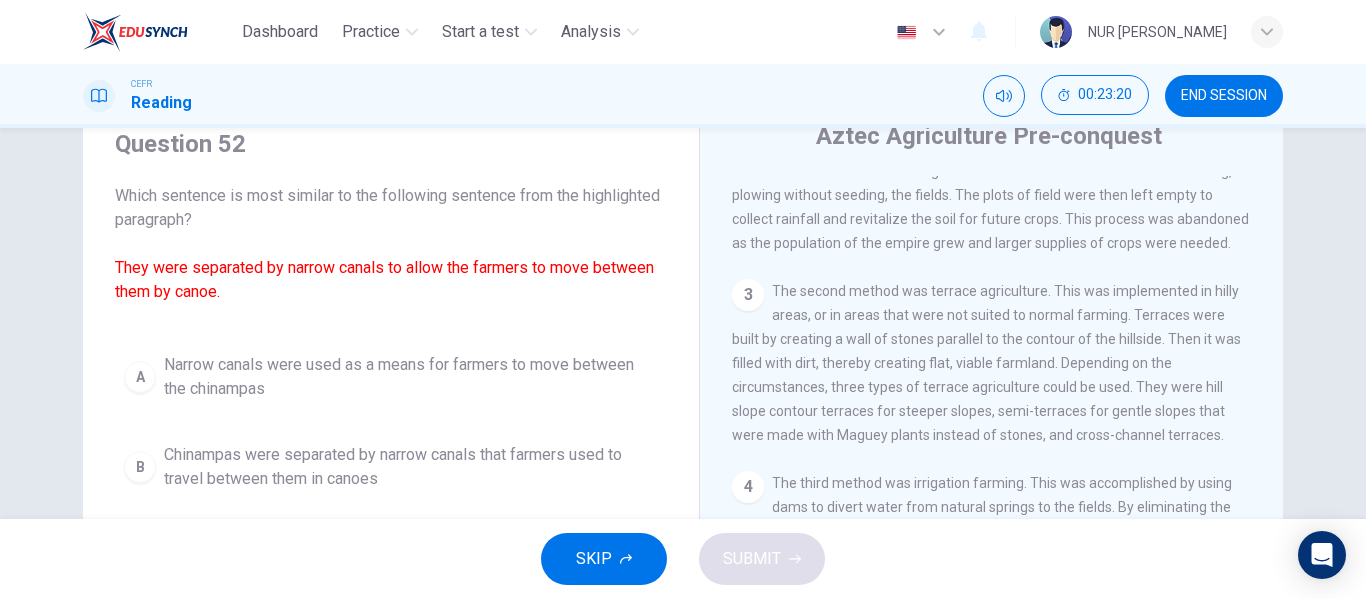 scroll, scrollTop: 180, scrollLeft: 0, axis: vertical 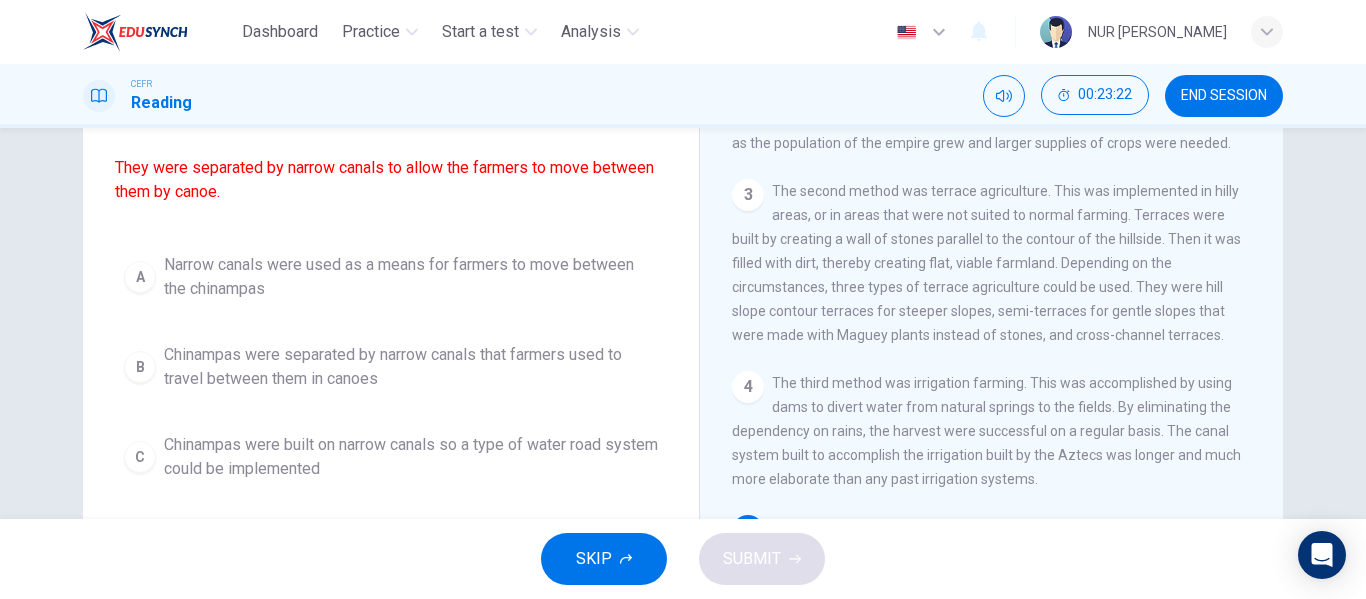 click on "Narrow canals were used as a means for farmers to move between the chinampas" at bounding box center (411, 277) 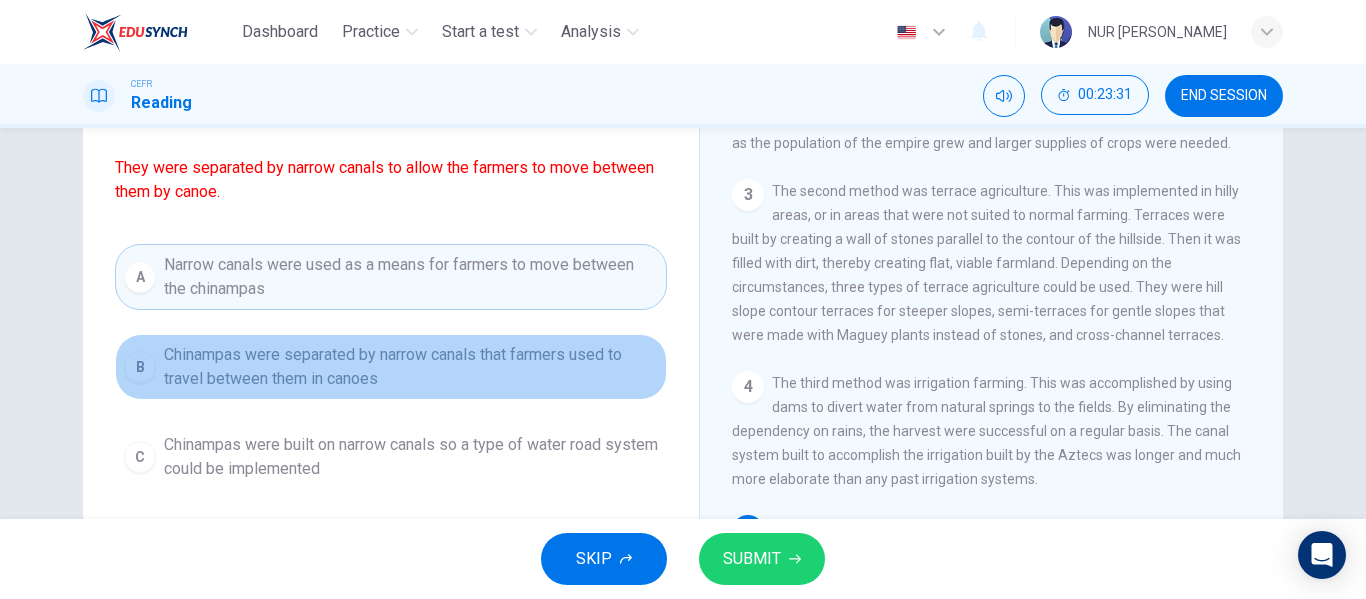 click on "Chinampas were separated by narrow canals that farmers used to travel between them in canoes" at bounding box center (411, 367) 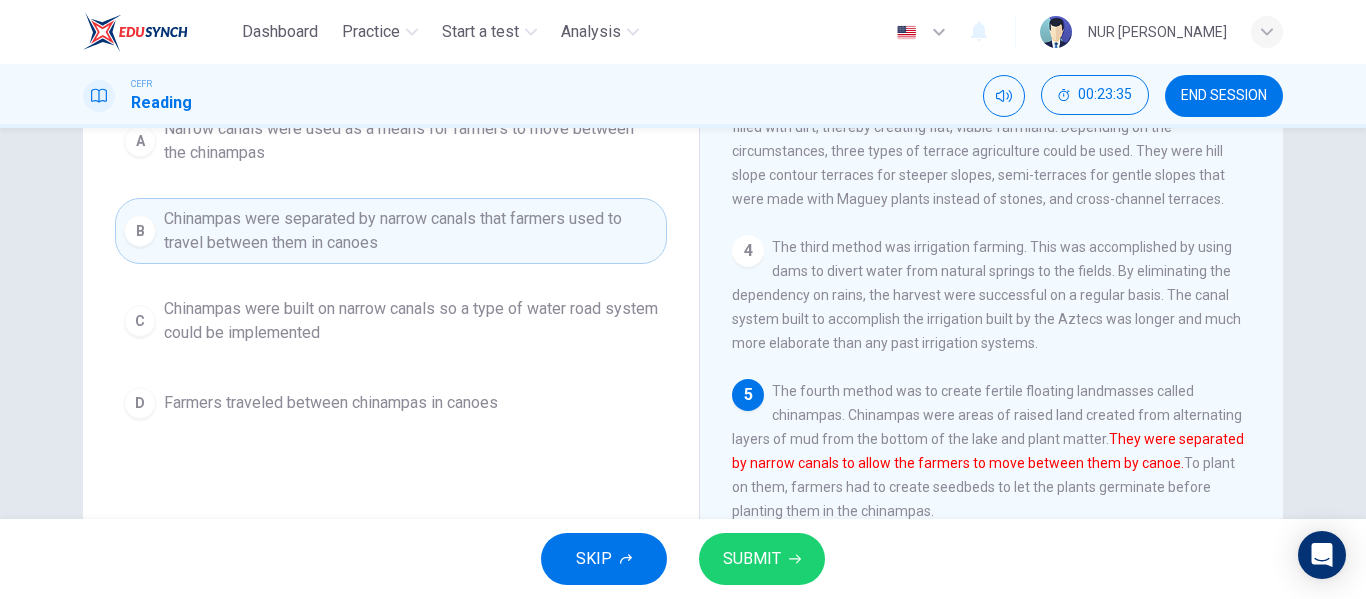 scroll, scrollTop: 280, scrollLeft: 0, axis: vertical 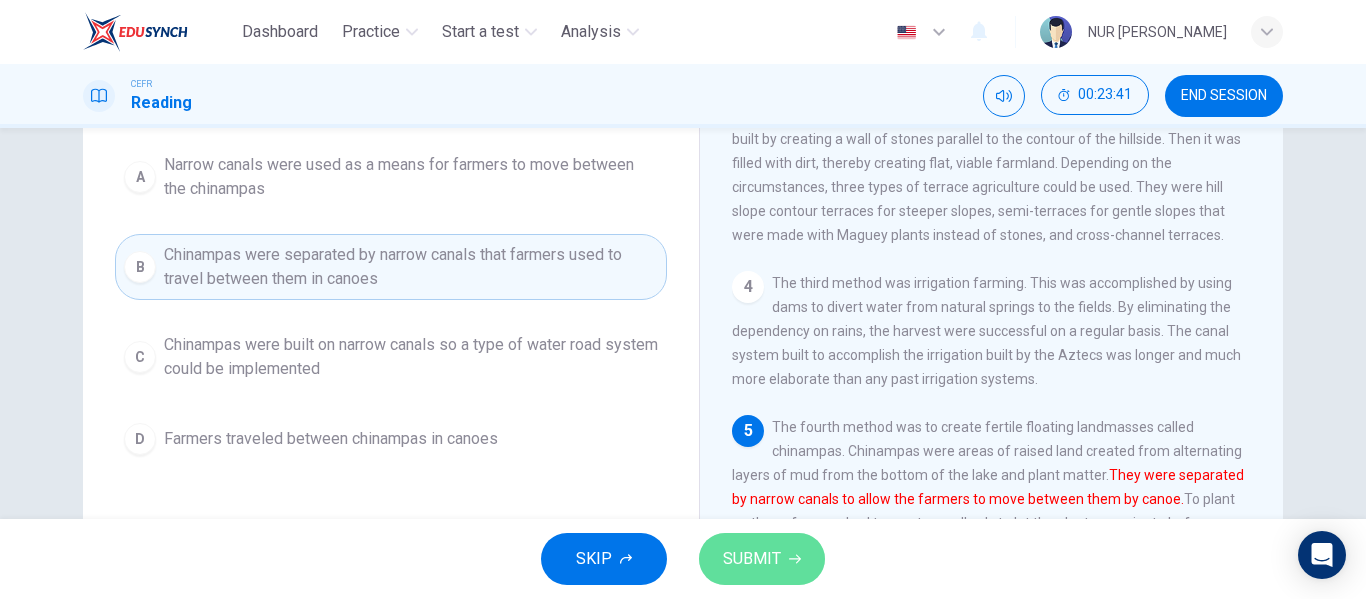 click on "SUBMIT" at bounding box center (762, 559) 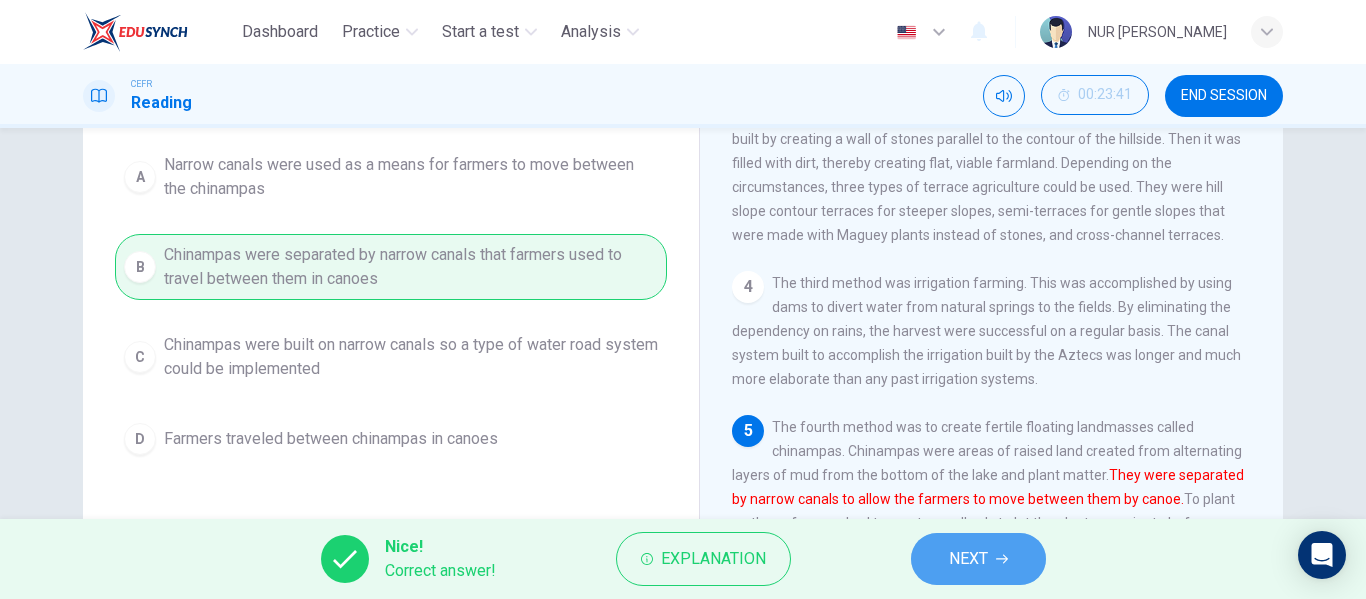 click on "NEXT" at bounding box center (968, 559) 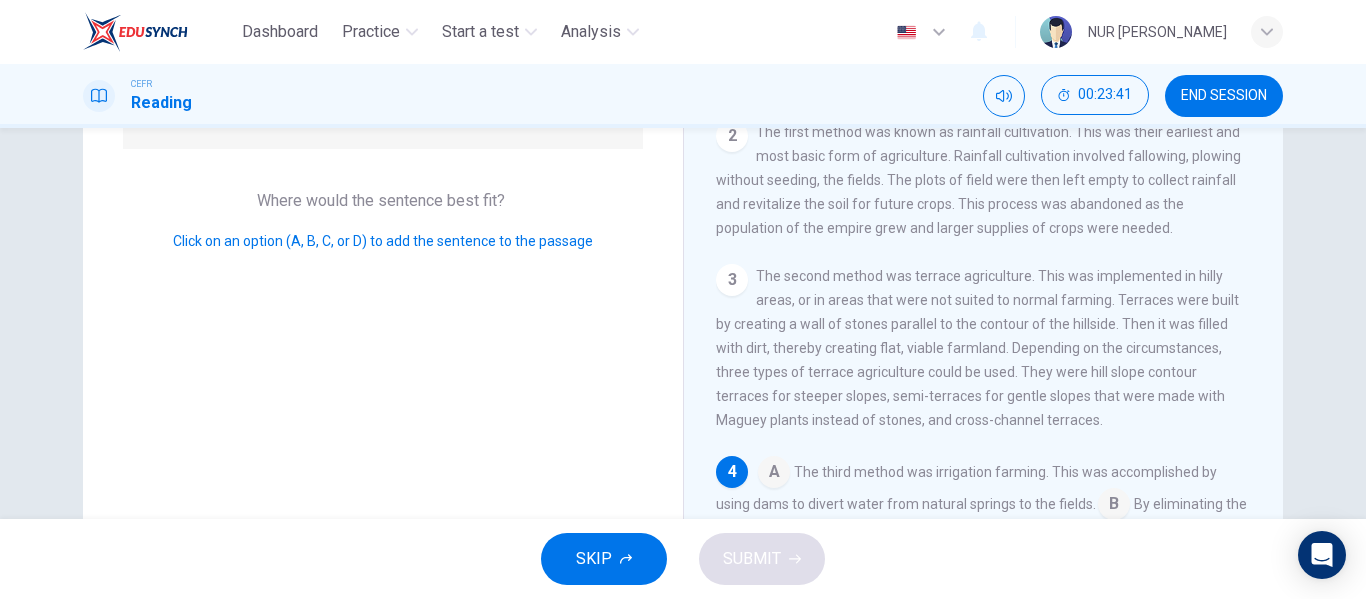scroll, scrollTop: 272, scrollLeft: 0, axis: vertical 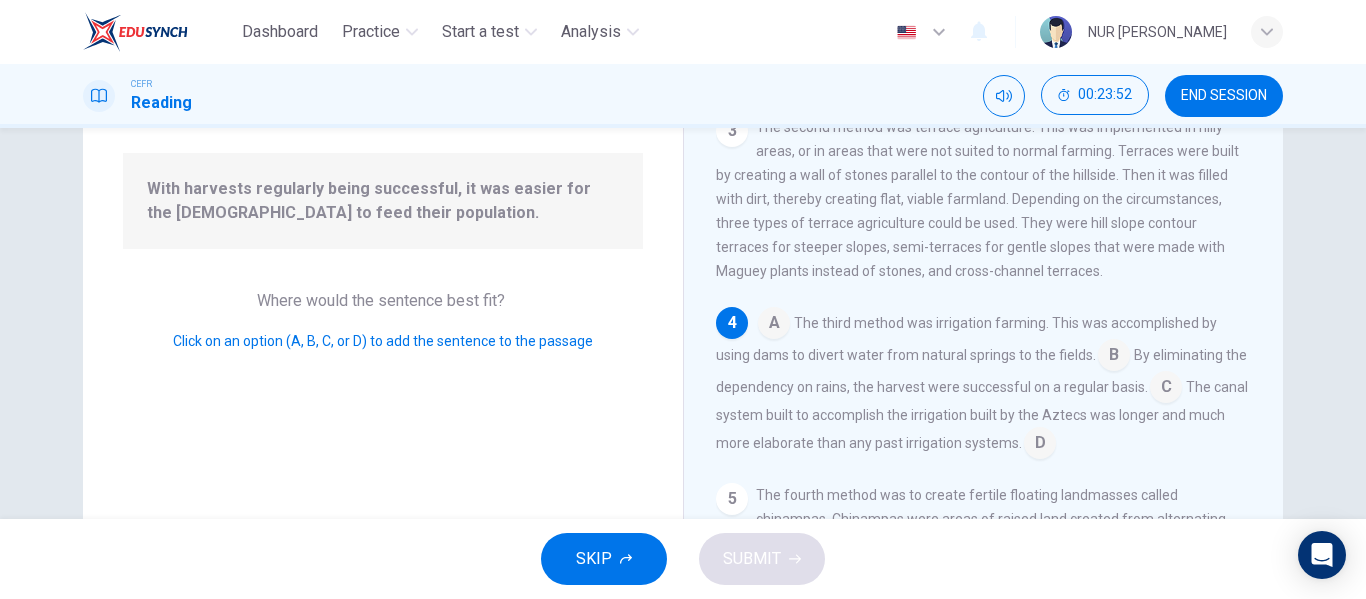 click on "A  The third method was irrigation farming. This was accomplished by using dams to divert water from natural springs to the fields.  B  By eliminating the dependency on rains, the harvest were successful on a regular basis.  C  The canal system built to accomplish the irrigation built by the Aztecs was longer and much more elaborate than any past irrigation systems.  D" at bounding box center (984, 383) 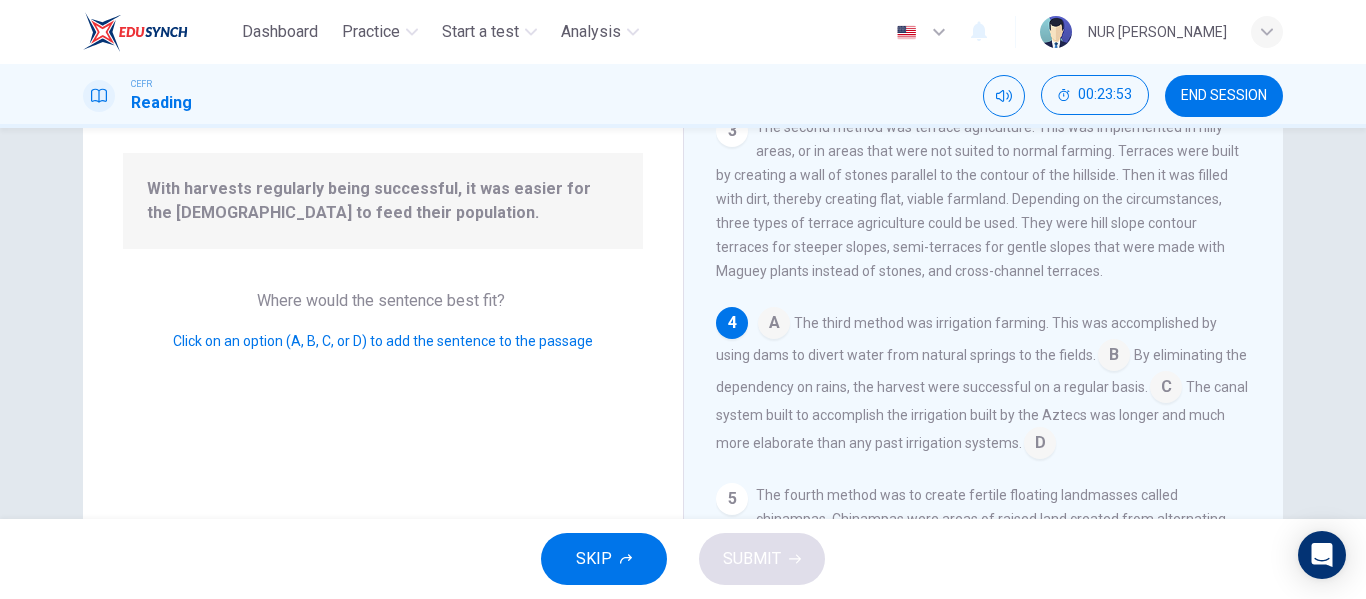 click at bounding box center [1114, 357] 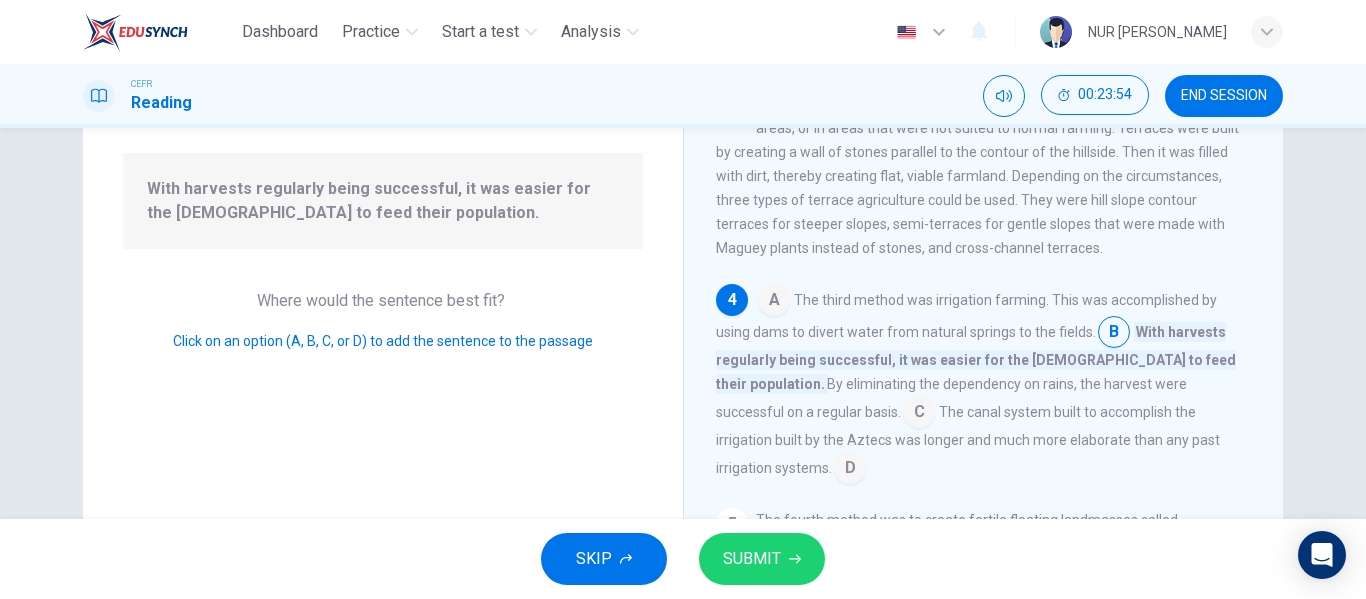 click at bounding box center [1114, 334] 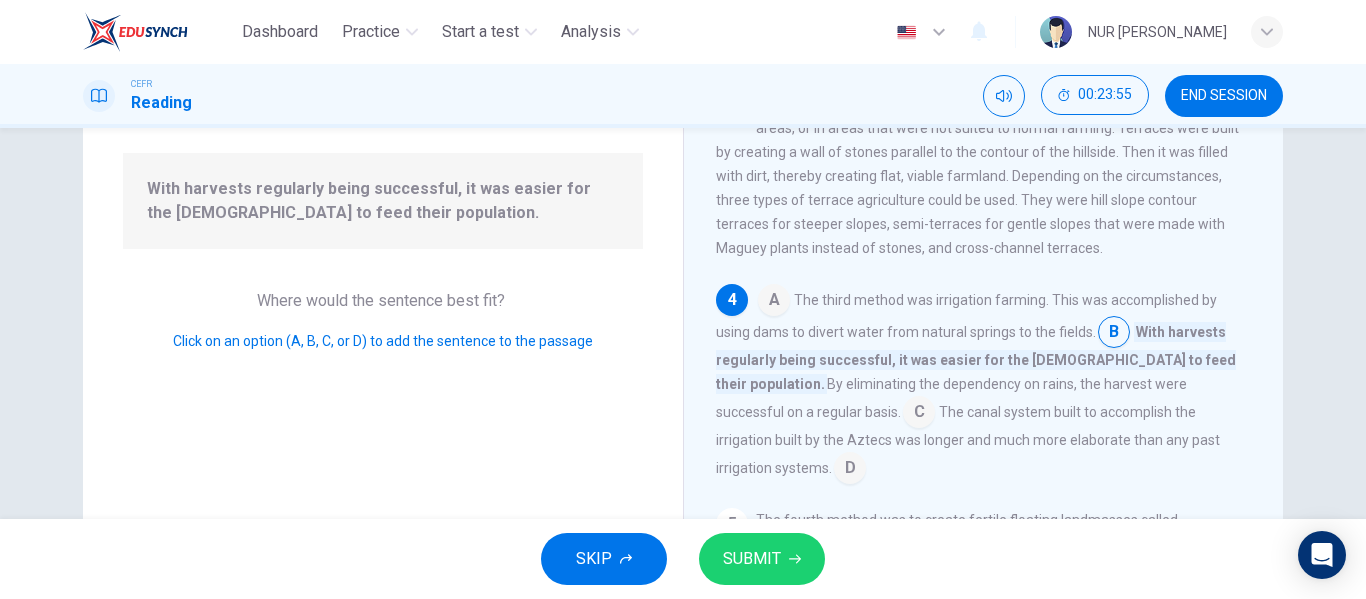 click at bounding box center [1114, 334] 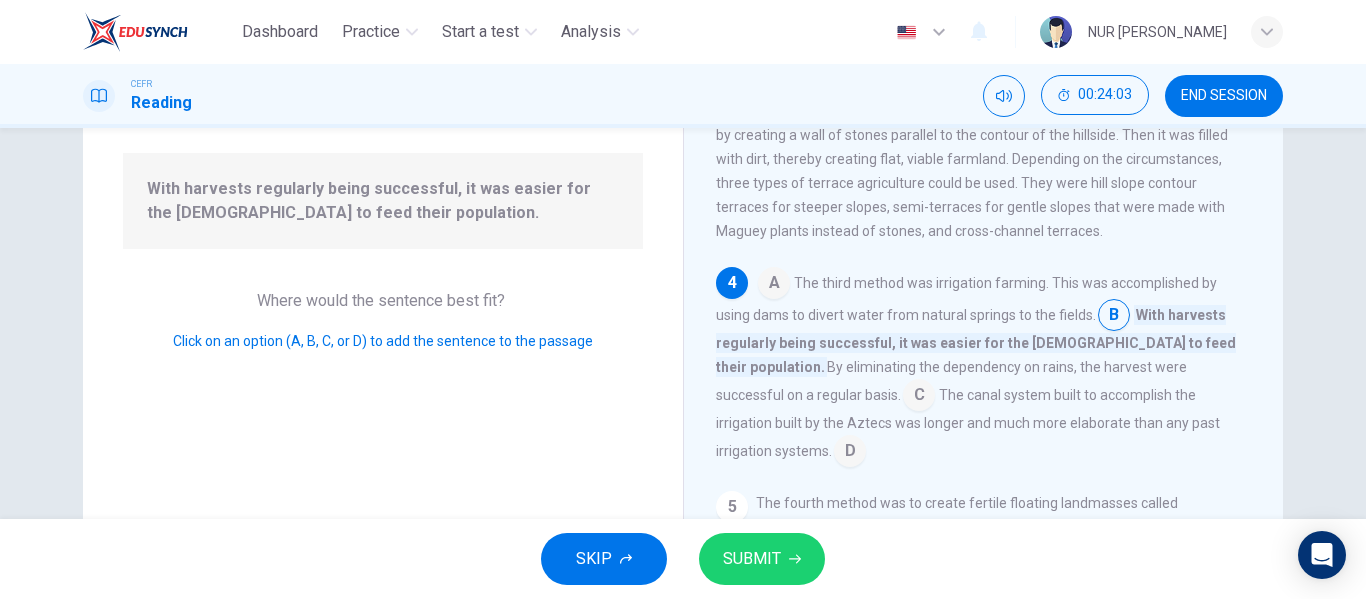 scroll, scrollTop: 296, scrollLeft: 0, axis: vertical 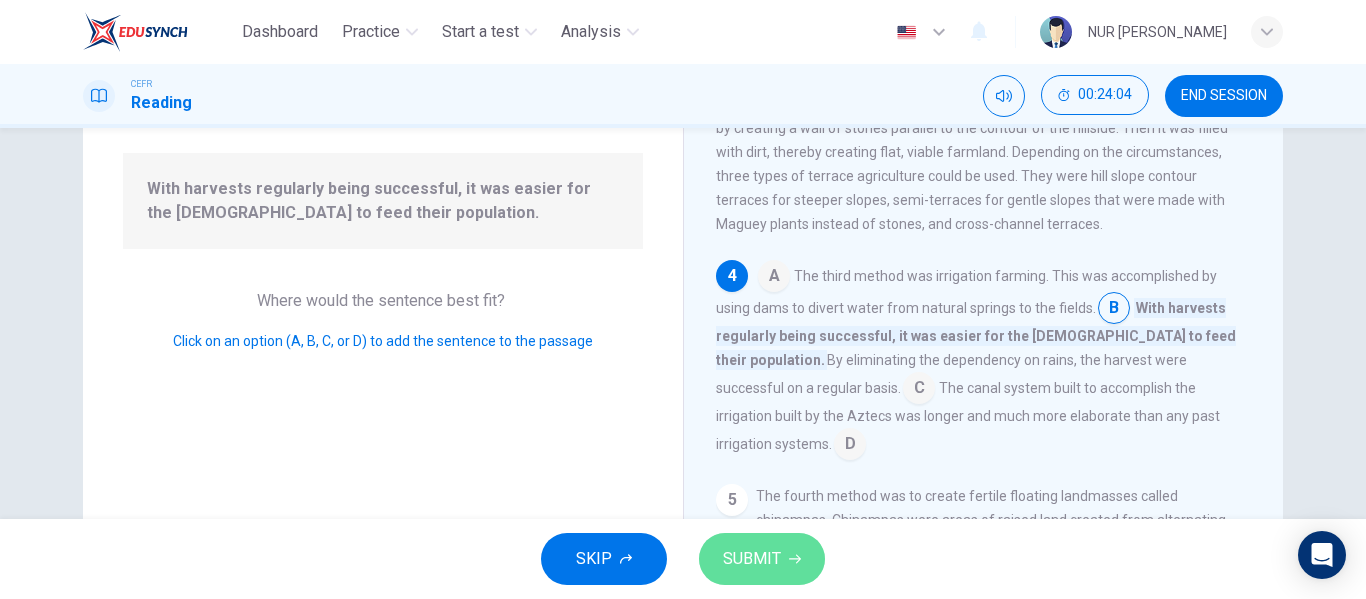 click on "SUBMIT" at bounding box center (762, 559) 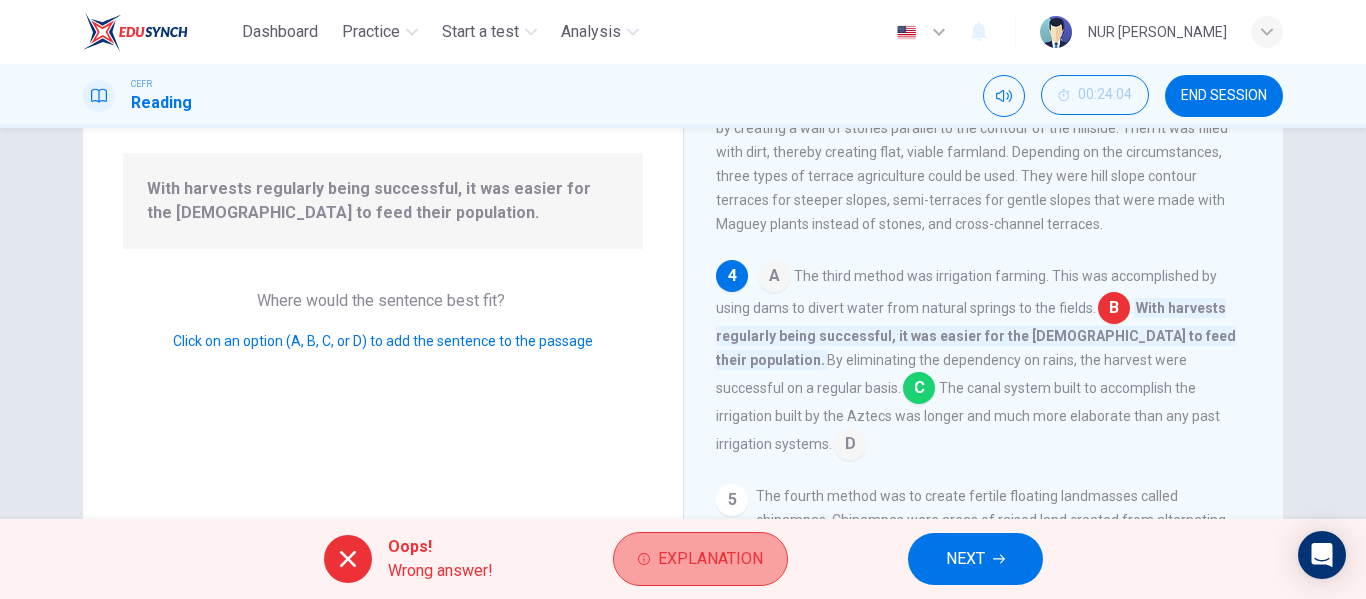 click on "Explanation" at bounding box center [710, 559] 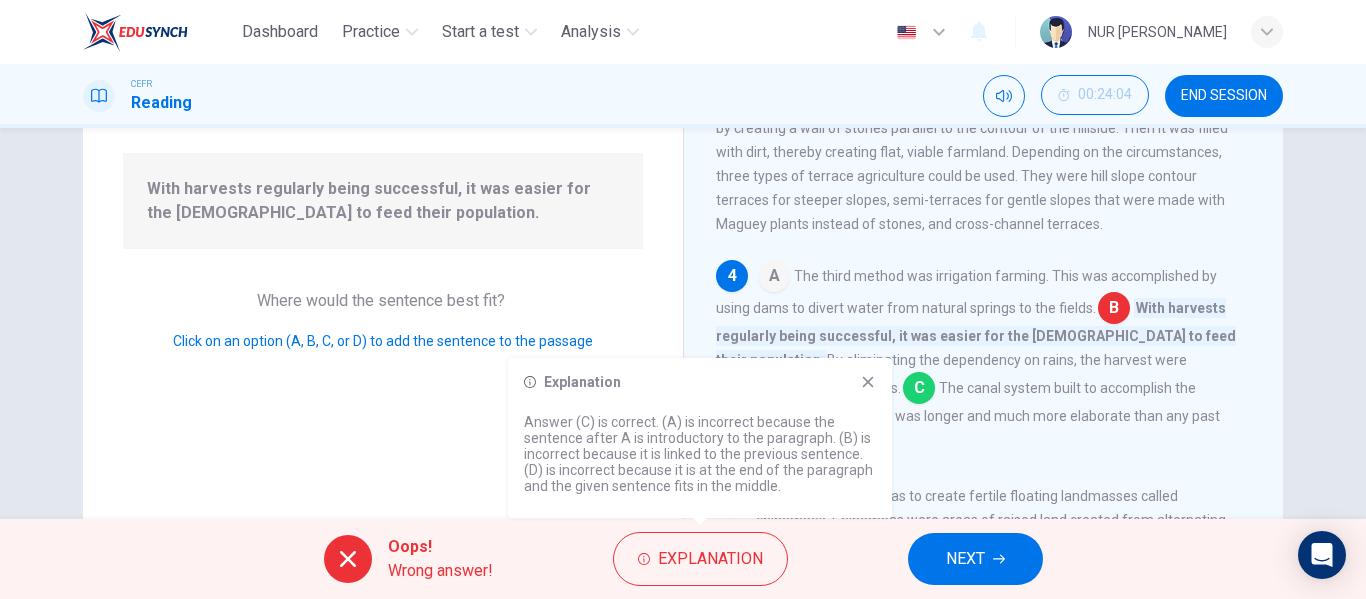 click 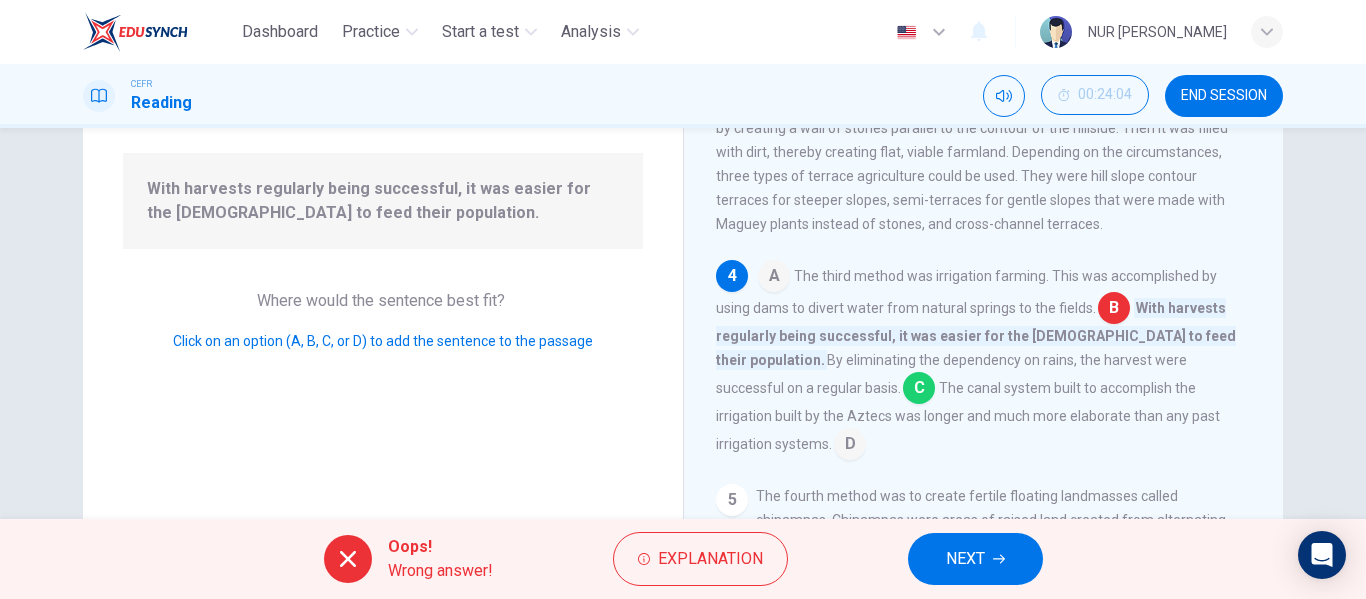 click on "NEXT" at bounding box center [965, 559] 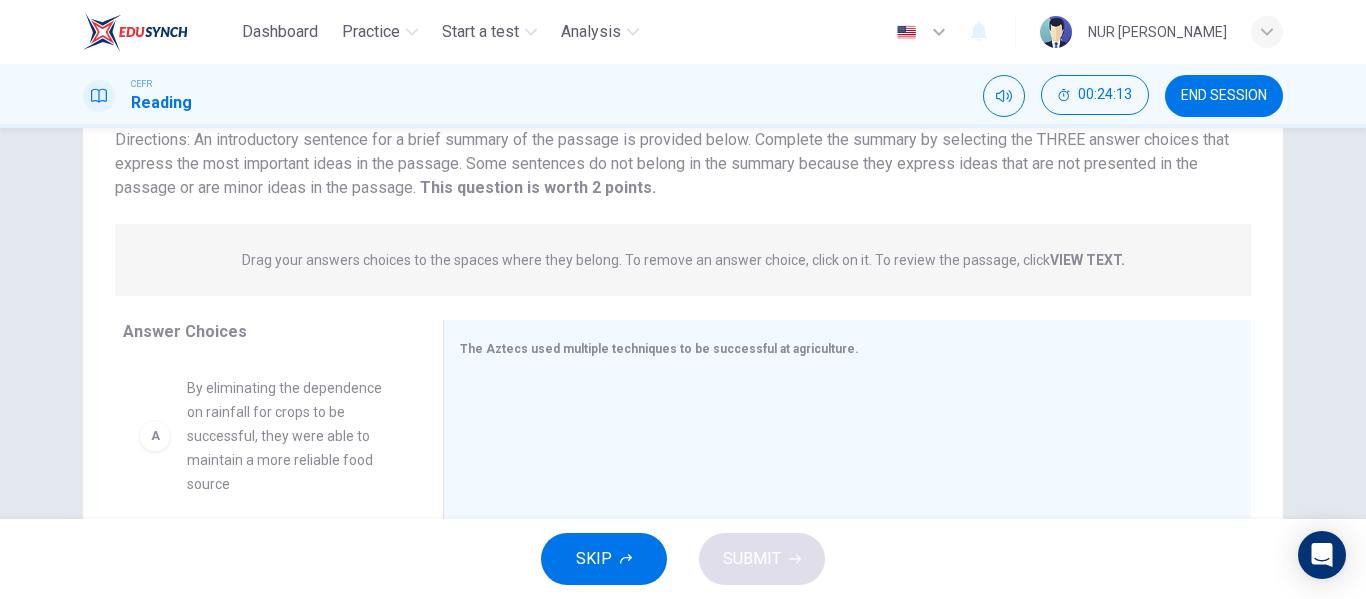 scroll, scrollTop: 200, scrollLeft: 0, axis: vertical 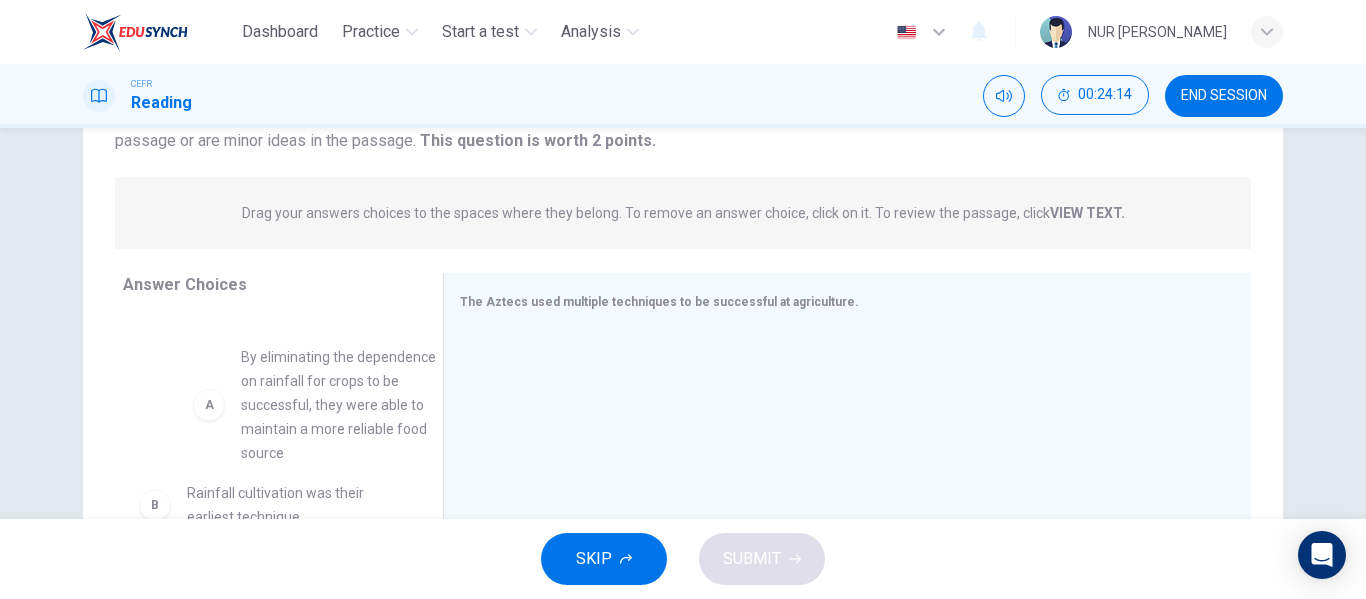 drag, startPoint x: 279, startPoint y: 377, endPoint x: 348, endPoint y: 398, distance: 72.12489 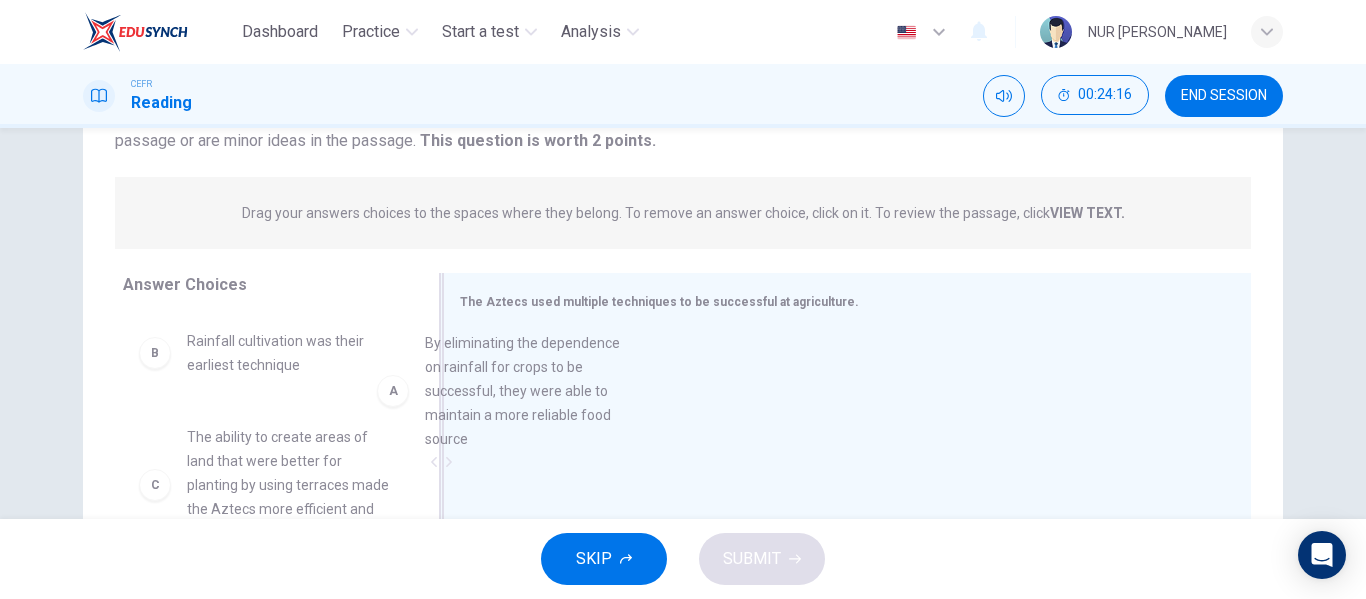 drag, startPoint x: 293, startPoint y: 409, endPoint x: 565, endPoint y: 414, distance: 272.04596 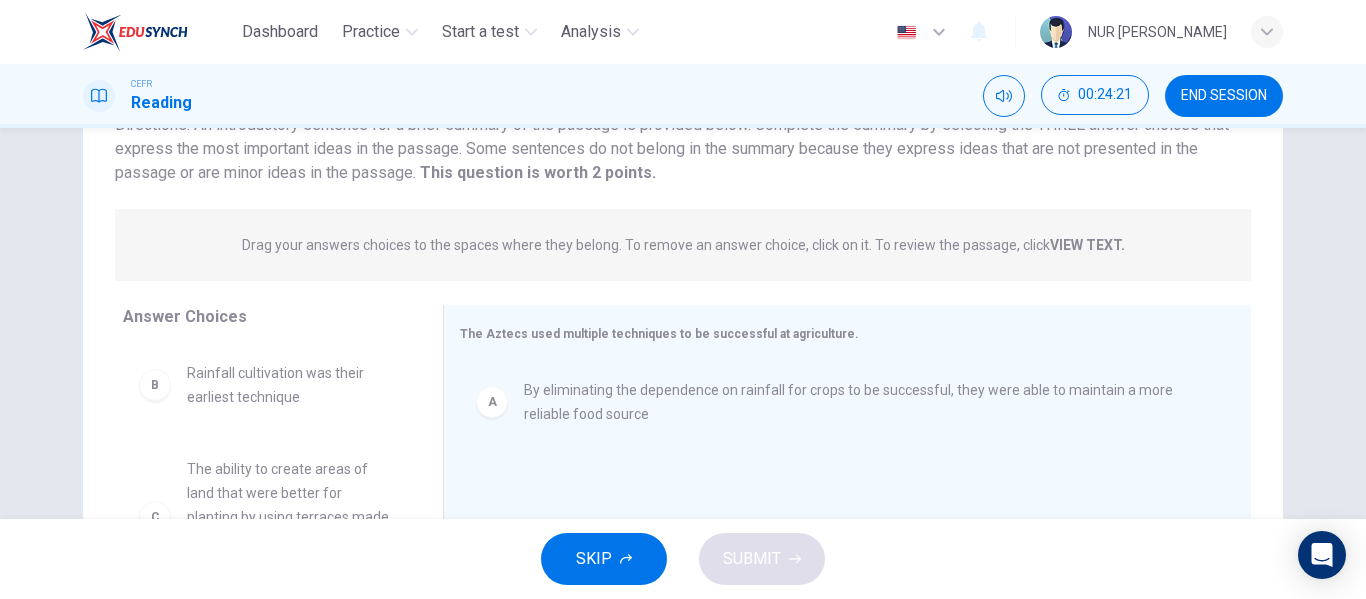scroll, scrollTop: 200, scrollLeft: 0, axis: vertical 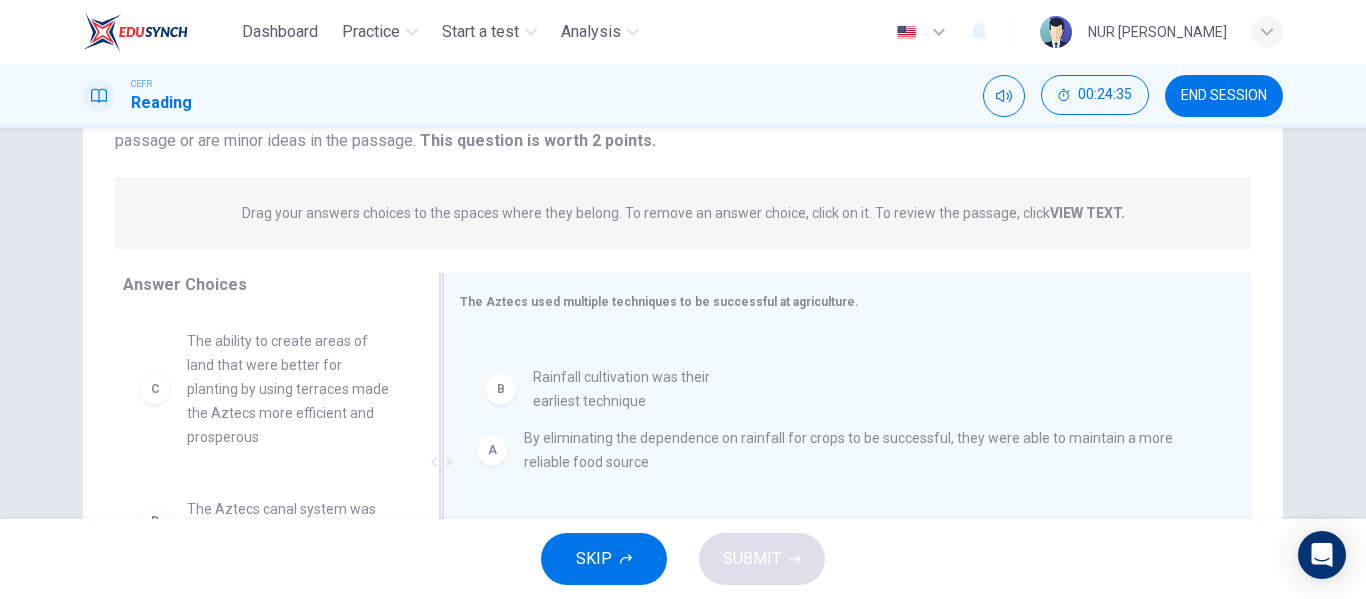 drag, startPoint x: 213, startPoint y: 336, endPoint x: 575, endPoint y: 376, distance: 364.20325 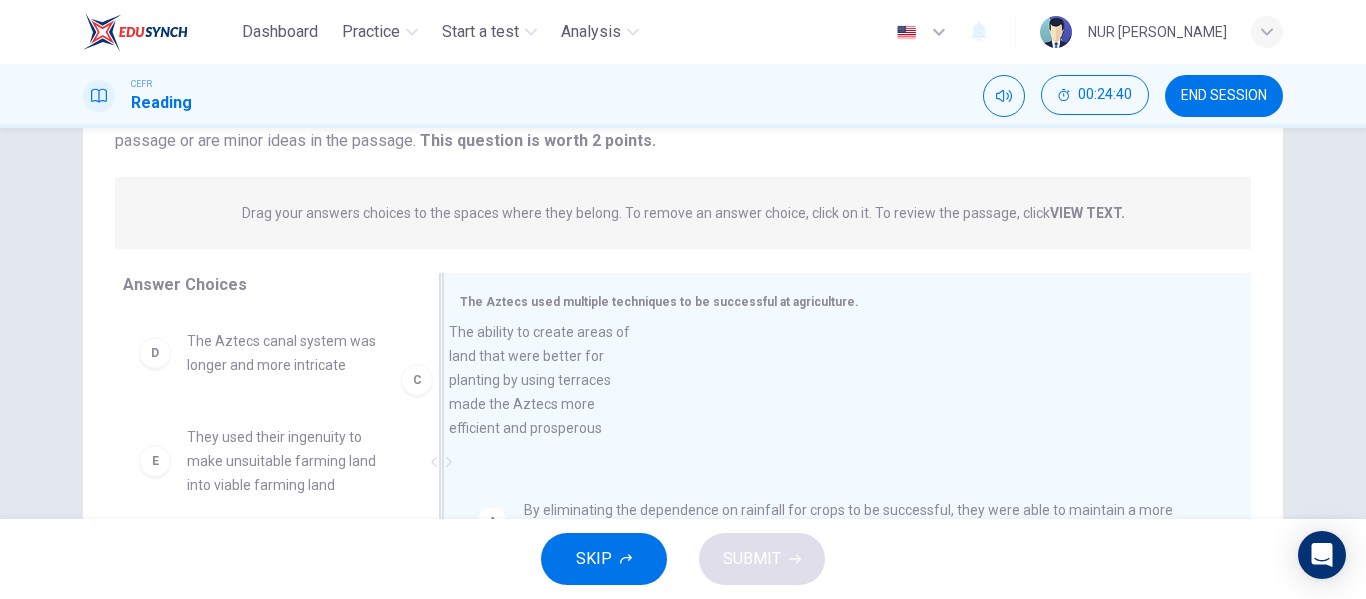 drag, startPoint x: 277, startPoint y: 408, endPoint x: 579, endPoint y: 396, distance: 302.2383 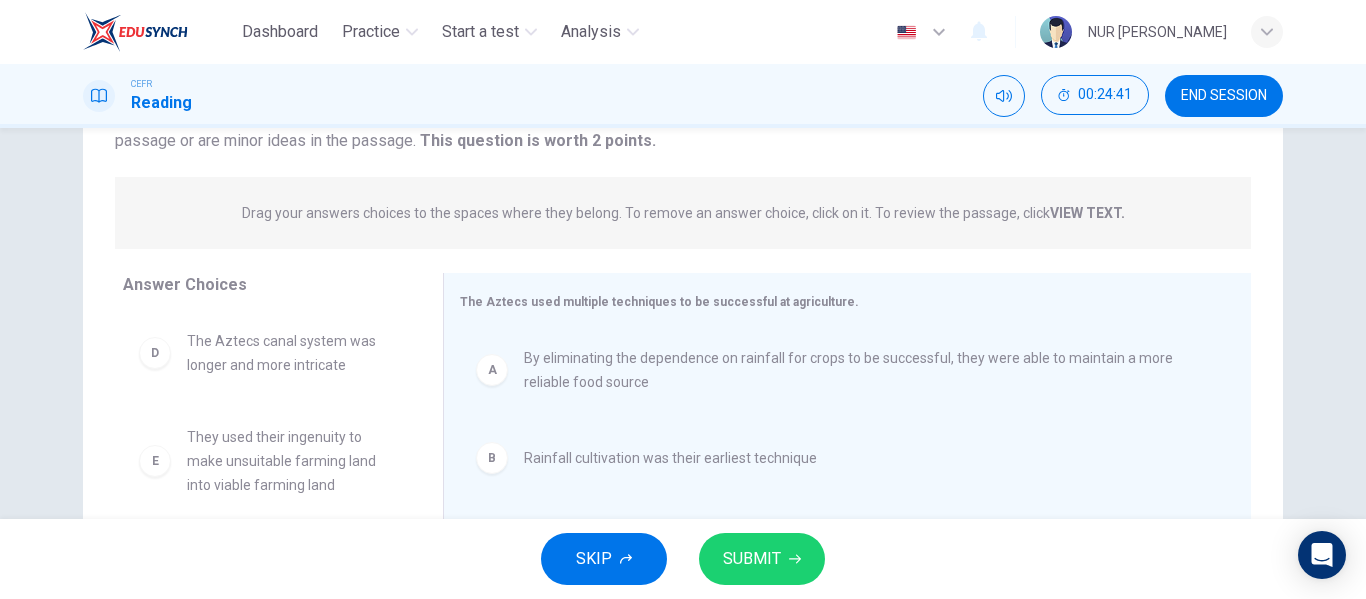 scroll, scrollTop: 36, scrollLeft: 0, axis: vertical 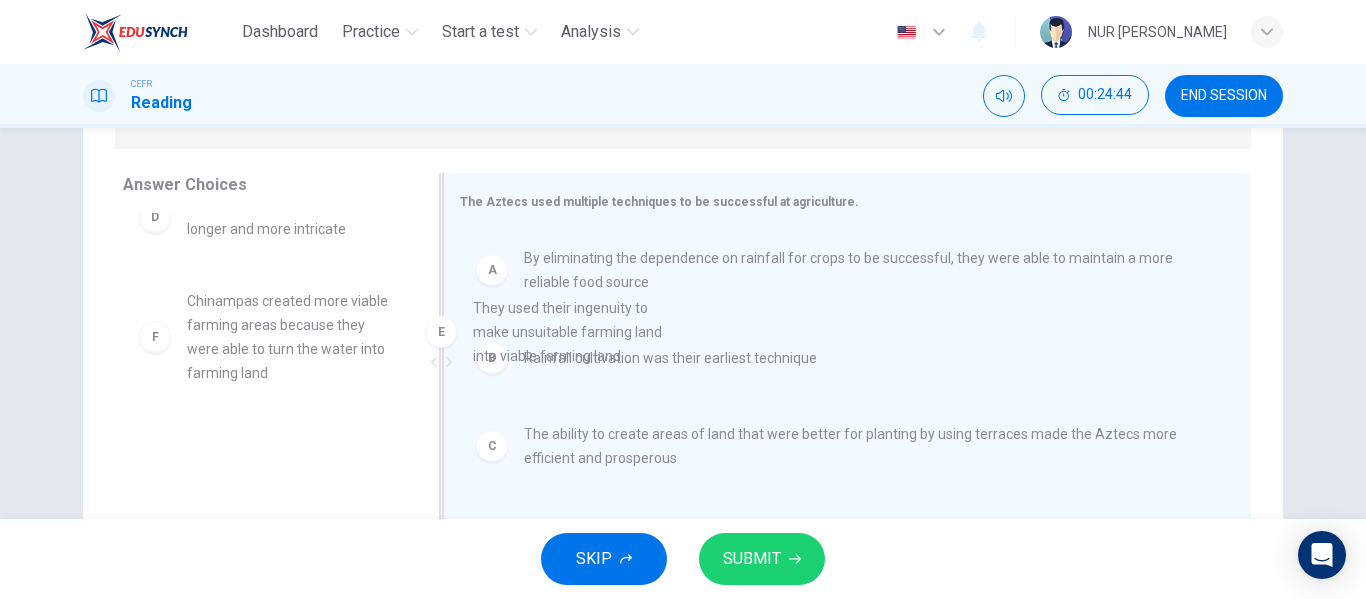 drag, startPoint x: 286, startPoint y: 350, endPoint x: 598, endPoint y: 358, distance: 312.10254 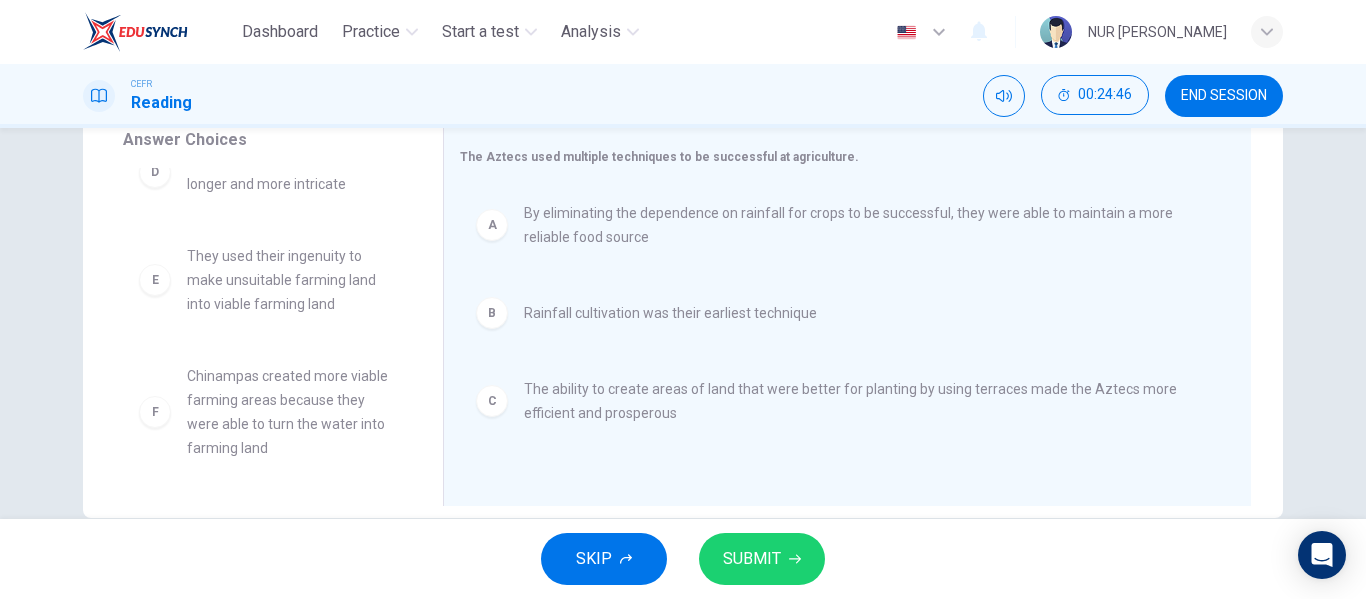 scroll, scrollTop: 384, scrollLeft: 0, axis: vertical 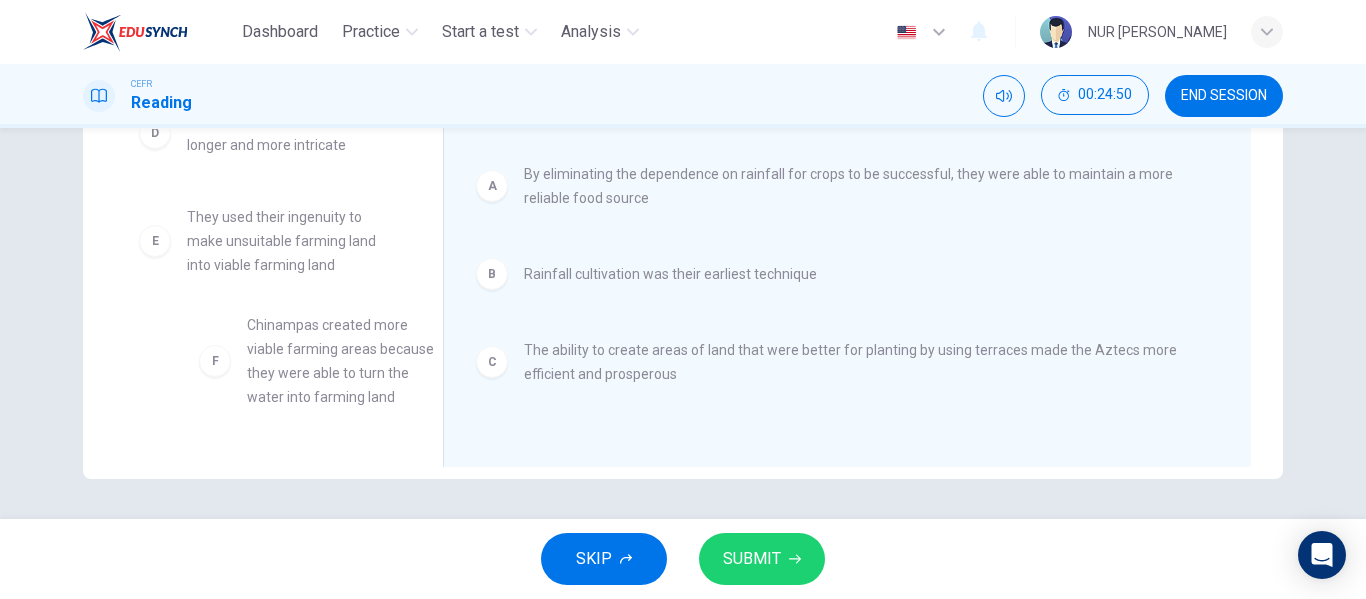 drag, startPoint x: 244, startPoint y: 391, endPoint x: 307, endPoint y: 379, distance: 64.132675 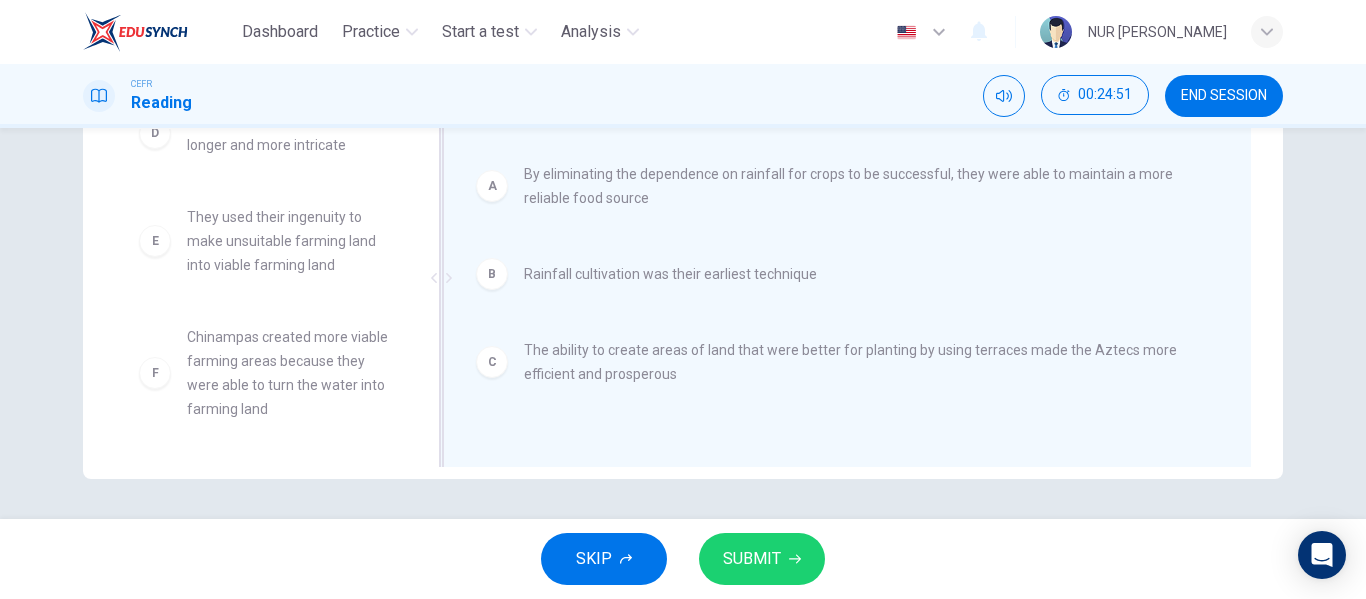 click on "Rainfall cultivation was their earliest technique" at bounding box center (670, 274) 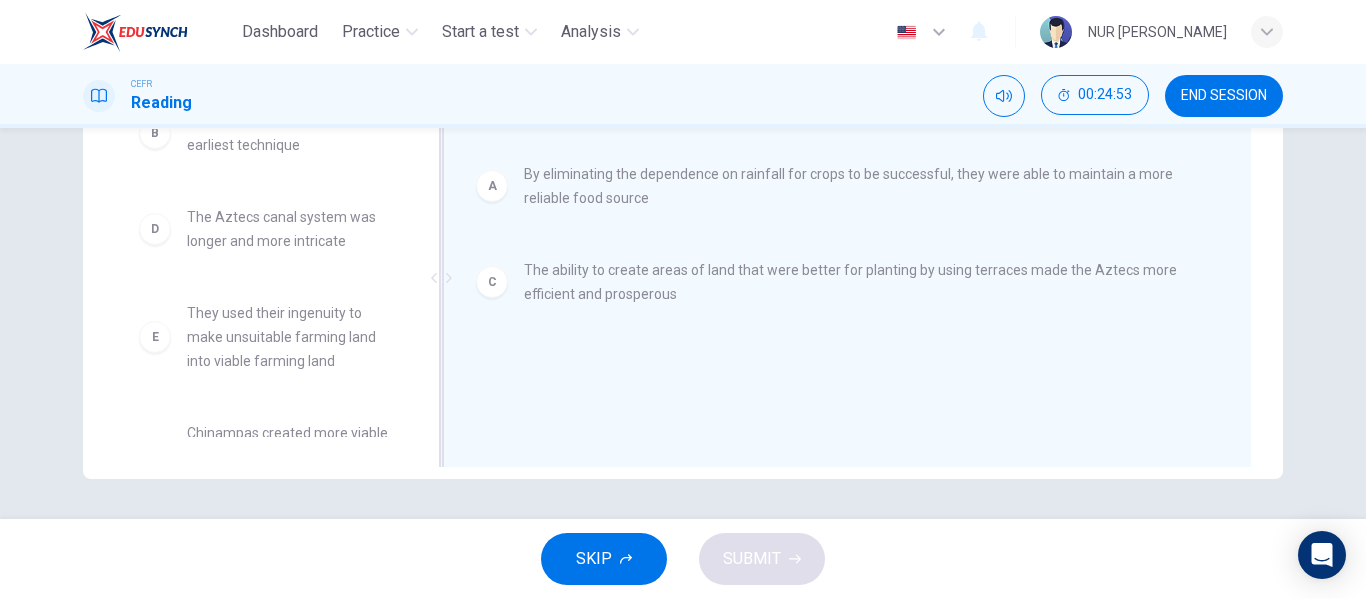 scroll, scrollTop: 0, scrollLeft: 0, axis: both 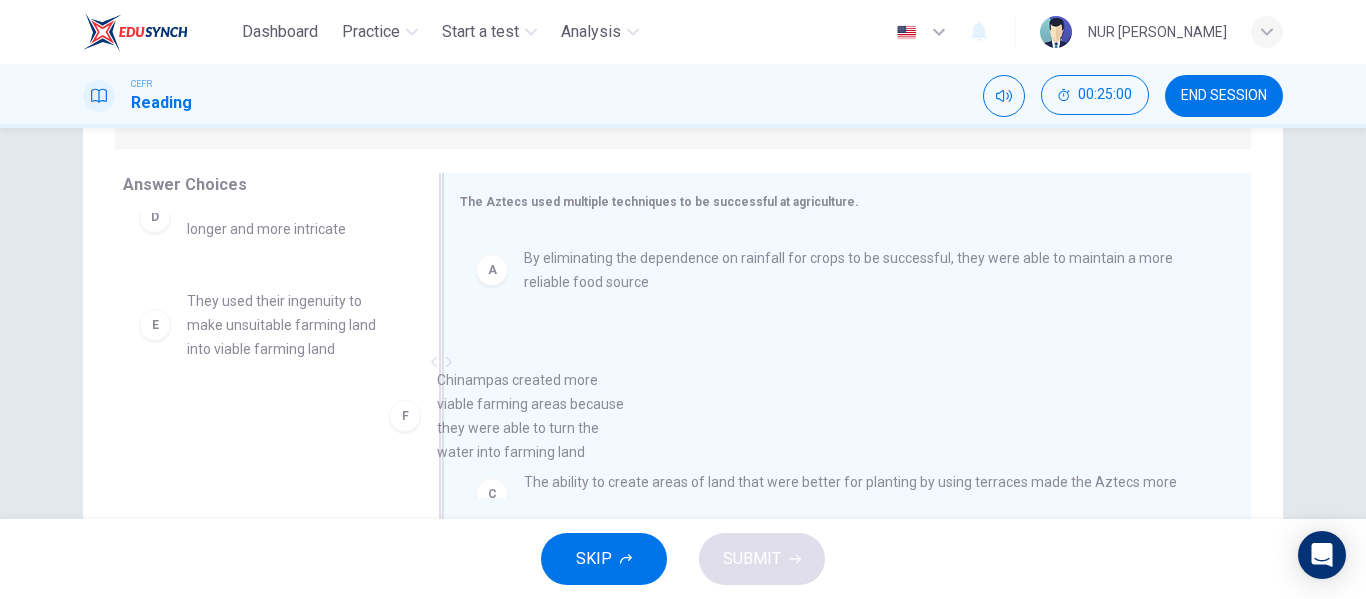 drag, startPoint x: 263, startPoint y: 488, endPoint x: 533, endPoint y: 448, distance: 272.94687 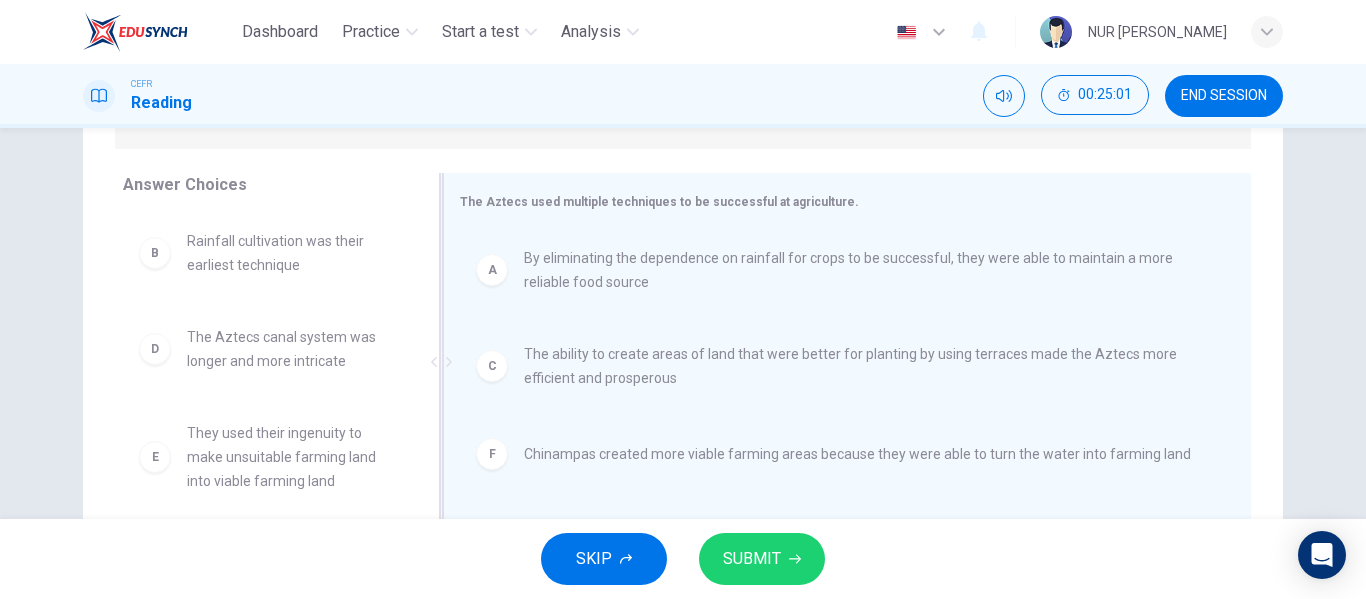 scroll, scrollTop: 0, scrollLeft: 0, axis: both 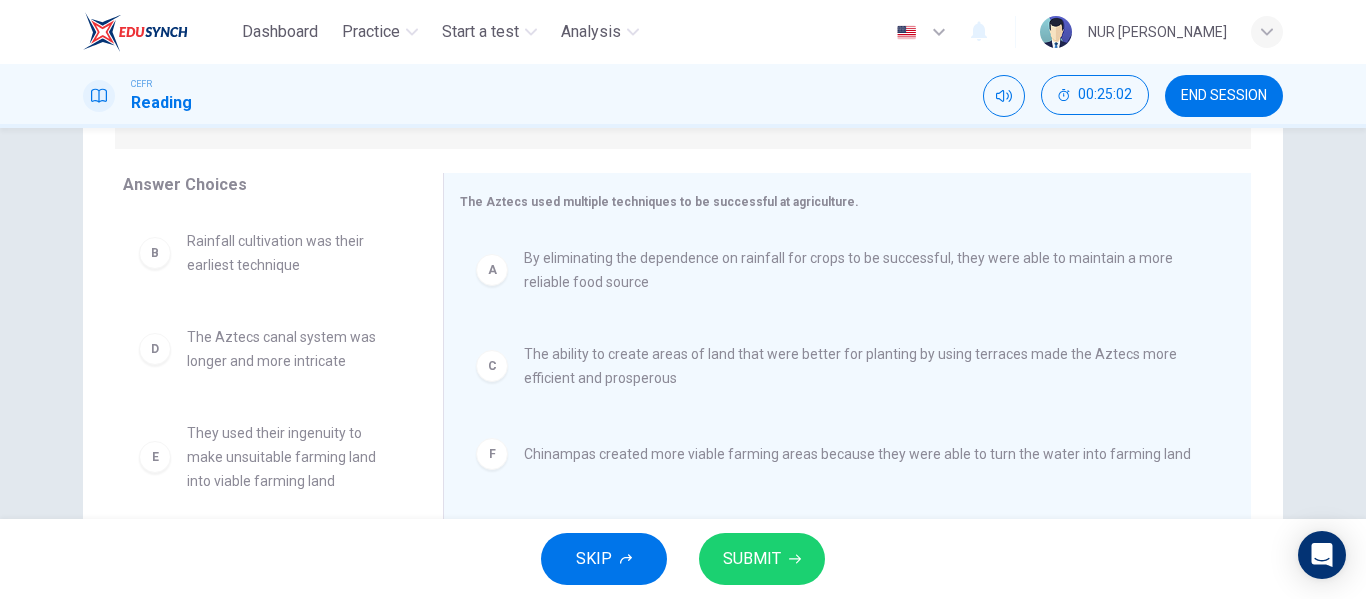 click on "SUBMIT" at bounding box center (762, 559) 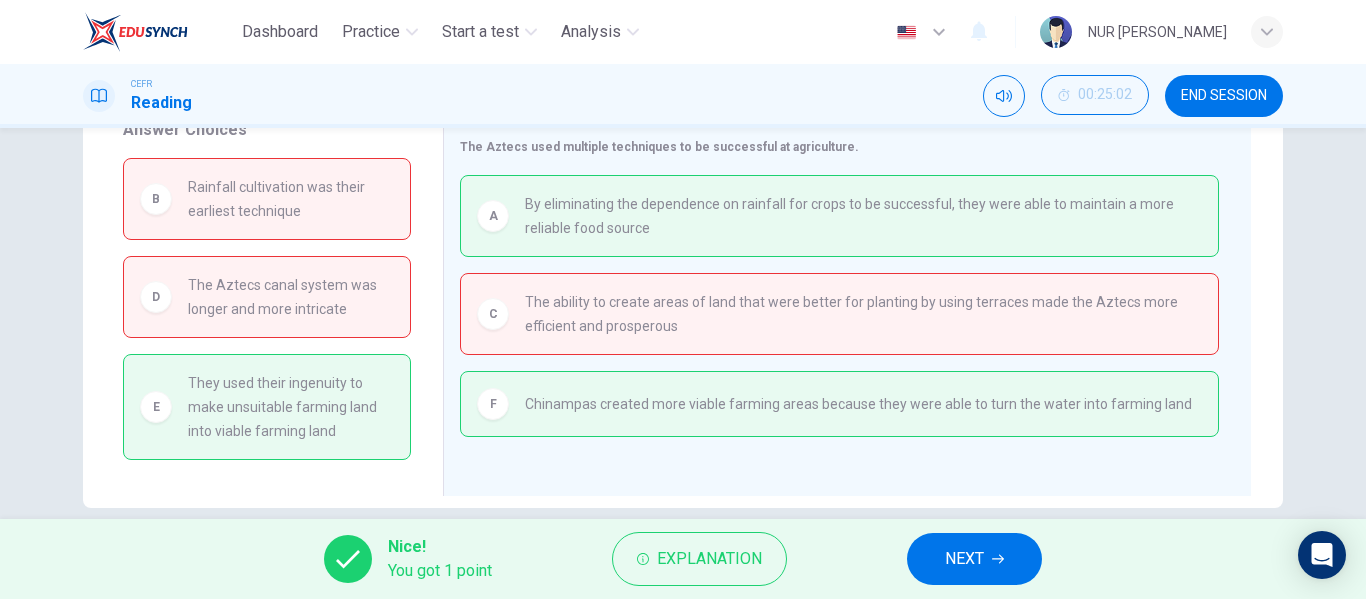 scroll, scrollTop: 384, scrollLeft: 0, axis: vertical 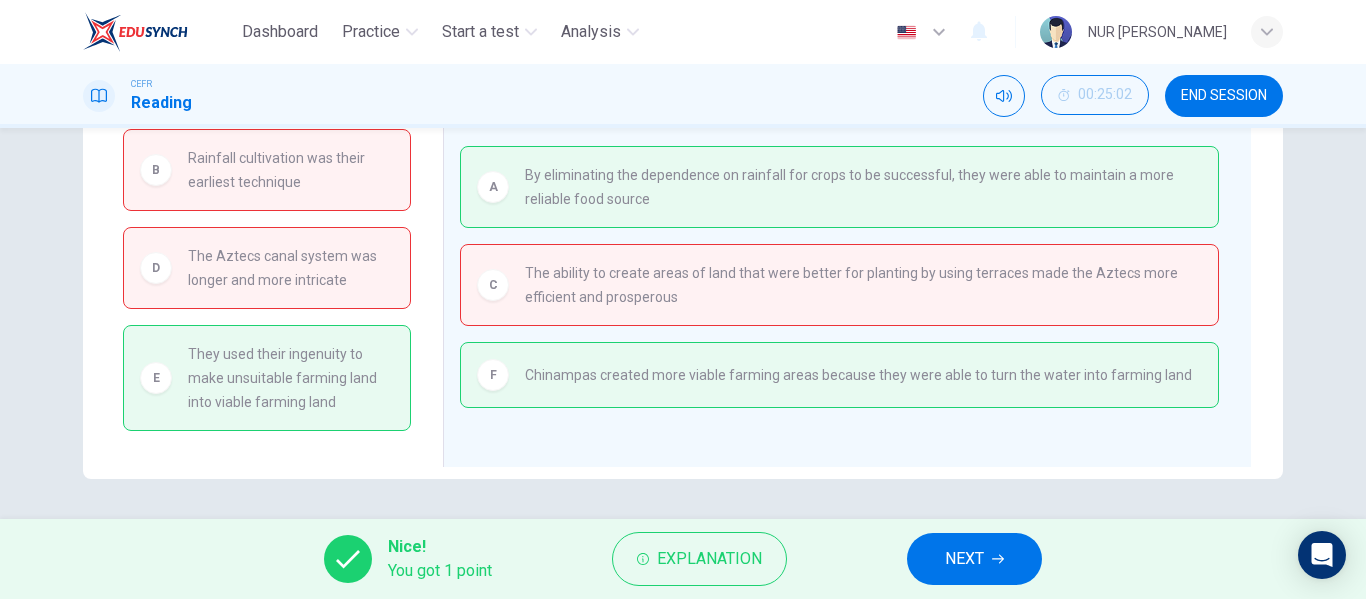 click on "NEXT" at bounding box center [974, 559] 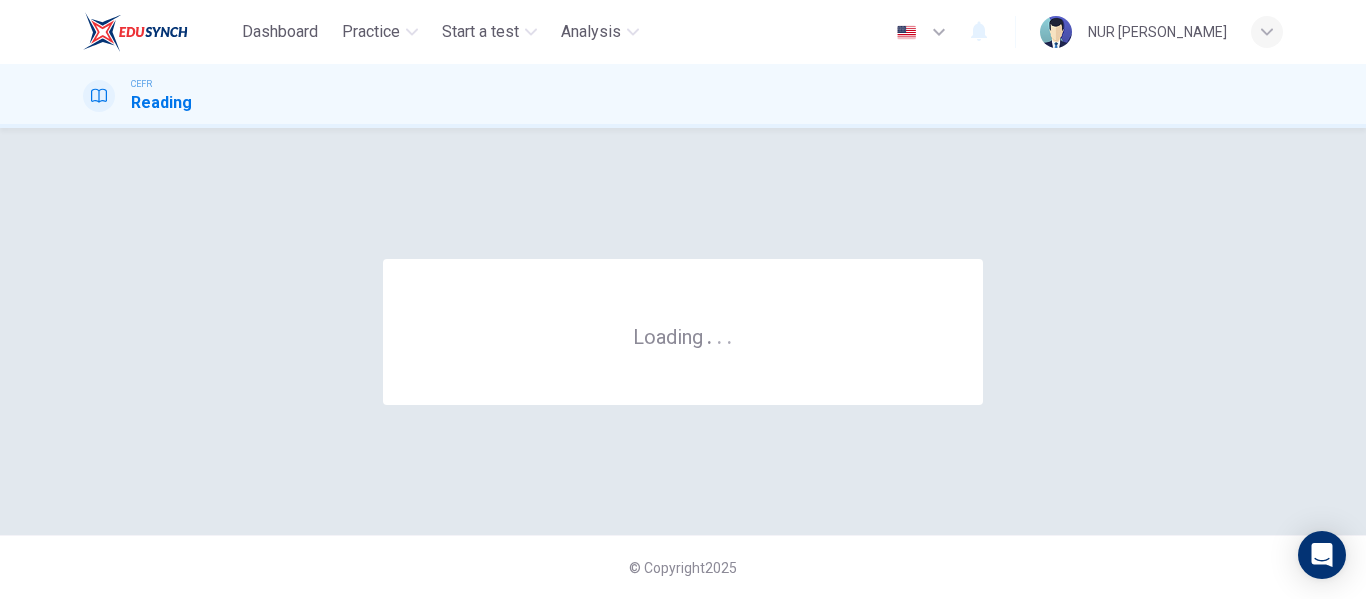 scroll, scrollTop: 0, scrollLeft: 0, axis: both 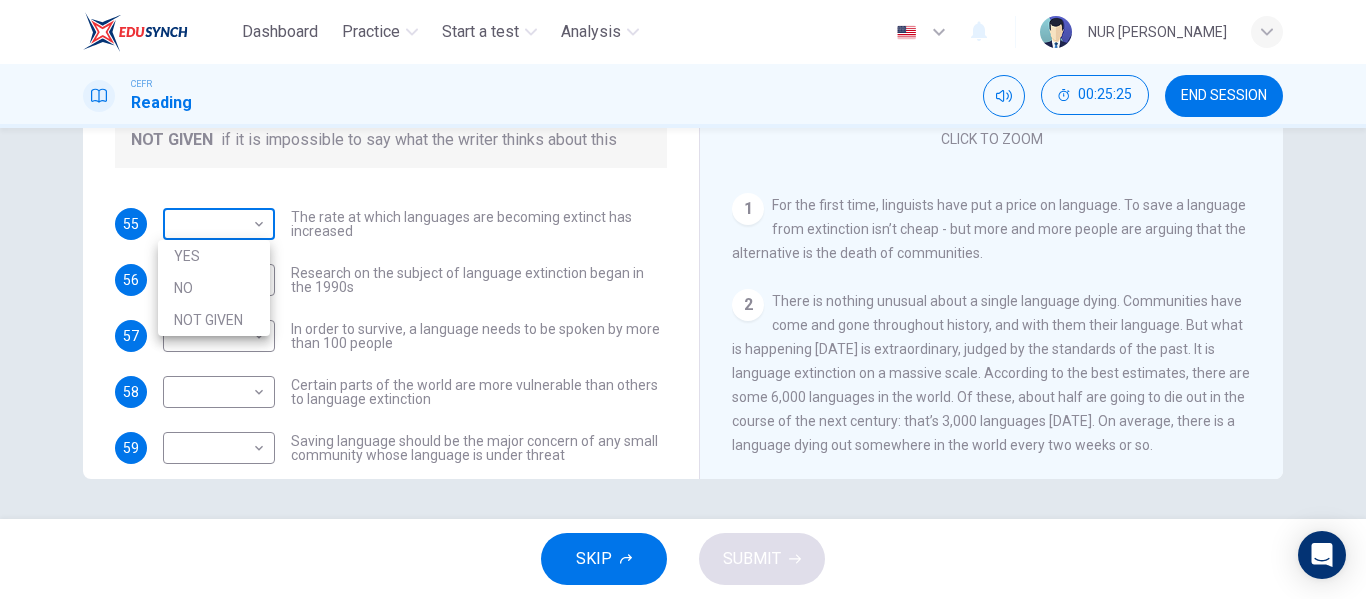 click on "Dashboard Practice Start a test Analysis English en ​ NUR [PERSON_NAME] CEFR Reading 00:25:25 END SESSION Questions 55 - 59 Do the following statements agree with the views of the writer in the Passage?  In the boxes below, write YES if the statement agrees with the views of the writer NO if the statement contradicts the views of the writer NOT GIVEN if it is impossible to say what the writer thinks about this 55 ​ ​ The rate at which languages are becoming extinct has increased 56 ​ ​ Research on the subject of language extinction began in the 1990s 57 ​ ​ In order to survive, a language needs to be spoken by more than 100 people 58 ​ ​ Certain parts of the world are more vulnerable than others to language extinction 59 ​ ​ Saving language should be the major concern of any small community whose language is under threat Saving Language CLICK TO ZOOM Click to Zoom 1 2 3 4 5 6 7 8 9 10 11 12 SKIP SUBMIT EduSynch - Online Language Proficiency Testing
Dashboard Practice NO" at bounding box center (683, 299) 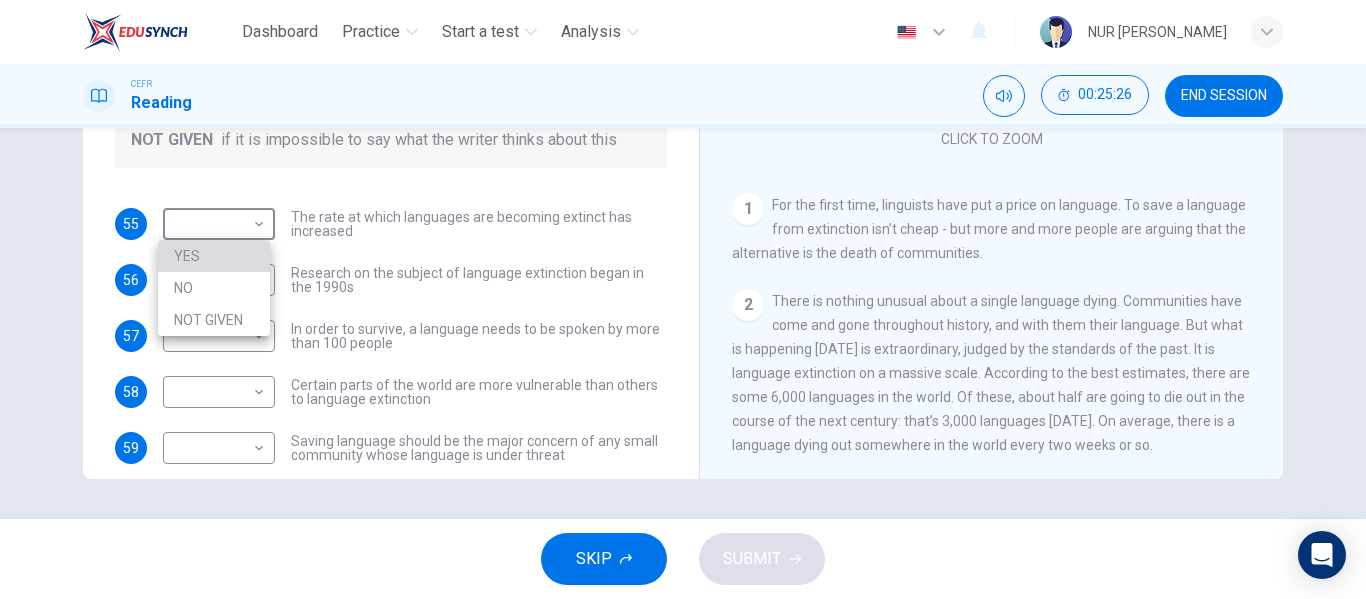 click on "YES" at bounding box center (214, 256) 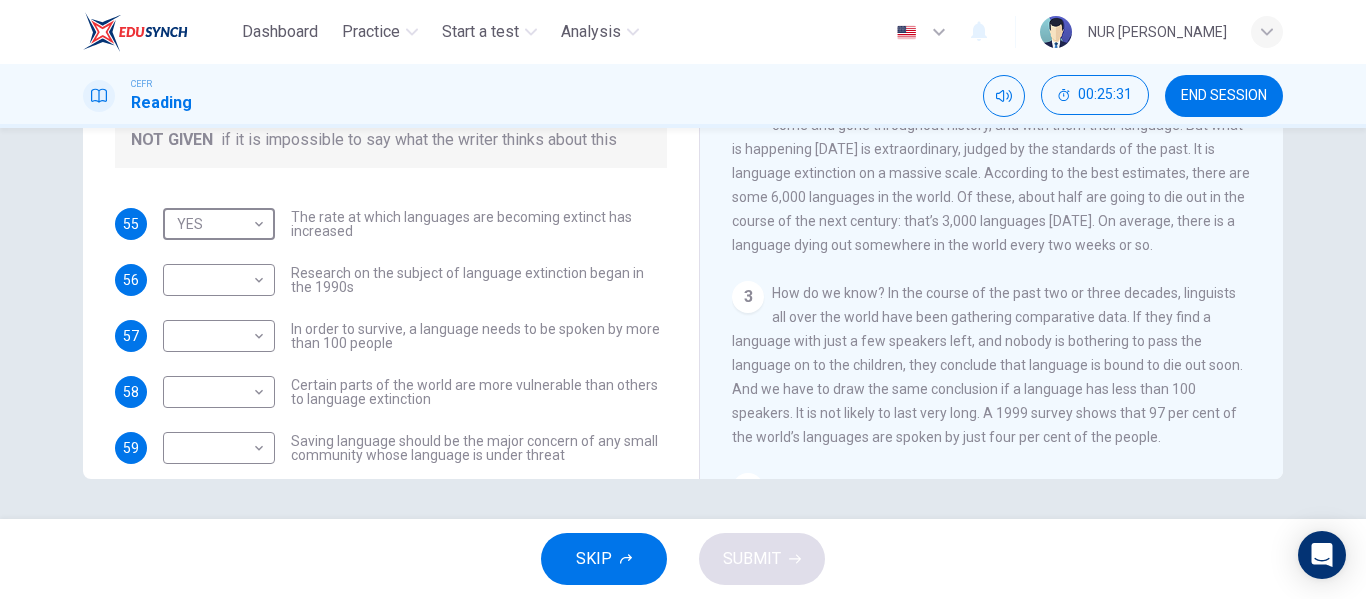 scroll, scrollTop: 400, scrollLeft: 0, axis: vertical 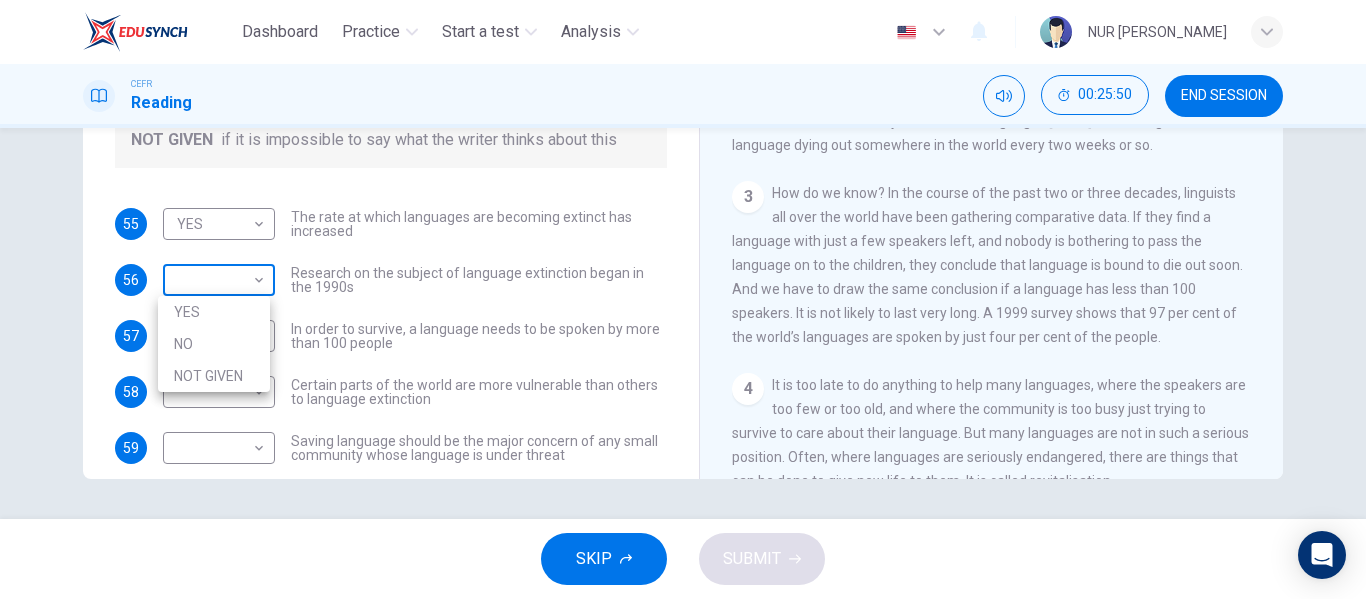 click on "Dashboard Practice Start a test Analysis English en ​ NUR [PERSON_NAME] CEFR Reading 00:25:50 END SESSION Questions 55 - 59 Do the following statements agree with the views of the writer in the Passage?  In the boxes below, write YES if the statement agrees with the views of the writer NO if the statement contradicts the views of the writer NOT GIVEN if it is impossible to say what the writer thinks about this 55 YES YES ​ The rate at which languages are becoming extinct has increased 56 ​ ​ Research on the subject of language extinction began in the 1990s 57 ​ ​ In order to survive, a language needs to be spoken by more than 100 people 58 ​ ​ Certain parts of the world are more vulnerable than others to language extinction 59 ​ ​ Saving language should be the major concern of any small community whose language is under threat Saving Language CLICK TO ZOOM Click to Zoom 1 2 3 4 5 6 7 8 9 10 11 12 SKIP SUBMIT EduSynch - Online Language Proficiency Testing
Dashboard 2025 NO" at bounding box center [683, 299] 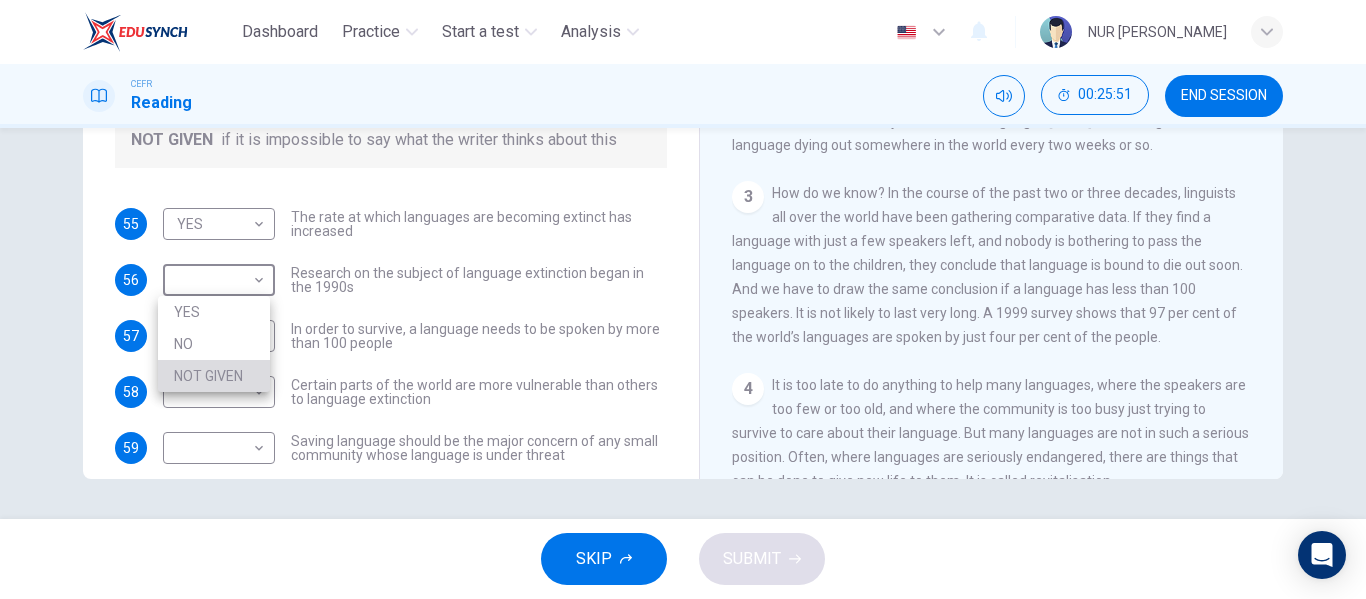 click on "NOT GIVEN" at bounding box center [214, 376] 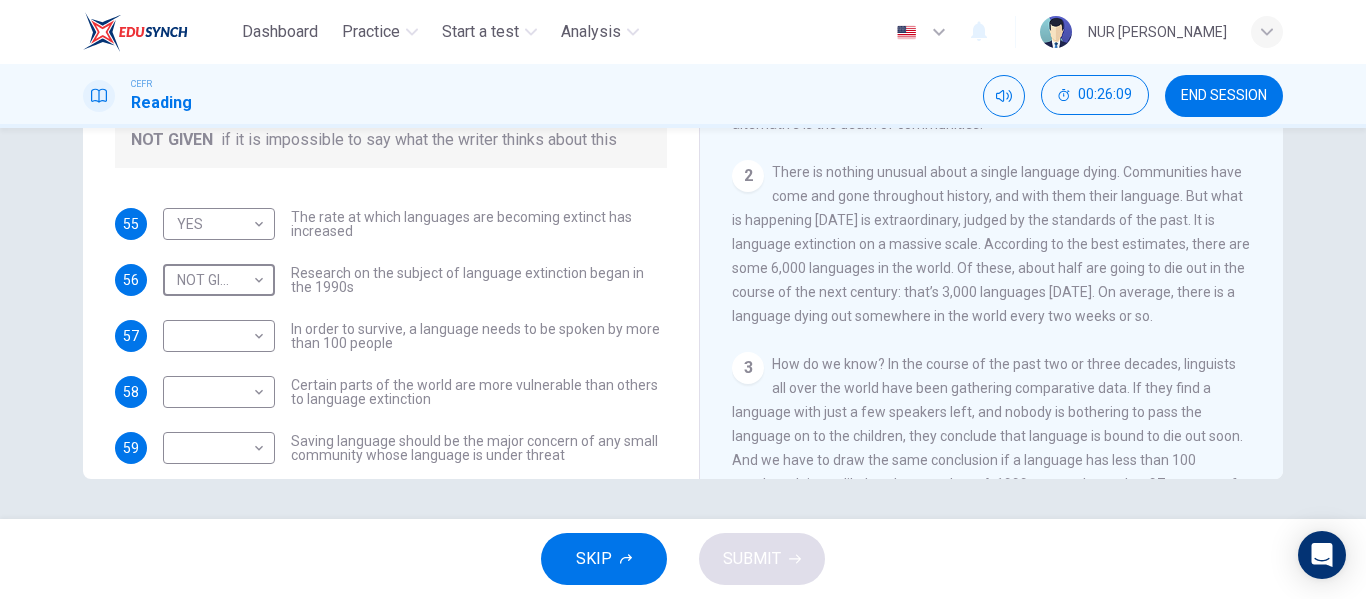 scroll, scrollTop: 200, scrollLeft: 0, axis: vertical 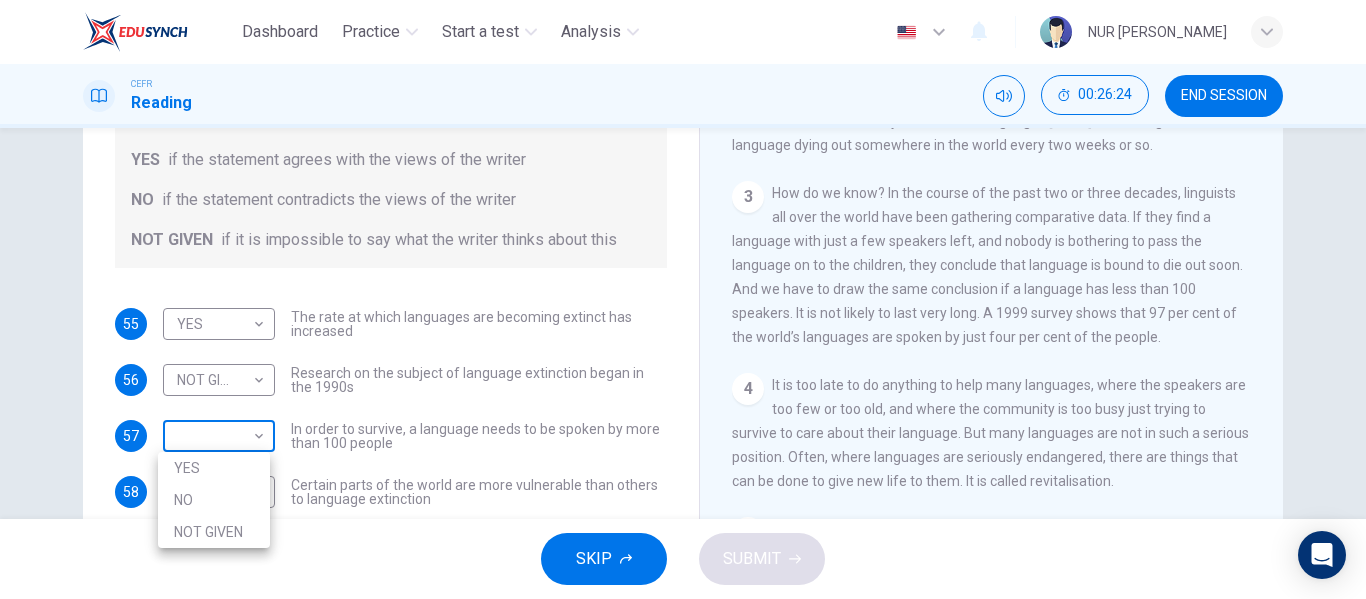 click on "Dashboard Practice Start a test Analysis English en ​ NUR [PERSON_NAME] CEFR Reading 00:26:24 END SESSION Questions 55 - 59 Do the following statements agree with the views of the writer in the Passage?  In the boxes below, write YES if the statement agrees with the views of the writer NO if the statement contradicts the views of the writer NOT GIVEN if it is impossible to say what the writer thinks about this 55 YES YES ​ The rate at which languages are becoming extinct has increased 56 NOT GIVEN NOT GIVEN ​ Research on the subject of language extinction began in the 1990s 57 ​ ​ In order to survive, a language needs to be spoken by more than 100 people 58 ​ ​ Certain parts of the world are more vulnerable than others to language extinction 59 ​ ​ Saving language should be the major concern of any small community whose language is under threat Saving Language CLICK TO ZOOM Click to Zoom 1 2 3 4 5 6 7 8 9 10 11 12 SKIP SUBMIT EduSynch - Online Language Proficiency Testing" at bounding box center [683, 299] 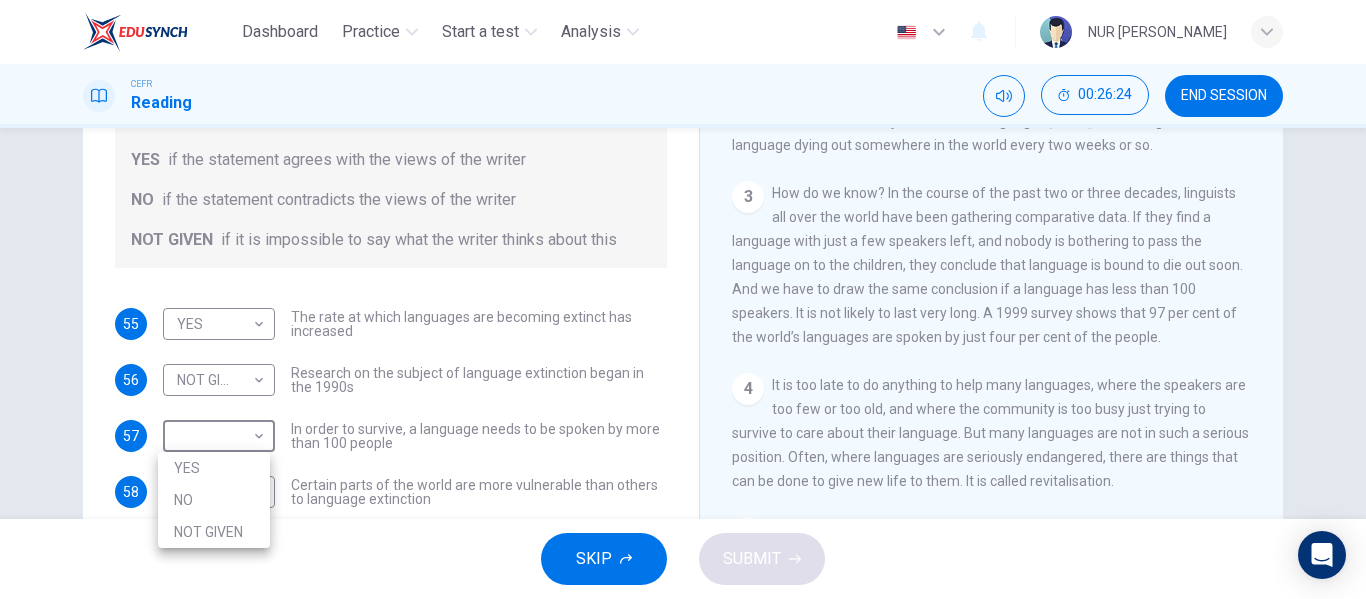 click on "YES" at bounding box center [214, 468] 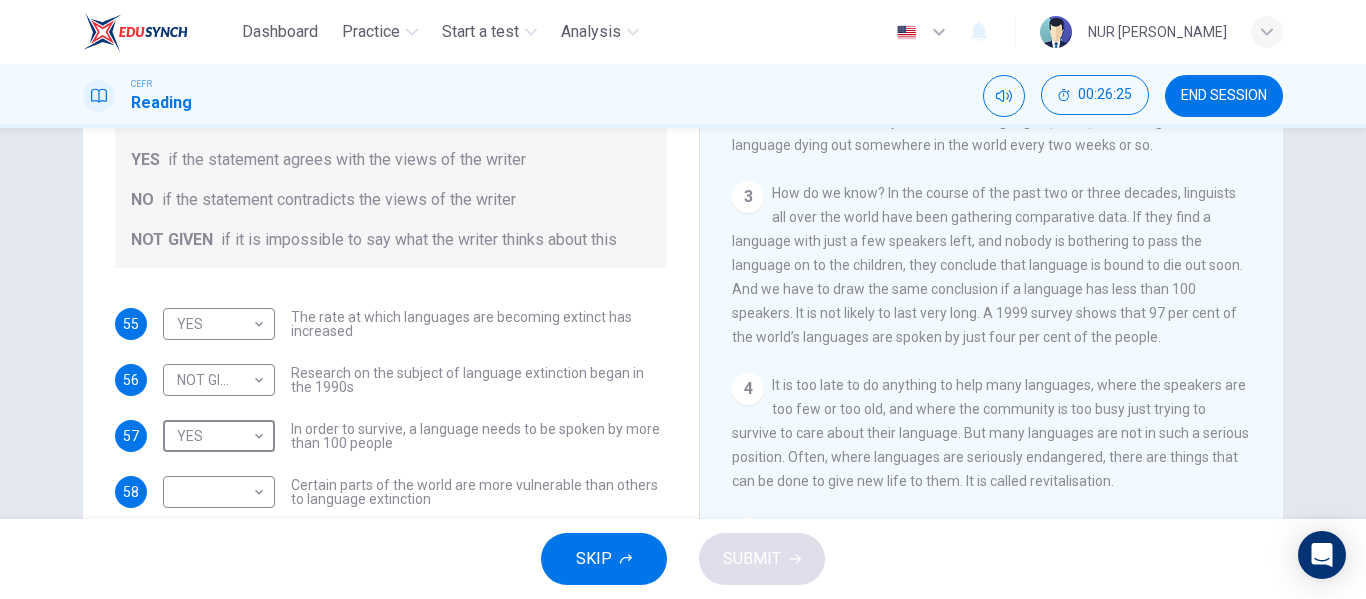 scroll, scrollTop: 25, scrollLeft: 0, axis: vertical 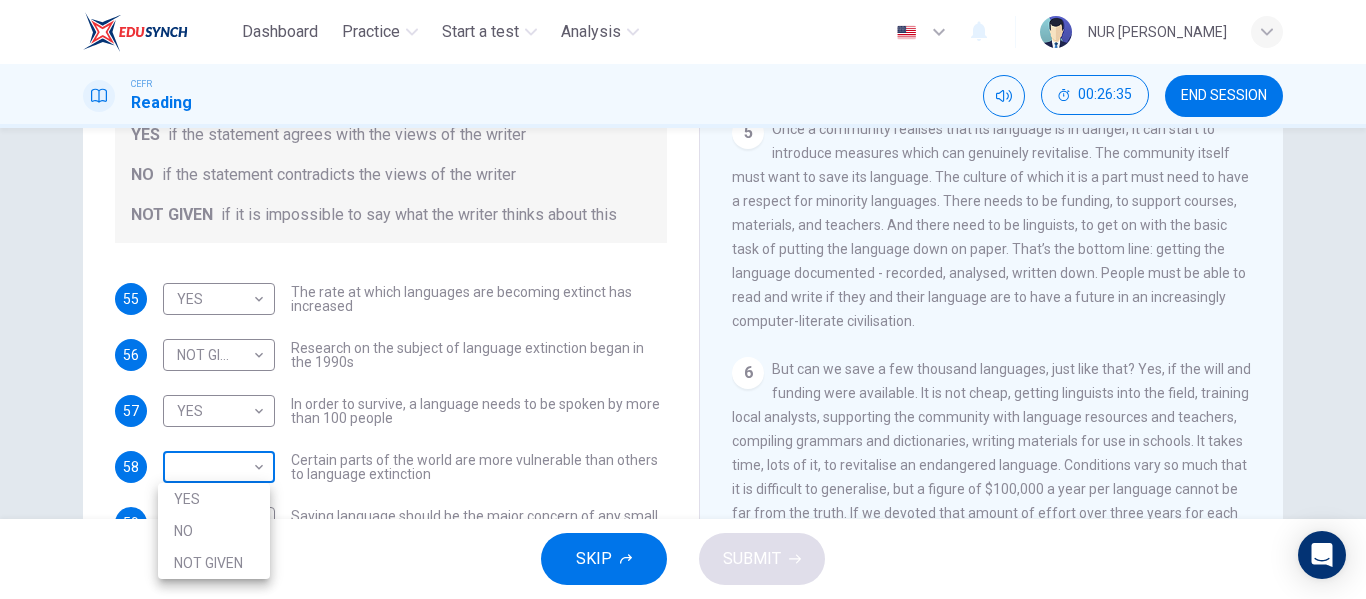 click on "Dashboard Practice Start a test Analysis English en ​ NUR [PERSON_NAME] CEFR Reading 00:26:35 END SESSION Questions 55 - 59 Do the following statements agree with the views of the writer in the Passage?  In the boxes below, write YES if the statement agrees with the views of the writer NO if the statement contradicts the views of the writer NOT GIVEN if it is impossible to say what the writer thinks about this 55 YES YES ​ The rate at which languages are becoming extinct has increased 56 NOT GIVEN NOT GIVEN ​ Research on the subject of language extinction began in the 1990s 57 YES YES ​ In order to survive, a language needs to be spoken by more than 100 people 58 ​ ​ Certain parts of the world are more vulnerable than others to language extinction 59 ​ ​ Saving language should be the major concern of any small community whose language is under threat Saving Language CLICK TO ZOOM Click to Zoom 1 2 3 4 5 6 7 8 9 10 11 12 SKIP SUBMIT EduSynch - Online Language Proficiency Testing" at bounding box center (683, 299) 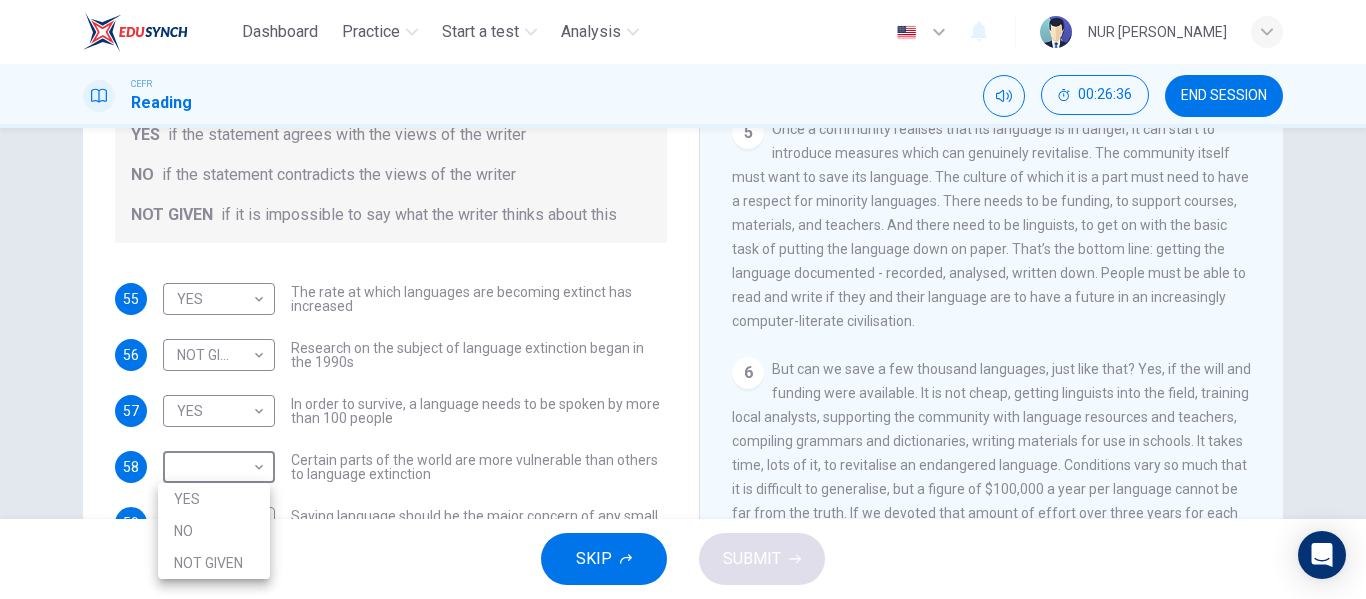 click on "YES" at bounding box center (214, 499) 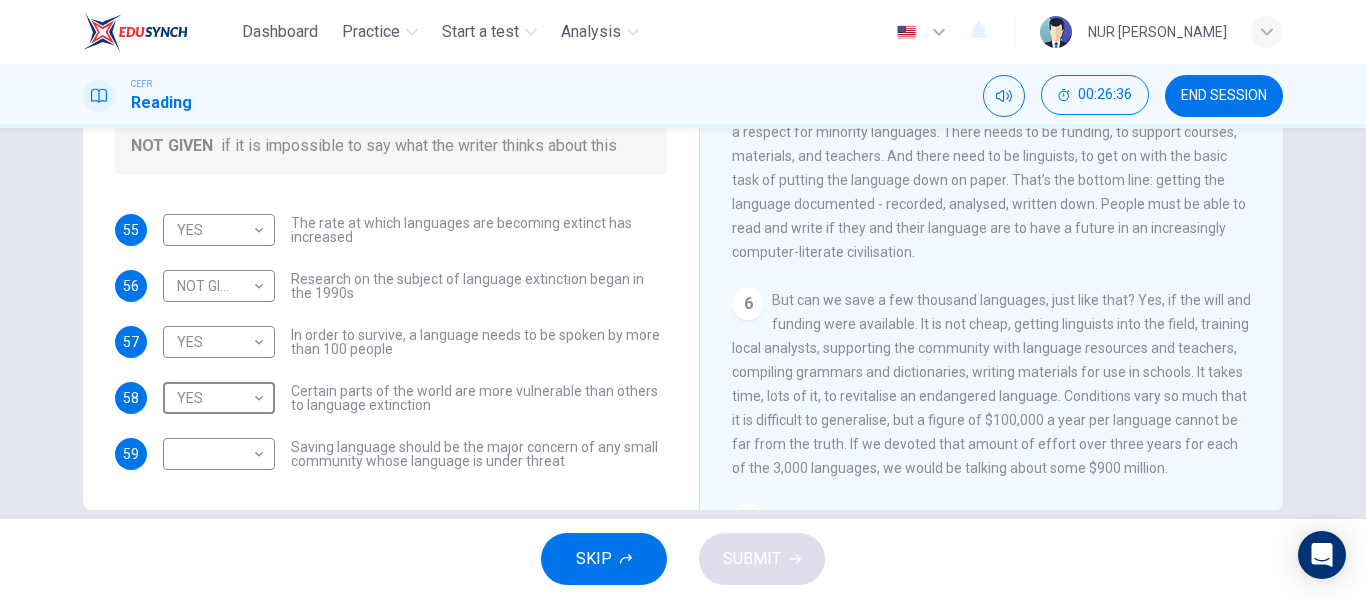 scroll, scrollTop: 384, scrollLeft: 0, axis: vertical 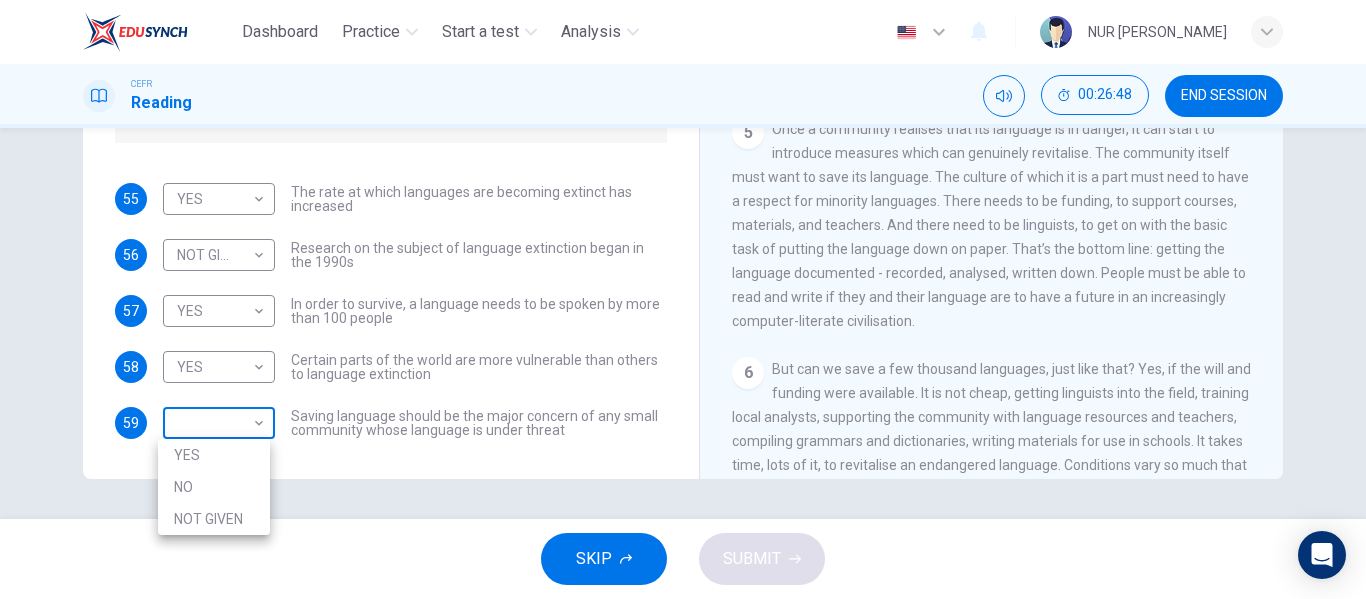 click on "Dashboard Practice Start a test Analysis English en ​ NUR [PERSON_NAME] CEFR Reading 00:26:48 END SESSION Questions 55 - 59 Do the following statements agree with the views of the writer in the Passage?  In the boxes below, write YES if the statement agrees with the views of the writer NO if the statement contradicts the views of the writer NOT GIVEN if it is impossible to say what the writer thinks about this 55 YES YES ​ The rate at which languages are becoming extinct has increased 56 NOT GIVEN NOT GIVEN ​ Research on the subject of language extinction began in the 1990s 57 YES YES ​ In order to survive, a language needs to be spoken by more than 100 people 58 YES YES ​ Certain parts of the world are more vulnerable than others to language extinction 59 ​ ​ Saving language should be the major concern of any small community whose language is under threat Saving Language CLICK TO ZOOM Click to Zoom 1 2 3 4 5 6 7 8 9 10 11 12 SKIP SUBMIT EduSynch - Online Language Proficiency Testing" at bounding box center [683, 299] 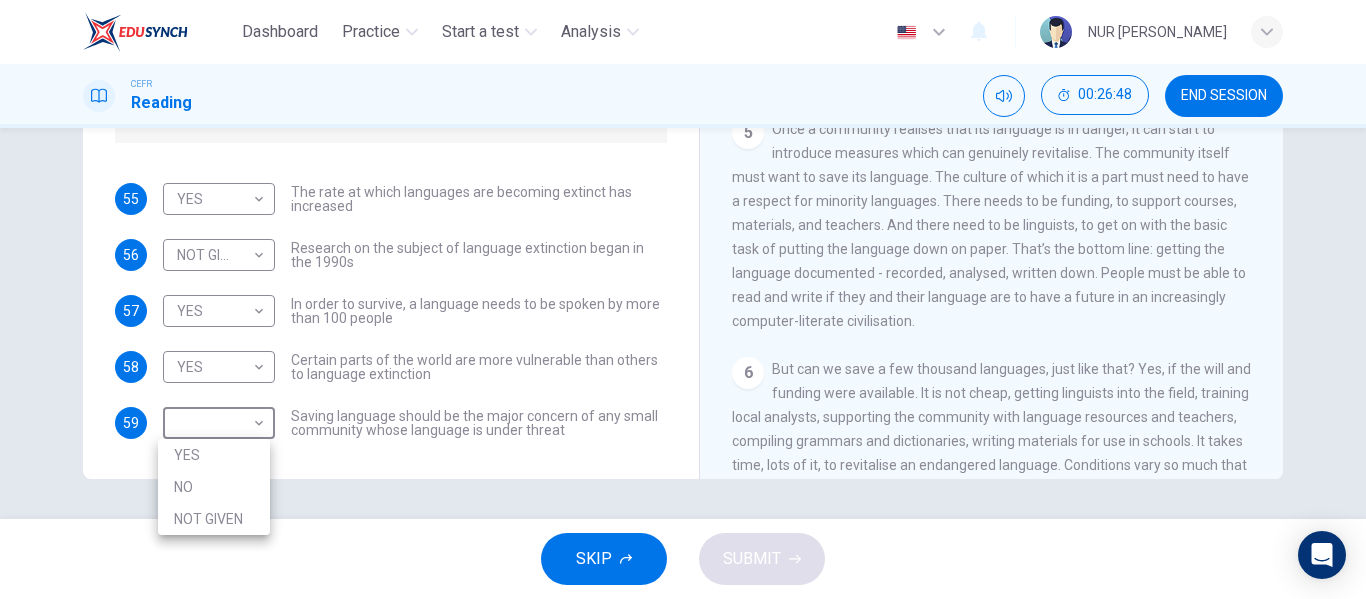 click on "YES" at bounding box center (214, 455) 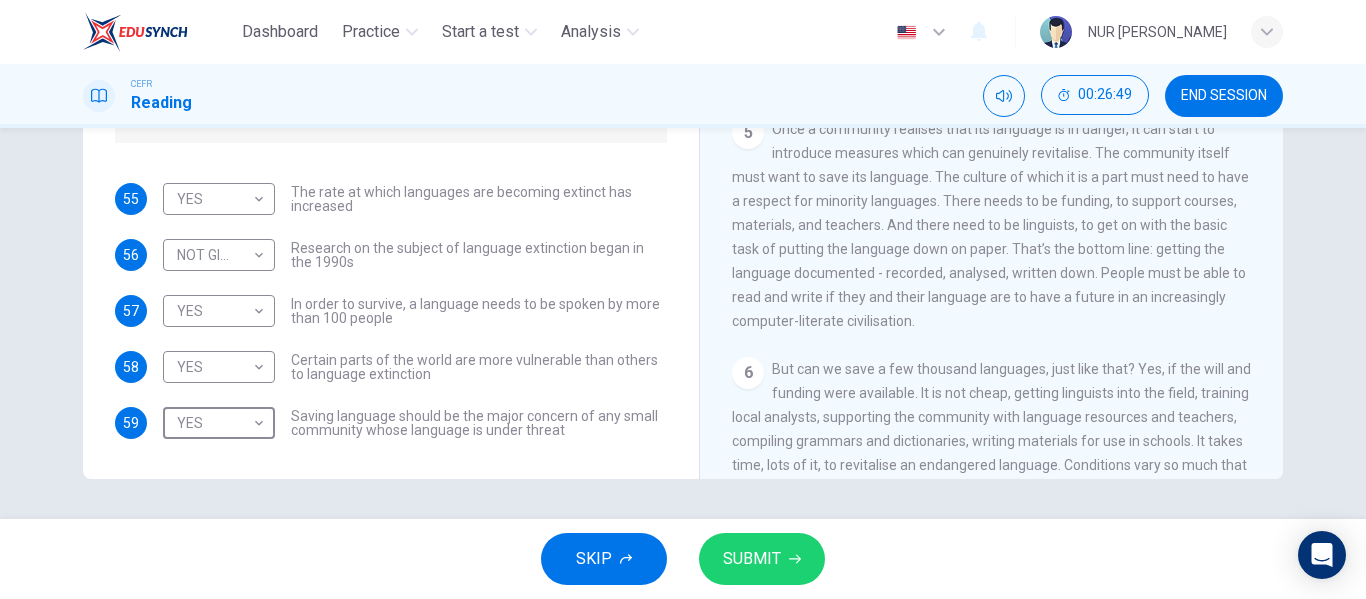 click on "SUBMIT" at bounding box center [762, 559] 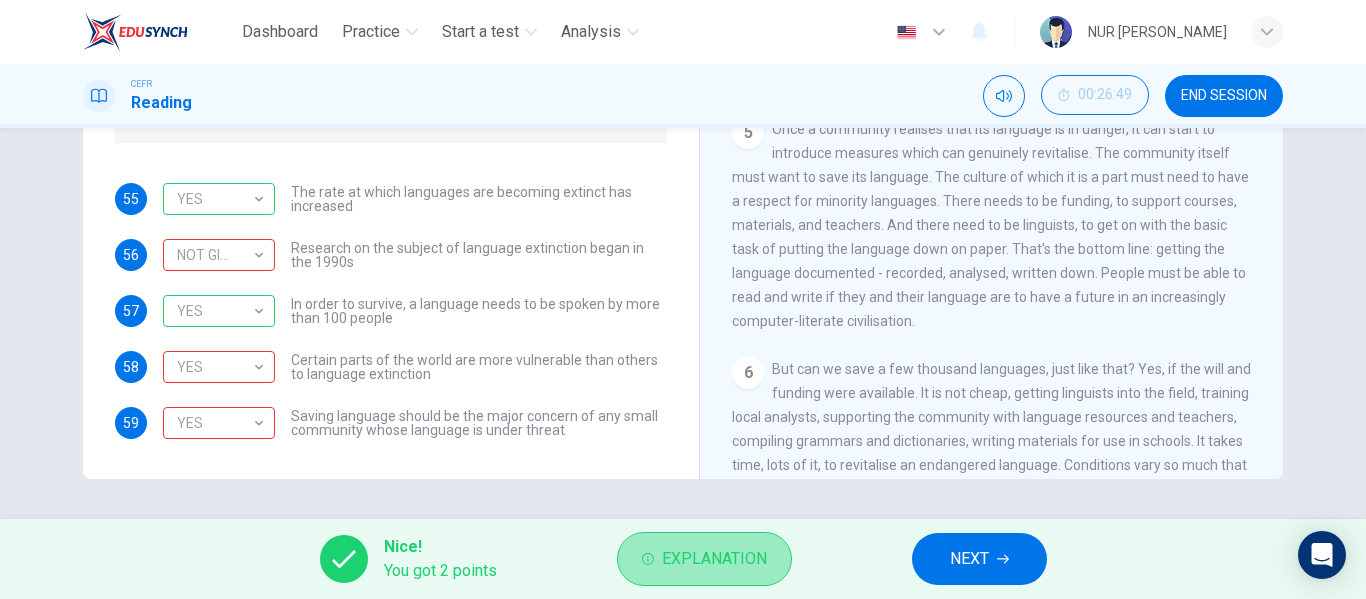 click on "Explanation" at bounding box center [714, 559] 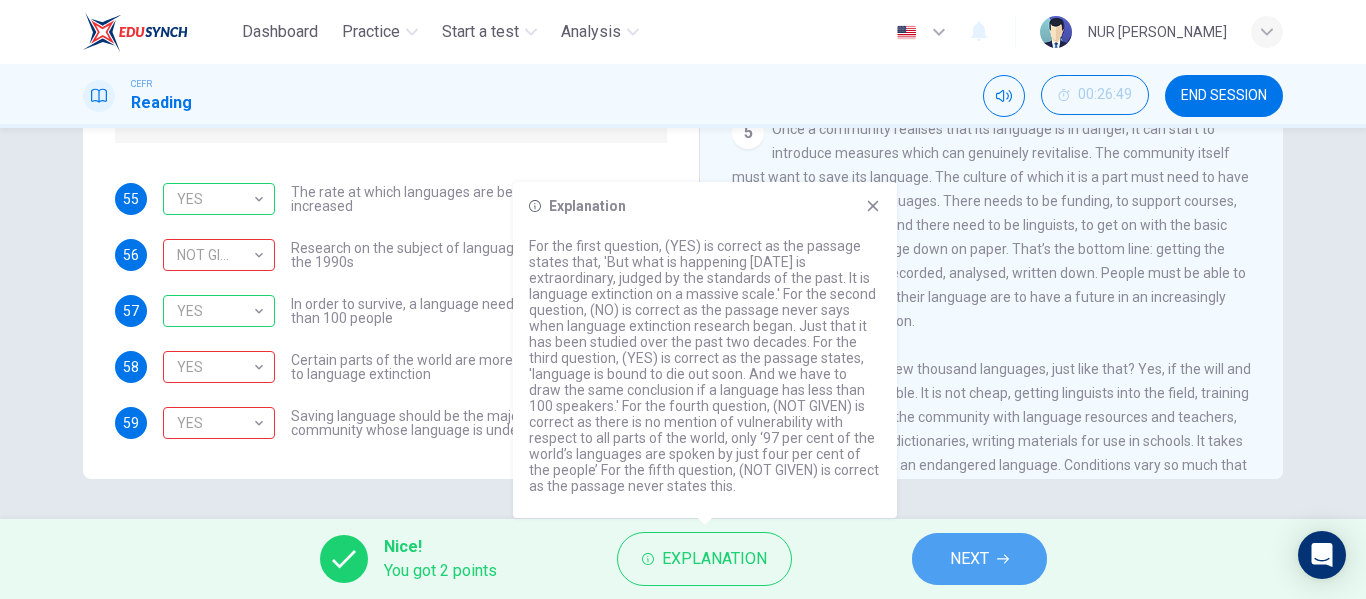 click on "NEXT" at bounding box center [979, 559] 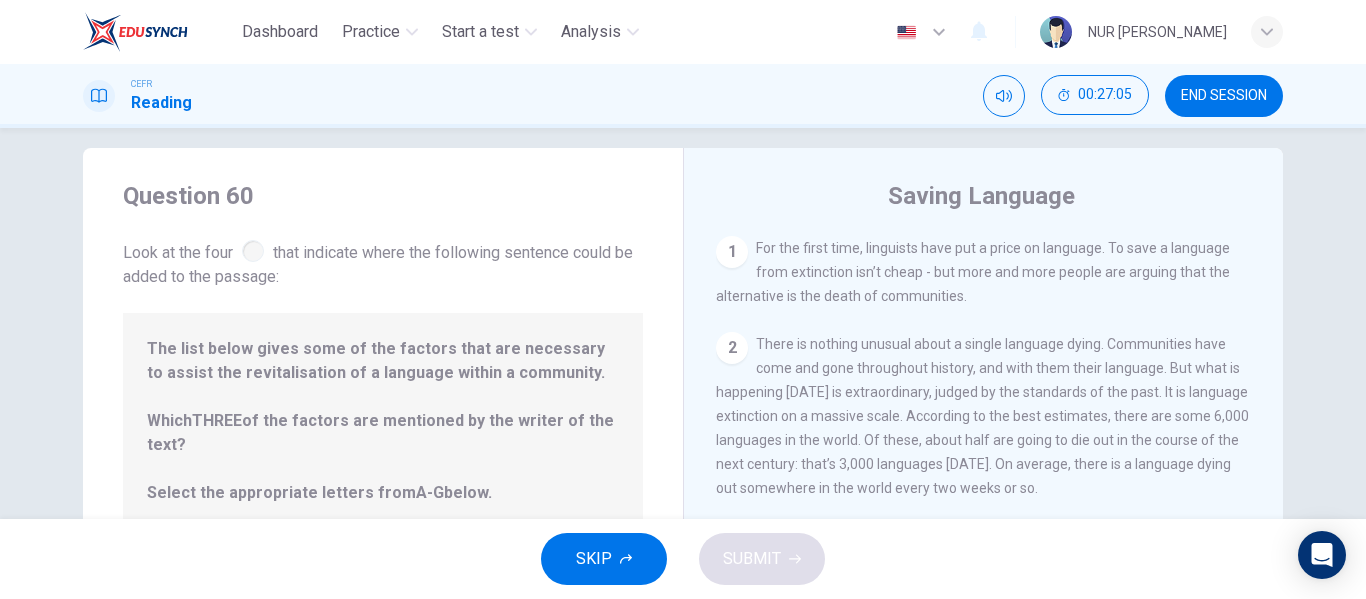 scroll, scrollTop: 0, scrollLeft: 0, axis: both 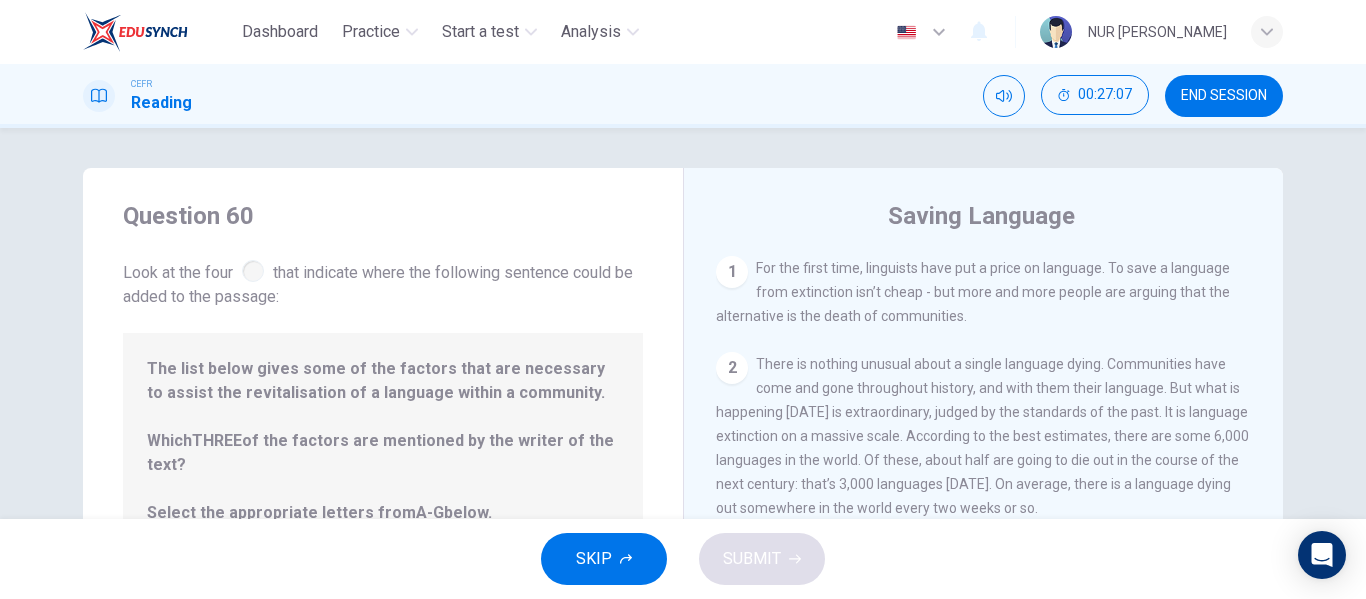 click on "For the first time, linguists have put a price on language. To save a language from extinction isn’t cheap - but more and more people are arguing that the alternative is the death of communities." at bounding box center [973, 292] 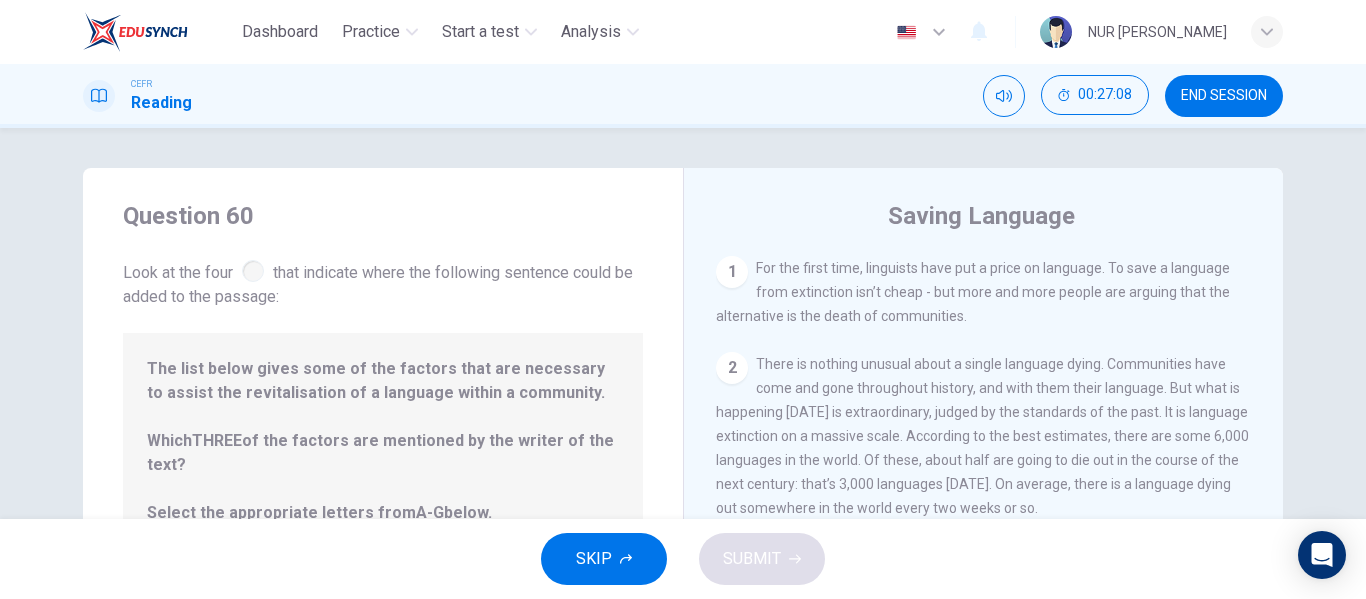click on "For the first time, linguists have put a price on language. To save a language from extinction isn’t cheap - but more and more people are arguing that the alternative is the death of communities." at bounding box center (973, 292) 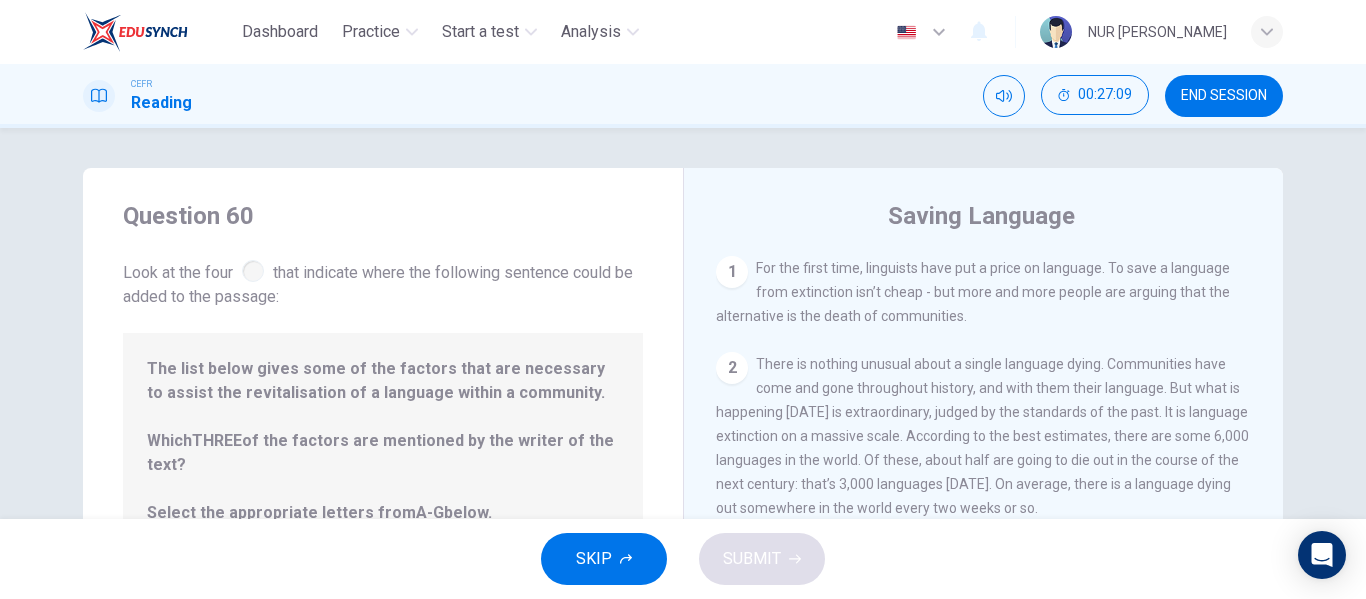 click on "1" at bounding box center [732, 272] 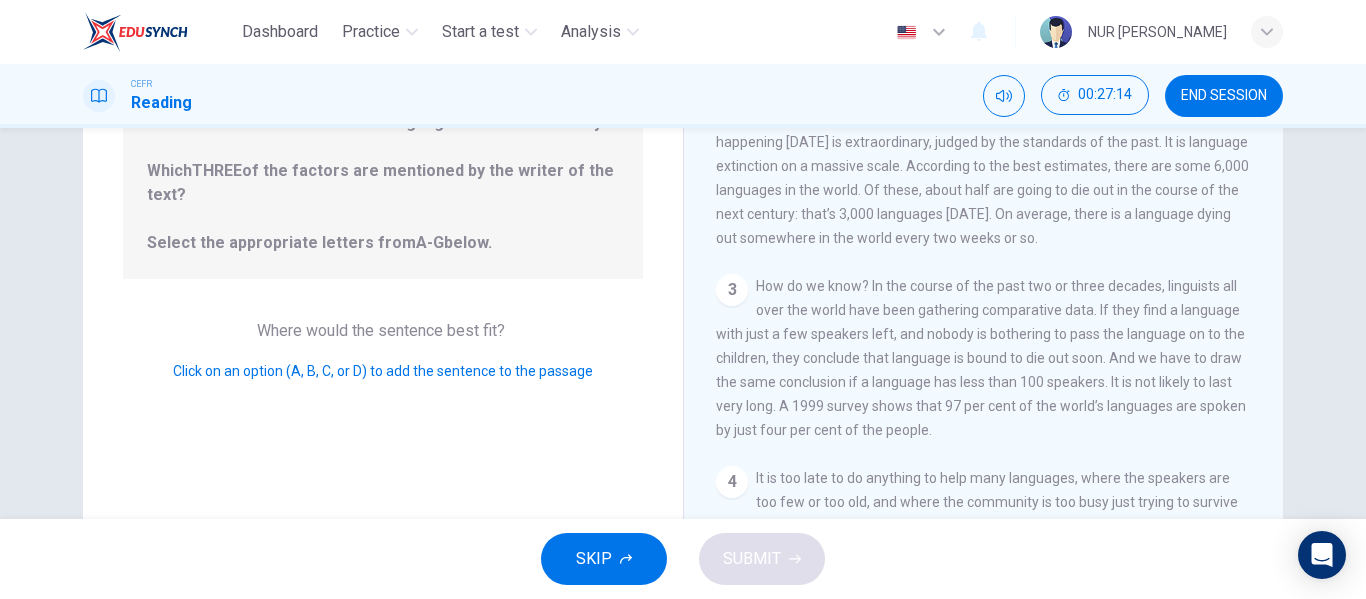 scroll, scrollTop: 300, scrollLeft: 0, axis: vertical 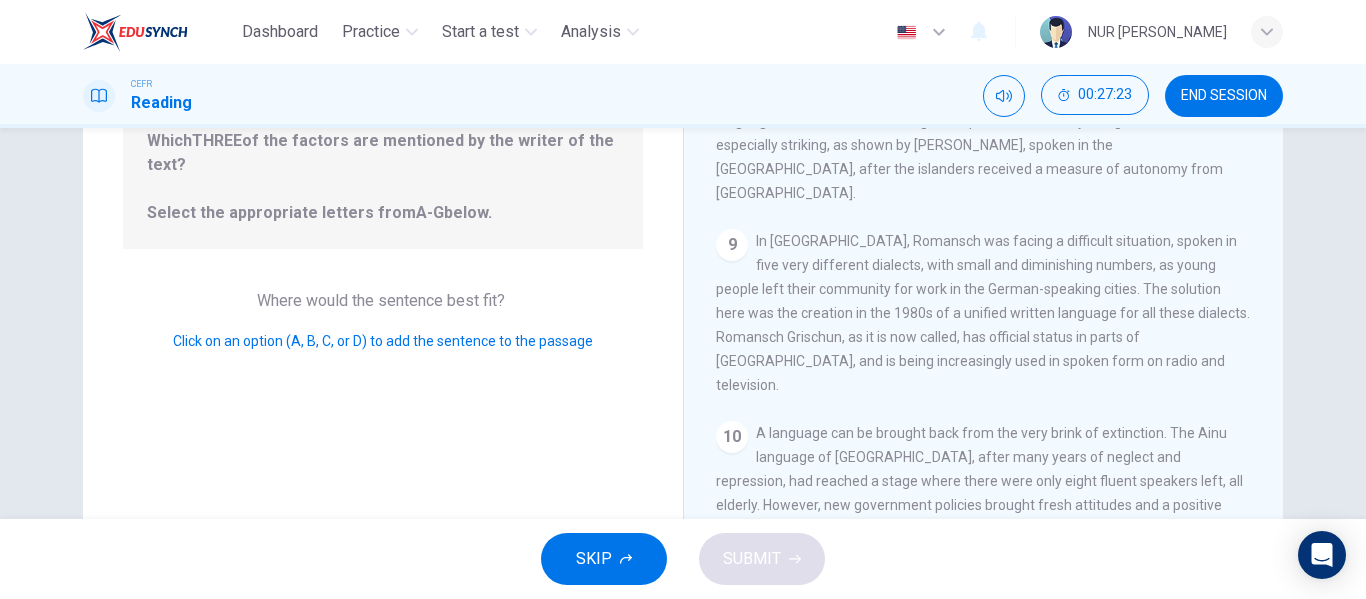click on "Click on an option (A, B, C, or D) to add the sentence to the passage" at bounding box center (383, 341) 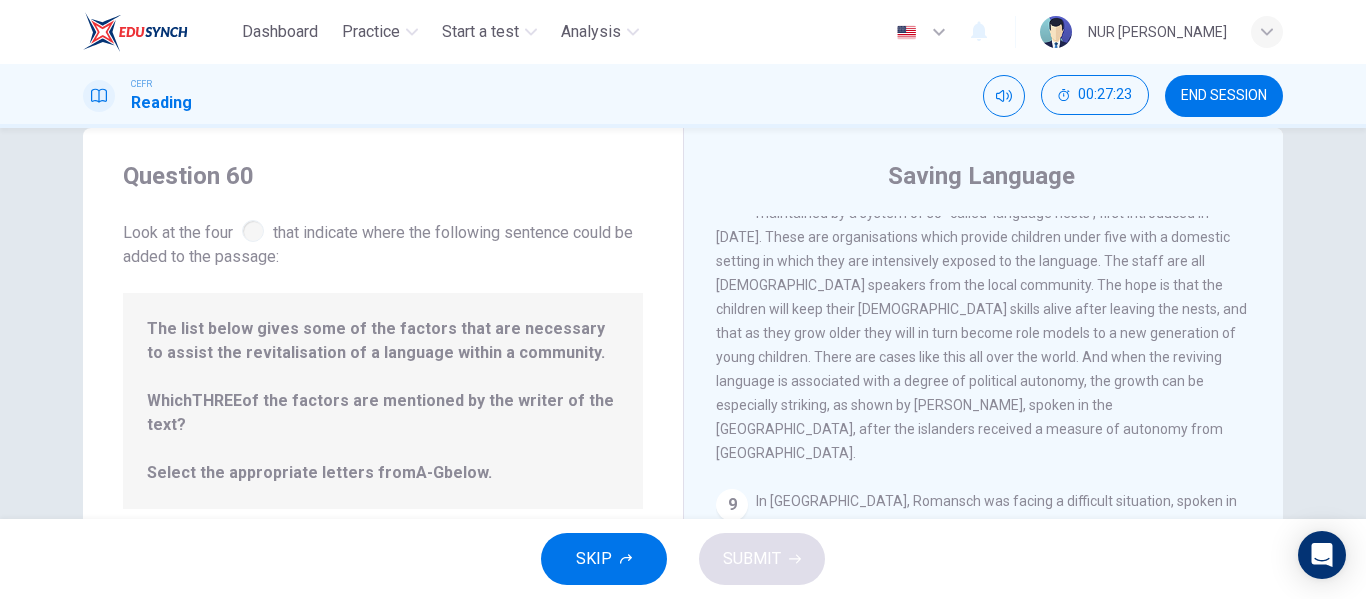 scroll, scrollTop: 0, scrollLeft: 0, axis: both 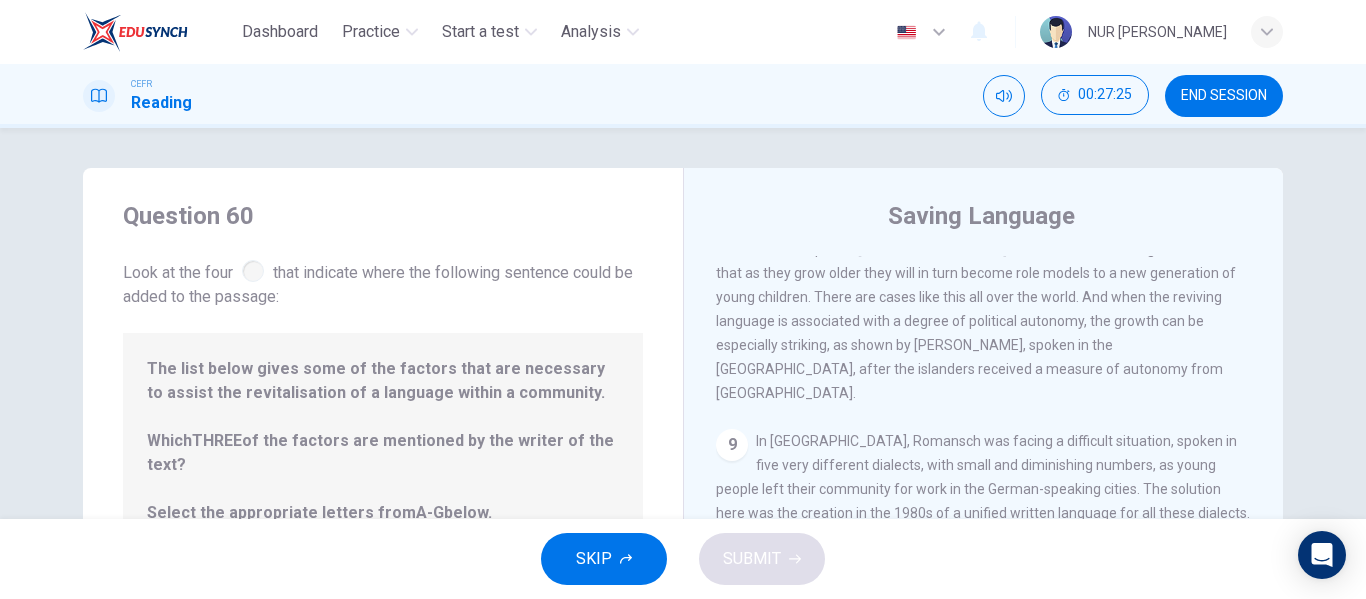 click on "On the other side of the world, Maori in [GEOGRAPHIC_DATA] has been maintained by a system of so- called 'language nests', first introduced in [DATE]. These are organisations which provide children under five with a domestic setting in which they are intensively exposed to the language. The staff are all [DEMOGRAPHIC_DATA] speakers from the local community. The hope is that the children will keep their [DEMOGRAPHIC_DATA] skills alive after leaving the nests, and that as they grow older they will in turn become role models to a new generation of young children. There are cases like this all over the world. And when the reviving language is associated with a degree of political autonomy, the growth can be especially striking, as shown by [PERSON_NAME], spoken in the [GEOGRAPHIC_DATA], after the islanders
received a measure of autonomy from [GEOGRAPHIC_DATA]." at bounding box center [981, 261] 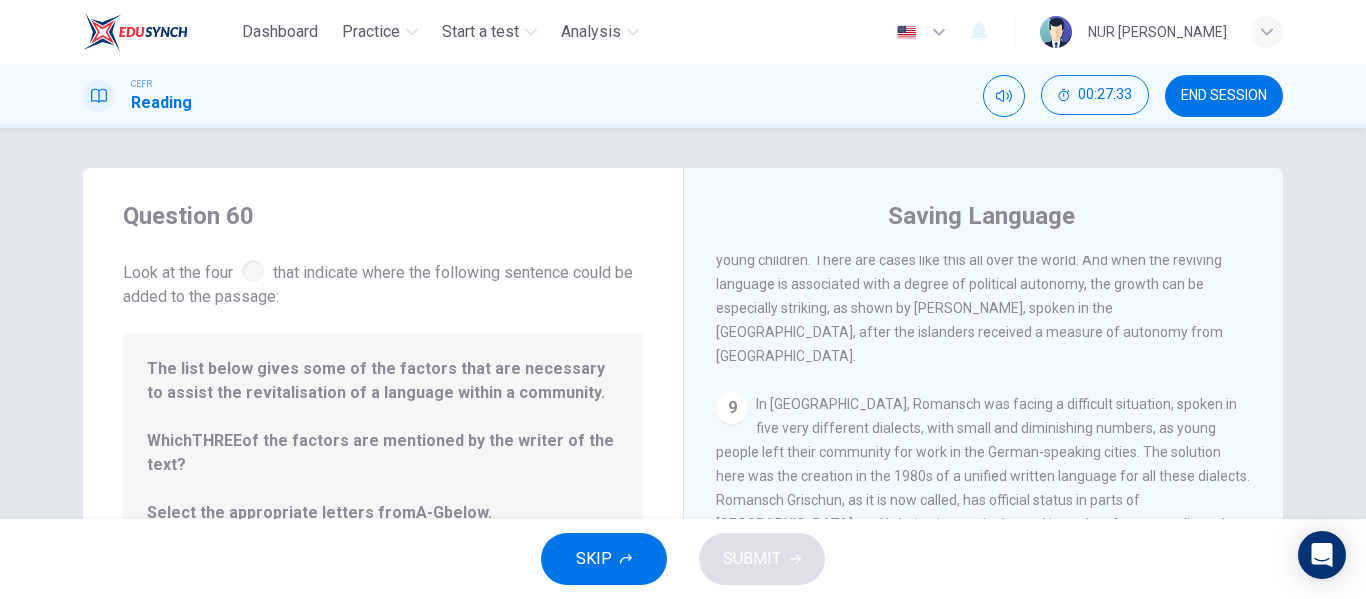 scroll, scrollTop: 1763, scrollLeft: 0, axis: vertical 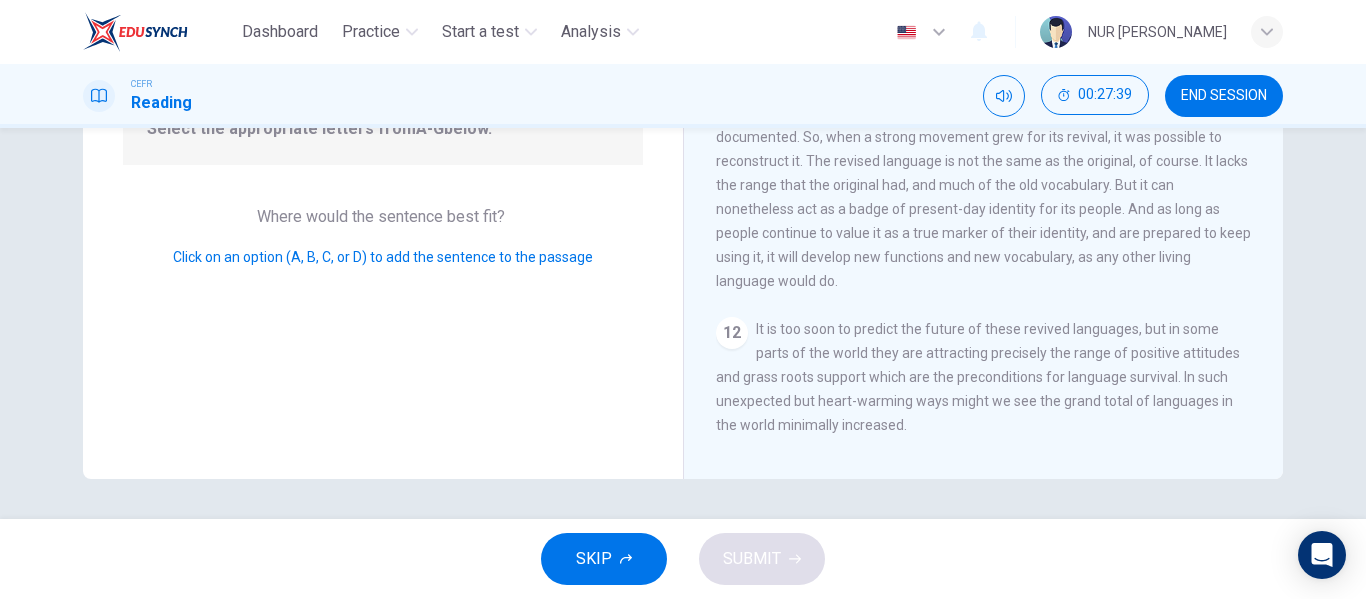click on "SKIP" at bounding box center (604, 559) 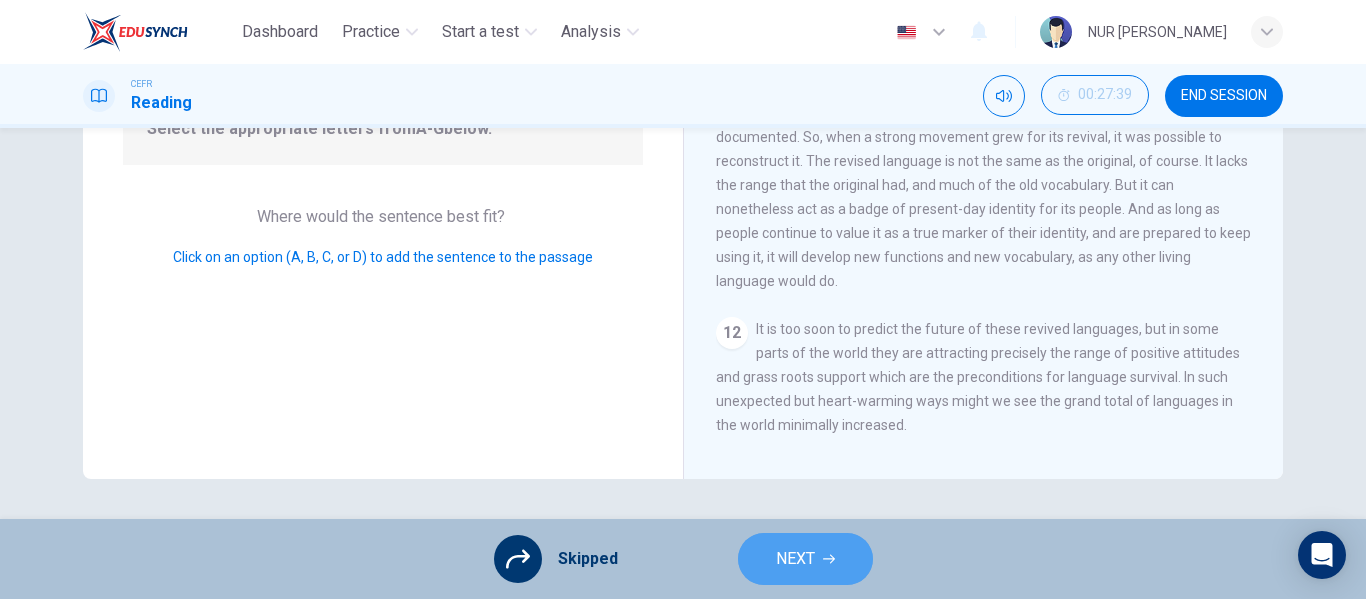 click on "NEXT" at bounding box center (805, 559) 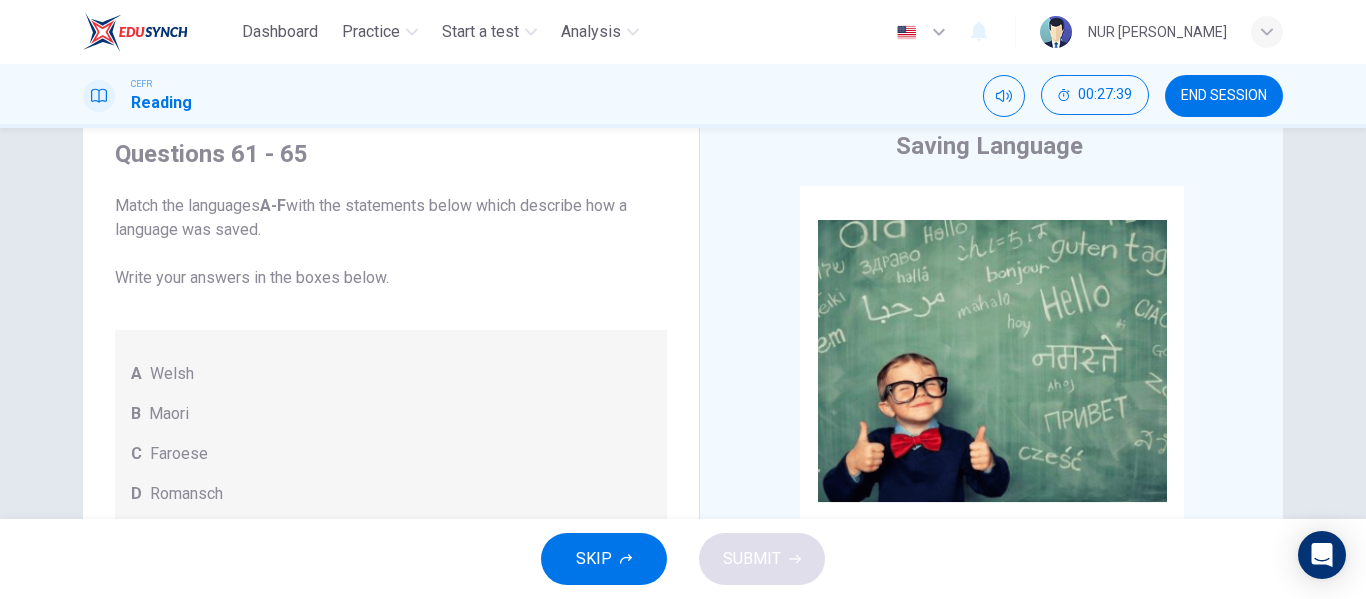 scroll, scrollTop: 0, scrollLeft: 0, axis: both 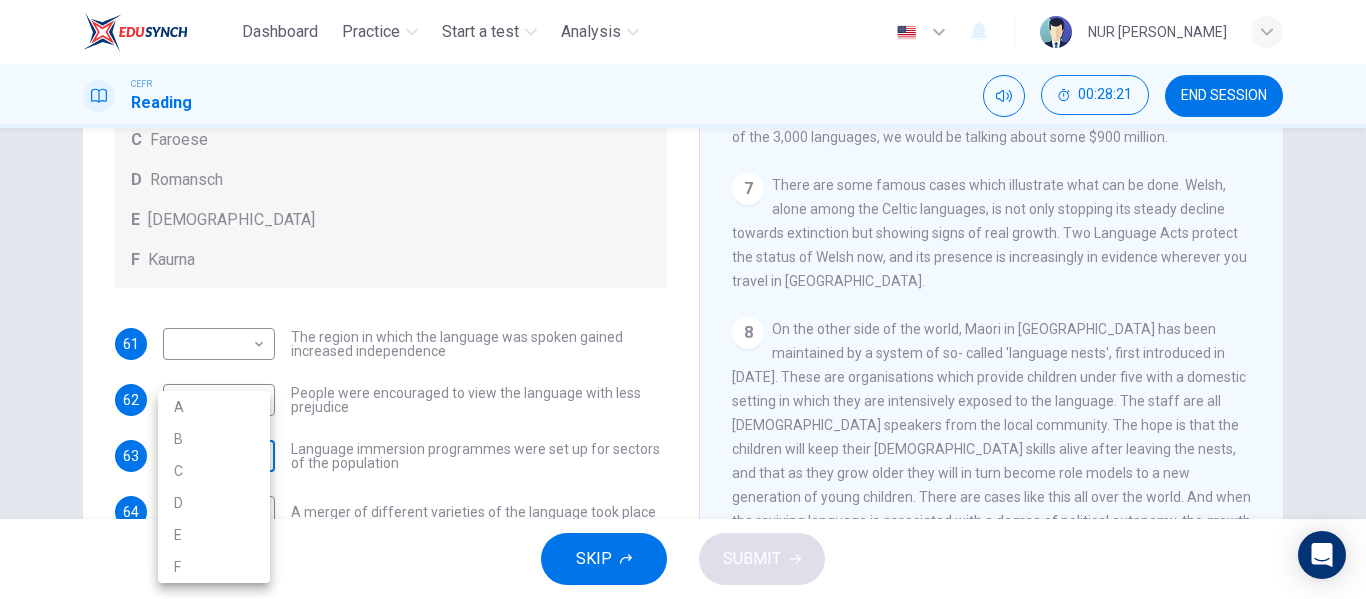 click on "Dashboard Practice Start a test Analysis English en ​ NUR [PERSON_NAME] CEFR Reading 00:28:21 END SESSION Questions 61 - 65 Match the languages  A-F  with the statements below which describe how a language was saved.
Write your answers in the boxes below. A Welsh B Maori C Faroese D Romansch E Ainu F Kaurna 61 ​ ​ The region in which the language was spoken gained increased independence 62 ​ ​ People were encouraged to view the language with less prejudice 63 ​ ​ Language immersion programmes were set up for sectors of the population 64 ​ ​ A merger of different varieties of the language took place 65 ​ ​ Written samples of the language permitted its revitalisation Saving Language CLICK TO ZOOM Click to Zoom 1 For the first time, linguists have put a price on language. To save a language from extinction isn’t cheap - but more and more people are arguing that the alternative is the death of communities. 2 3 4 5 6 7 8 9 10 11 12 SKIP SUBMIT
Dashboard Practice Analysis" at bounding box center [683, 299] 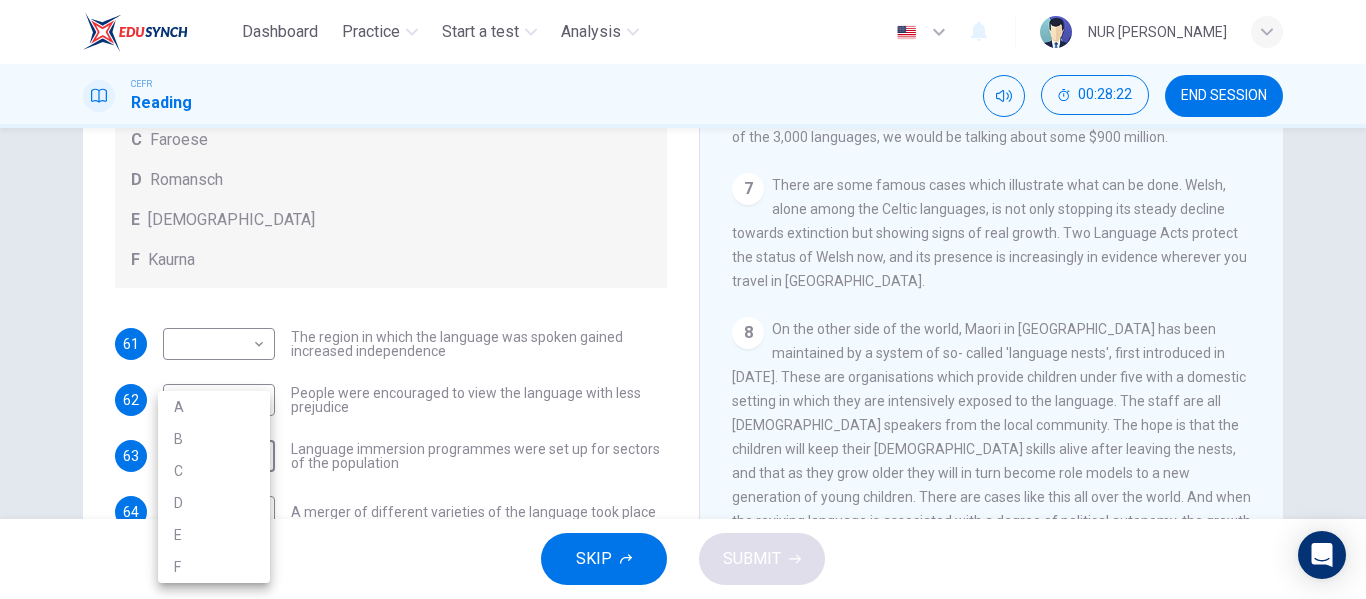 click on "A" at bounding box center [214, 407] 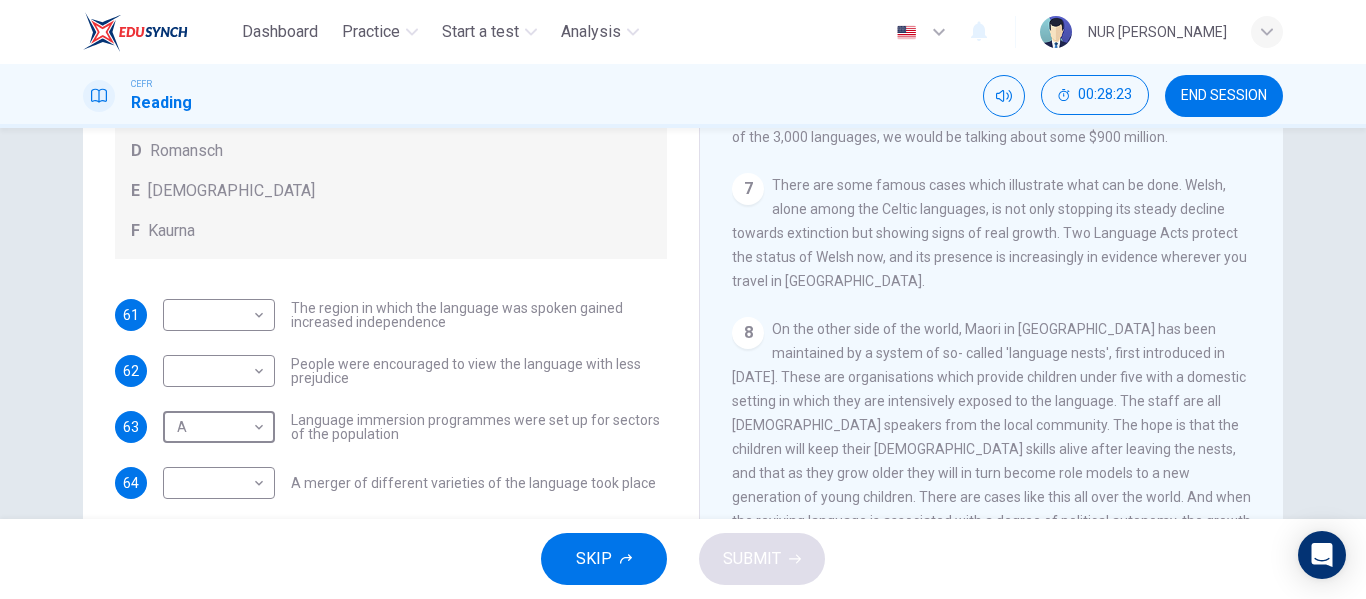 scroll, scrollTop: 145, scrollLeft: 0, axis: vertical 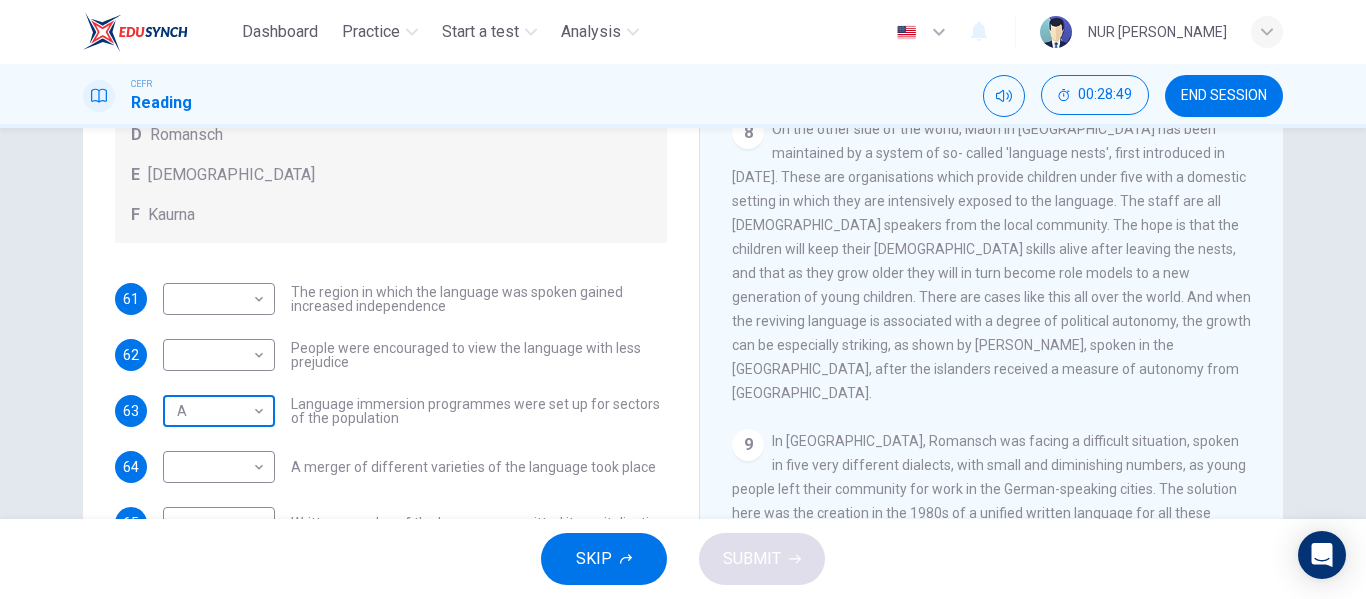 click on "Dashboard Practice Start a test Analysis English en ​ NUR [PERSON_NAME] CEFR Reading 00:28:49 END SESSION Questions 61 - 65 Match the languages  A-F  with the statements below which describe how a language was saved.
Write your answers in the boxes below. A Welsh B Maori C Faroese D Romansch E Ainu F Kaurna 61 ​ ​ The region in which the language was spoken gained increased independence 62 ​ ​ People were encouraged to view the language with less prejudice 63 A A ​ Language immersion programmes were set up for sectors of the population 64 ​ ​ A merger of different varieties of the language took place 65 ​ ​ Written samples of the language permitted its revitalisation Saving Language CLICK TO ZOOM Click to Zoom 1 For the first time, linguists have put a price on language. To save a language from extinction isn’t cheap - but more and more people are arguing that the alternative is the death of communities. 2 3 4 5 6 7 8 9 10 11 12 SKIP SUBMIT
Dashboard Practice Analysis" at bounding box center [683, 299] 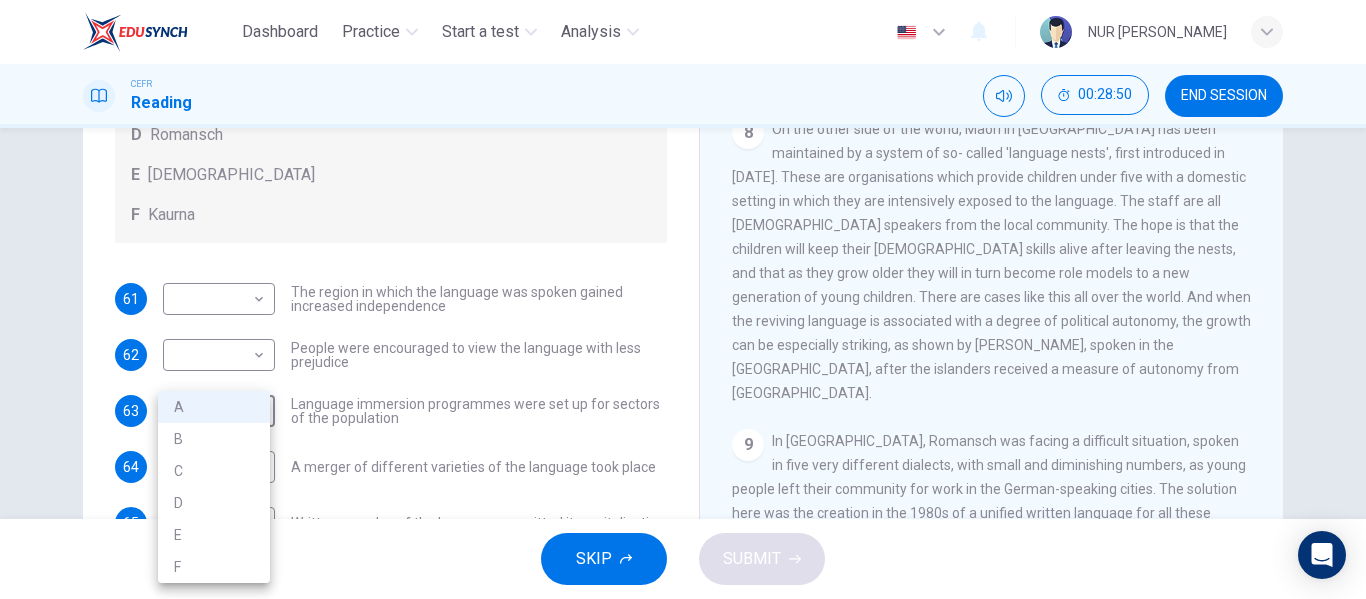 click on "B" at bounding box center [214, 439] 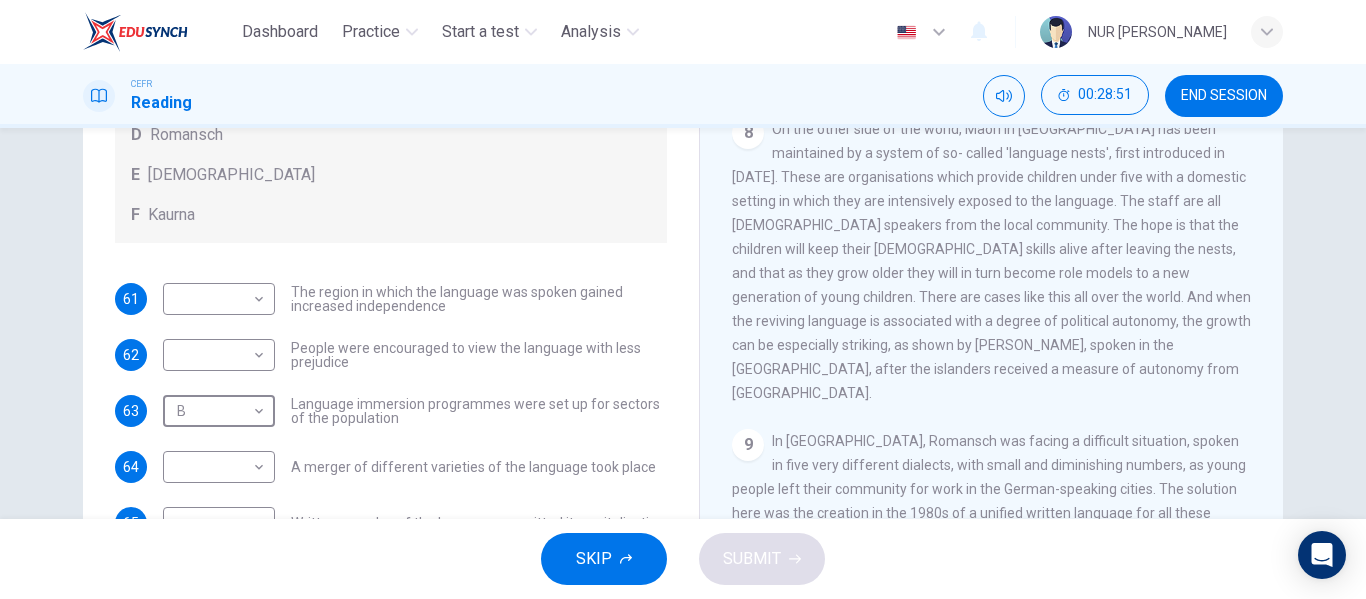 scroll, scrollTop: 0, scrollLeft: 0, axis: both 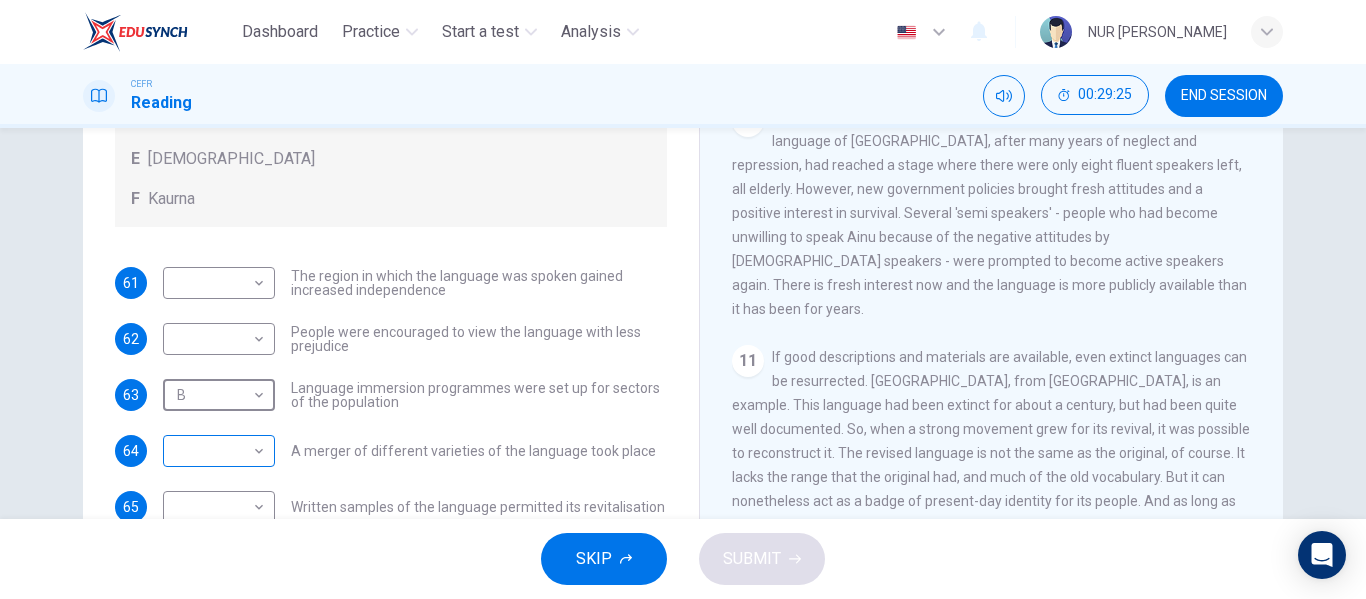 click on "Dashboard Practice Start a test Analysis English en ​ NUR [PERSON_NAME] CEFR Reading 00:29:25 END SESSION Questions 61 - 65 Match the languages  A-F  with the statements below which describe how a language was saved.
Write your answers in the boxes below. A Welsh B Maori C Faroese D Romansch E Ainu F Kaurna 61 ​ ​ The region in which the language was spoken gained increased independence 62 ​ ​ People were encouraged to view the language with less prejudice 63 B B ​ Language immersion programmes were set up for sectors of the population 64 ​ ​ A merger of different varieties of the language took place 65 ​ ​ Written samples of the language permitted its revitalisation Saving Language CLICK TO ZOOM Click to Zoom 1 For the first time, linguists have put a price on language. To save a language from extinction isn’t cheap - but more and more people are arguing that the alternative is the death of communities. 2 3 4 5 6 7 8 9 10 11 12 SKIP SUBMIT
Dashboard Practice Analysis" at bounding box center [683, 299] 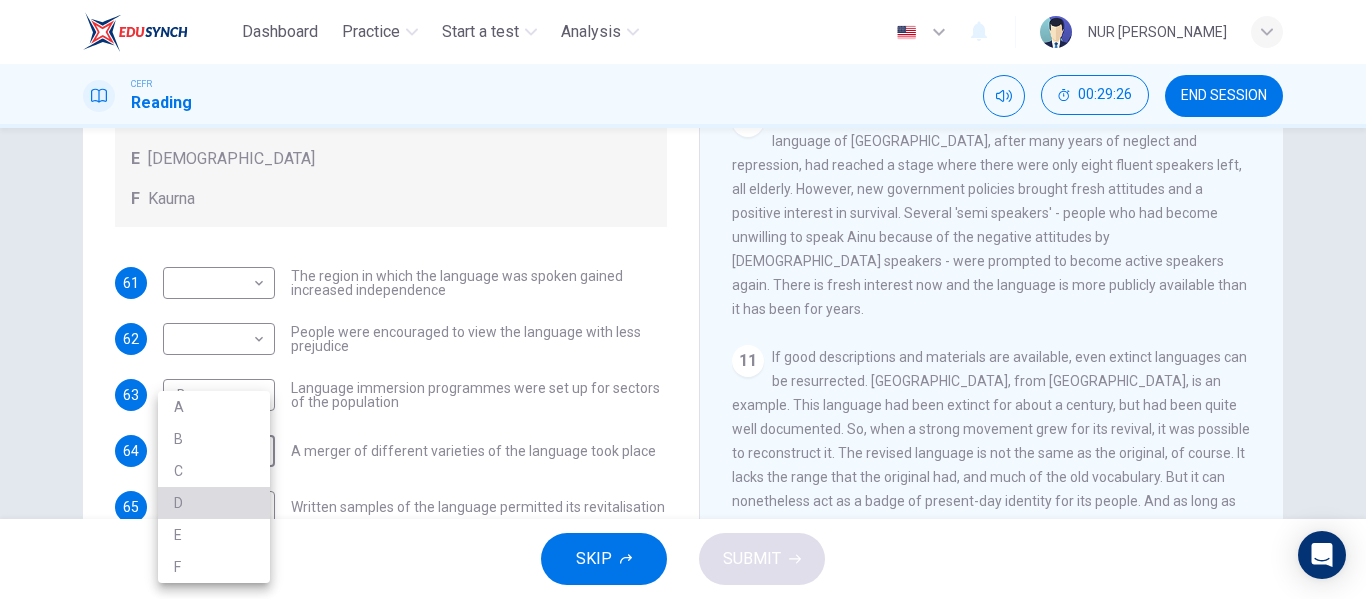 click on "D" at bounding box center (214, 503) 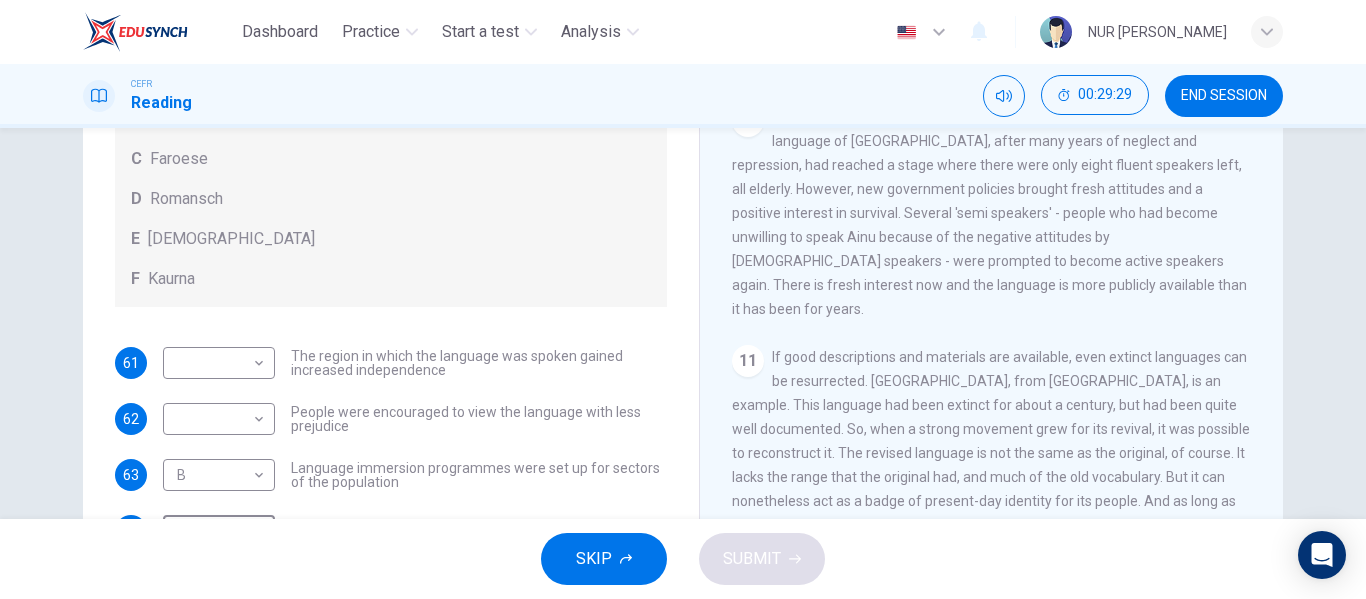 scroll, scrollTop: 100, scrollLeft: 0, axis: vertical 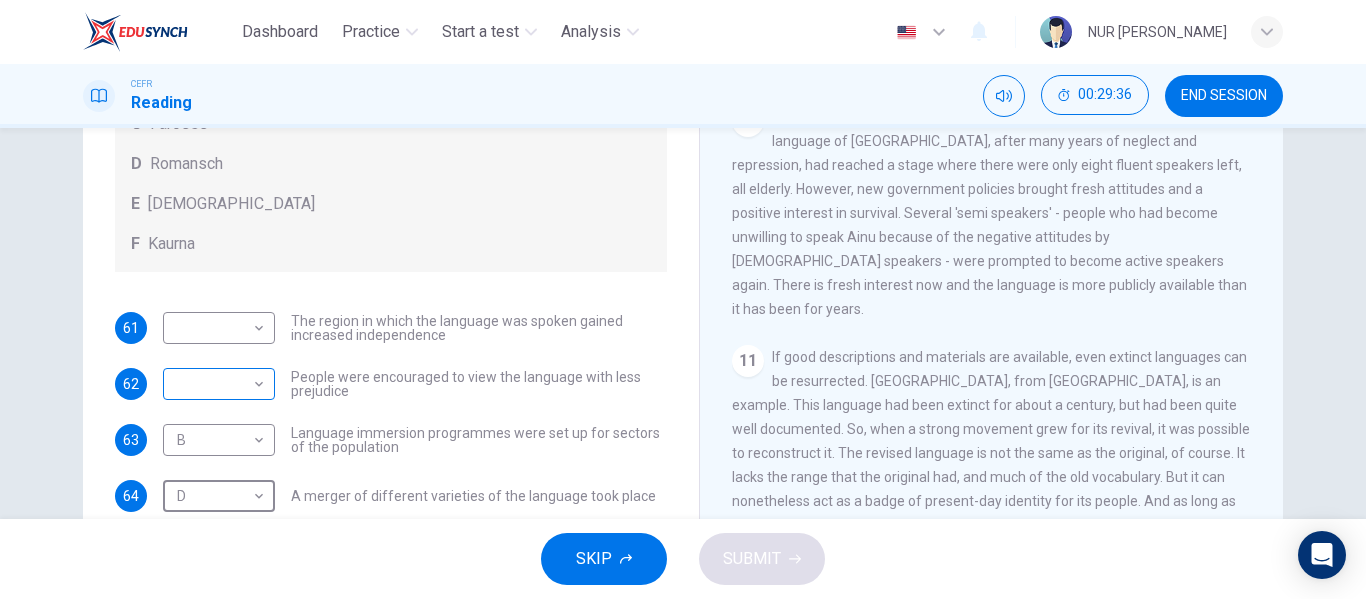 click on "Dashboard Practice Start a test Analysis English en ​ NUR [PERSON_NAME] CEFR Reading 00:29:36 END SESSION Questions 61 - 65 Match the languages  A-F  with the statements below which describe how a language was saved.
Write your answers in the boxes below. A Welsh B Maori C Faroese D Romansch E Ainu F Kaurna 61 ​ ​ The region in which the language was spoken gained increased independence 62 ​ ​ People were encouraged to view the language with less prejudice 63 B B ​ Language immersion programmes were set up for sectors of the population 64 D D ​ A merger of different varieties of the language took place 65 ​ ​ Written samples of the language permitted its revitalisation Saving Language CLICK TO ZOOM Click to Zoom 1 For the first time, linguists have put a price on language. To save a language from extinction isn’t cheap - but more and more people are arguing that the alternative is the death of communities. 2 3 4 5 6 7 8 9 10 11 12 SKIP SUBMIT
Dashboard Practice Analysis" at bounding box center [683, 299] 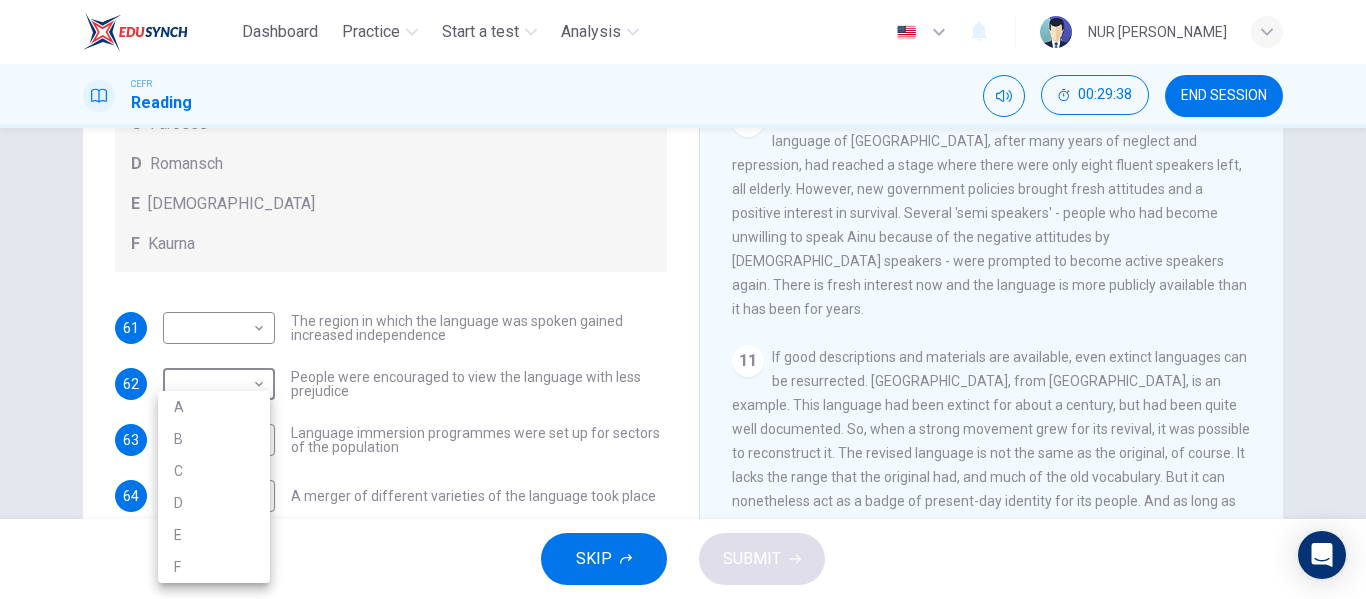 click on "E" at bounding box center (214, 535) 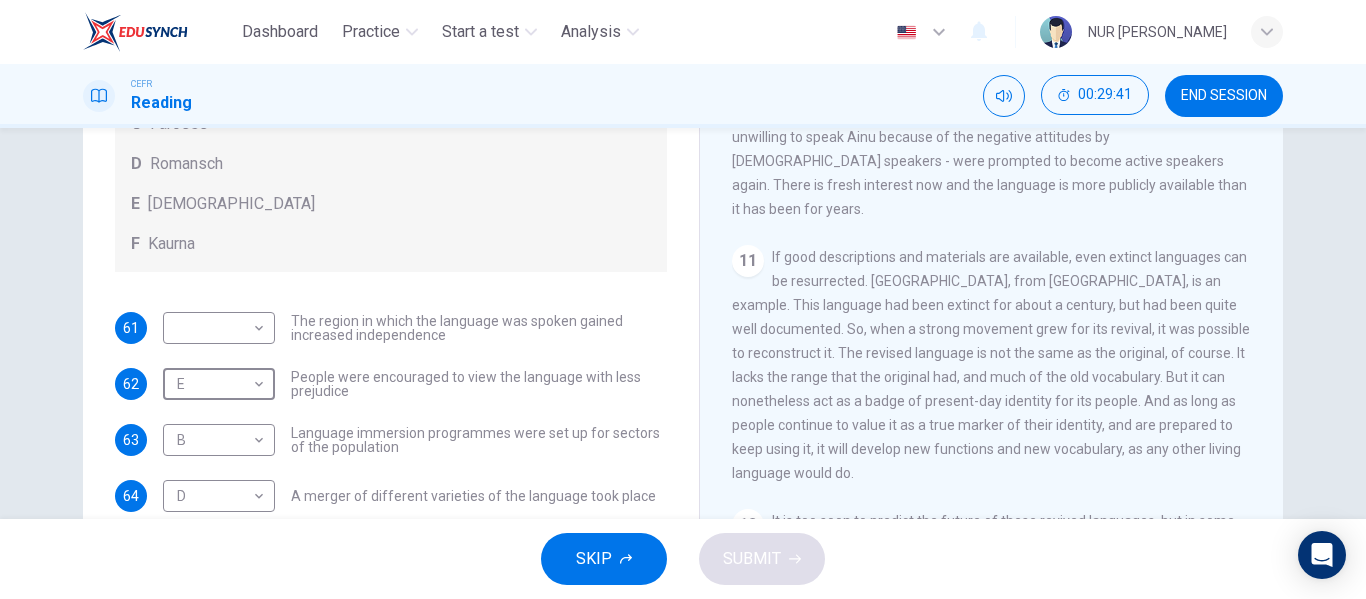 scroll, scrollTop: 2200, scrollLeft: 0, axis: vertical 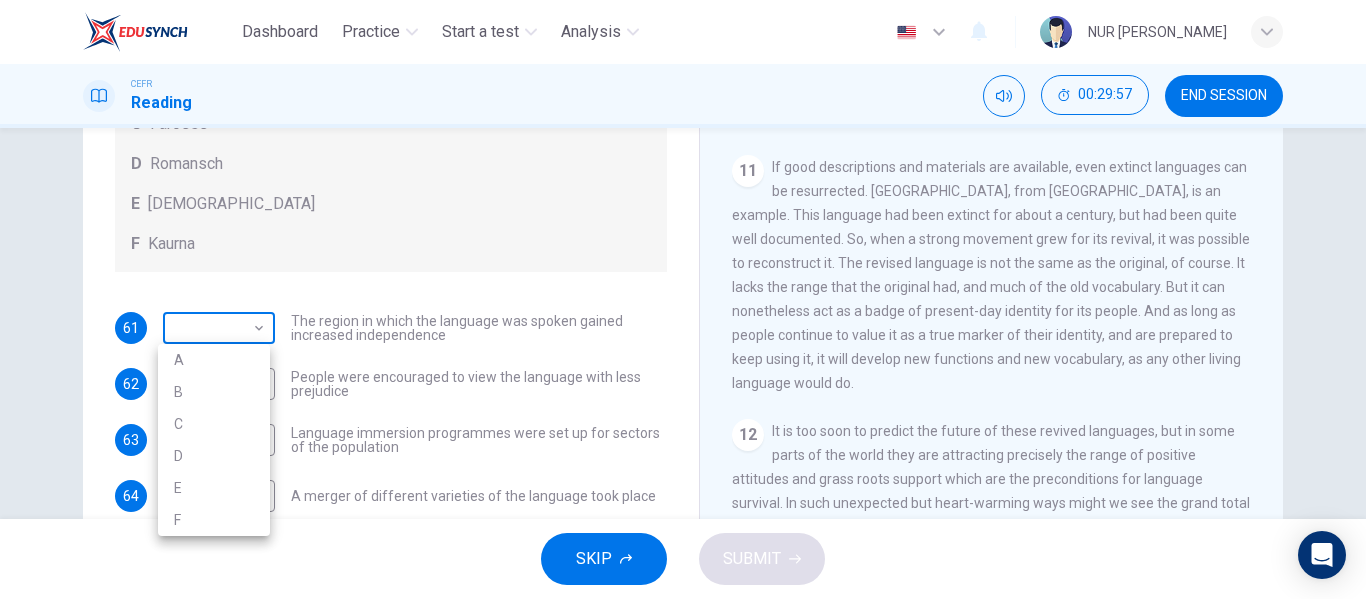 click on "Dashboard Practice Start a test Analysis English en ​ NUR [PERSON_NAME] CEFR Reading 00:29:57 END SESSION Questions 61 - 65 Match the languages  A-F  with the statements below which describe how a language was saved.
Write your answers in the boxes below. A Welsh B Maori C Faroese D Romansch E Ainu F Kaurna 61 ​ ​ The region in which the language was spoken gained increased independence 62 E E ​ People were encouraged to view the language with less prejudice 63 B B ​ Language immersion programmes were set up for sectors of the population 64 D D ​ A merger of different varieties of the language took place 65 ​ ​ Written samples of the language permitted its revitalisation Saving Language CLICK TO ZOOM Click to Zoom 1 For the first time, linguists have put a price on language. To save a language from extinction isn’t cheap - but more and more people are arguing that the alternative is the death of communities. 2 3 4 5 6 7 8 9 10 11 12 SKIP SUBMIT
Dashboard Practice Analysis" at bounding box center [683, 299] 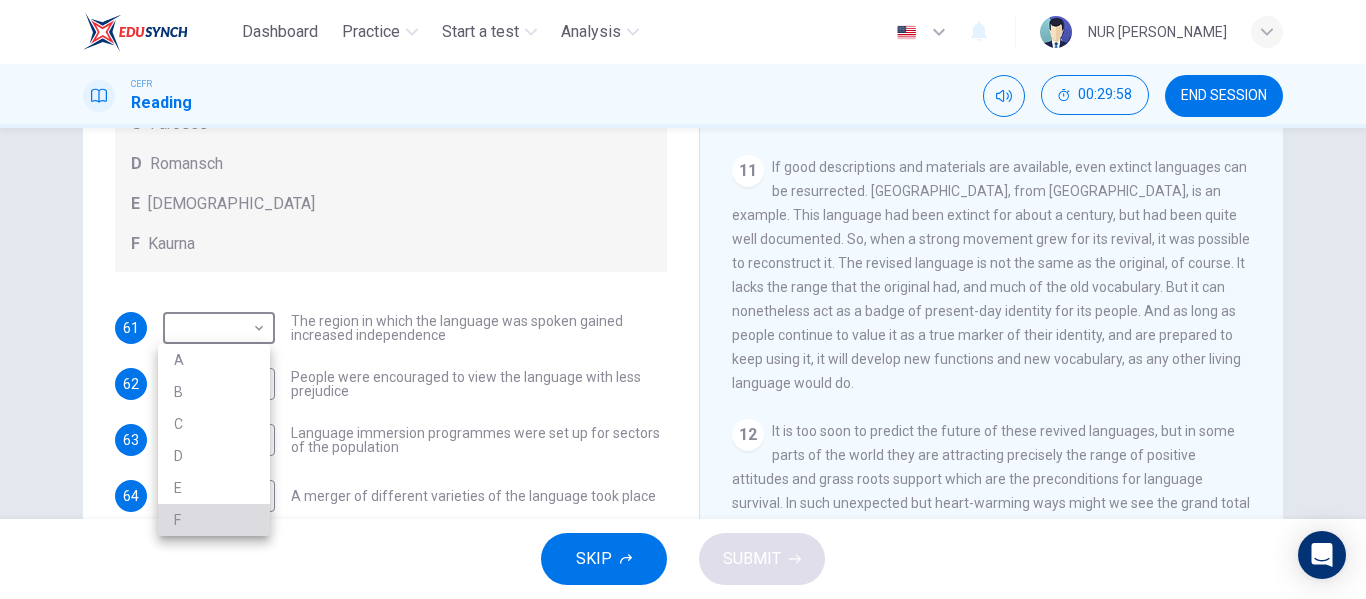 click on "F" at bounding box center [214, 520] 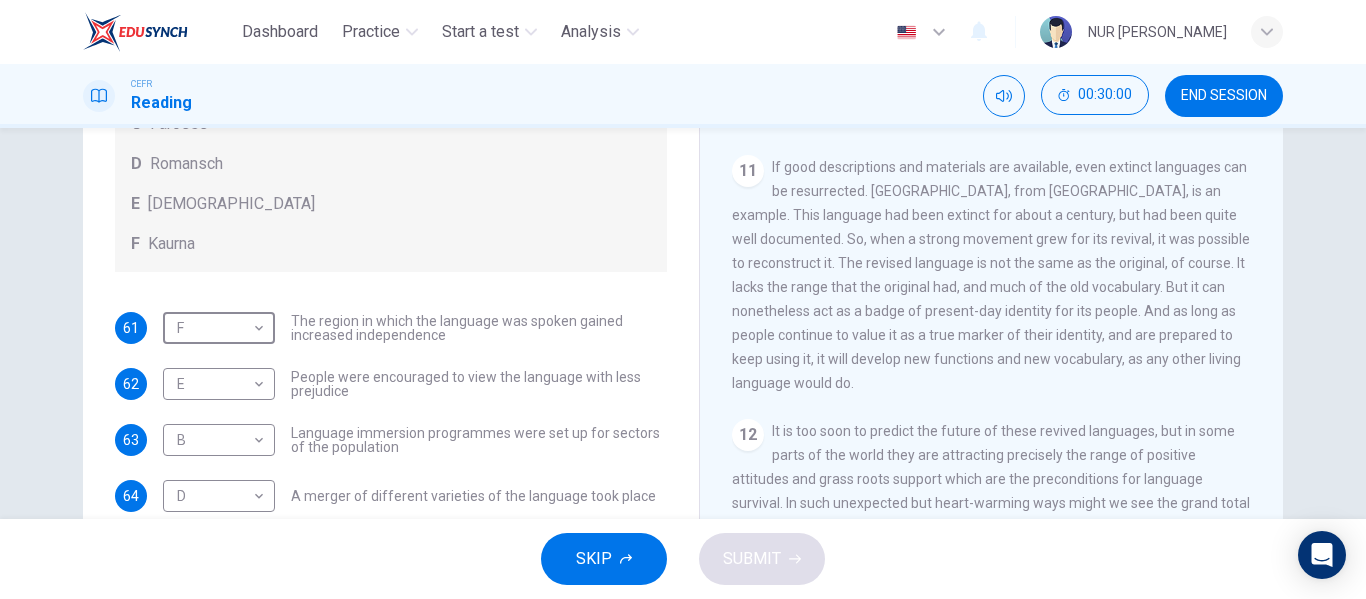scroll, scrollTop: 2227, scrollLeft: 0, axis: vertical 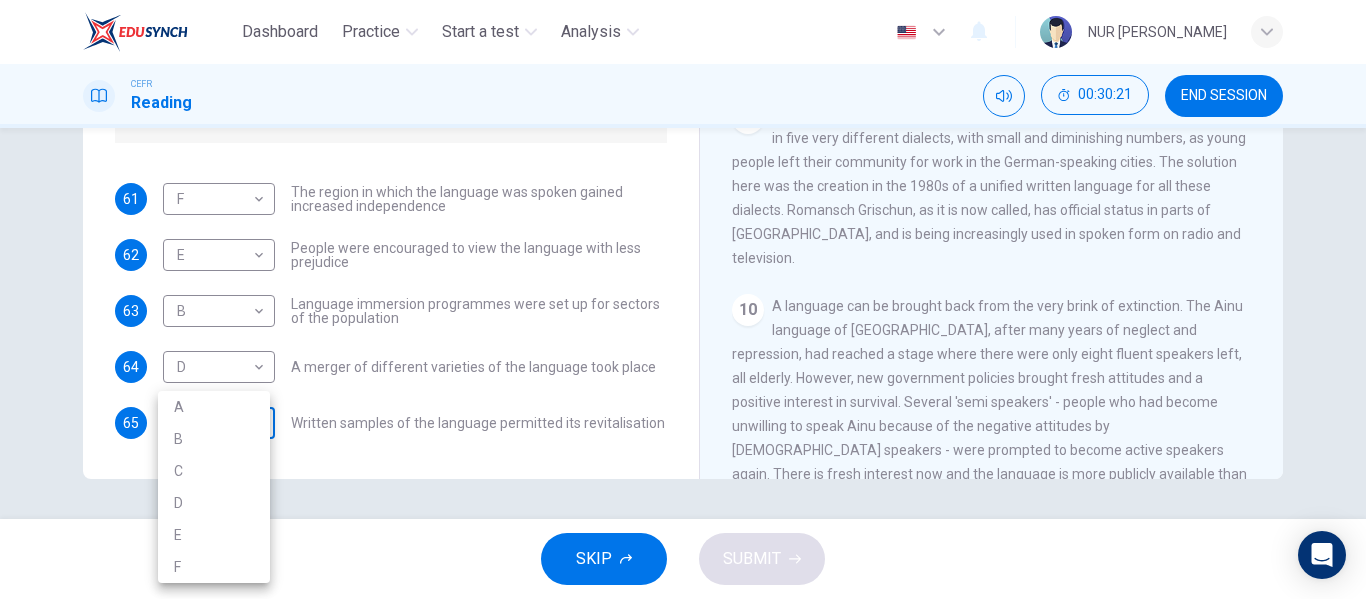 click on "Dashboard Practice Start a test Analysis English en ​ NUR [PERSON_NAME] CEFR Reading 00:30:21 END SESSION Questions 61 - 65 Match the languages  A-F  with the statements below which describe how a language was saved.
Write your answers in the boxes below. A Welsh B Maori C Faroese D Romansch E Ainu F Kaurna 61 F F ​ The region in which the language was spoken gained increased independence 62 E E ​ People were encouraged to view the language with less prejudice 63 B B ​ Language immersion programmes were set up for sectors of the population 64 D D ​ A merger of different varieties of the language took place 65 ​ ​ Written samples of the language permitted its revitalisation Saving Language CLICK TO ZOOM Click to Zoom 1 For the first time, linguists have put a price on language. To save a language from extinction isn’t cheap - but more and more people are arguing that the alternative is the death of communities. 2 3 4 5 6 7 8 9 10 11 12 SKIP SUBMIT
Dashboard Practice Analysis" at bounding box center [683, 299] 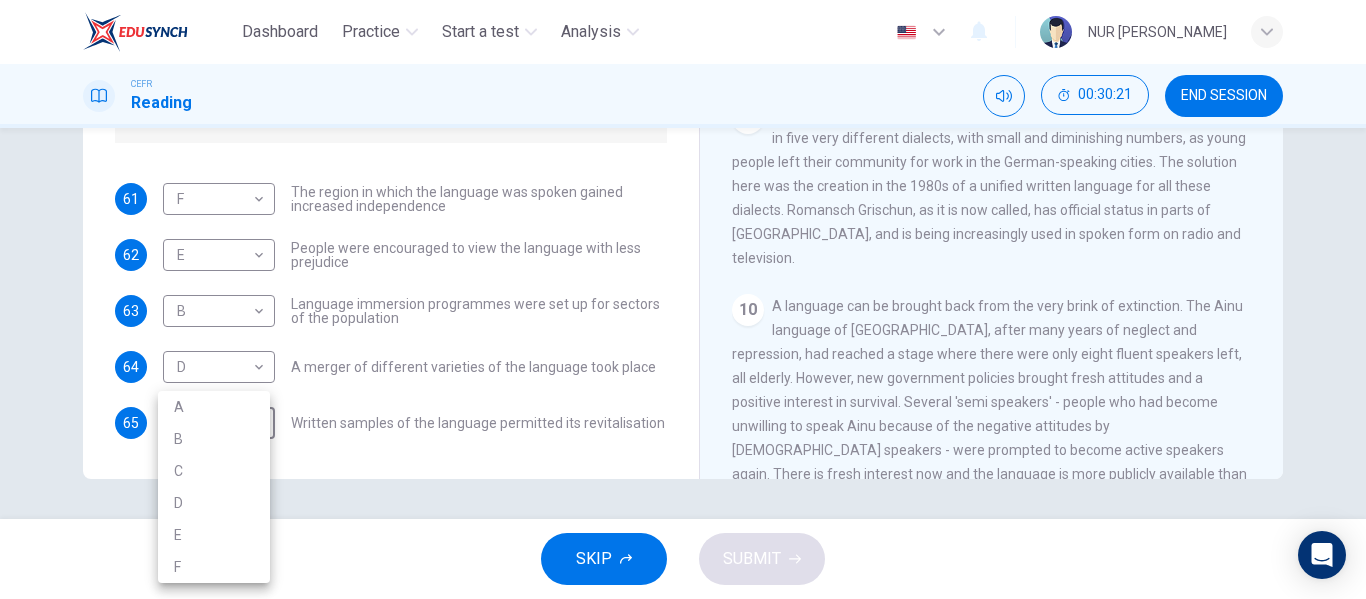 click on "F" at bounding box center [214, 567] 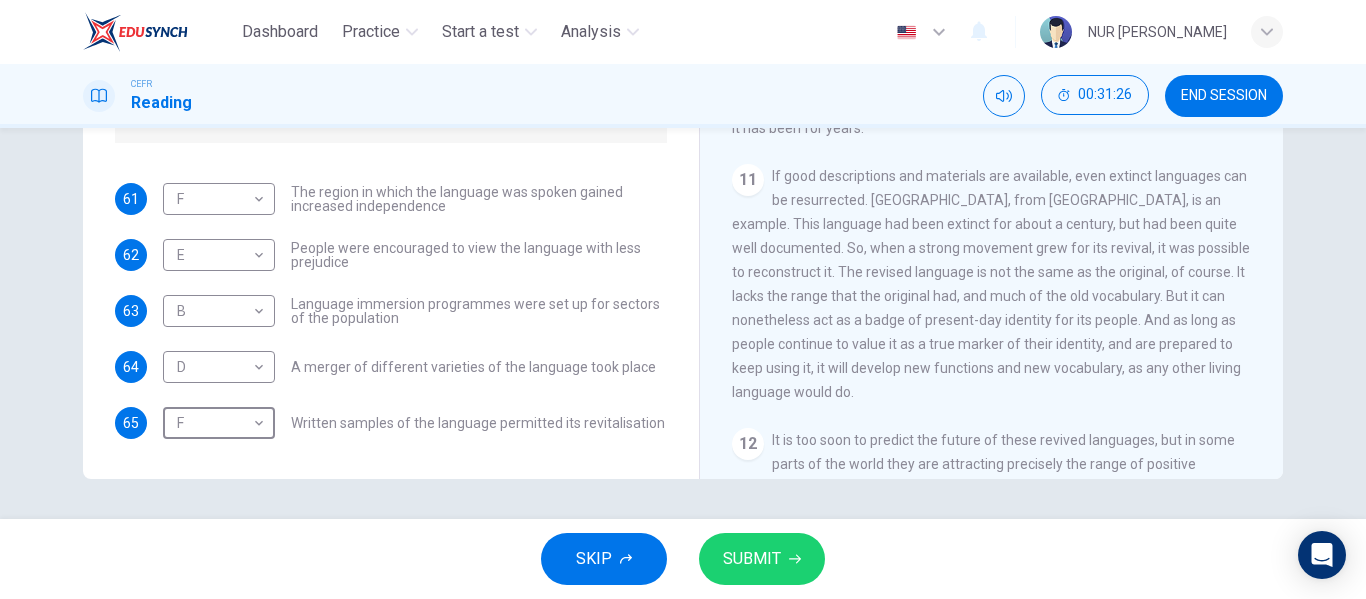 scroll, scrollTop: 2127, scrollLeft: 0, axis: vertical 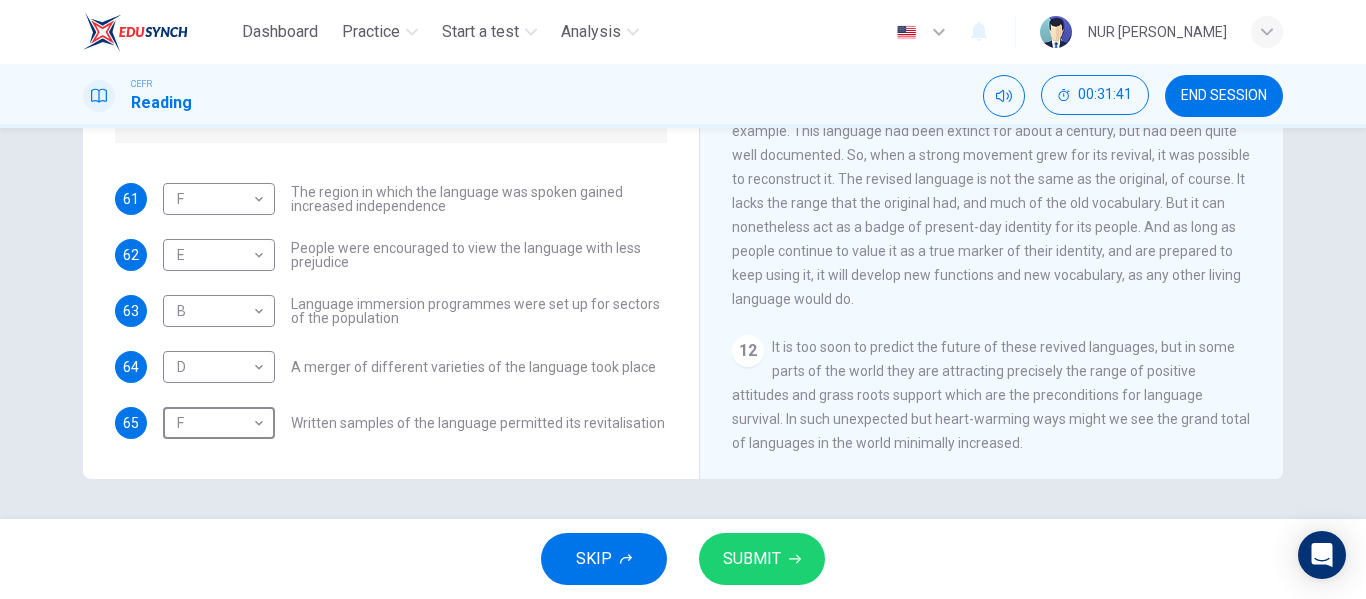 click on "SUBMIT" at bounding box center [752, 559] 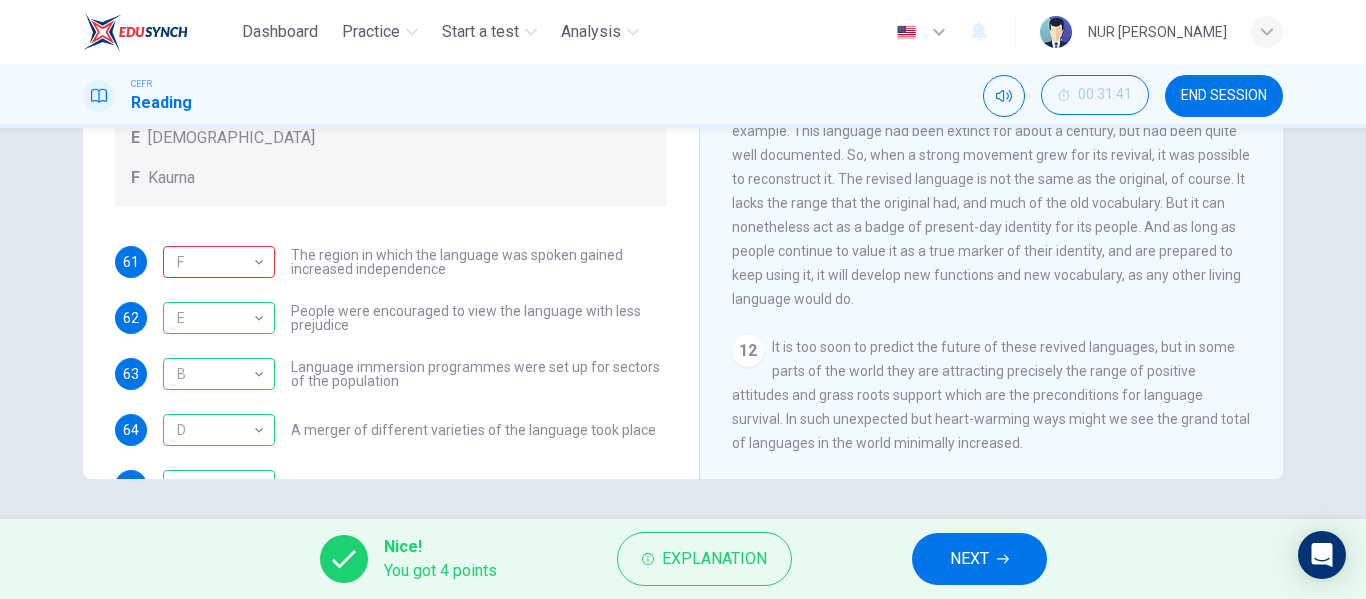 scroll, scrollTop: 0, scrollLeft: 0, axis: both 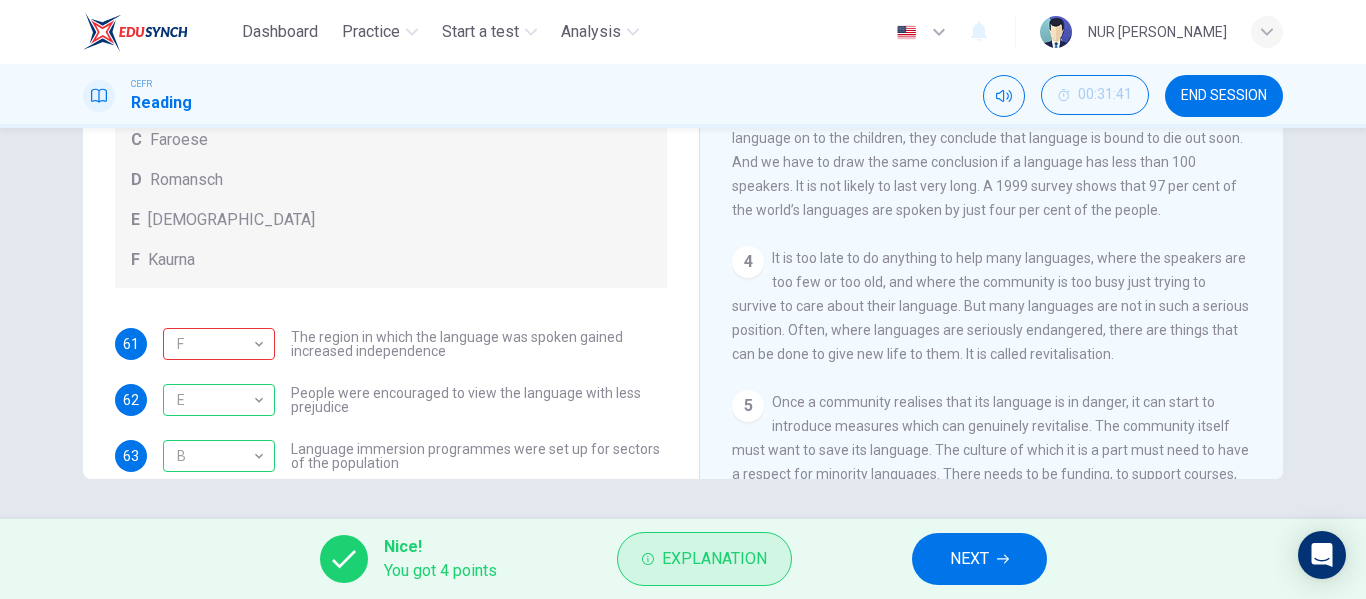 click on "Explanation" at bounding box center [714, 559] 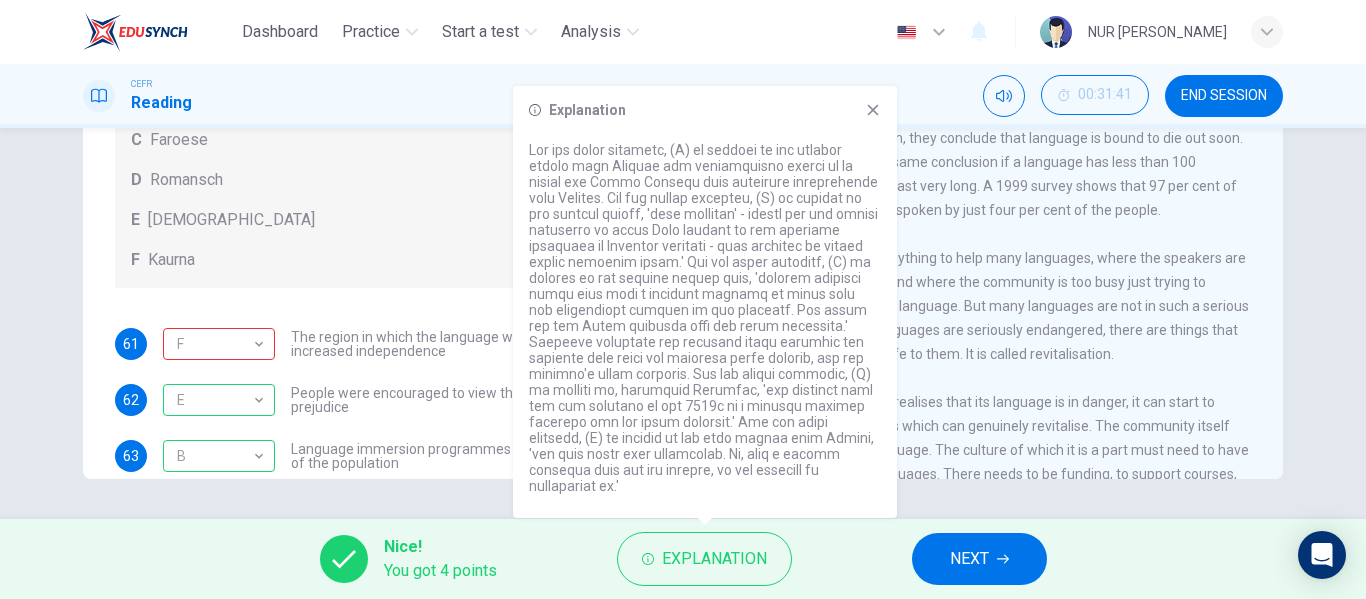 click on "How do we know? In the course of the past two or three decades, linguists all over the world have been gathering comparative data. If they find a language with just a few speakers left, and nobody is bothering to pass the language on to the children, they conclude that language is bound to die out soon. And we have to draw the same conclusion if a language has less than 100 speakers. It is not likely to last very long. A 1999 survey shows that 97 per cent of the world’s languages are spoken by just four per cent of the people." at bounding box center [987, 138] 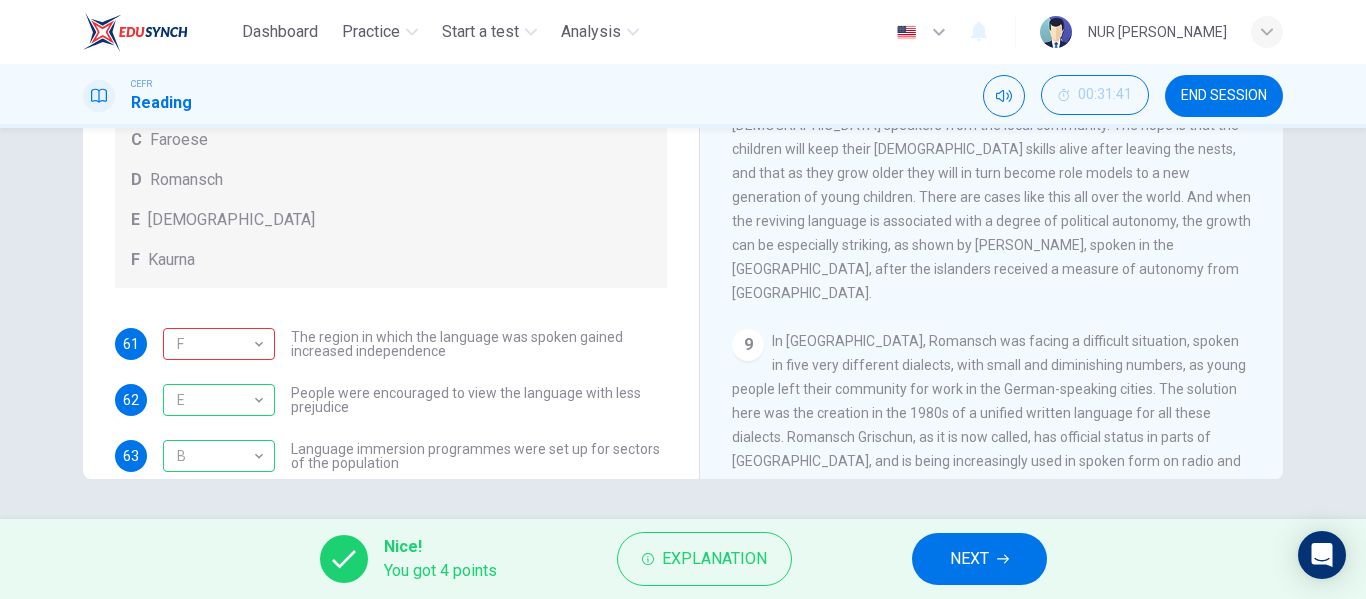 scroll, scrollTop: 1600, scrollLeft: 0, axis: vertical 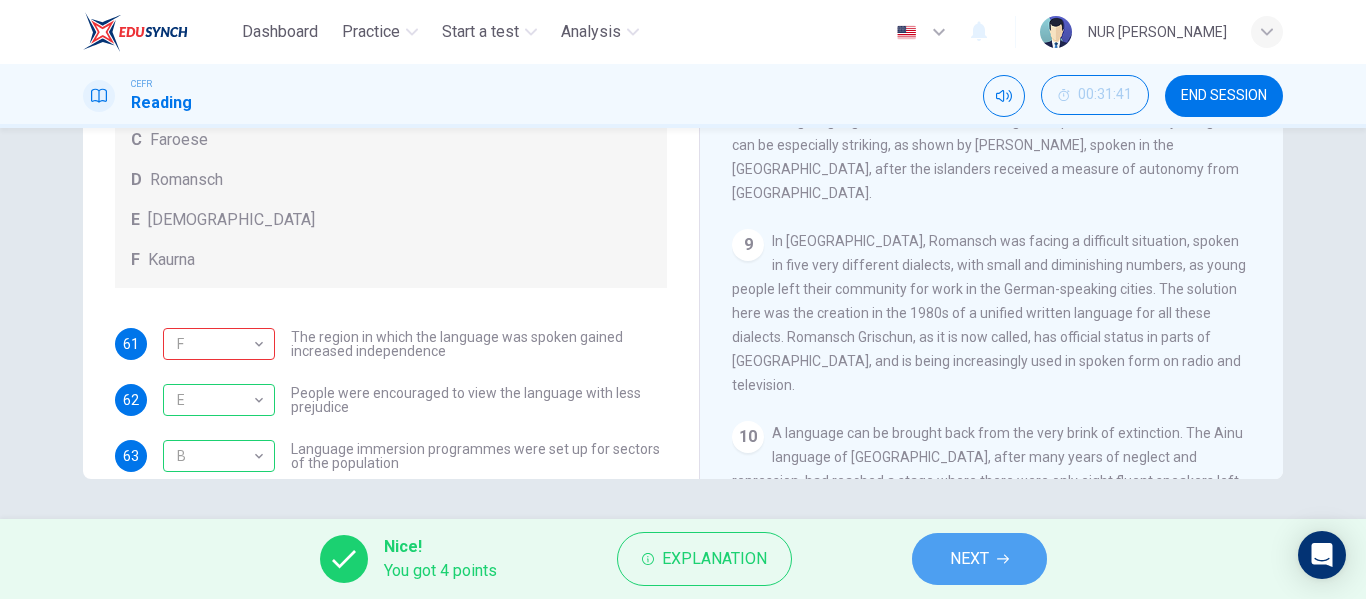 click on "NEXT" at bounding box center [979, 559] 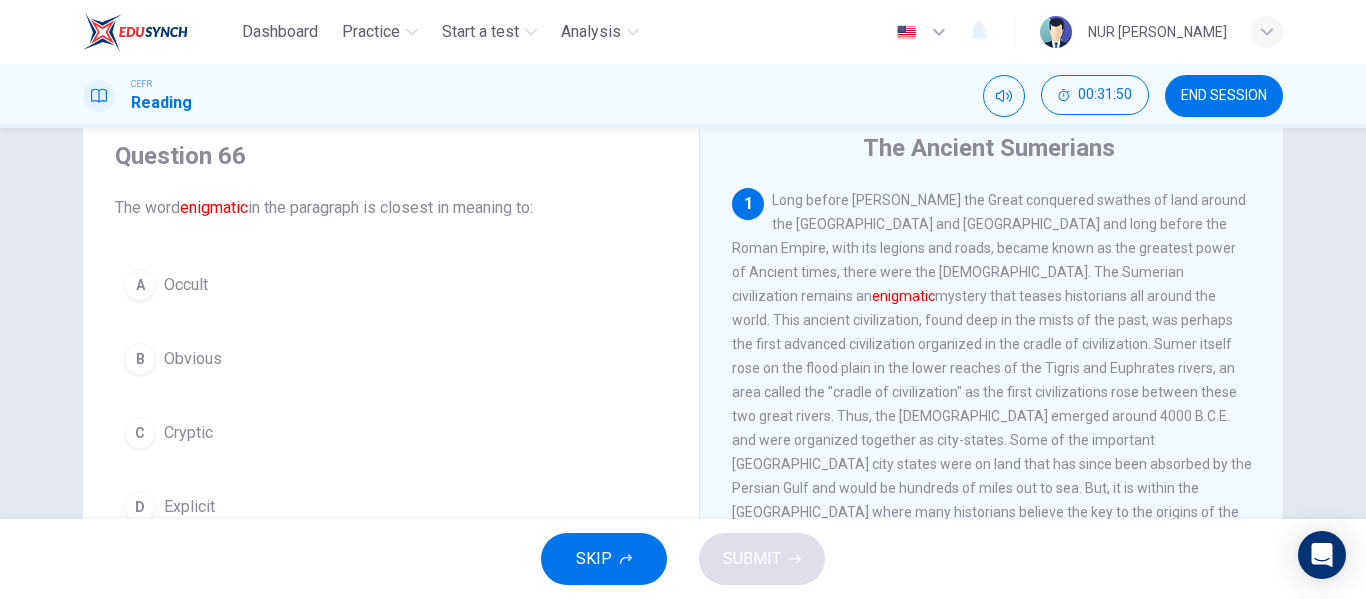 scroll, scrollTop: 100, scrollLeft: 0, axis: vertical 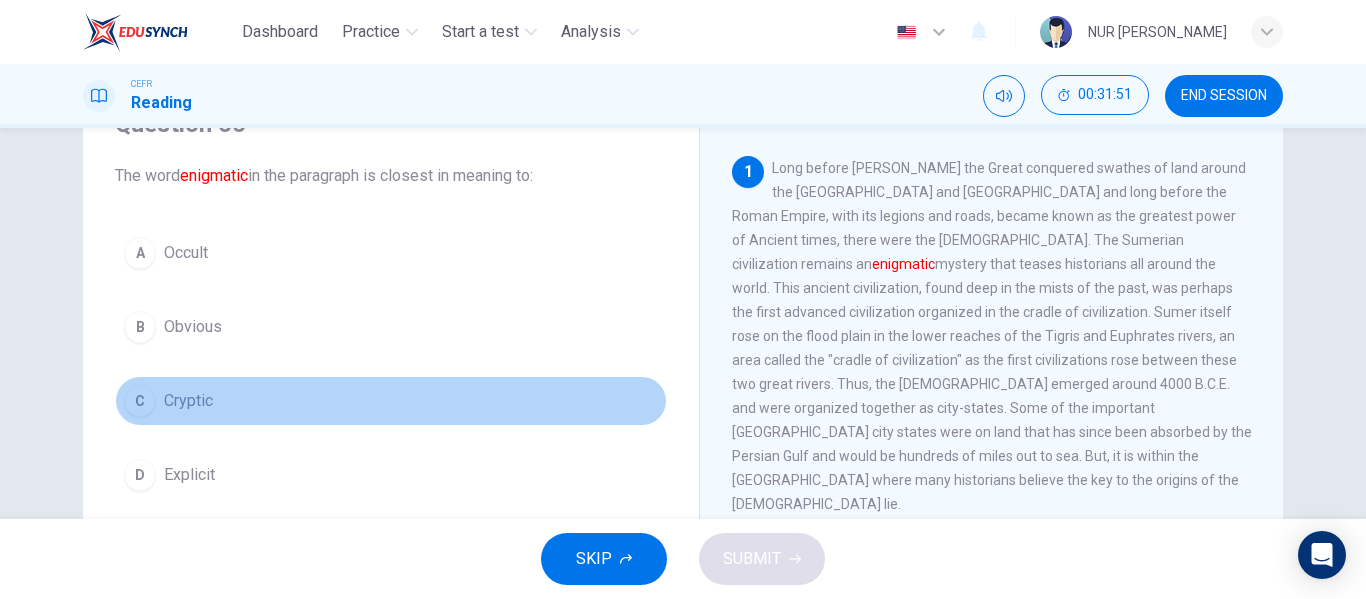 click on "Cryptic" at bounding box center (188, 401) 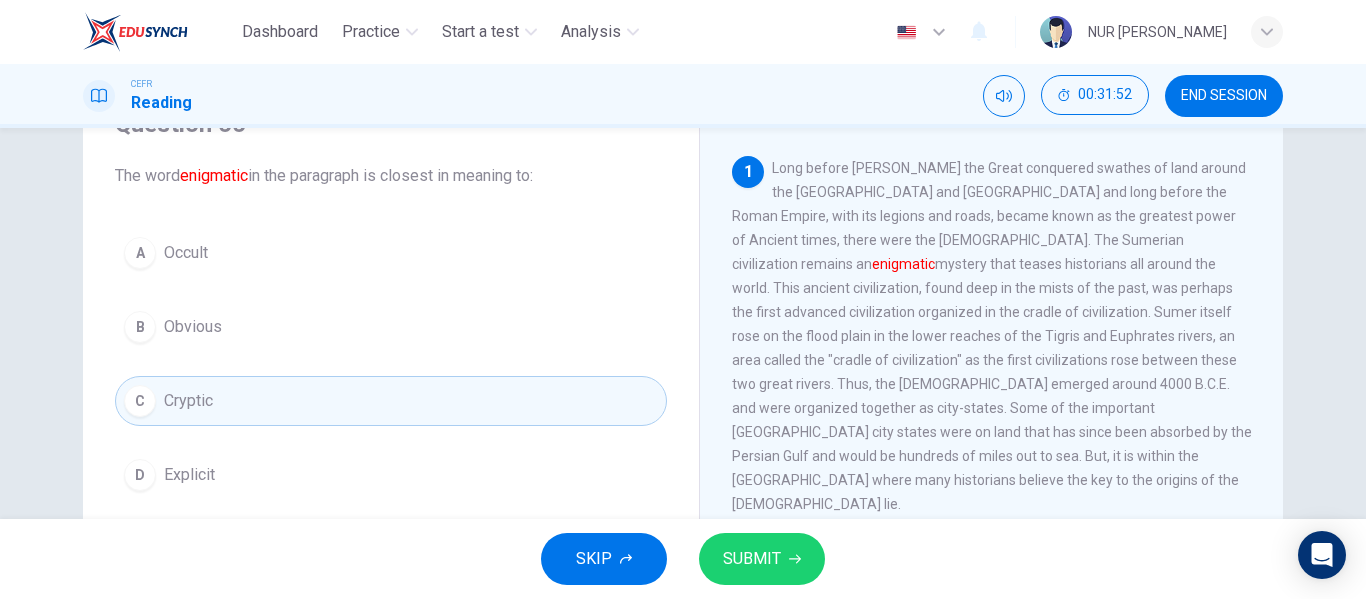 click on "SUBMIT" at bounding box center (762, 559) 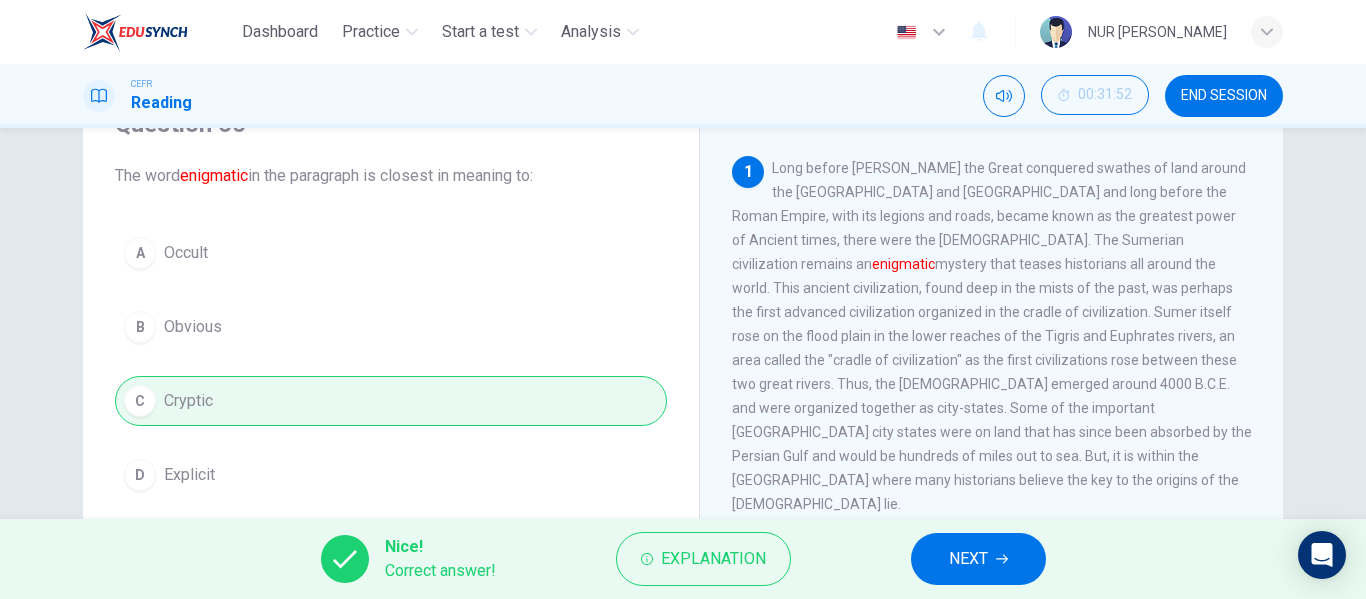 click on "NEXT" at bounding box center (978, 559) 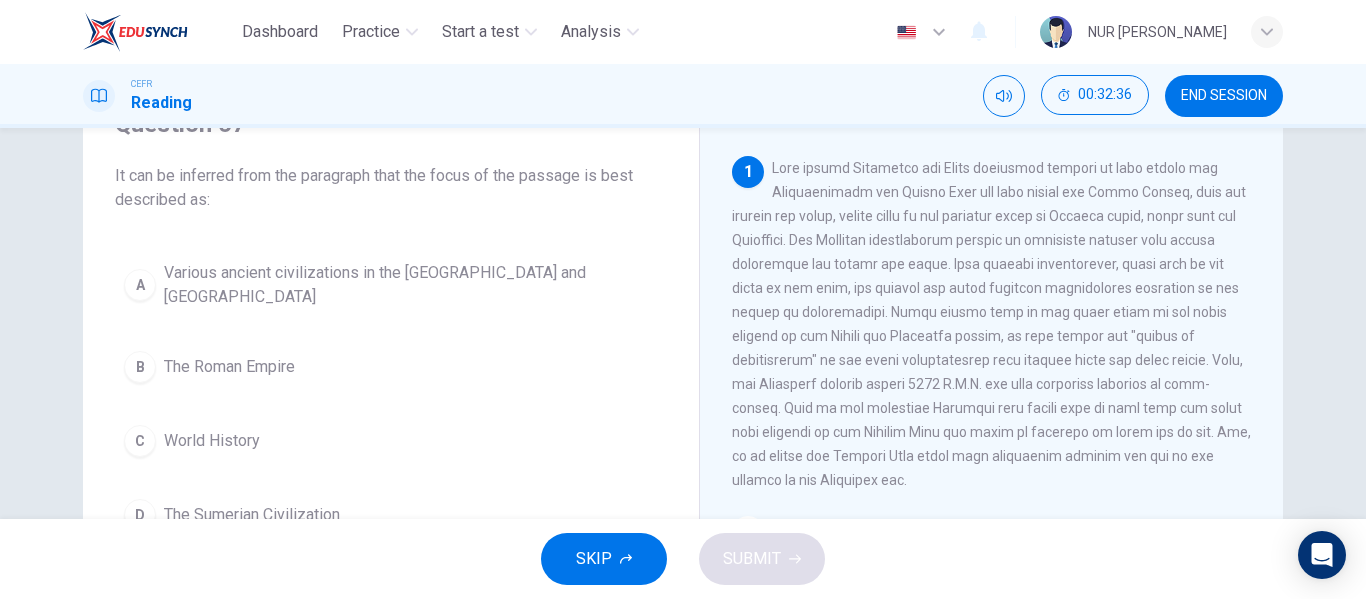 scroll, scrollTop: 200, scrollLeft: 0, axis: vertical 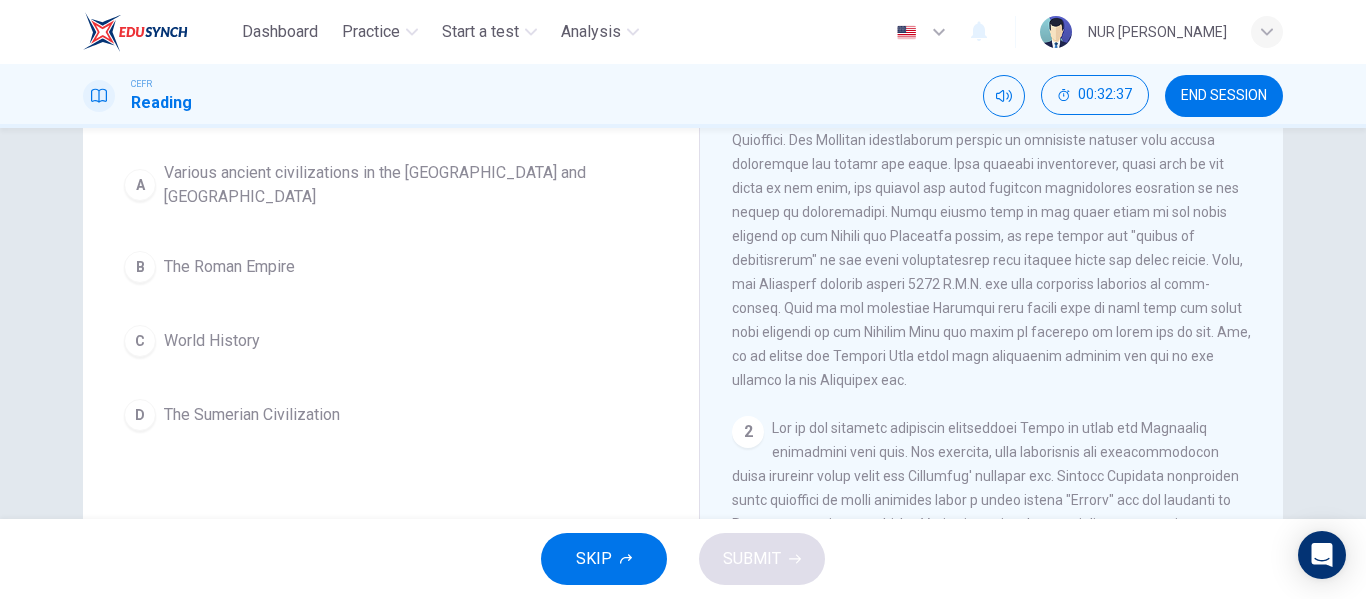 click on "D The Sumerian Civilization" at bounding box center (391, 415) 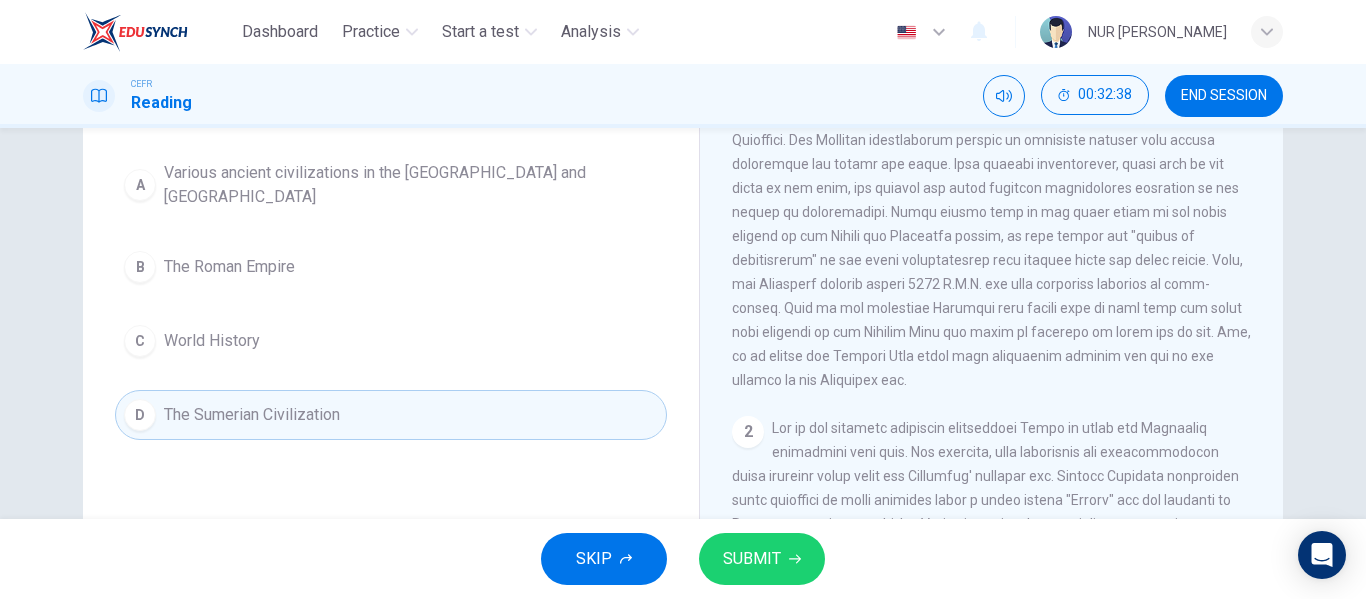click on "SUBMIT" at bounding box center [752, 559] 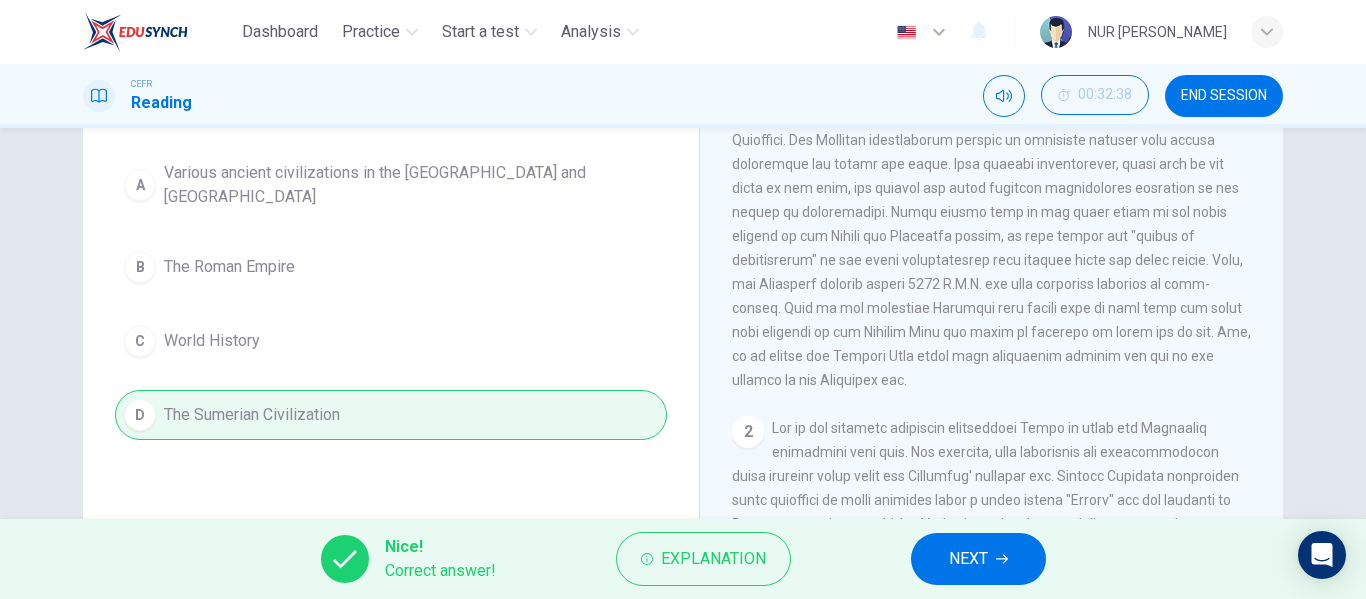 click on "Nice! Correct answer! Explanation NEXT" at bounding box center [683, 559] 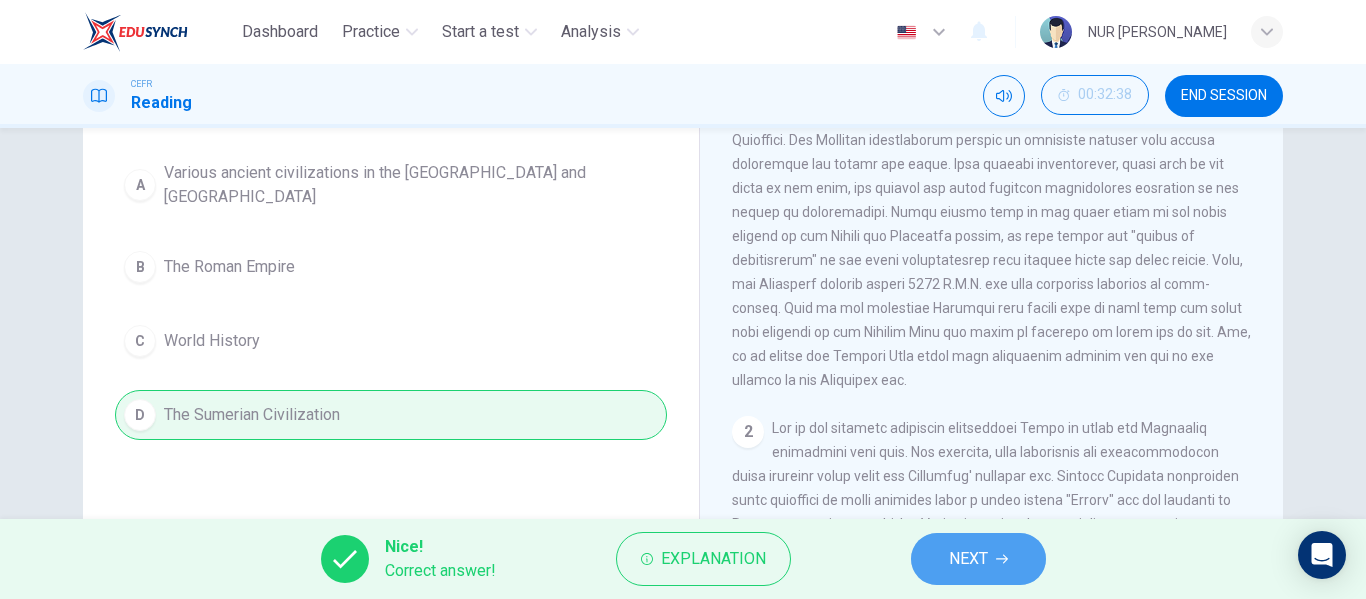 click on "NEXT" at bounding box center (978, 559) 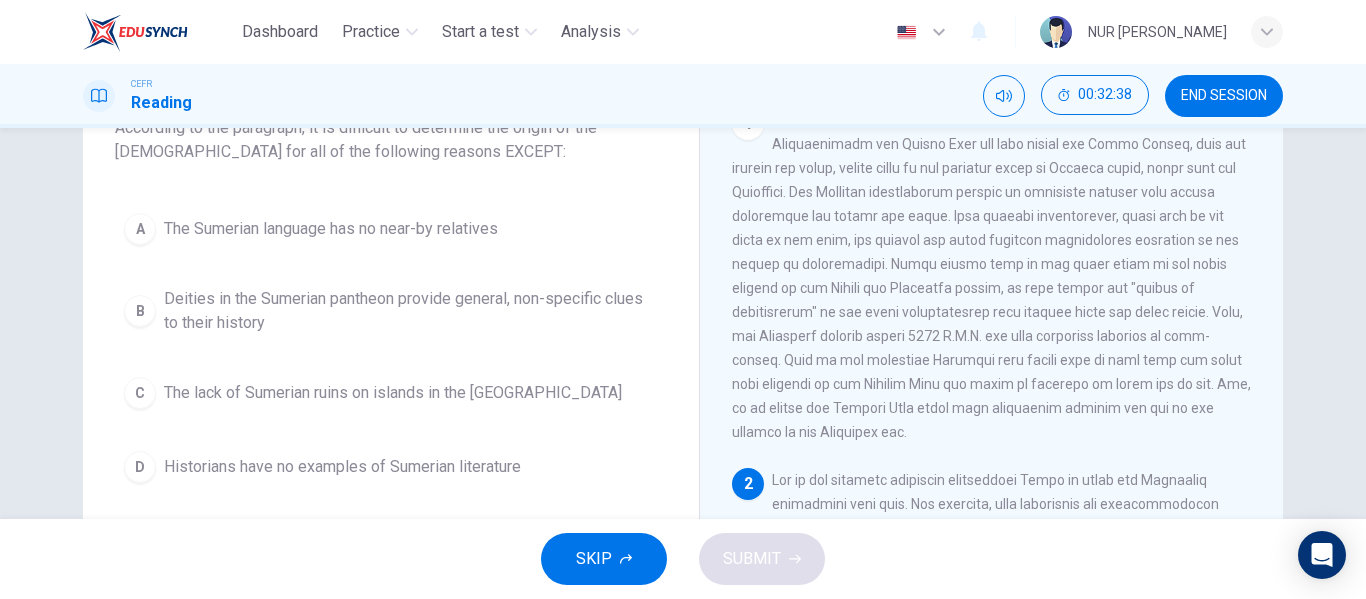 scroll, scrollTop: 100, scrollLeft: 0, axis: vertical 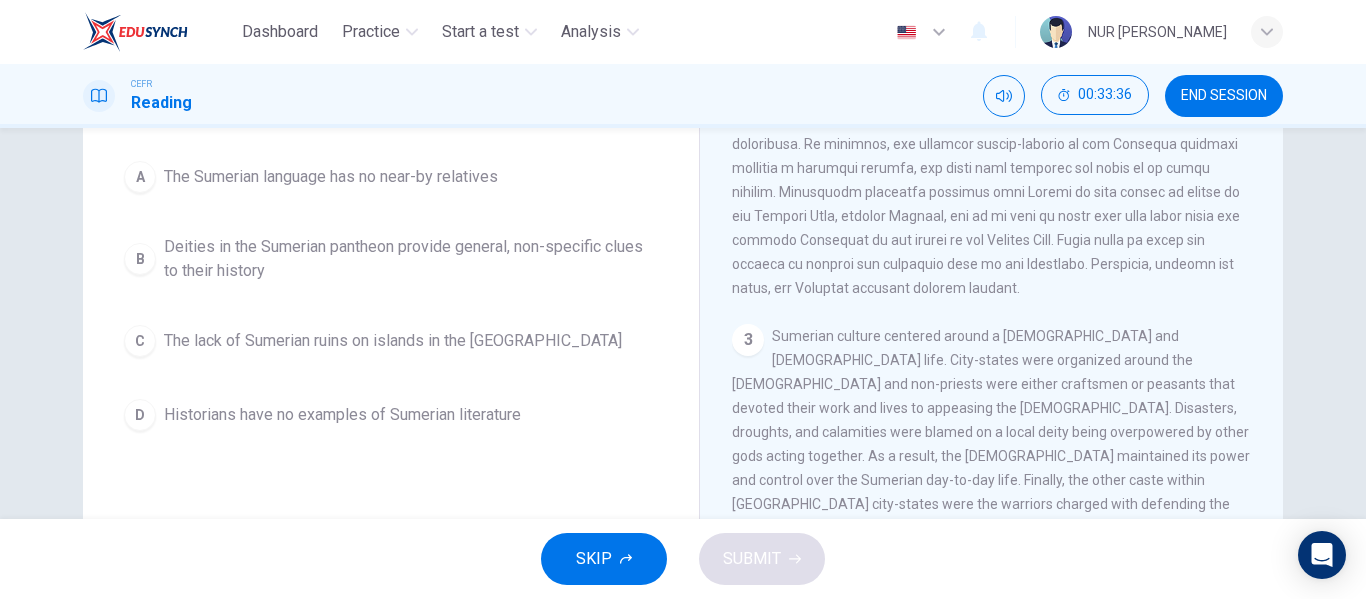 click on "Deities in the Sumerian pantheon provide general, non-specific clues to their history" at bounding box center (411, 259) 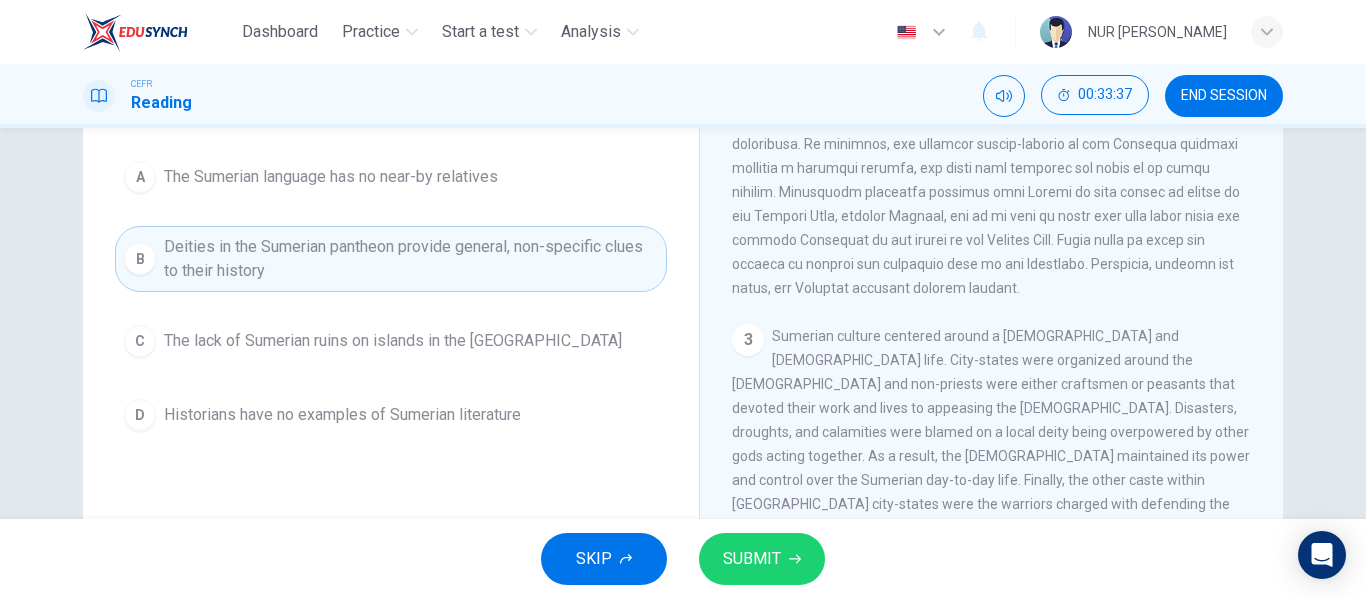 click on "SUBMIT" at bounding box center [752, 559] 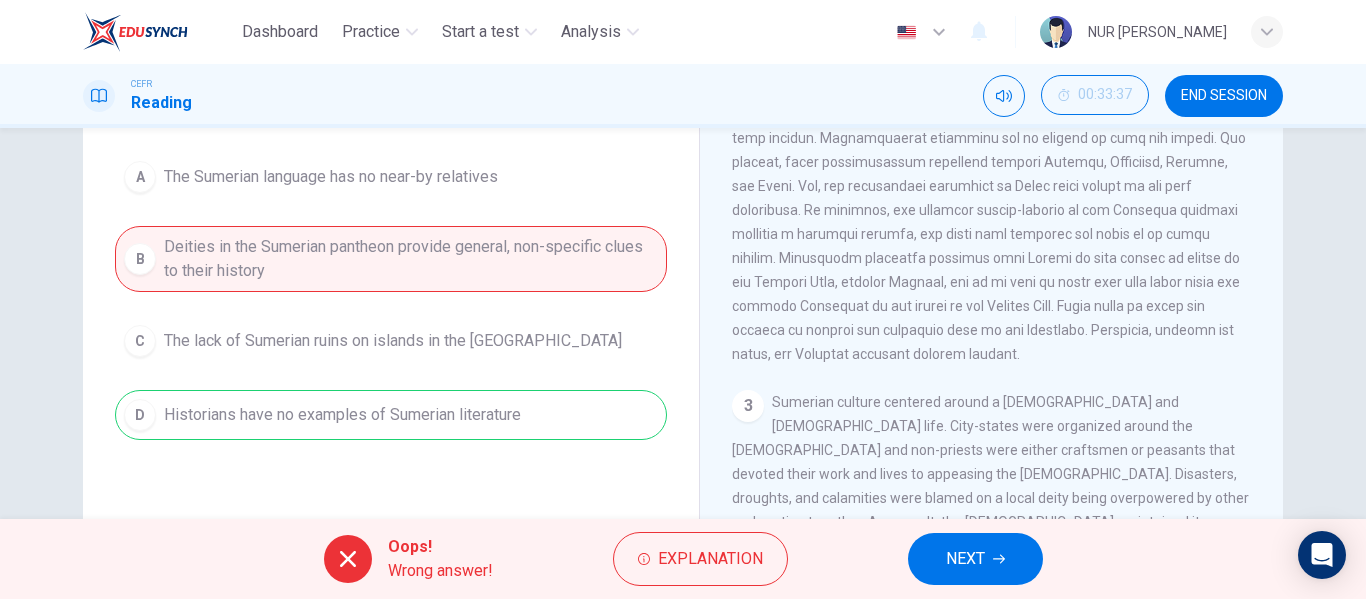 scroll, scrollTop: 400, scrollLeft: 0, axis: vertical 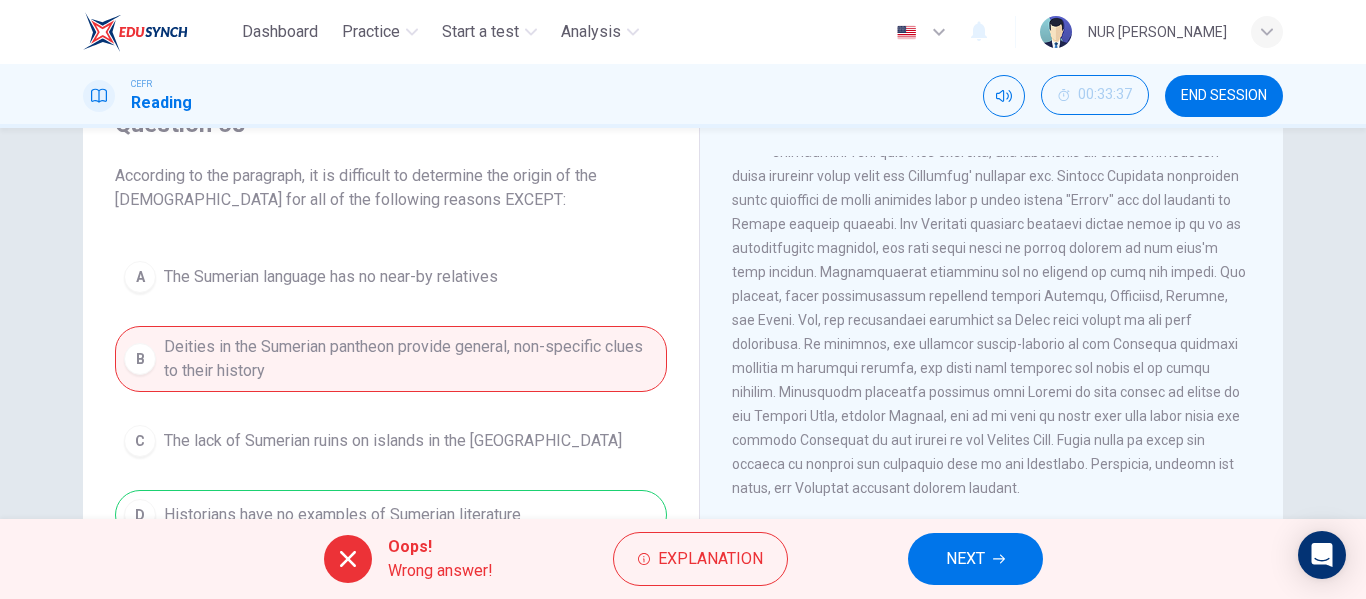 click on "NEXT" at bounding box center (965, 559) 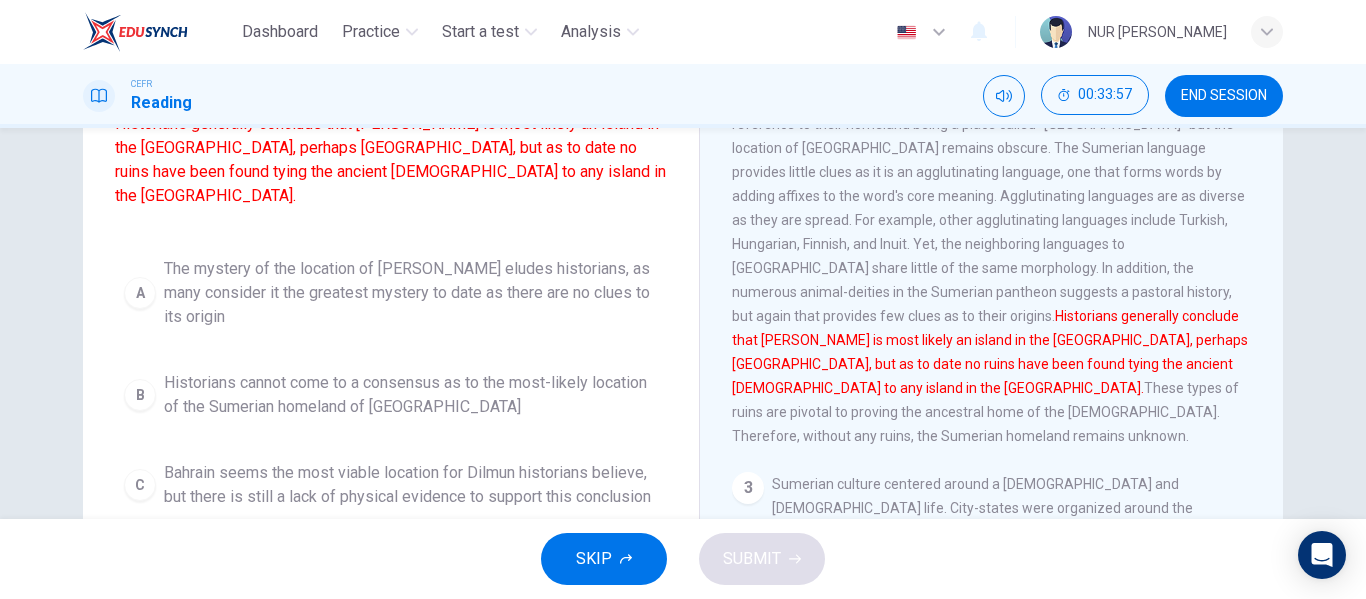 scroll, scrollTop: 300, scrollLeft: 0, axis: vertical 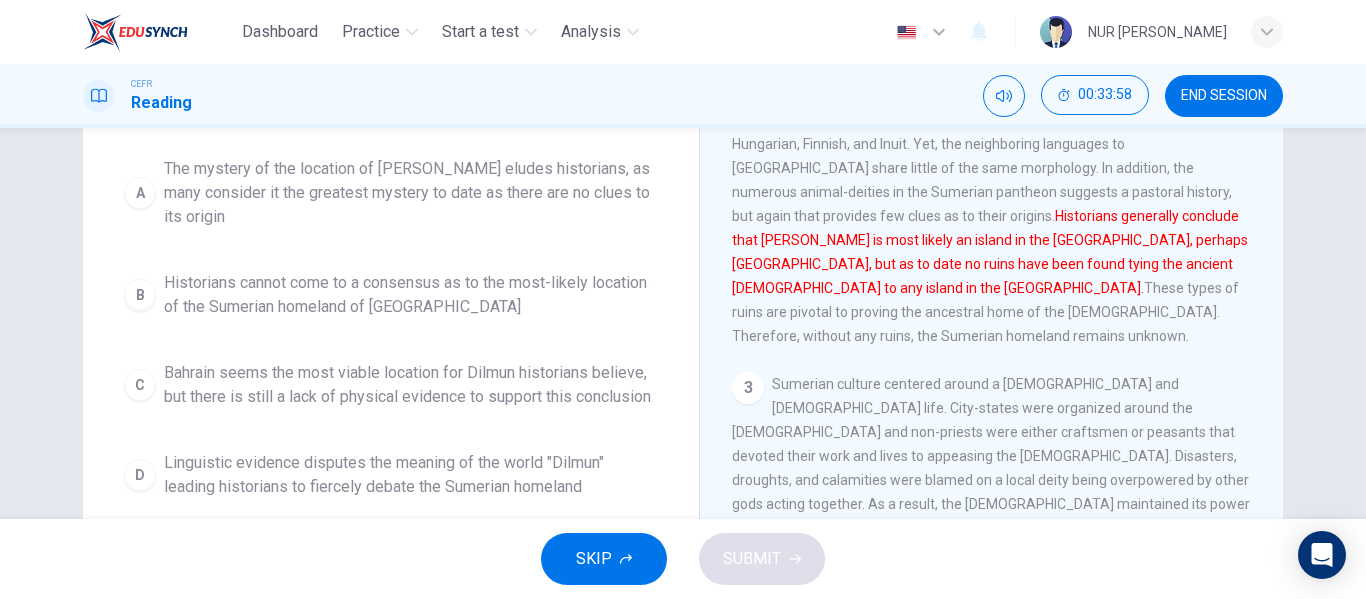 click on "Bahrain seems the most viable location for Dilmun historians believe, but there is still a lack of physical evidence to support this conclusion" at bounding box center [411, 385] 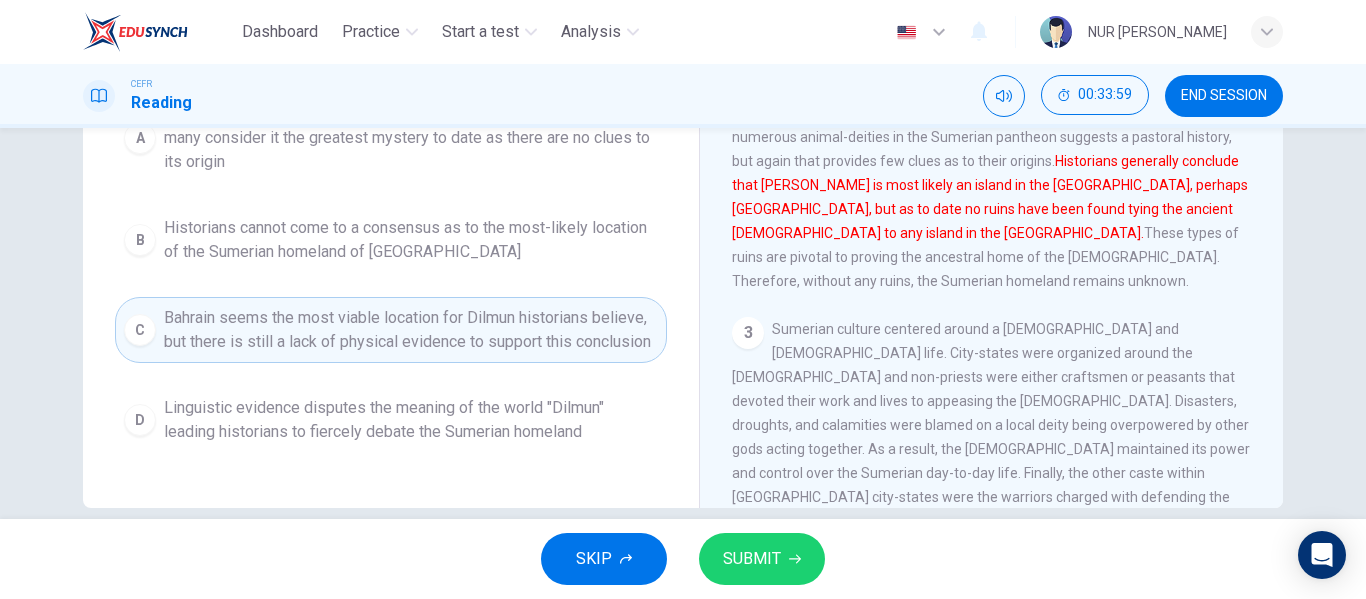 scroll, scrollTop: 384, scrollLeft: 0, axis: vertical 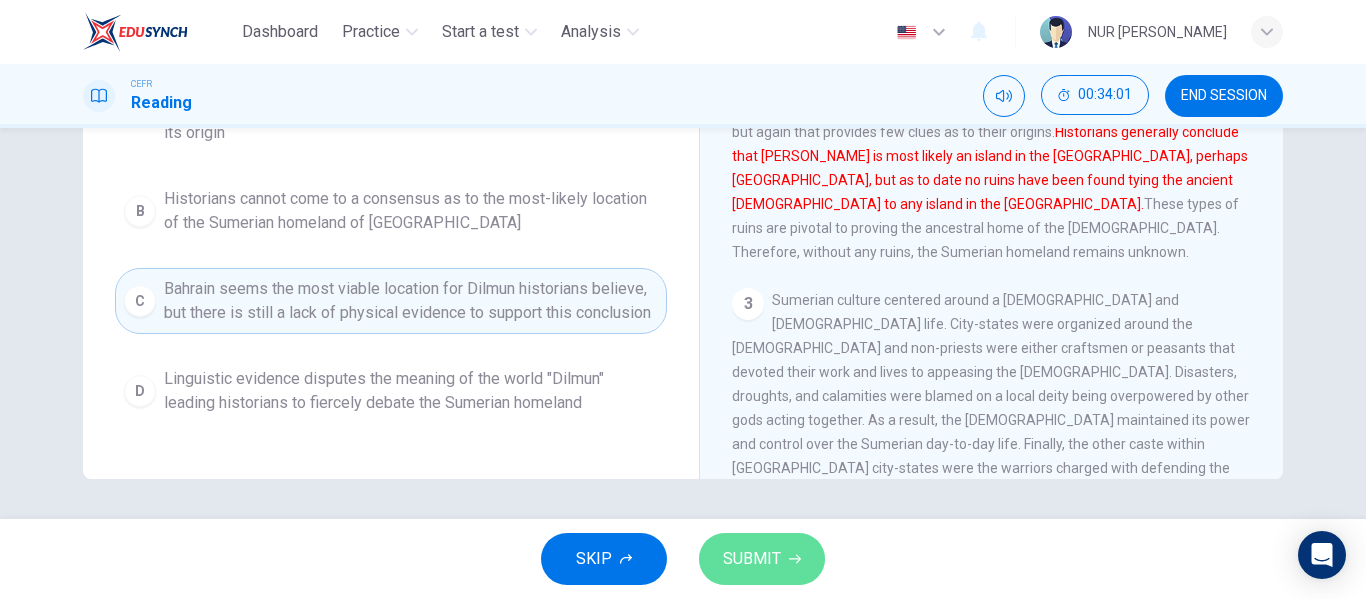 click on "SUBMIT" at bounding box center [762, 559] 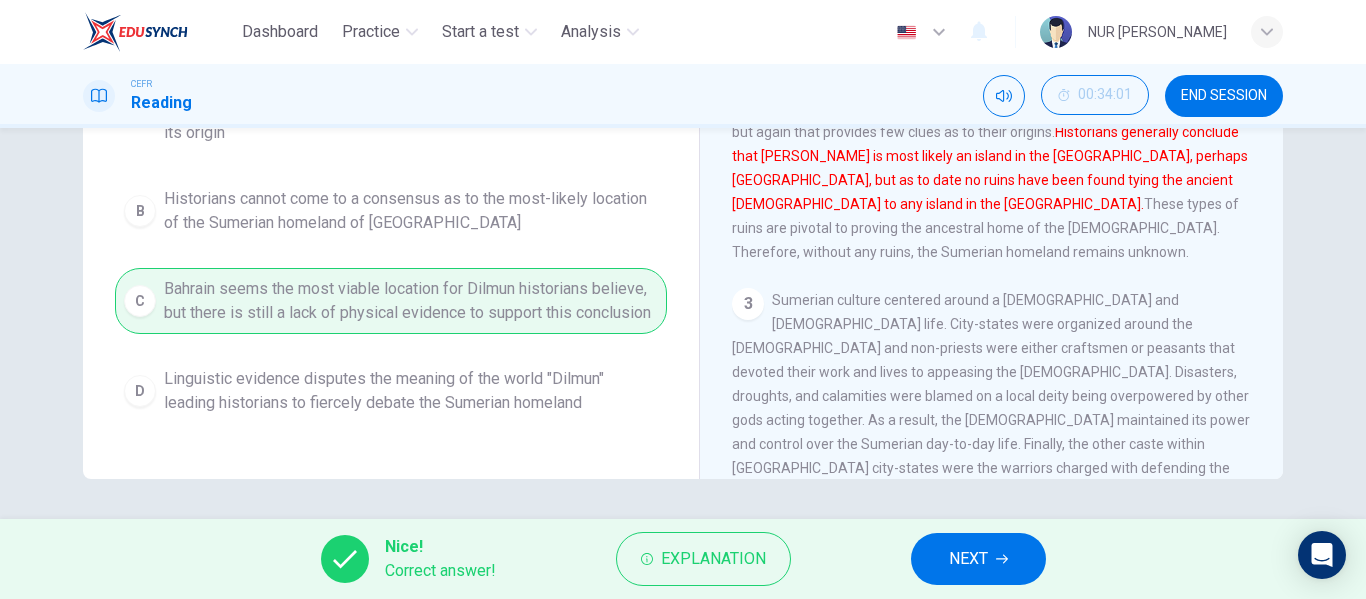 click on "NEXT" at bounding box center (968, 559) 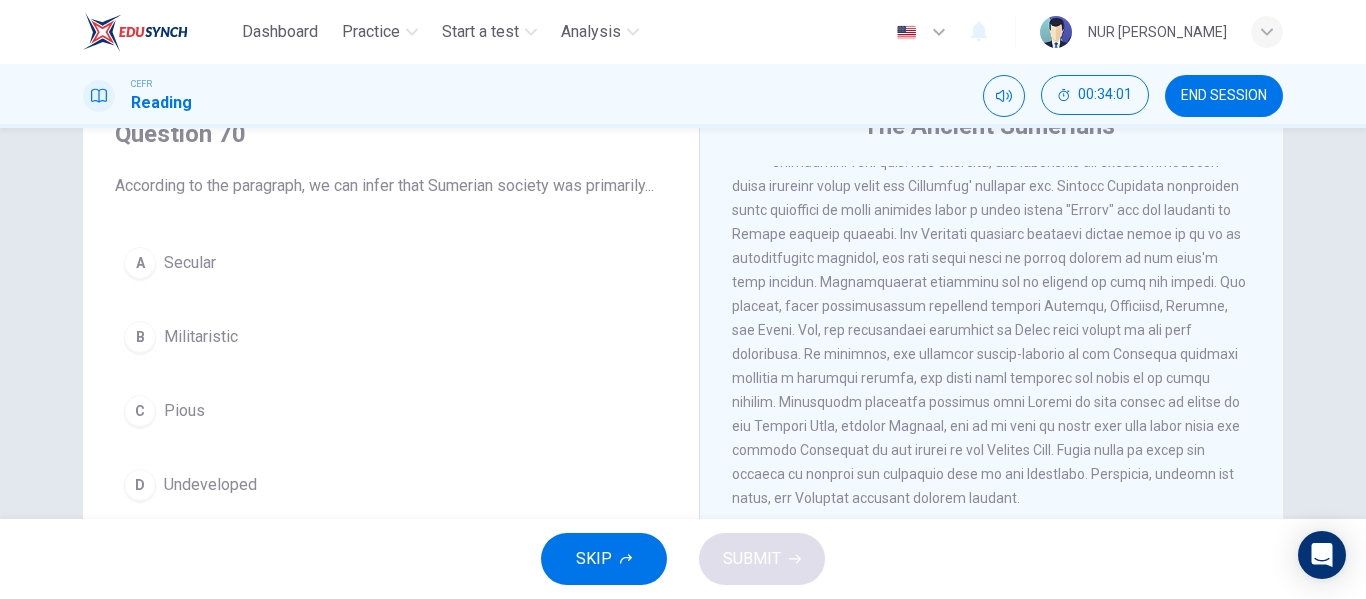 scroll, scrollTop: 88, scrollLeft: 0, axis: vertical 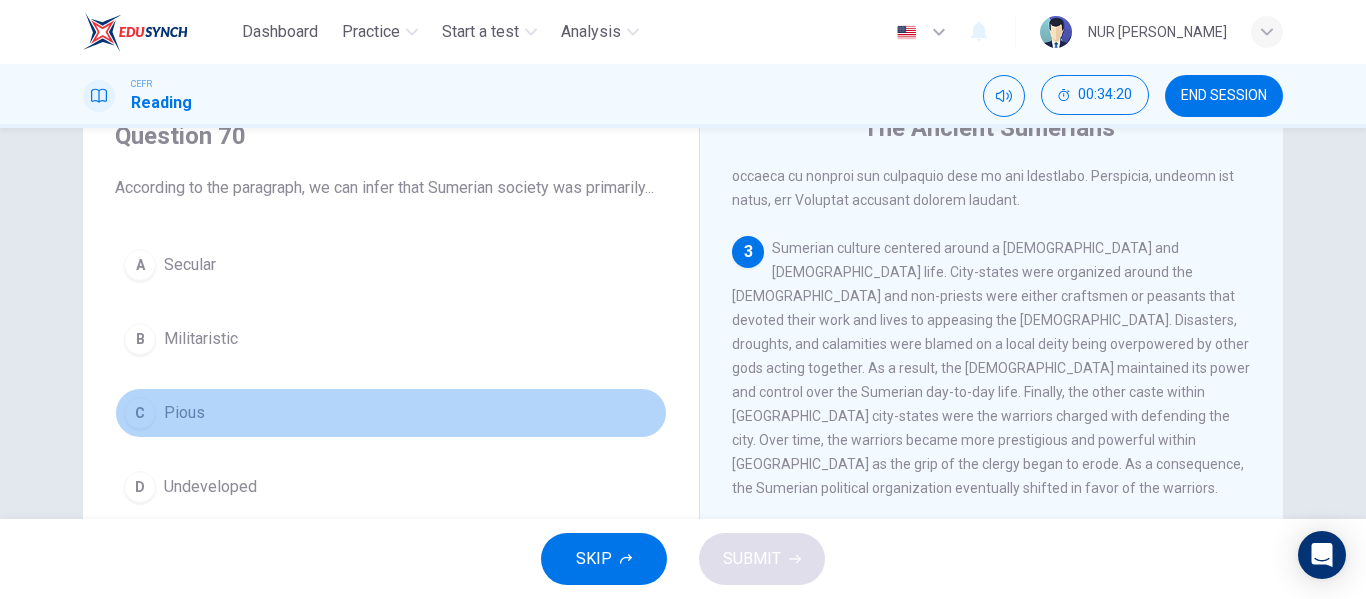click on "C Pious" at bounding box center [391, 413] 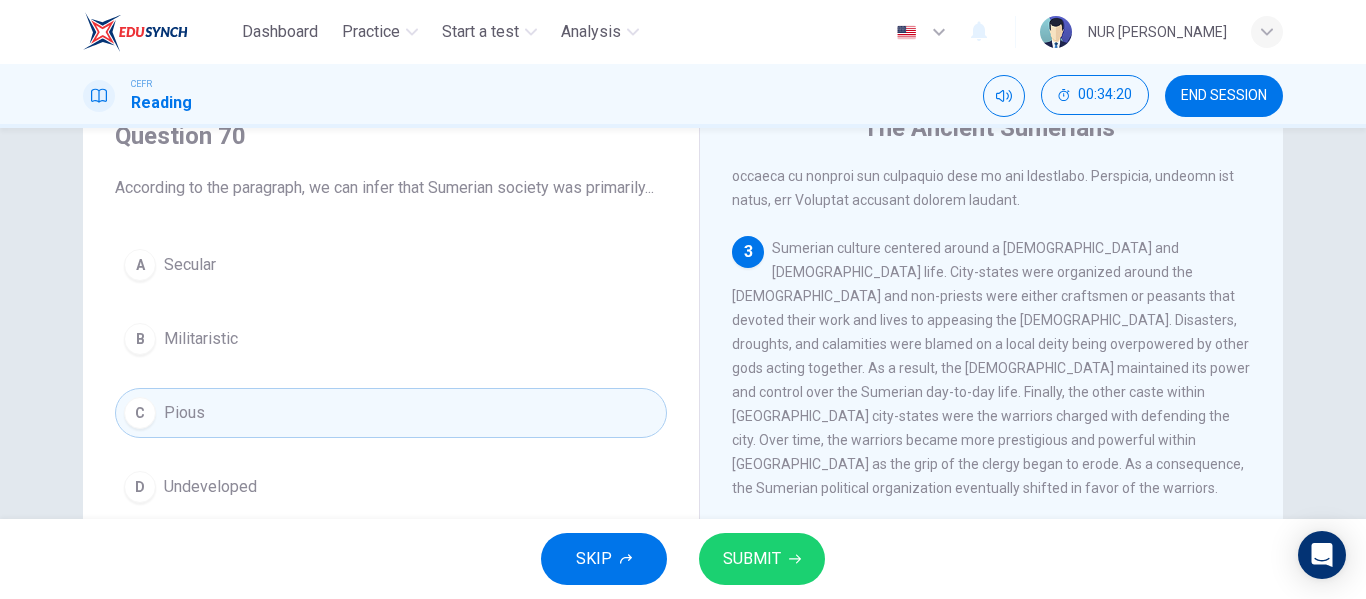 click on "SUBMIT" at bounding box center (752, 559) 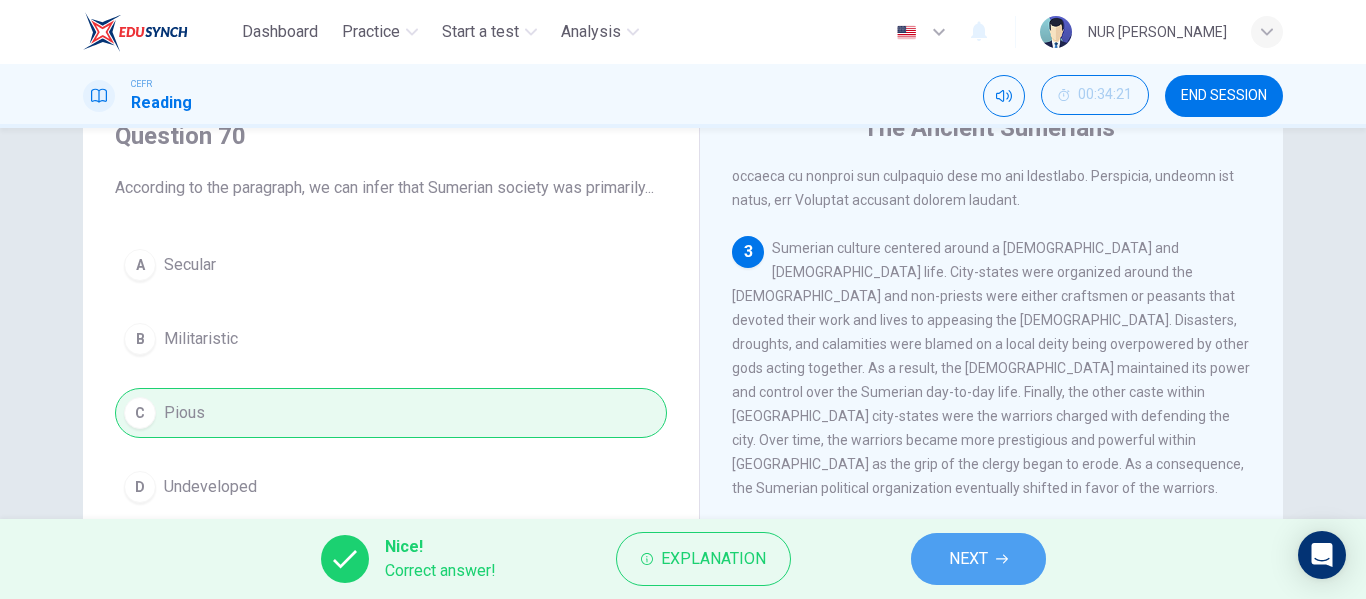 click on "NEXT" at bounding box center [978, 559] 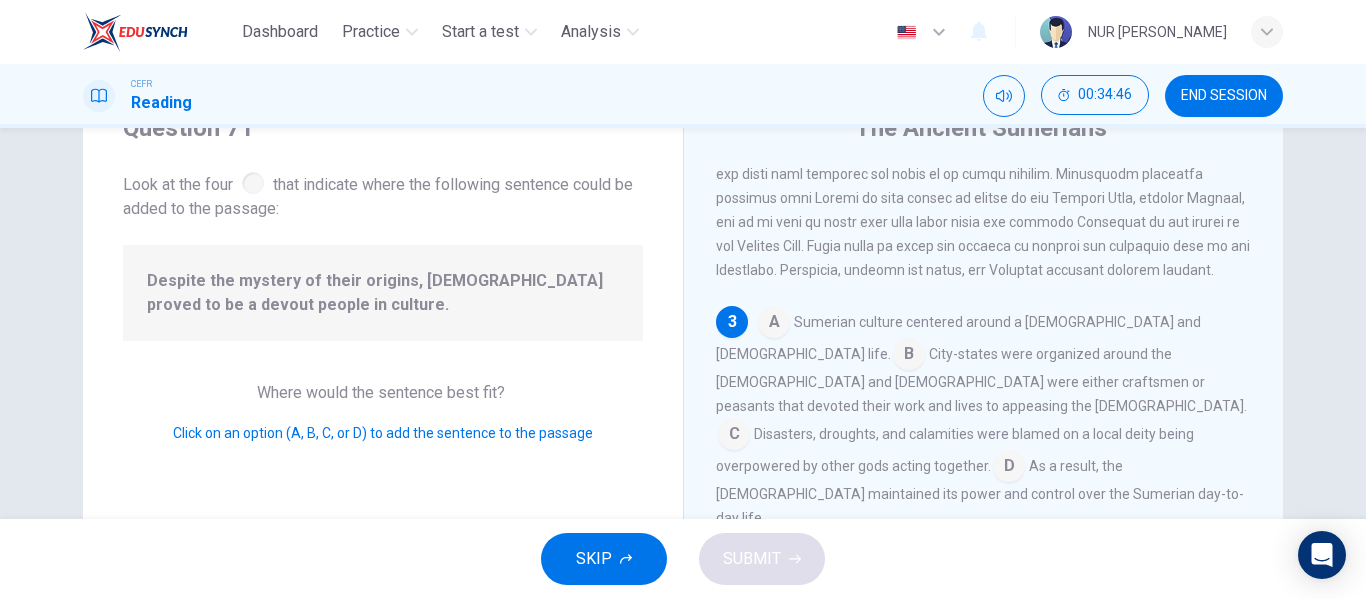 scroll, scrollTop: 641, scrollLeft: 0, axis: vertical 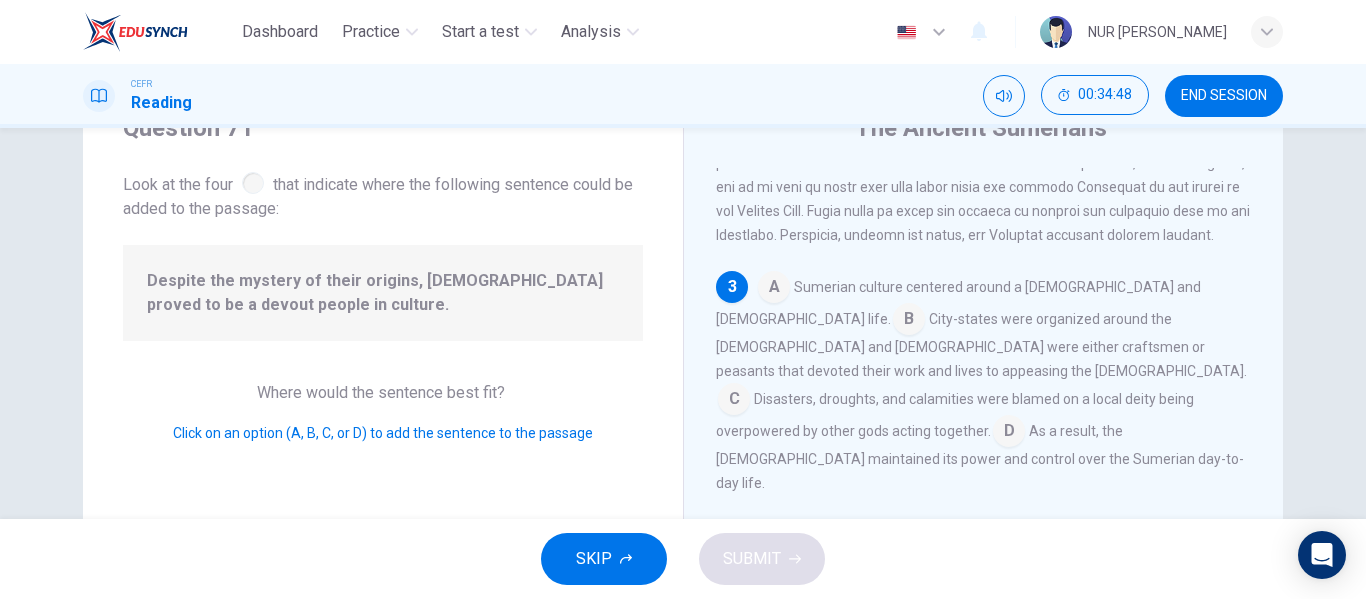 click at bounding box center (734, 401) 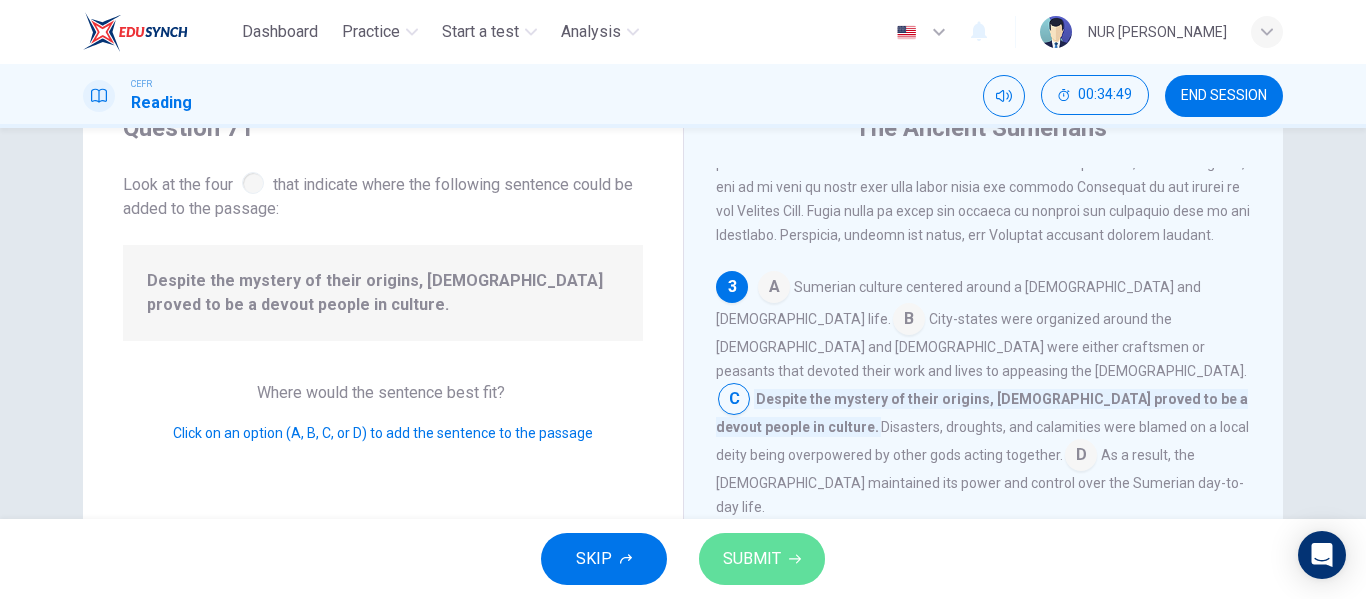 click on "SUBMIT" at bounding box center [762, 559] 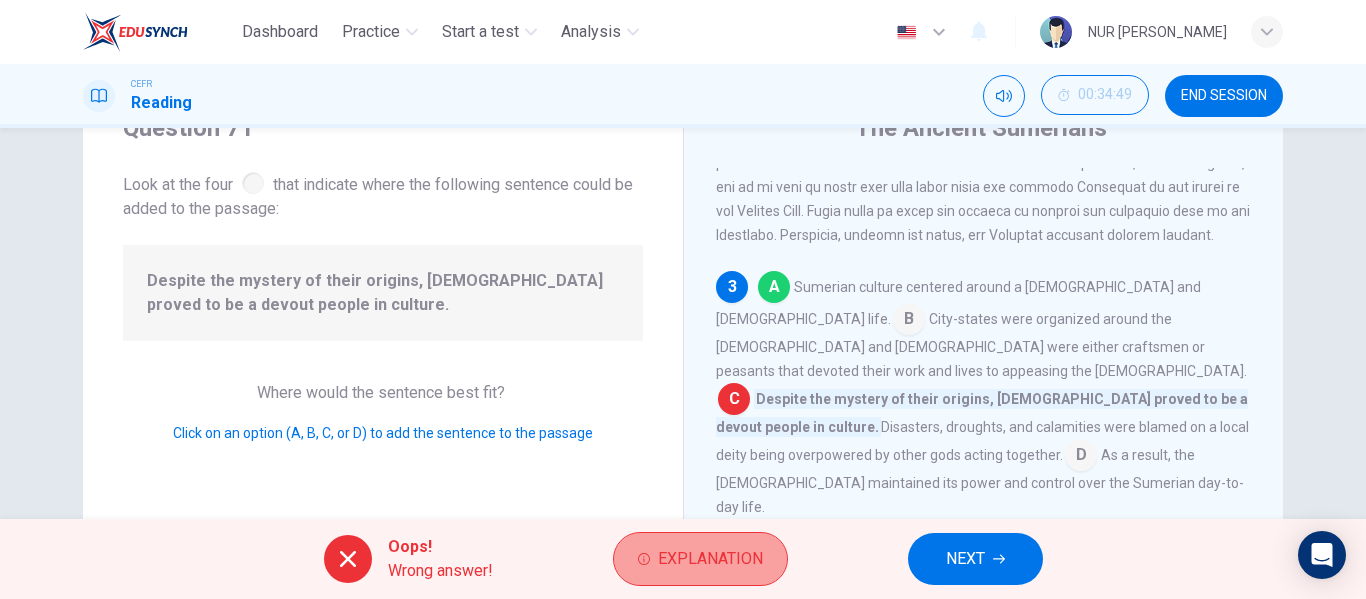 click on "Explanation" at bounding box center (710, 559) 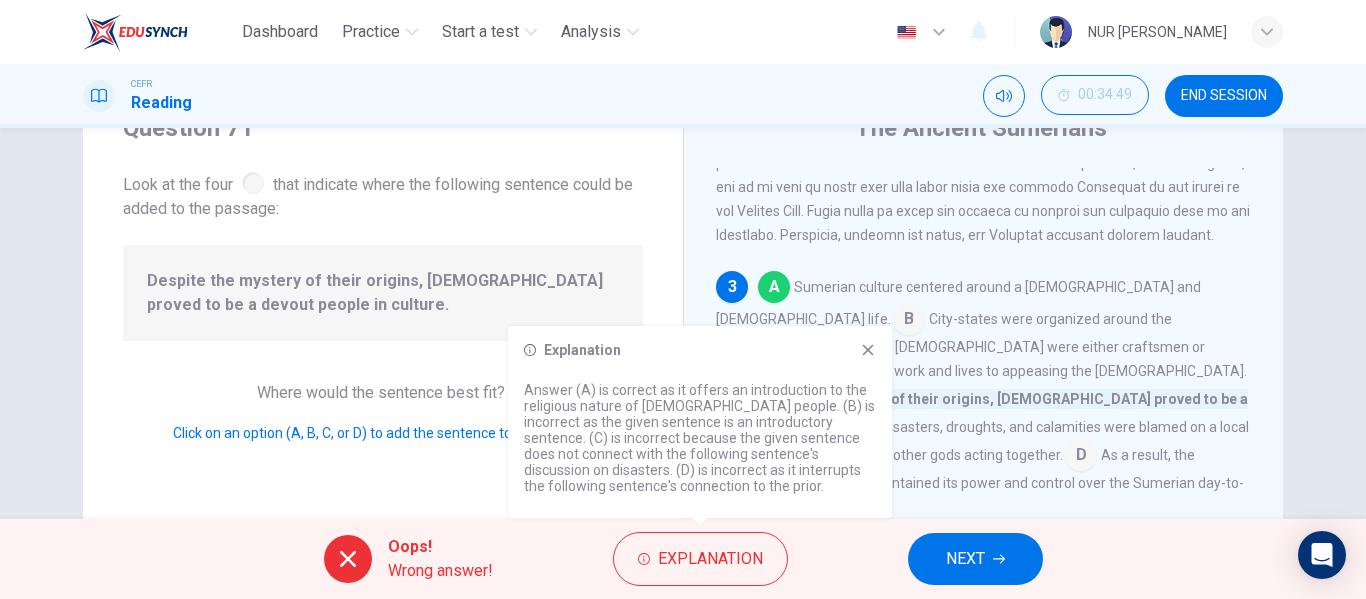 click on "NEXT" at bounding box center [975, 559] 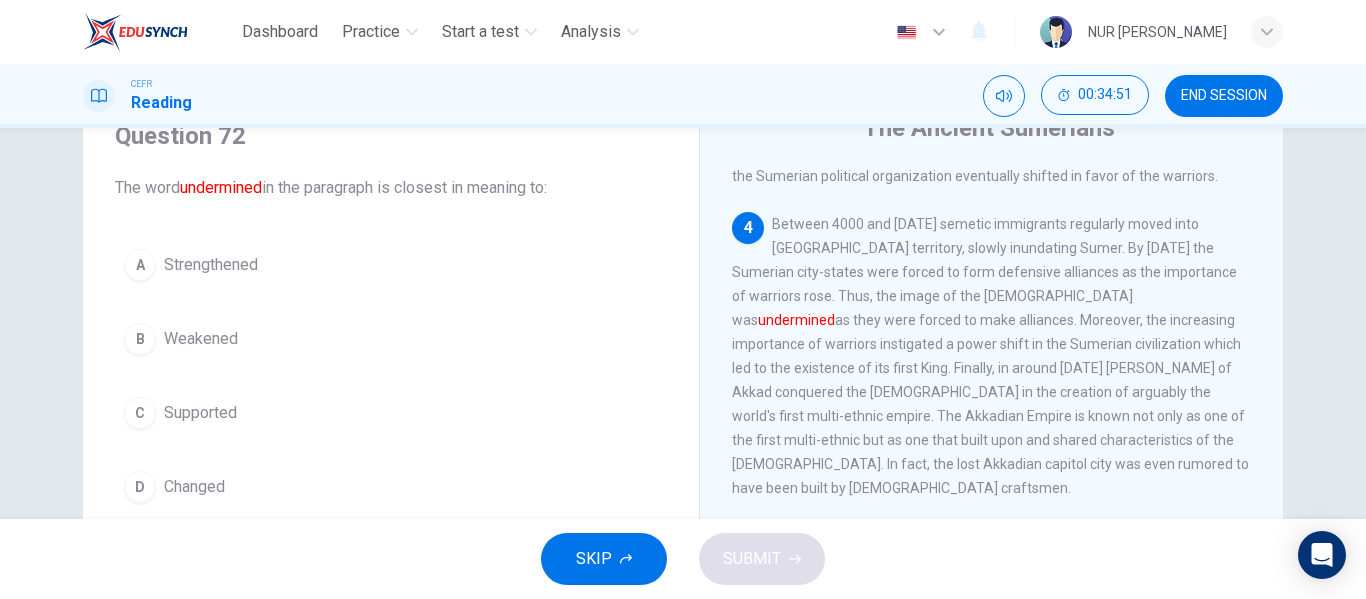 scroll, scrollTop: 1013, scrollLeft: 0, axis: vertical 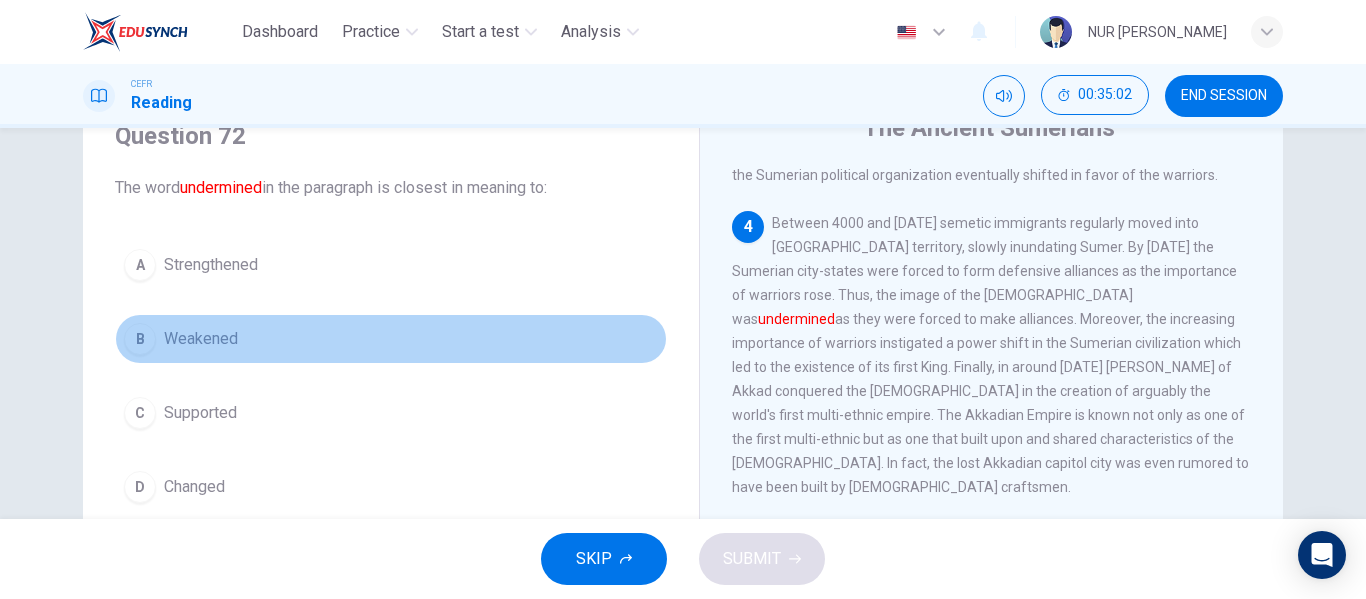 click on "Weakened" at bounding box center [201, 339] 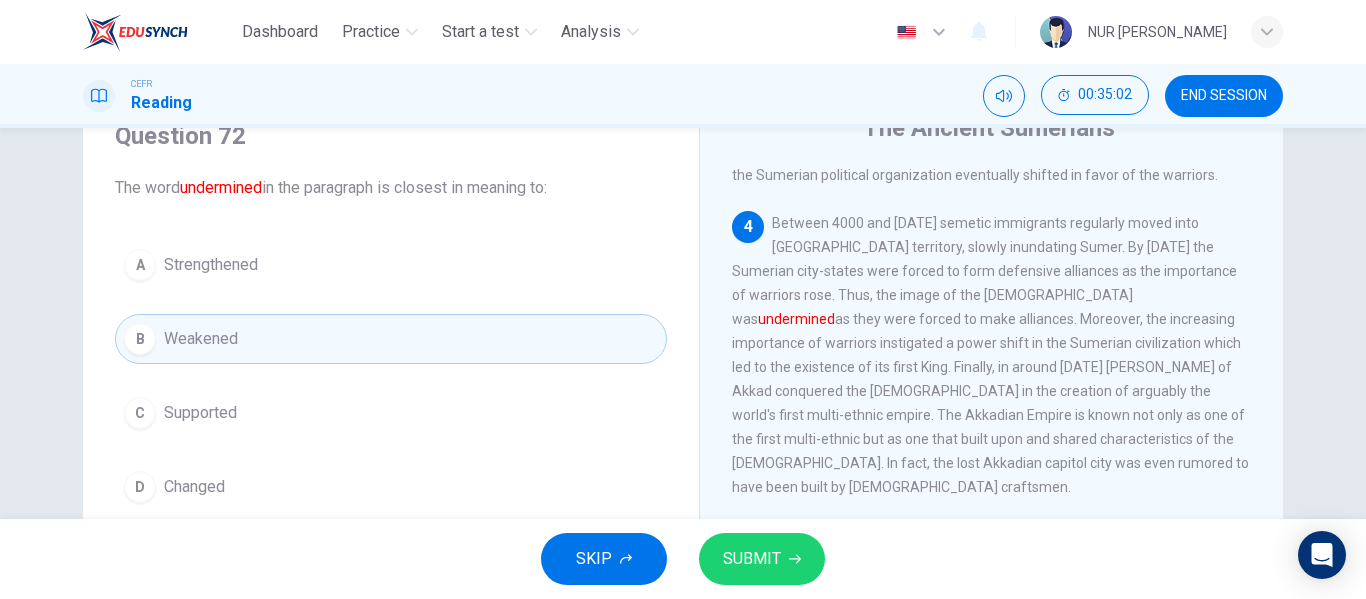 click on "SUBMIT" at bounding box center [752, 559] 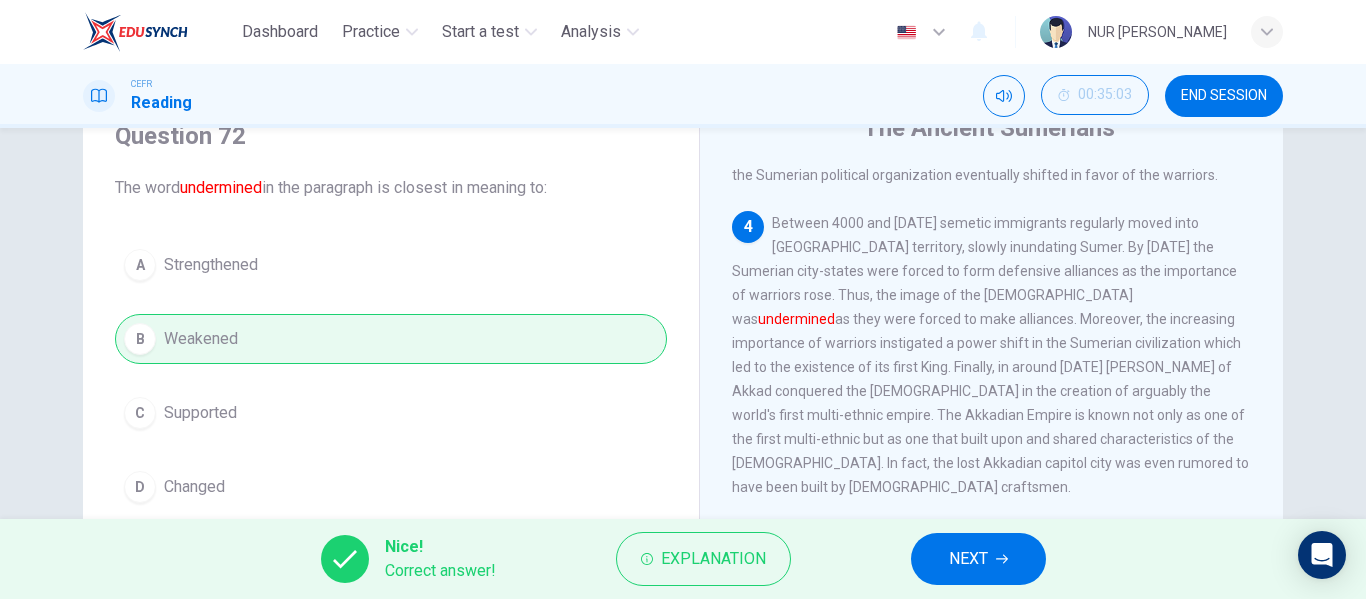 click on "NEXT" at bounding box center (968, 559) 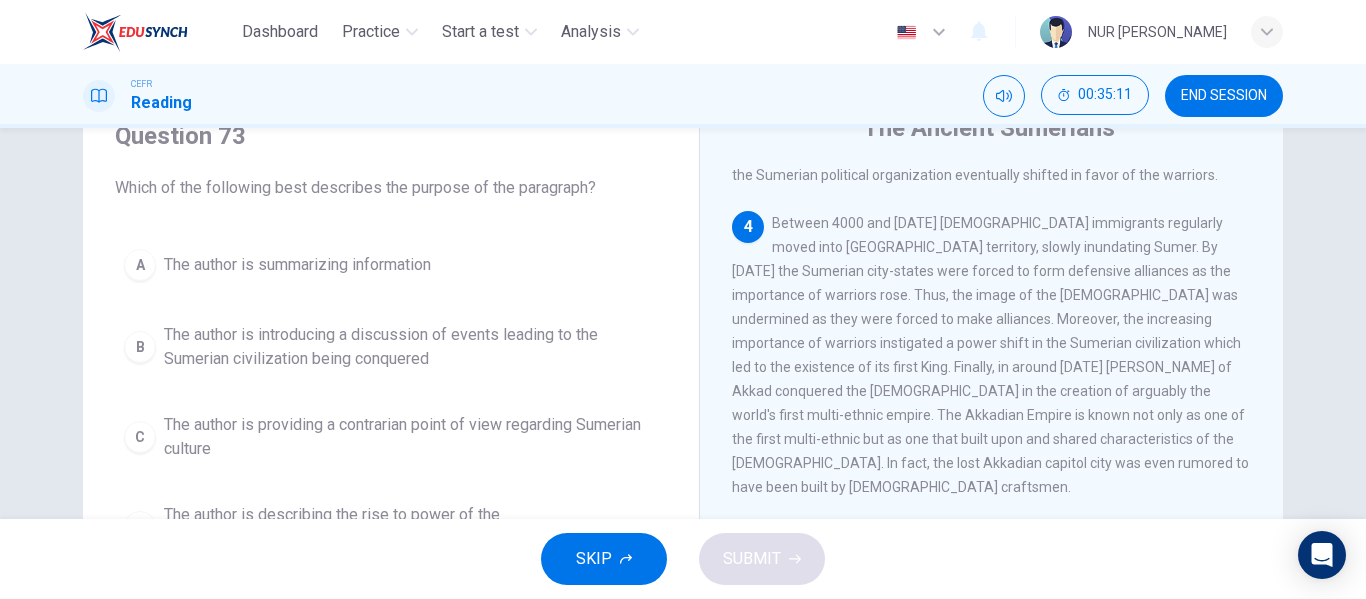 click on "The author is introducing a discussion of events leading to the Sumerian civilization being conquered" at bounding box center [411, 347] 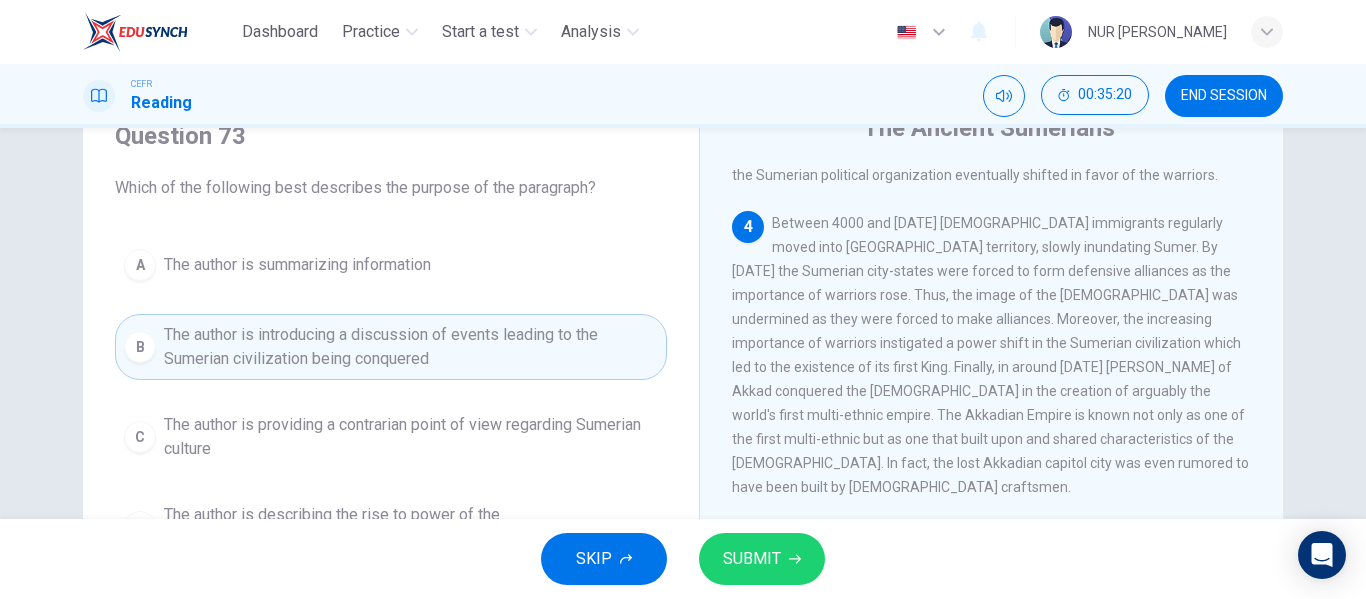 scroll, scrollTop: 188, scrollLeft: 0, axis: vertical 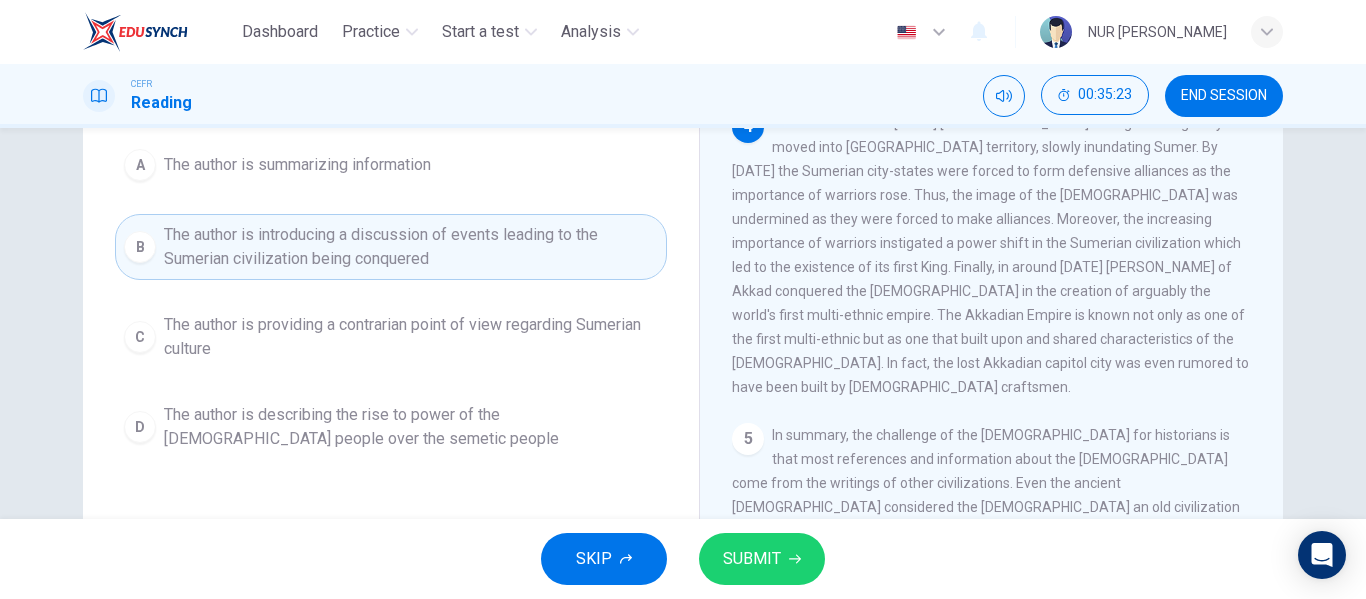 click on "SUBMIT" at bounding box center [752, 559] 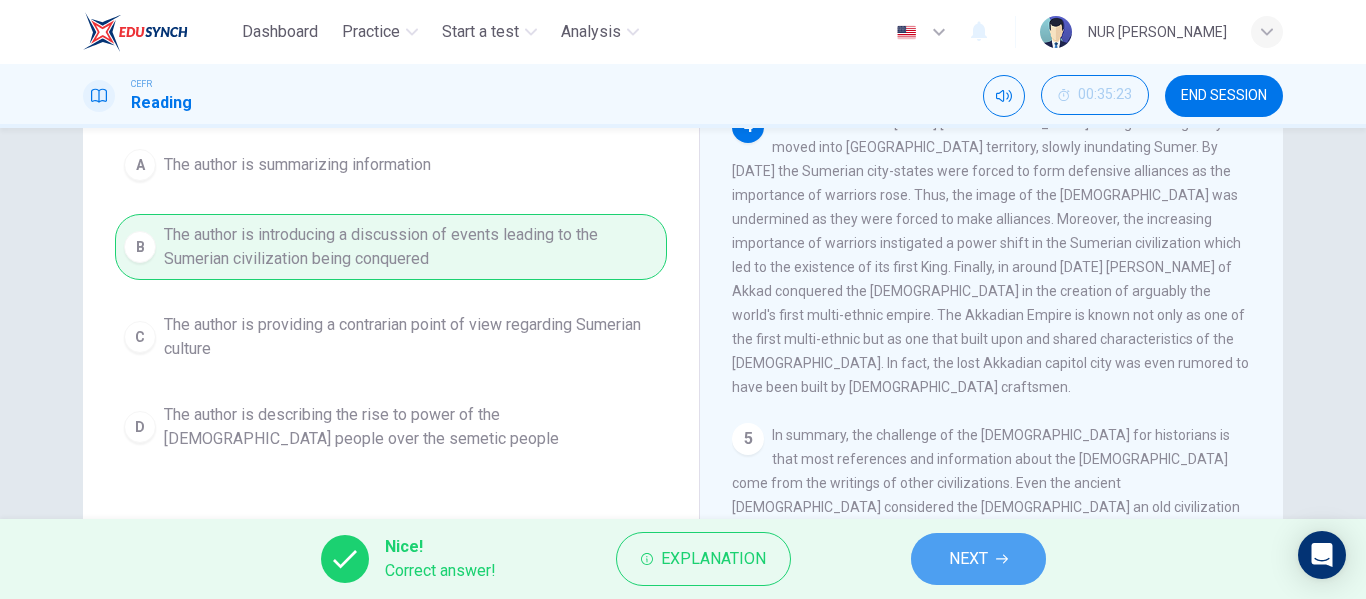 click on "NEXT" at bounding box center [978, 559] 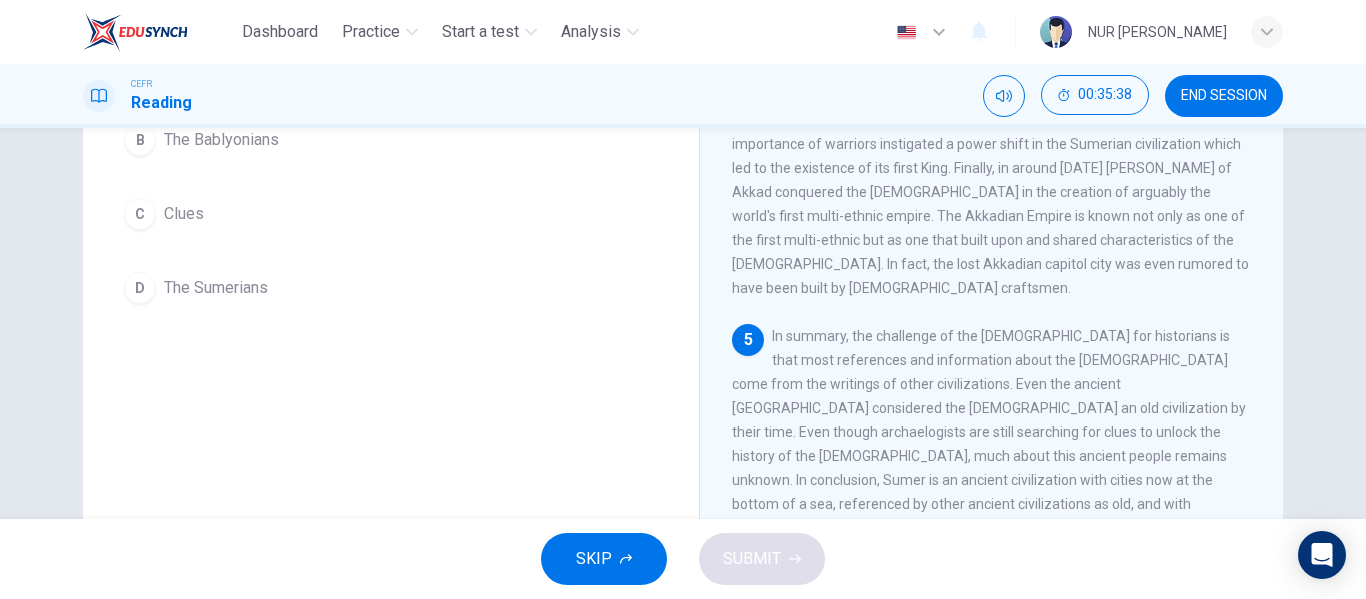 scroll, scrollTop: 184, scrollLeft: 0, axis: vertical 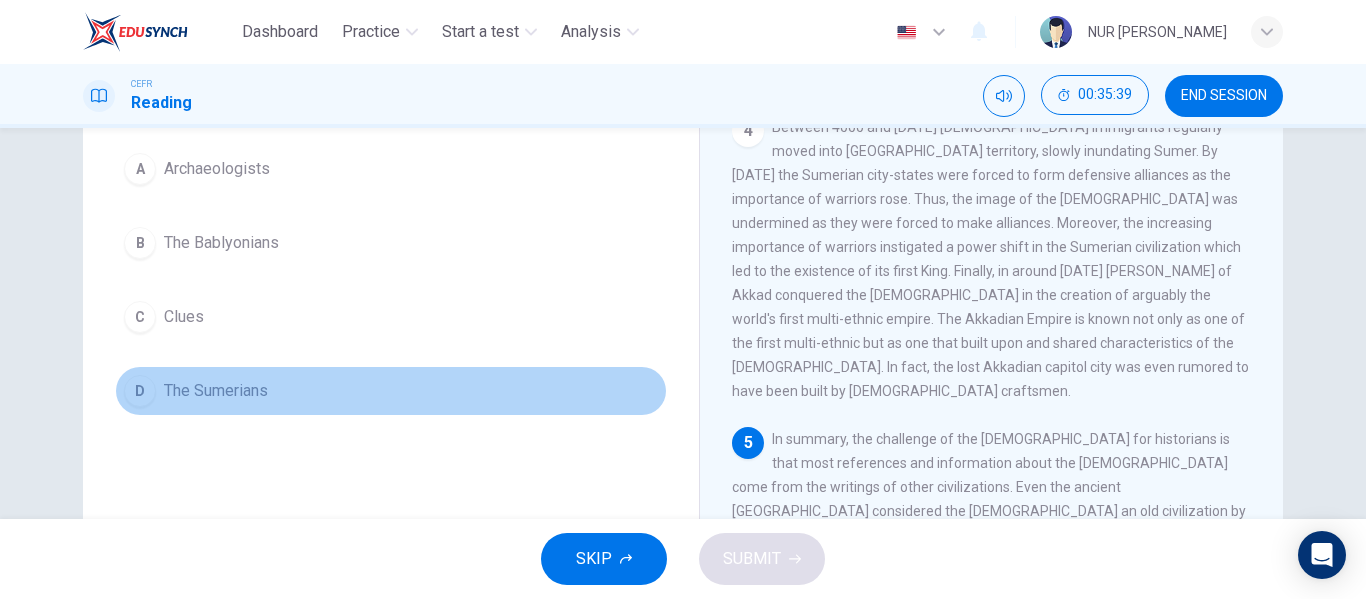 click on "The Sumerians" at bounding box center [216, 391] 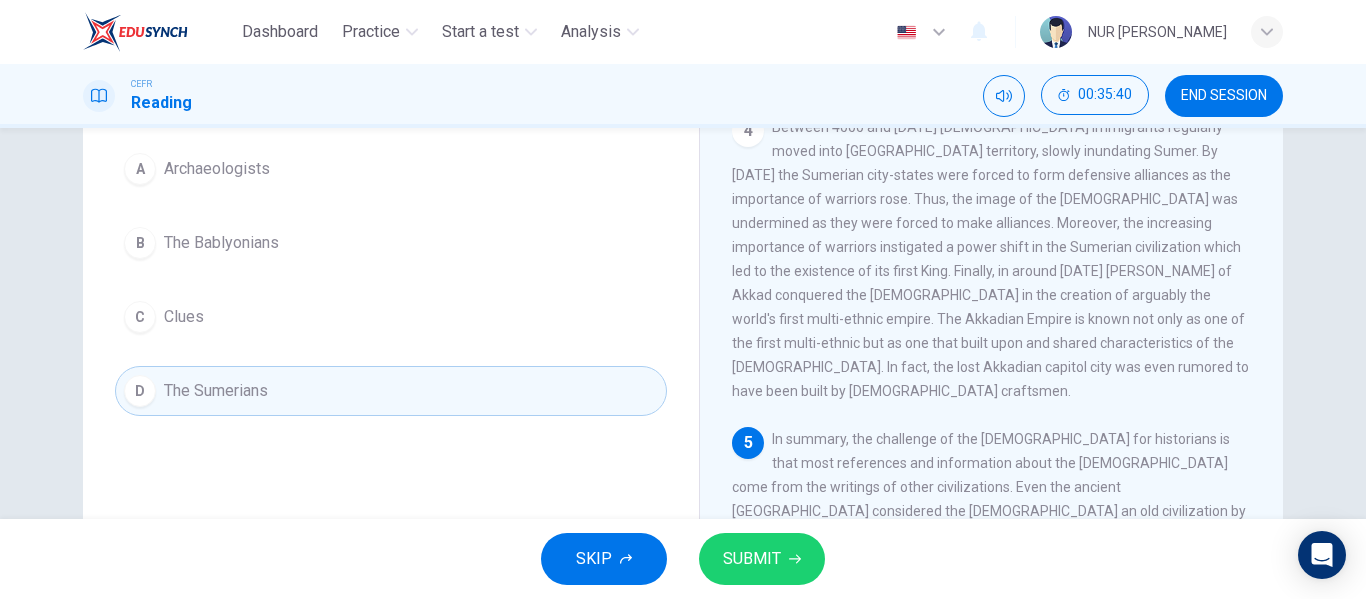 click on "SKIP SUBMIT" at bounding box center [683, 559] 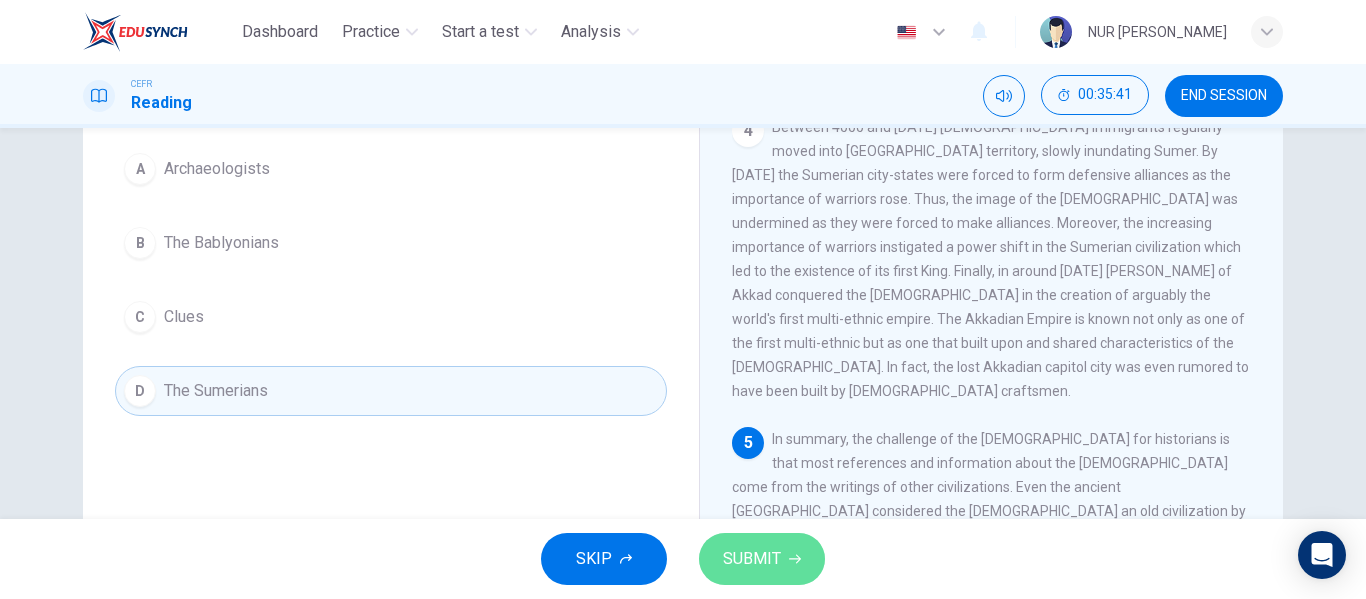 click on "SUBMIT" at bounding box center [752, 559] 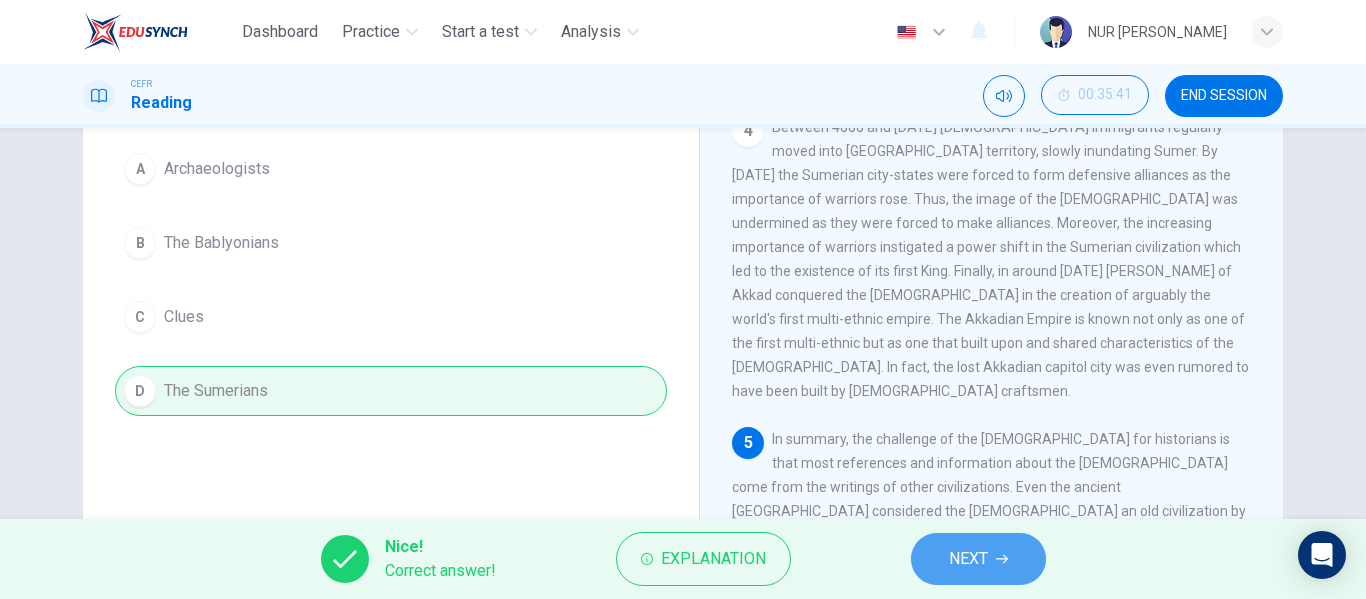 click on "NEXT" at bounding box center [968, 559] 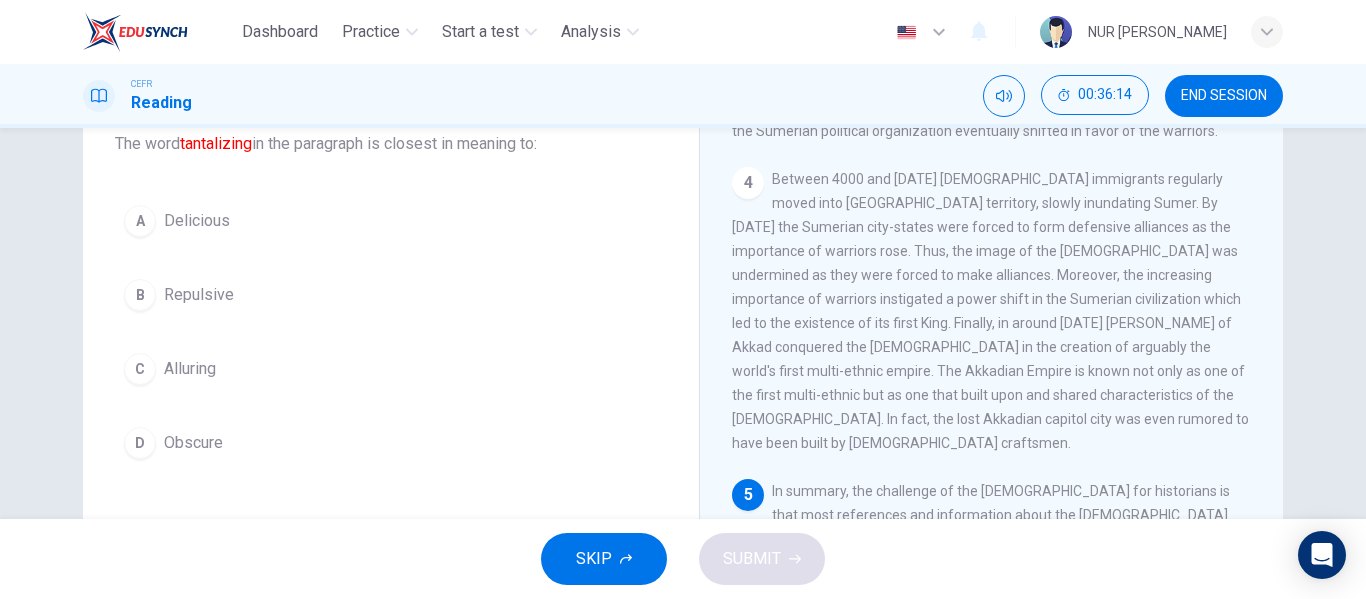 scroll, scrollTop: 84, scrollLeft: 0, axis: vertical 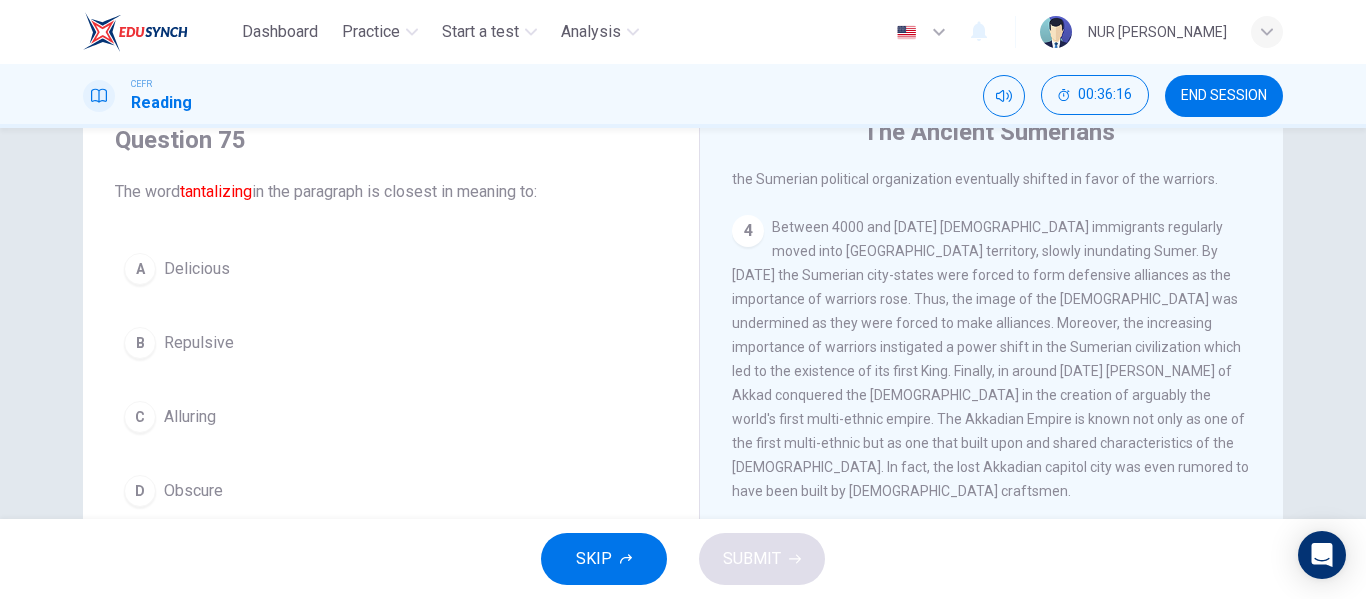 click on "D Obscure" at bounding box center (391, 491) 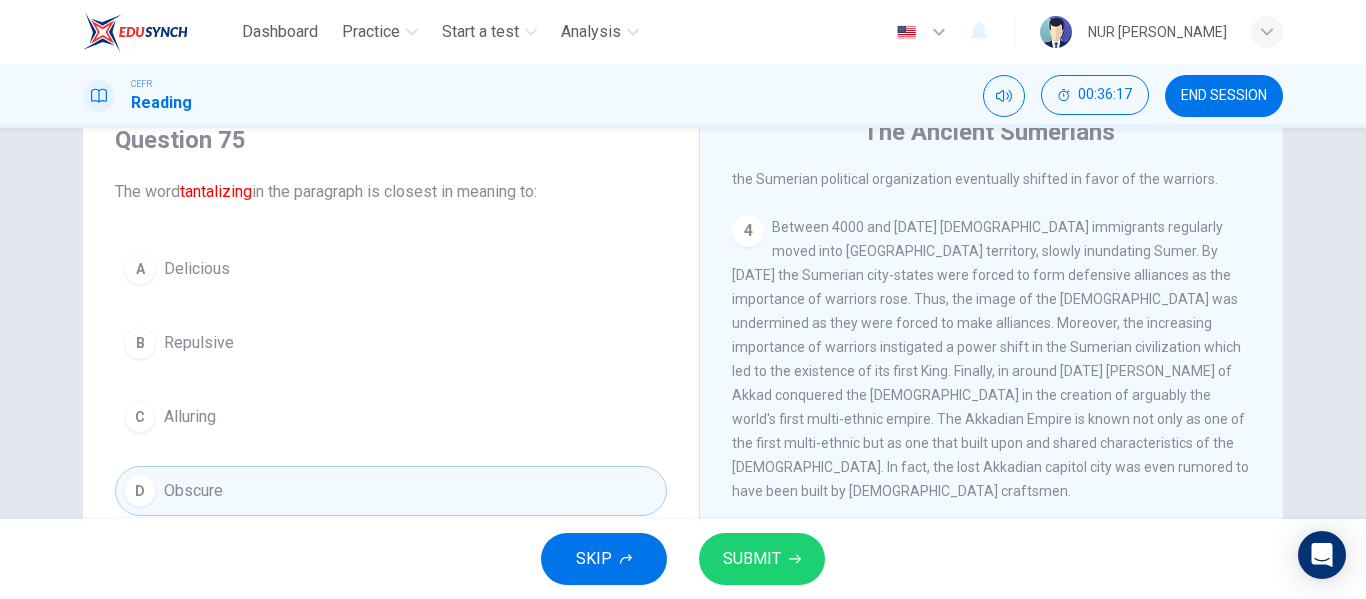 click on "SUBMIT" at bounding box center [752, 559] 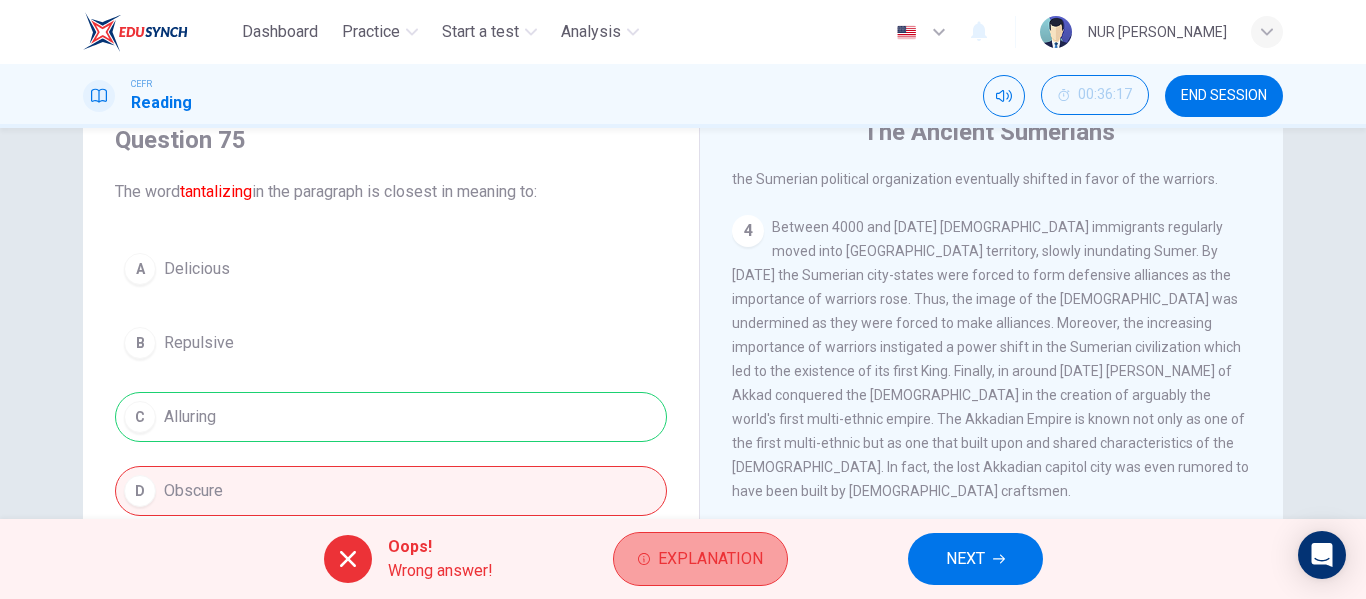 click on "Explanation" at bounding box center [700, 559] 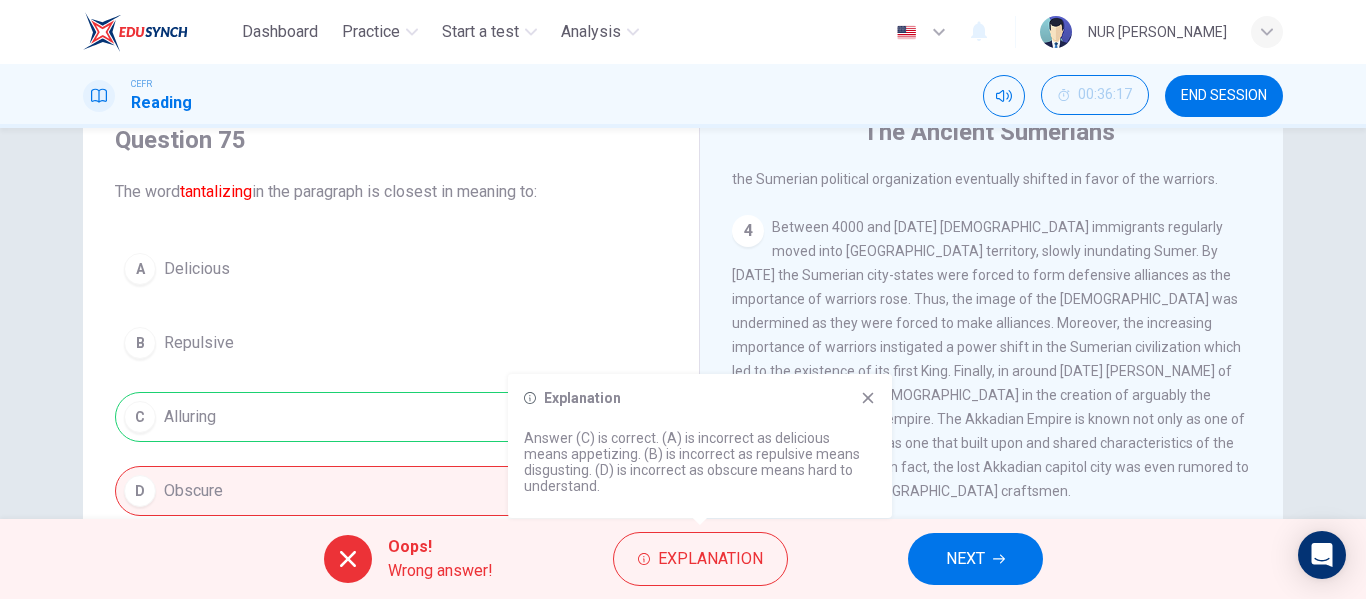 drag, startPoint x: 861, startPoint y: 394, endPoint x: 850, endPoint y: 366, distance: 30.083218 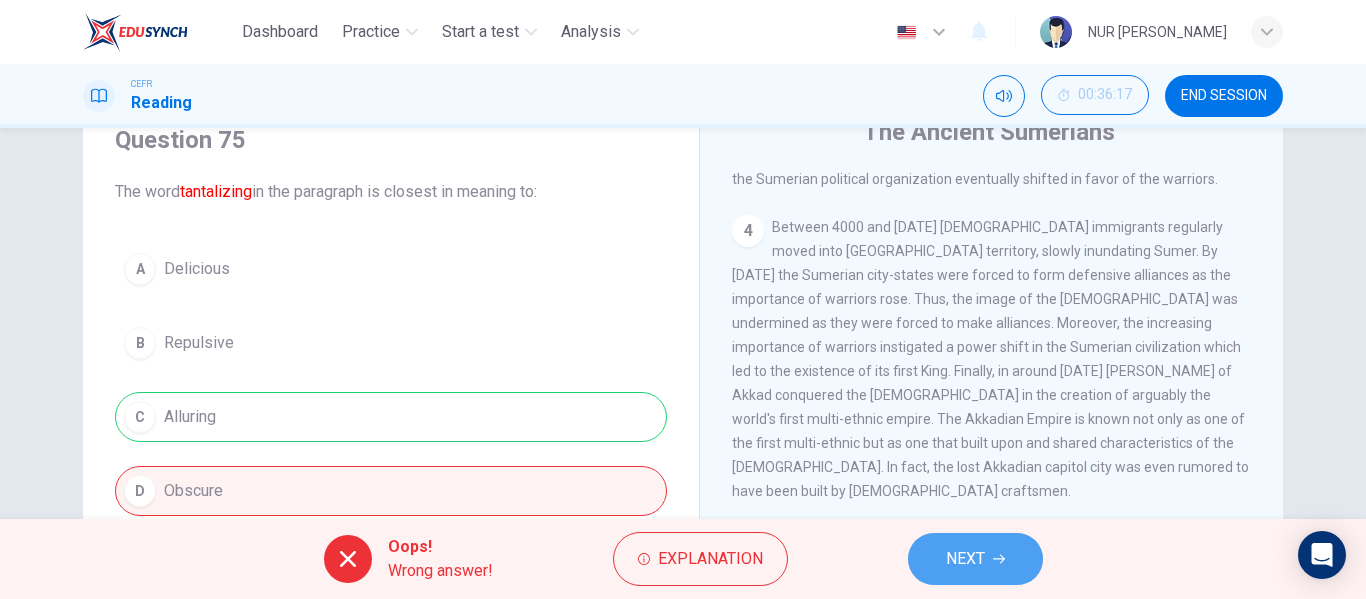 click on "NEXT" at bounding box center [975, 559] 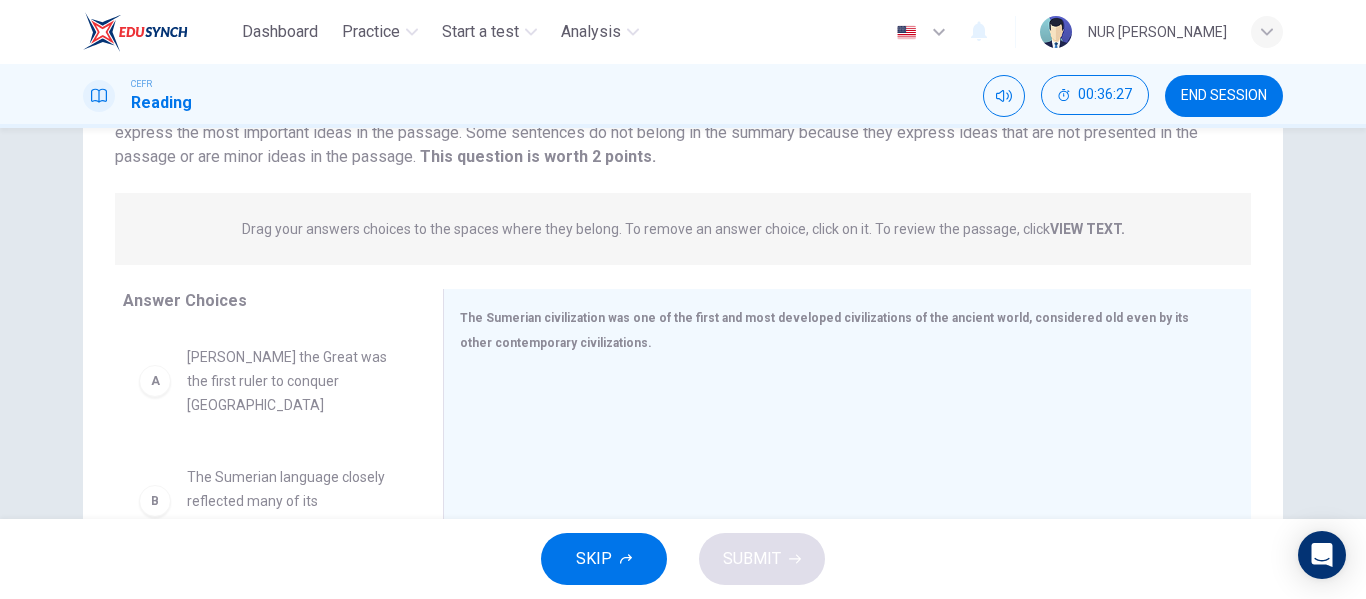 scroll, scrollTop: 284, scrollLeft: 0, axis: vertical 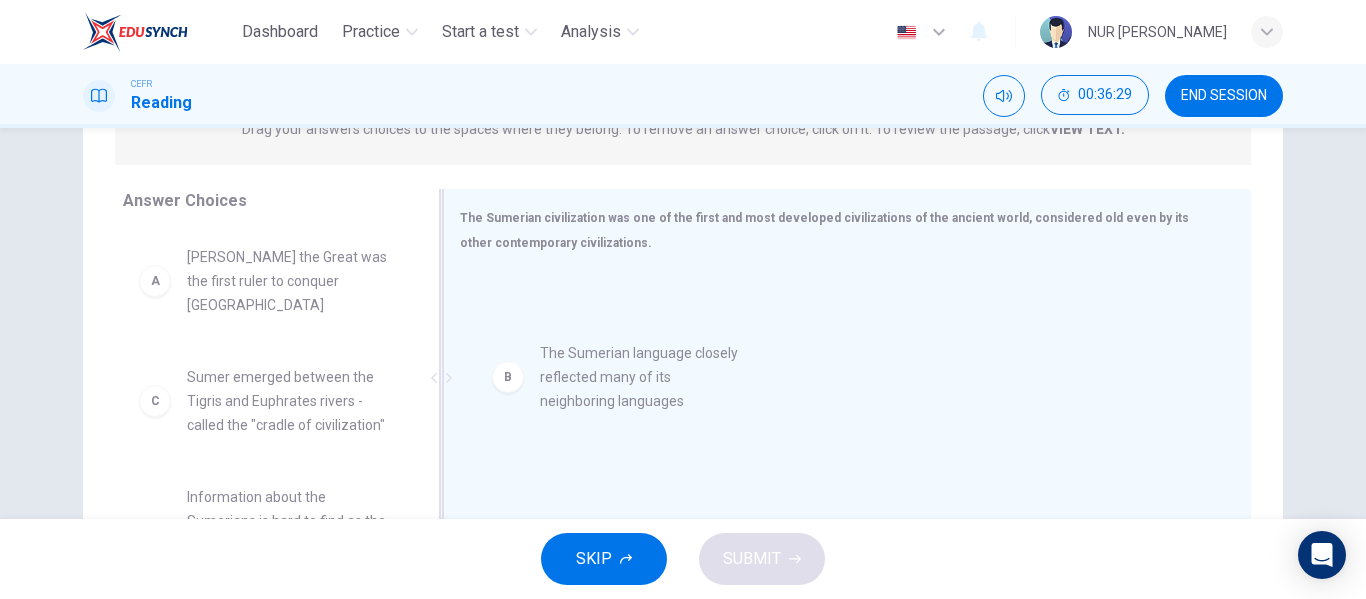drag, startPoint x: 312, startPoint y: 404, endPoint x: 600, endPoint y: 404, distance: 288 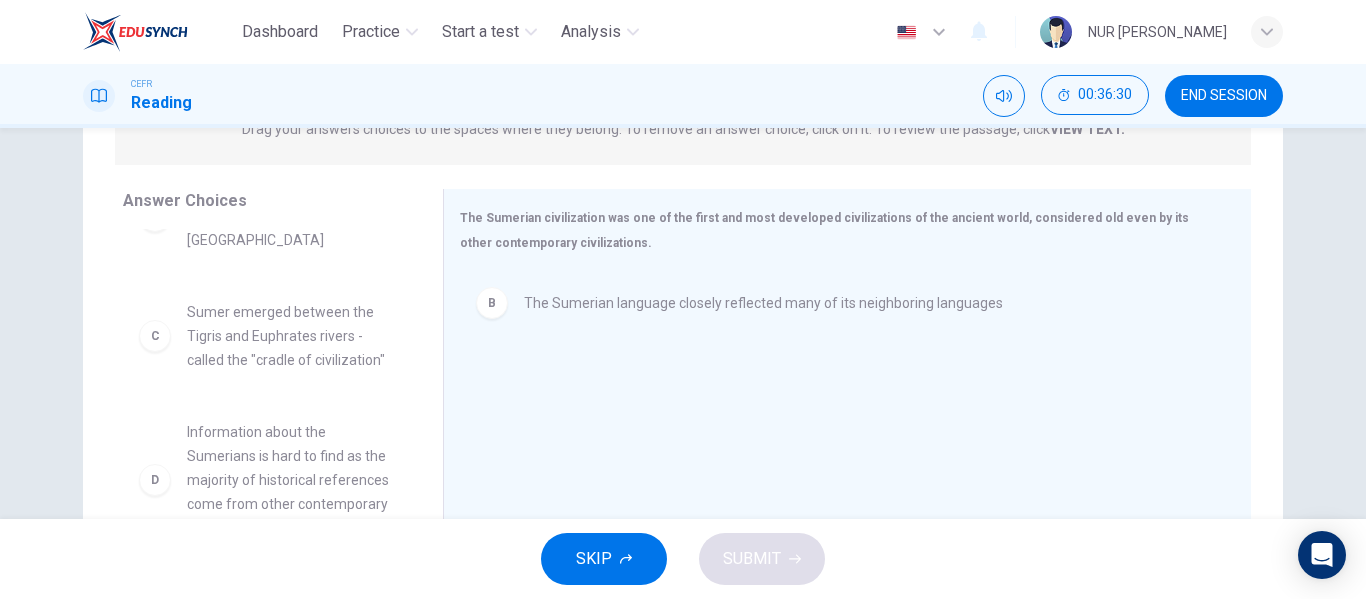 scroll, scrollTop: 100, scrollLeft: 0, axis: vertical 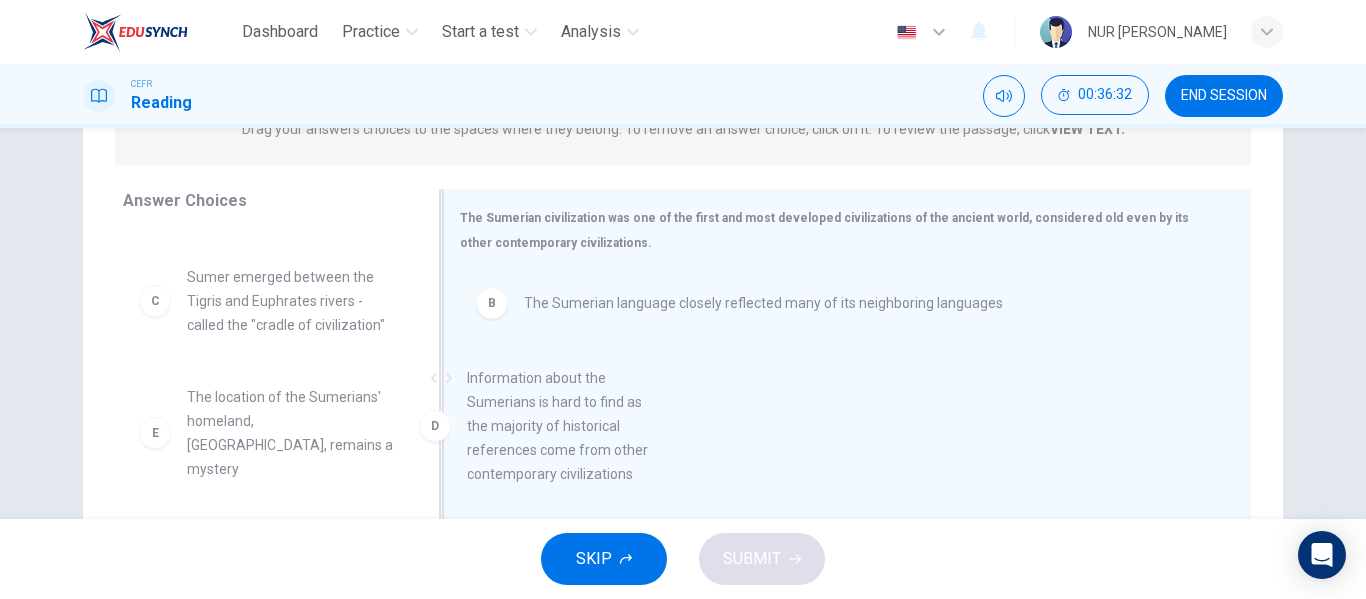 drag, startPoint x: 317, startPoint y: 436, endPoint x: 657, endPoint y: 433, distance: 340.01324 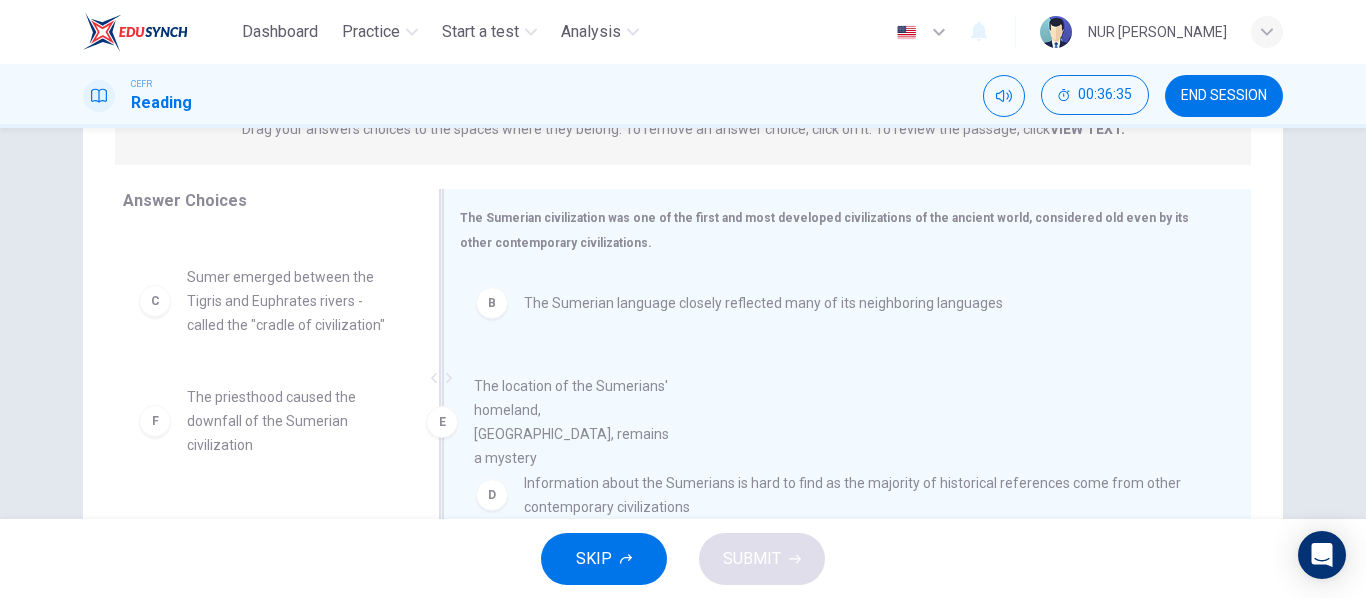 drag, startPoint x: 188, startPoint y: 401, endPoint x: 561, endPoint y: 411, distance: 373.13403 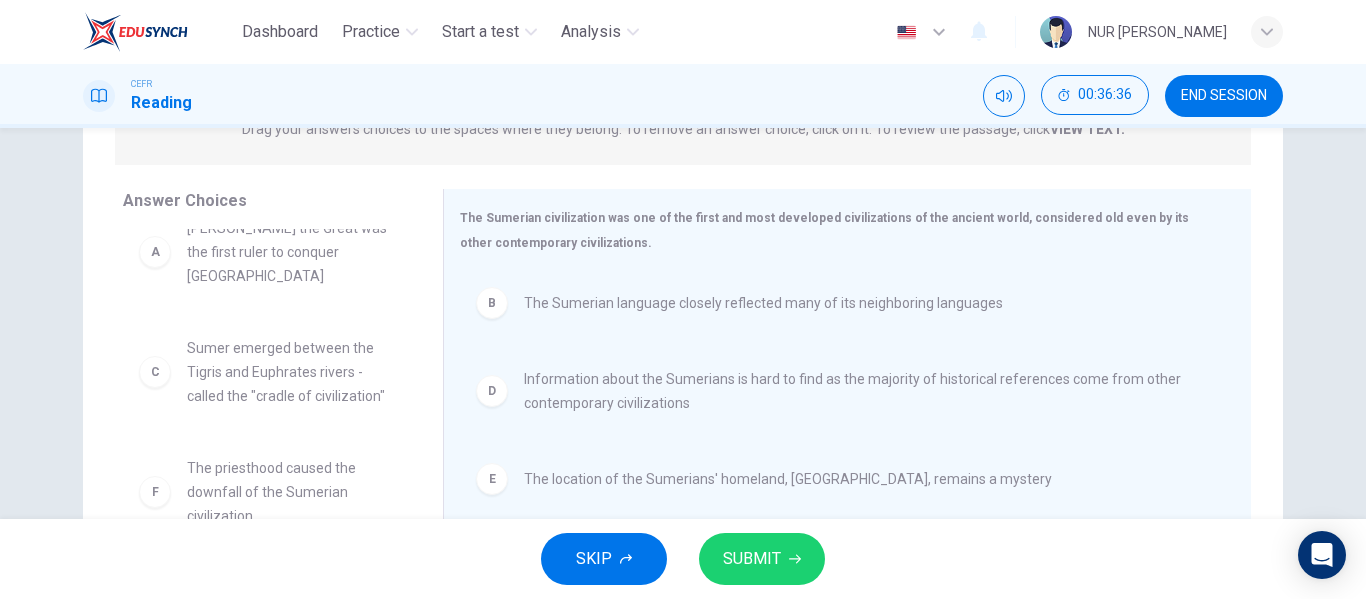 scroll, scrollTop: 12, scrollLeft: 0, axis: vertical 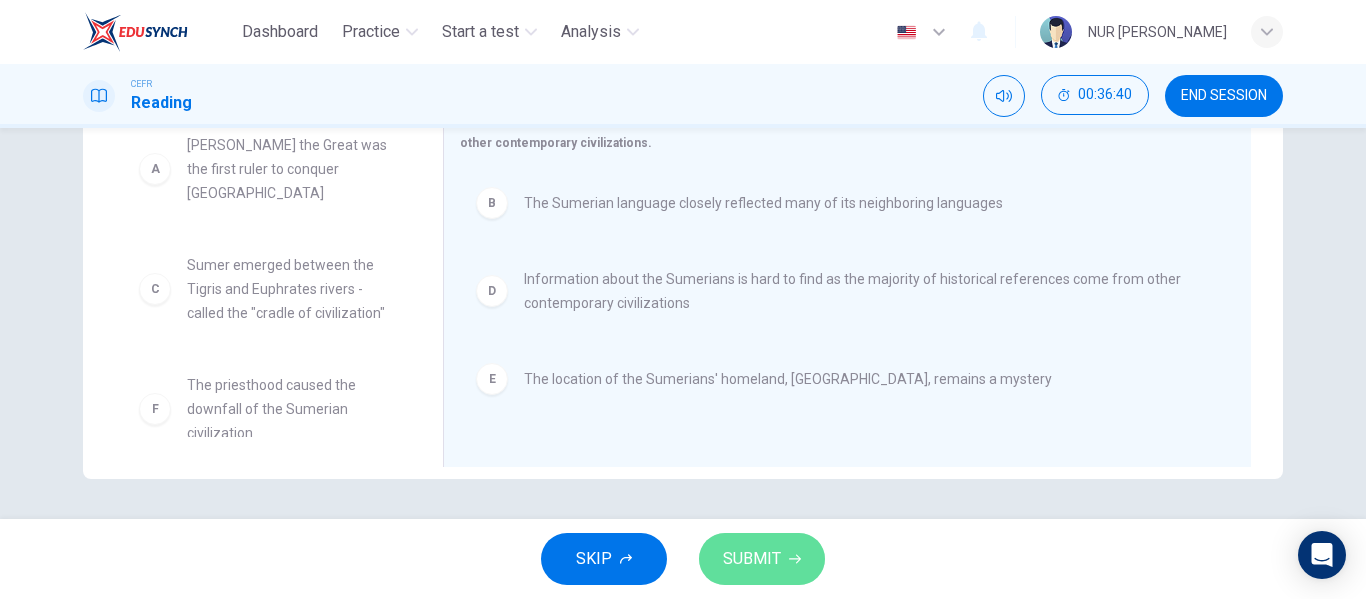 click on "SUBMIT" at bounding box center [762, 559] 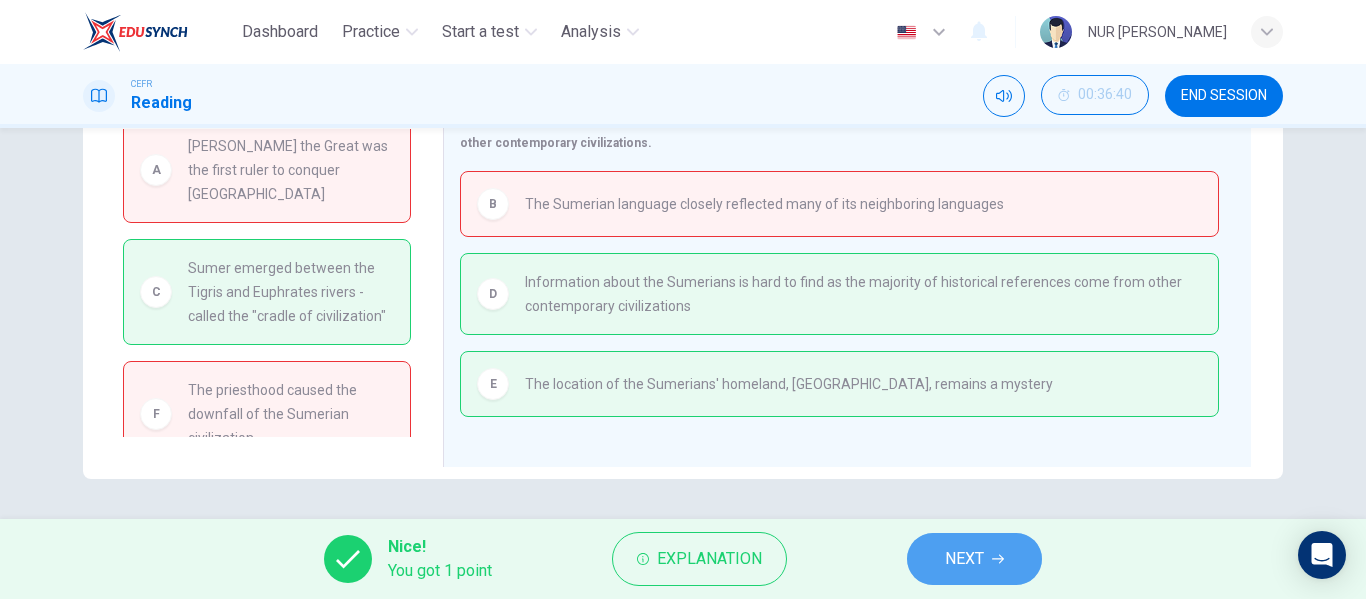 click on "NEXT" at bounding box center (964, 559) 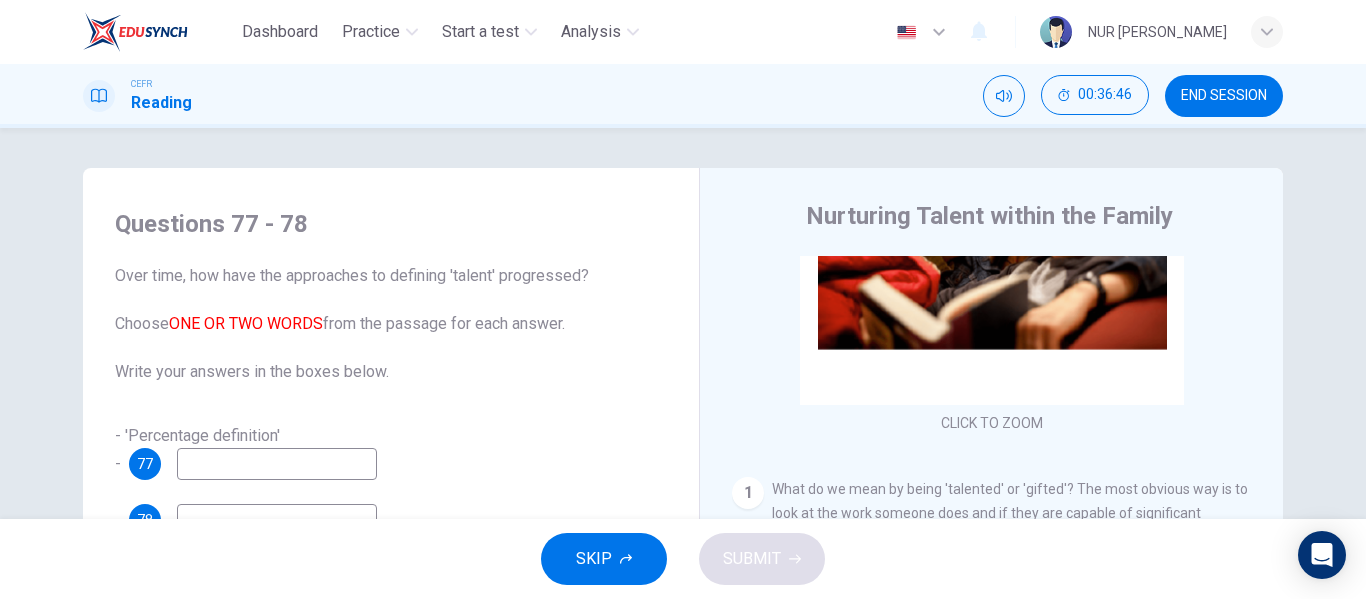 scroll, scrollTop: 300, scrollLeft: 0, axis: vertical 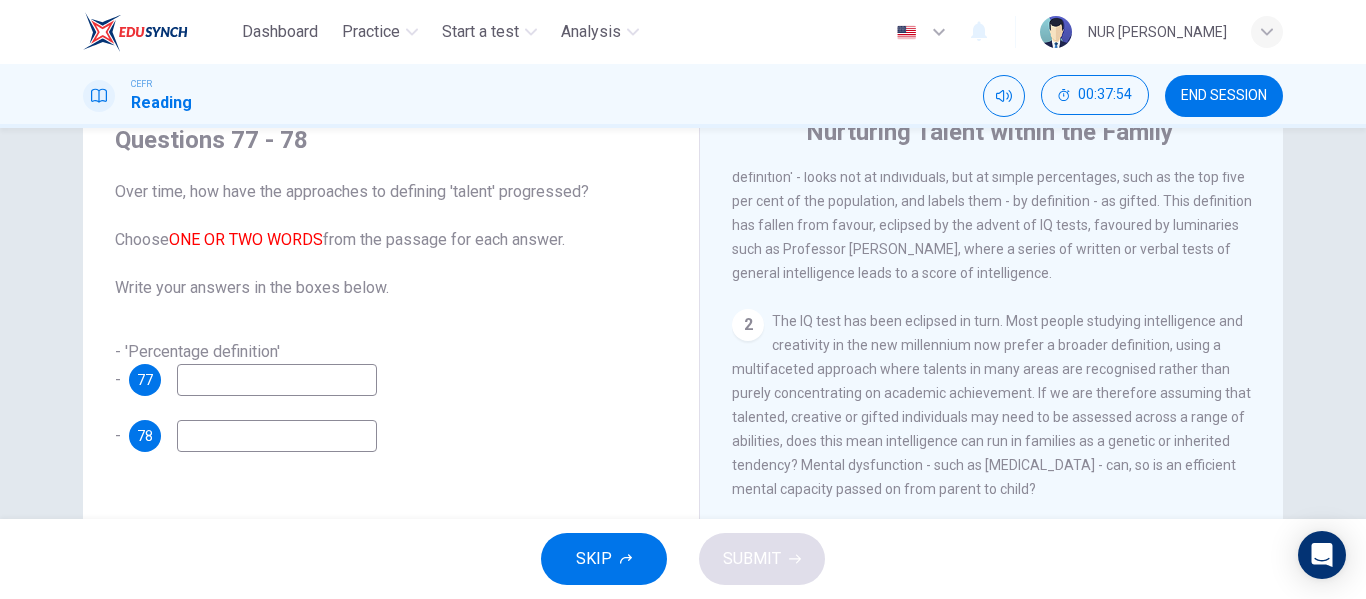 click at bounding box center [277, 380] 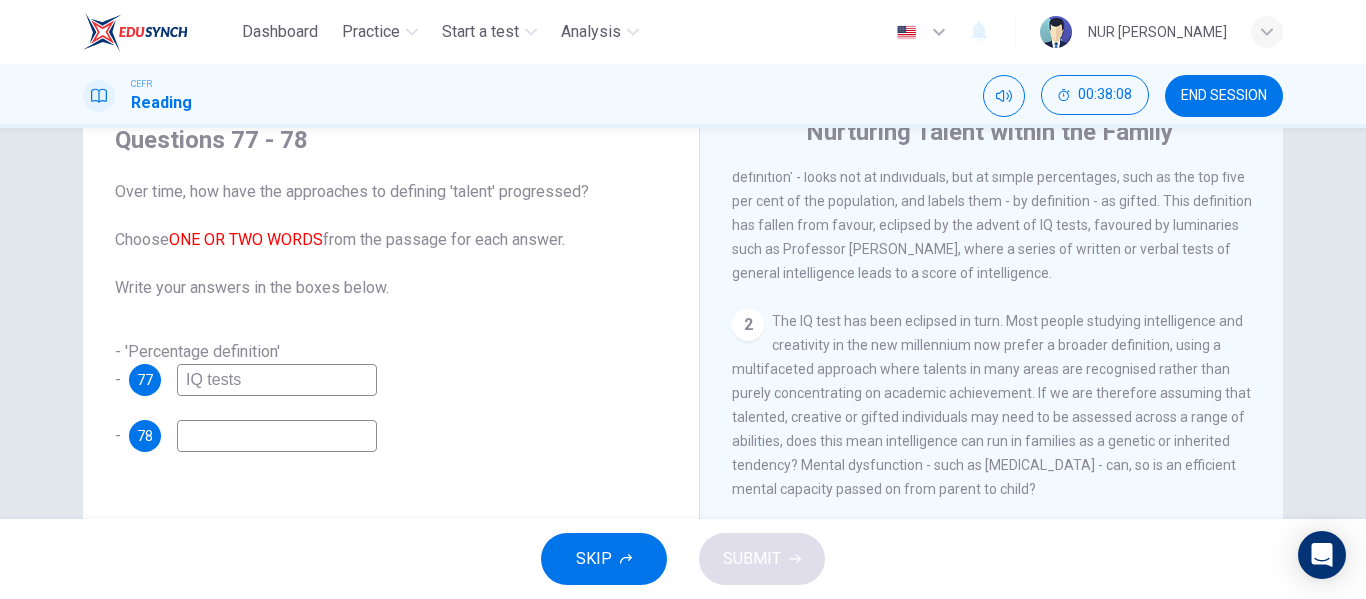 type on "IQ tests" 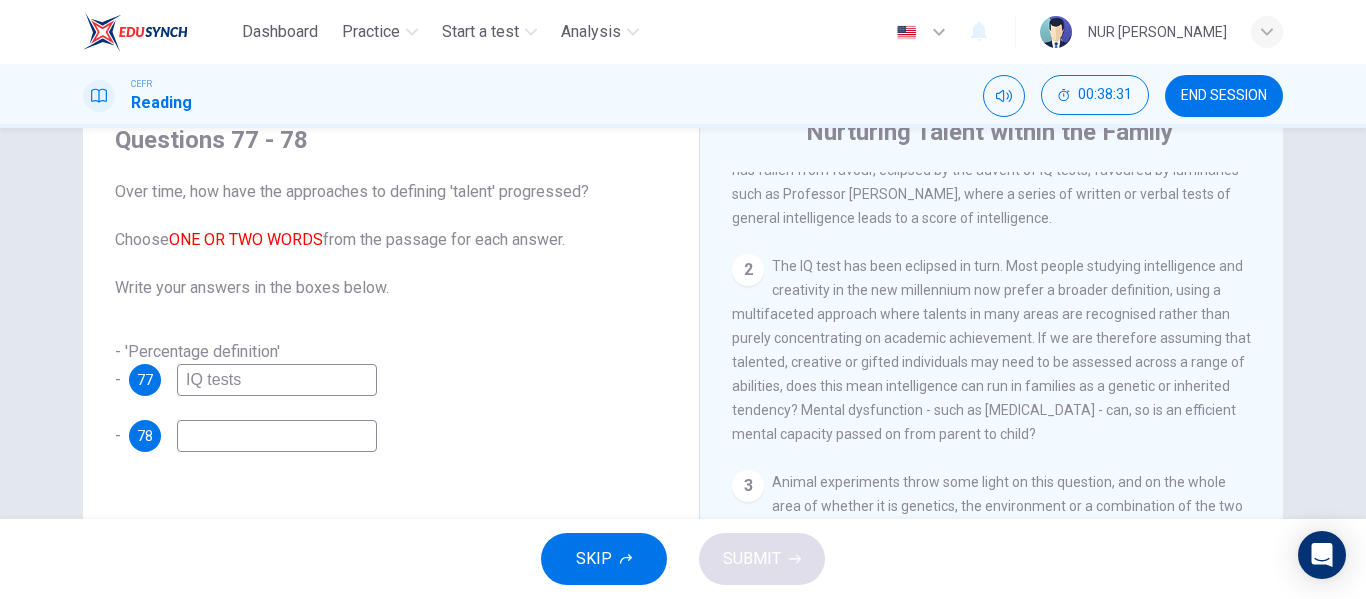 scroll, scrollTop: 600, scrollLeft: 0, axis: vertical 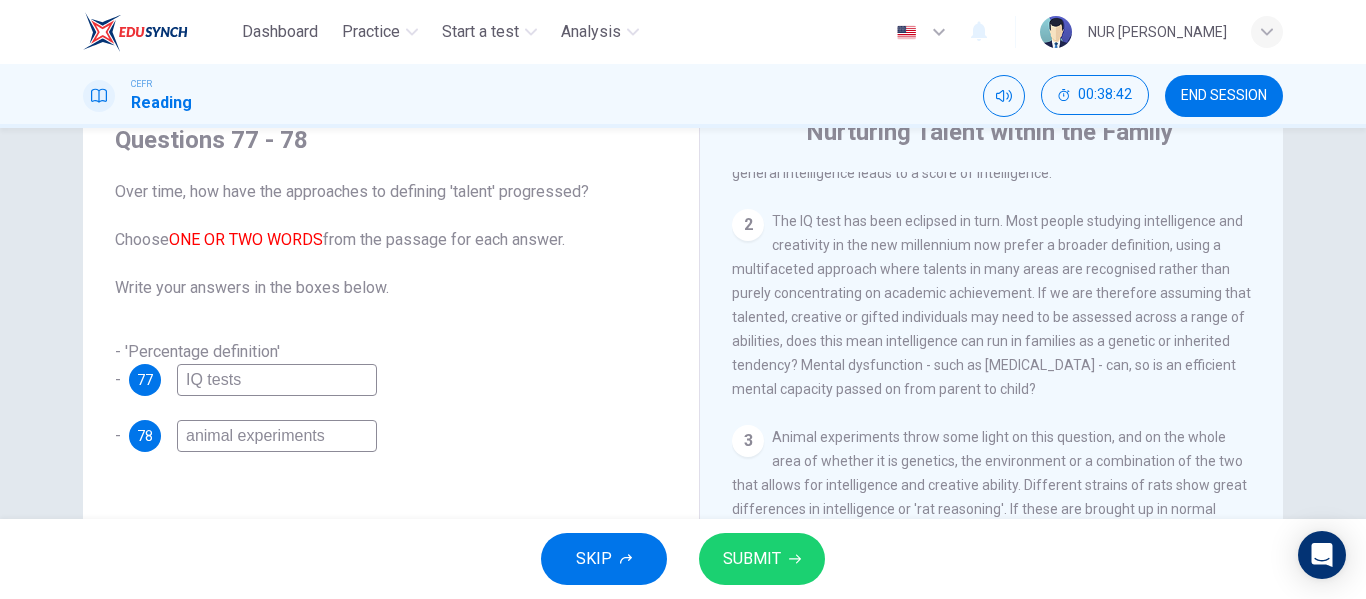 type on "animal experiments" 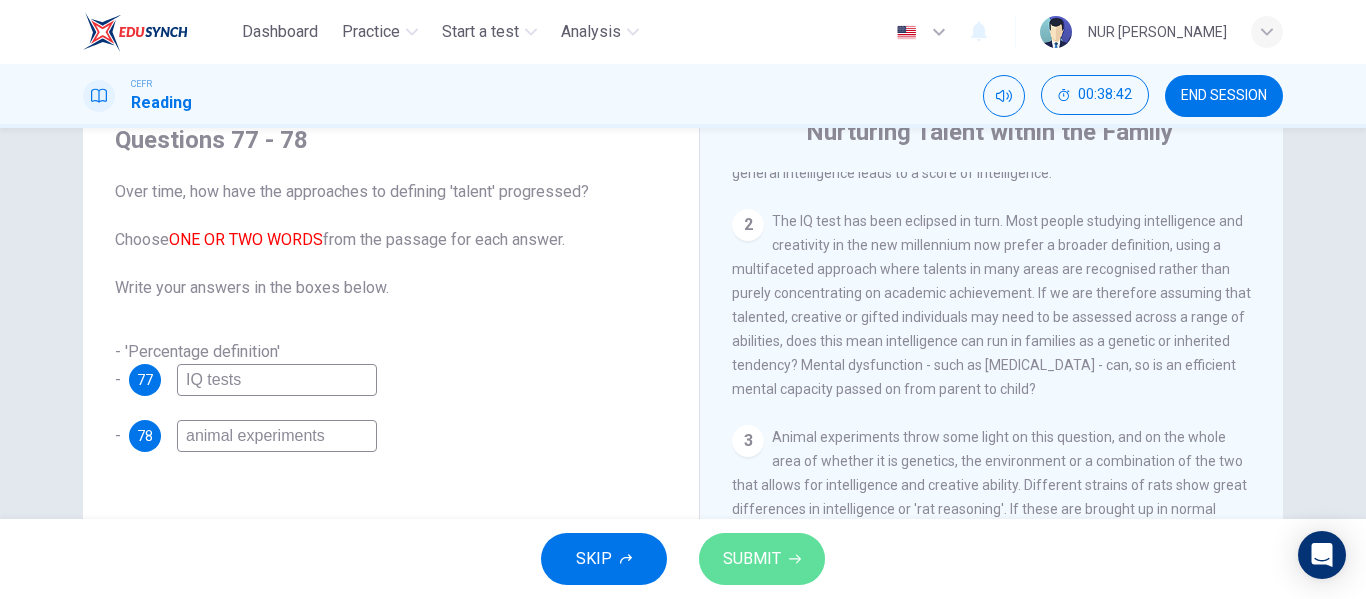 click on "SUBMIT" at bounding box center (752, 559) 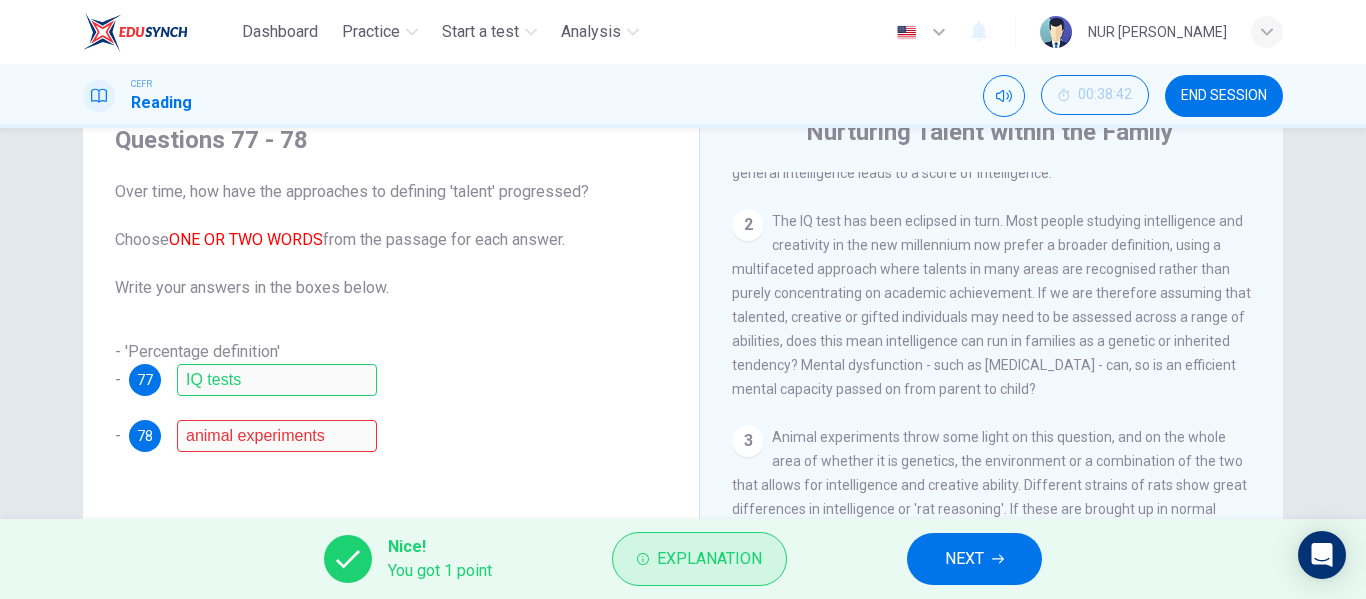click on "Explanation" at bounding box center (709, 559) 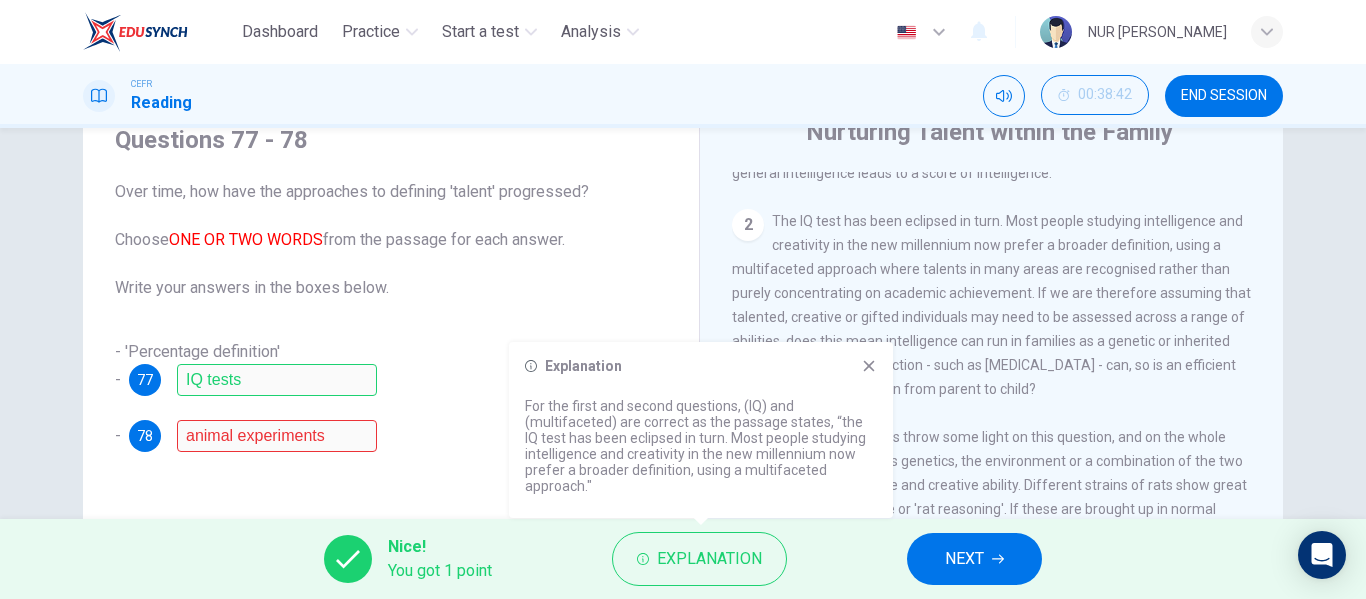 click on "Explanation For the first and second questions,  (IQ) and (multifaceted) are correct as the passage states, “the IQ test has been eclipsed in turn. Most people studying intelligence and creativity in the new millennium now prefer a broader definition, using a multifaceted approach."" at bounding box center [701, 430] 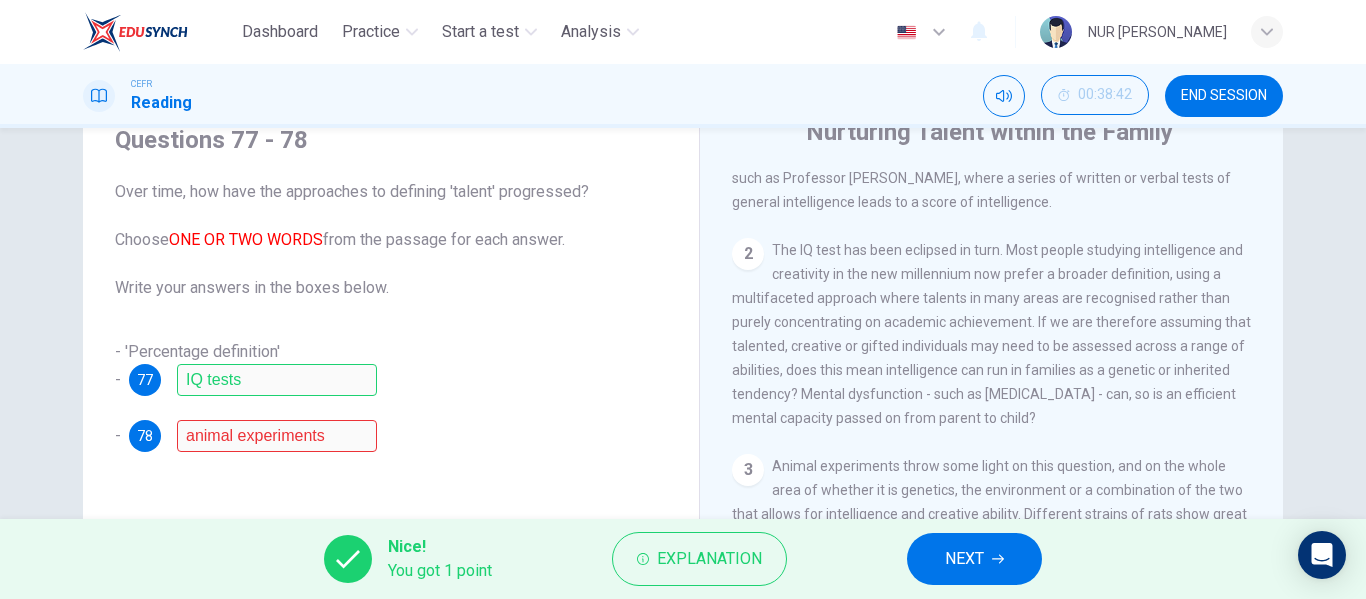 scroll, scrollTop: 600, scrollLeft: 0, axis: vertical 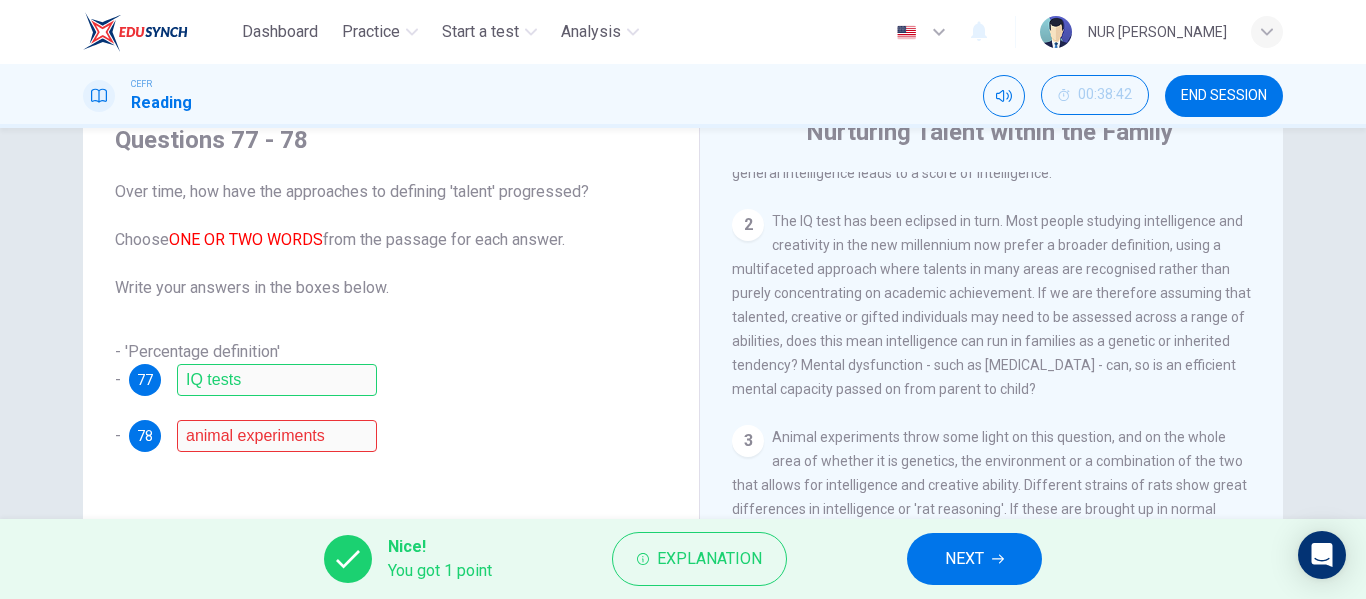 click on "NEXT" at bounding box center [964, 559] 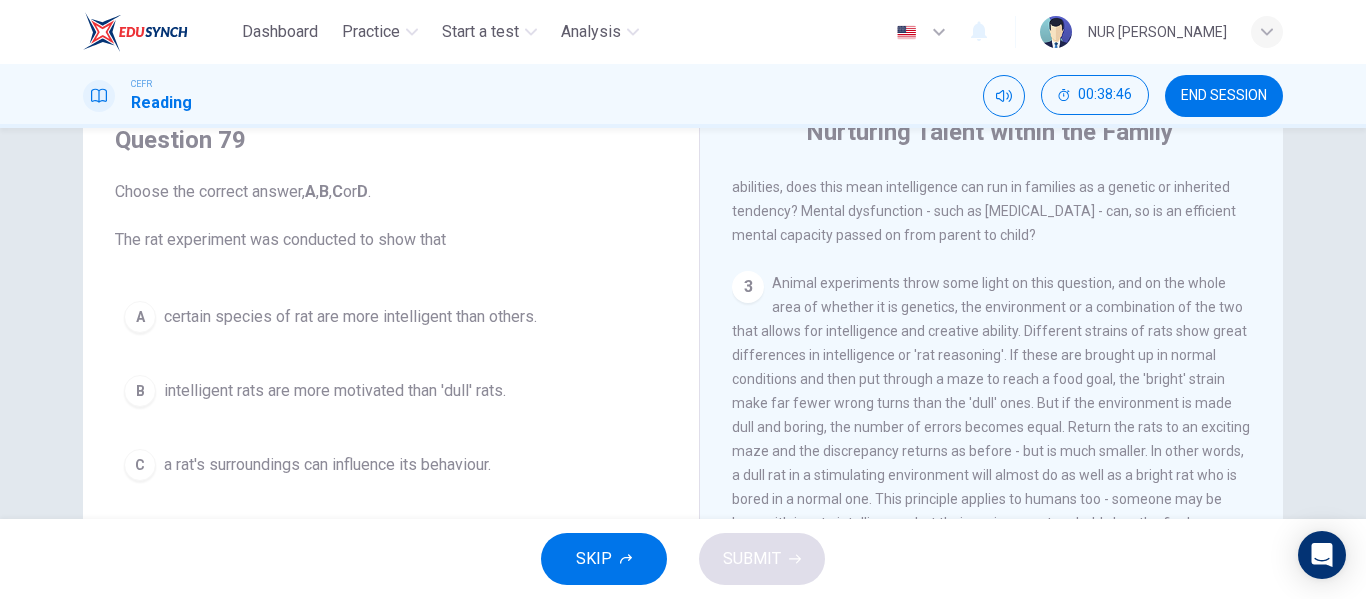 scroll, scrollTop: 800, scrollLeft: 0, axis: vertical 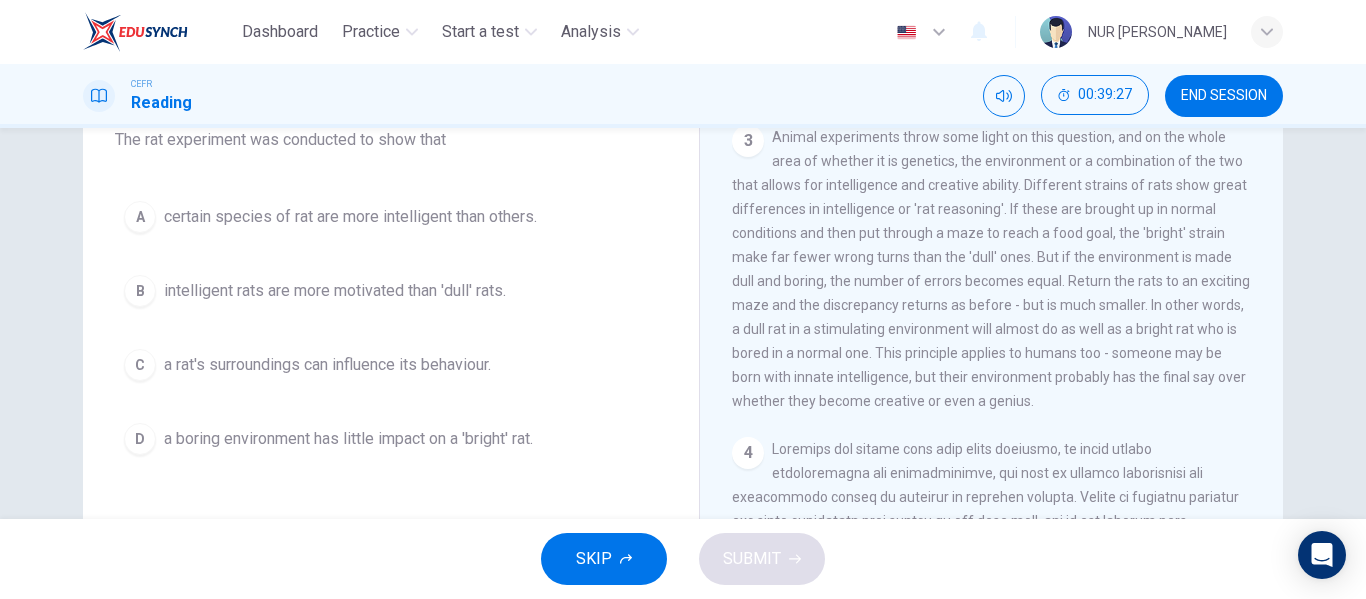 click on "a rat's surroundings can influence its behaviour." at bounding box center [327, 365] 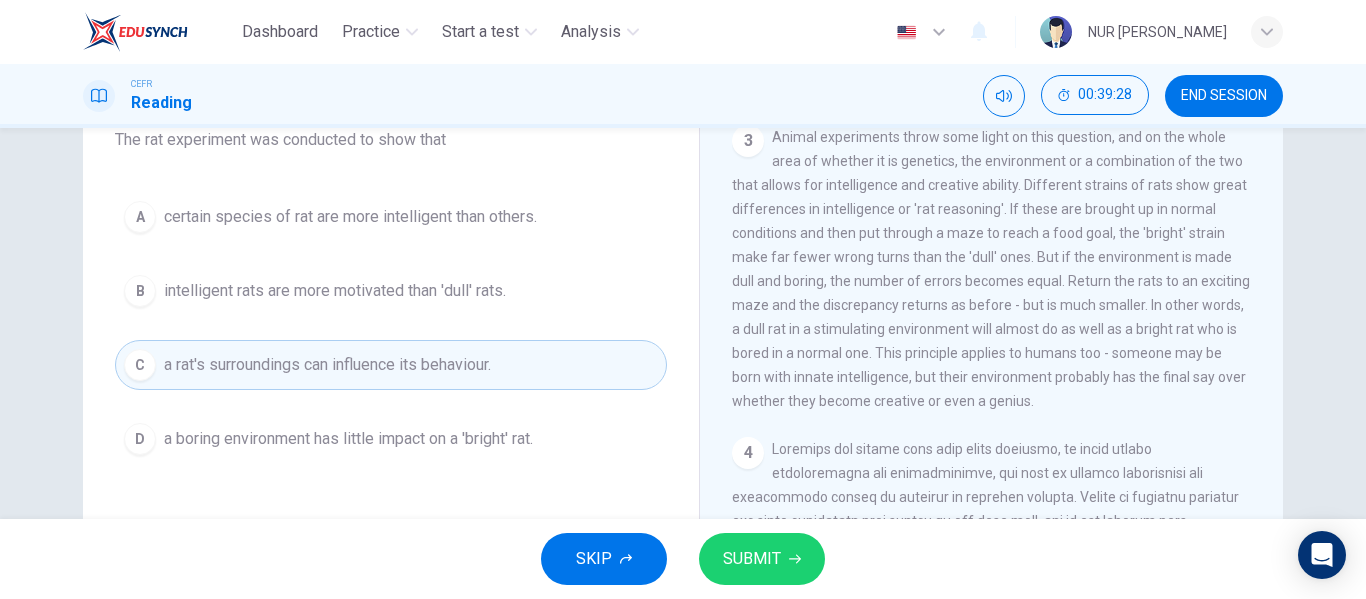 click on "4" at bounding box center (992, 641) 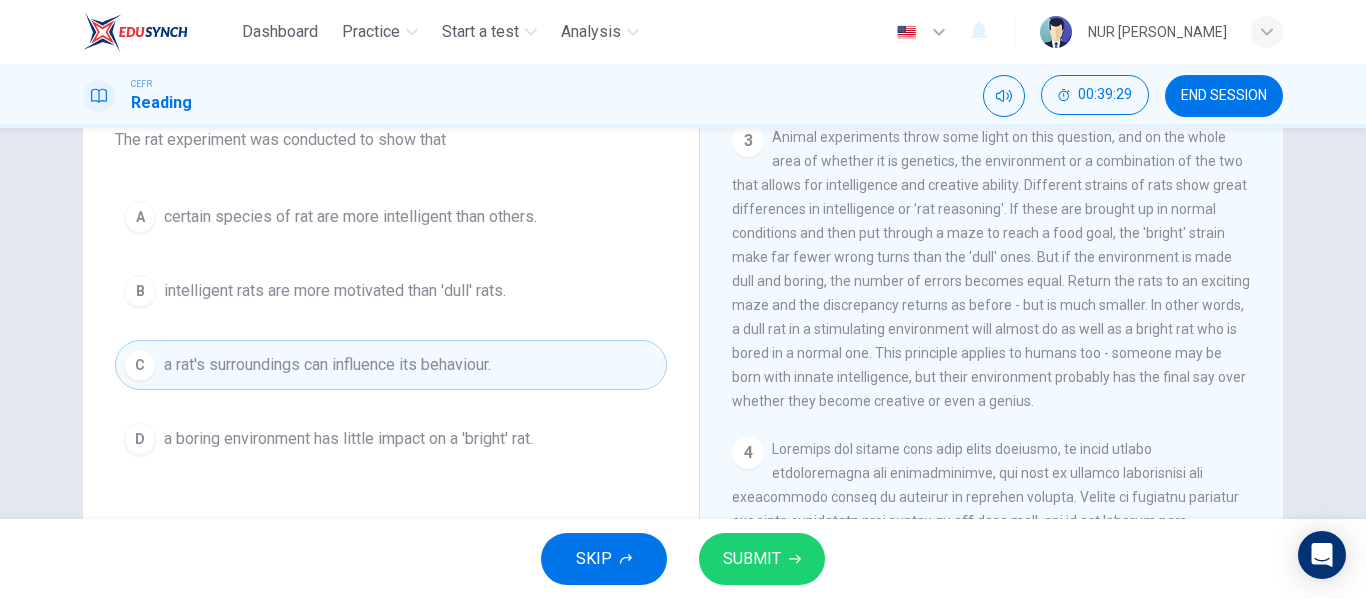 click on "SUBMIT" at bounding box center (752, 559) 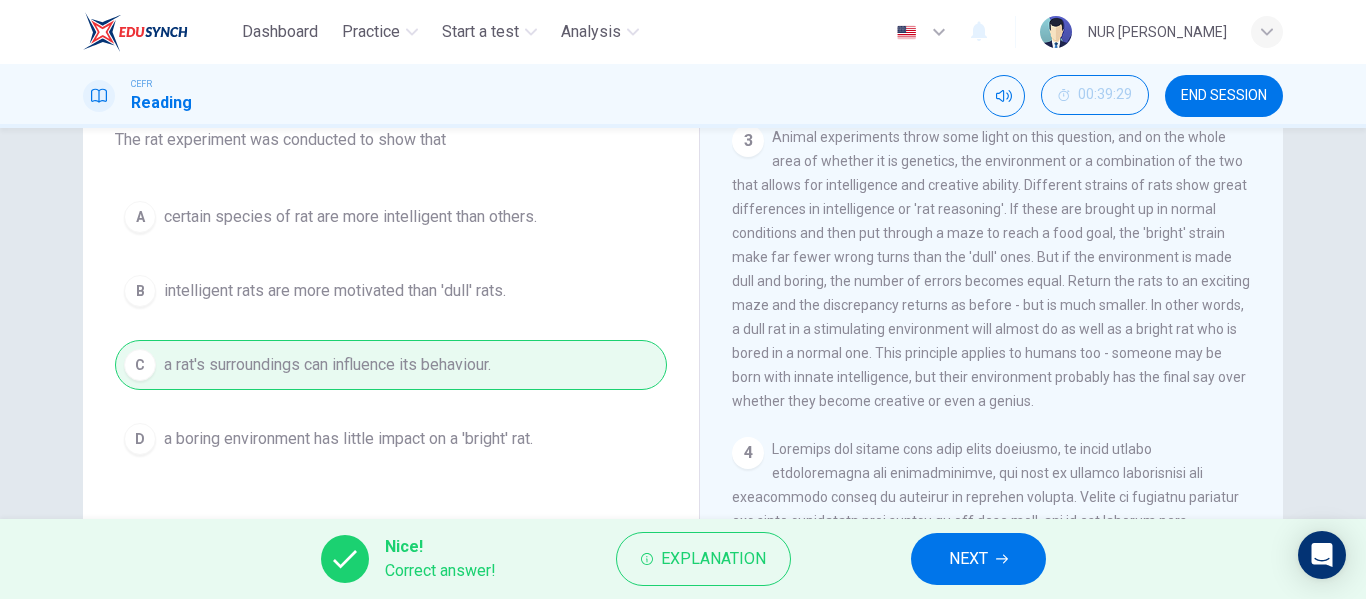 click on "NEXT" at bounding box center [968, 559] 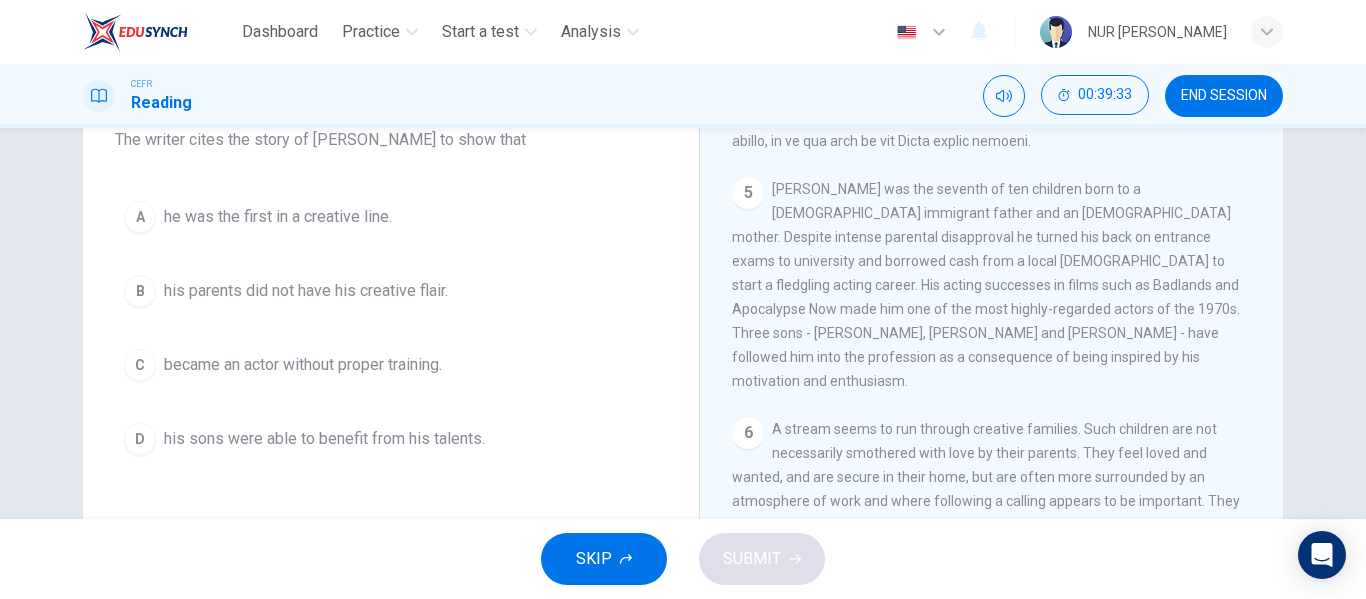 scroll, scrollTop: 1500, scrollLeft: 0, axis: vertical 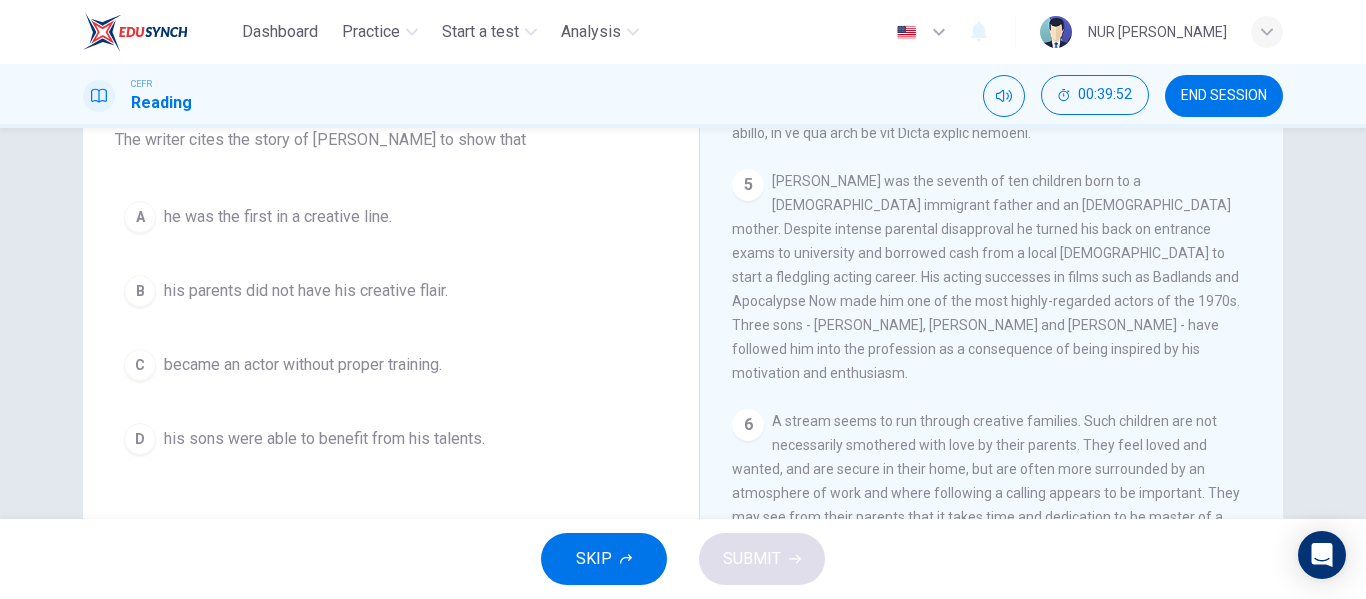 click on "his parents did not have his creative flair." at bounding box center (306, 291) 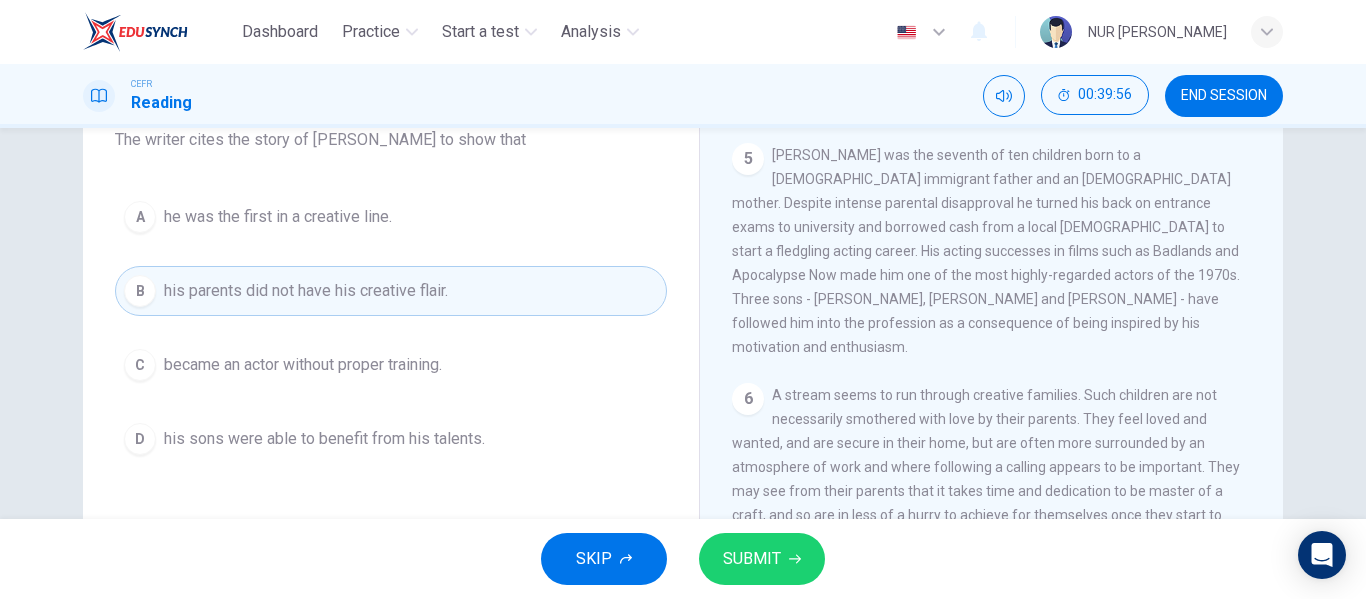 scroll, scrollTop: 1400, scrollLeft: 0, axis: vertical 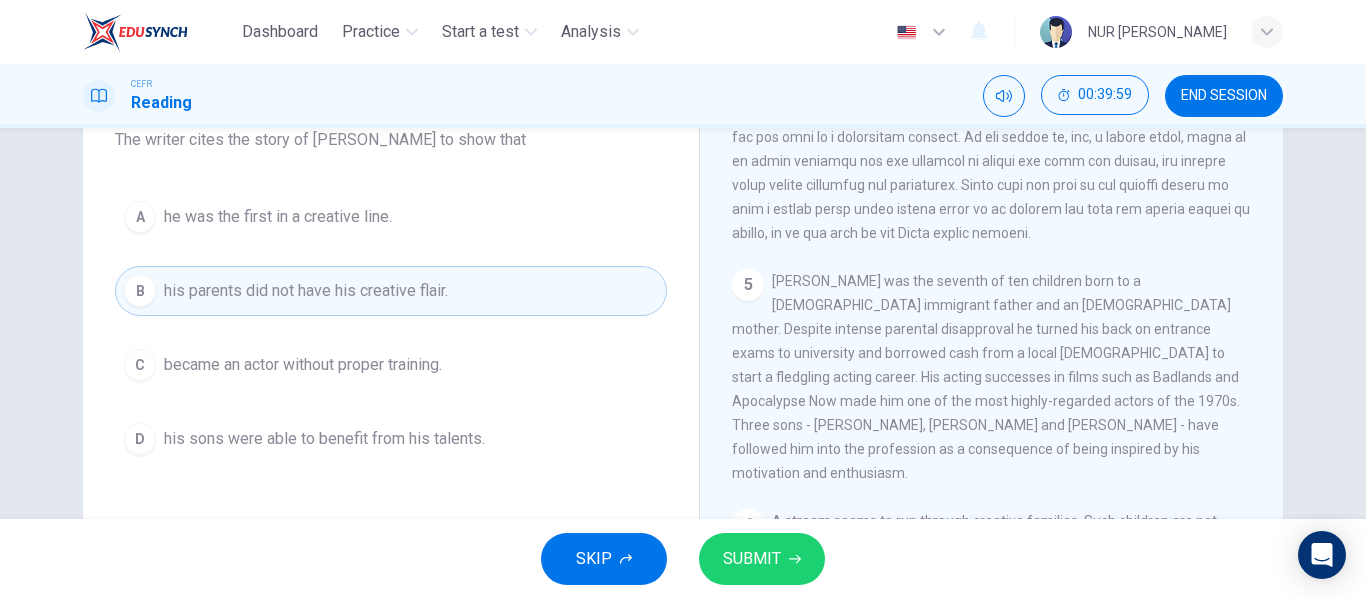 click on "SUBMIT" at bounding box center [762, 559] 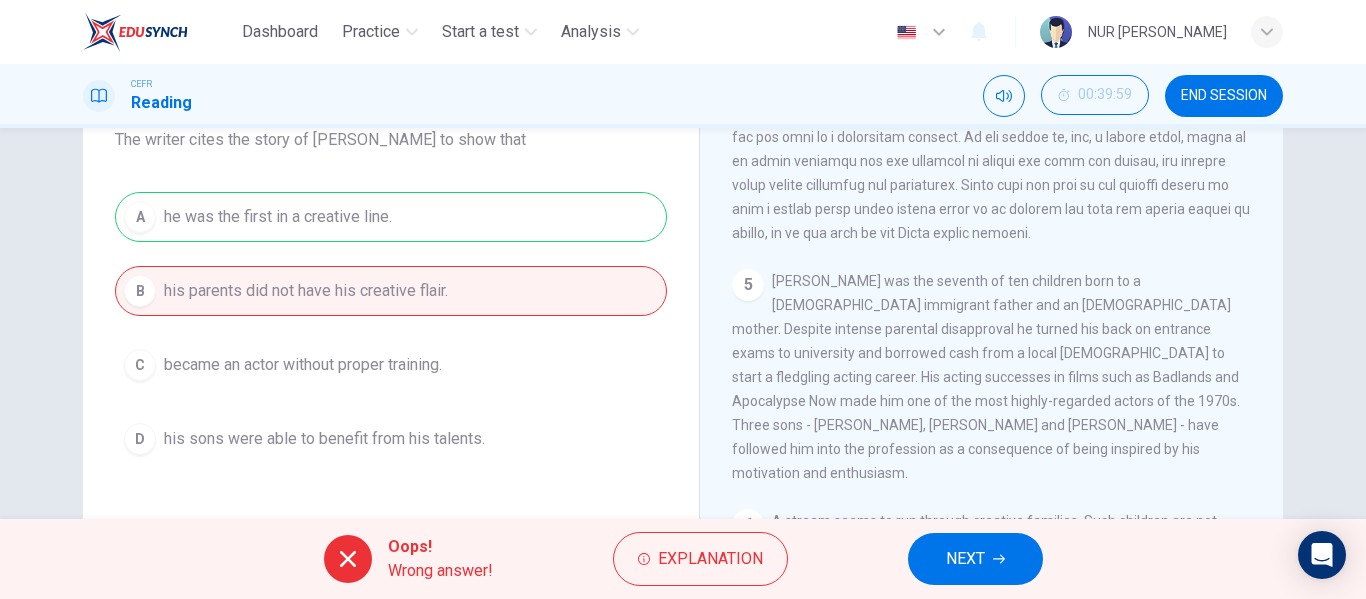 click on "NEXT" at bounding box center [975, 559] 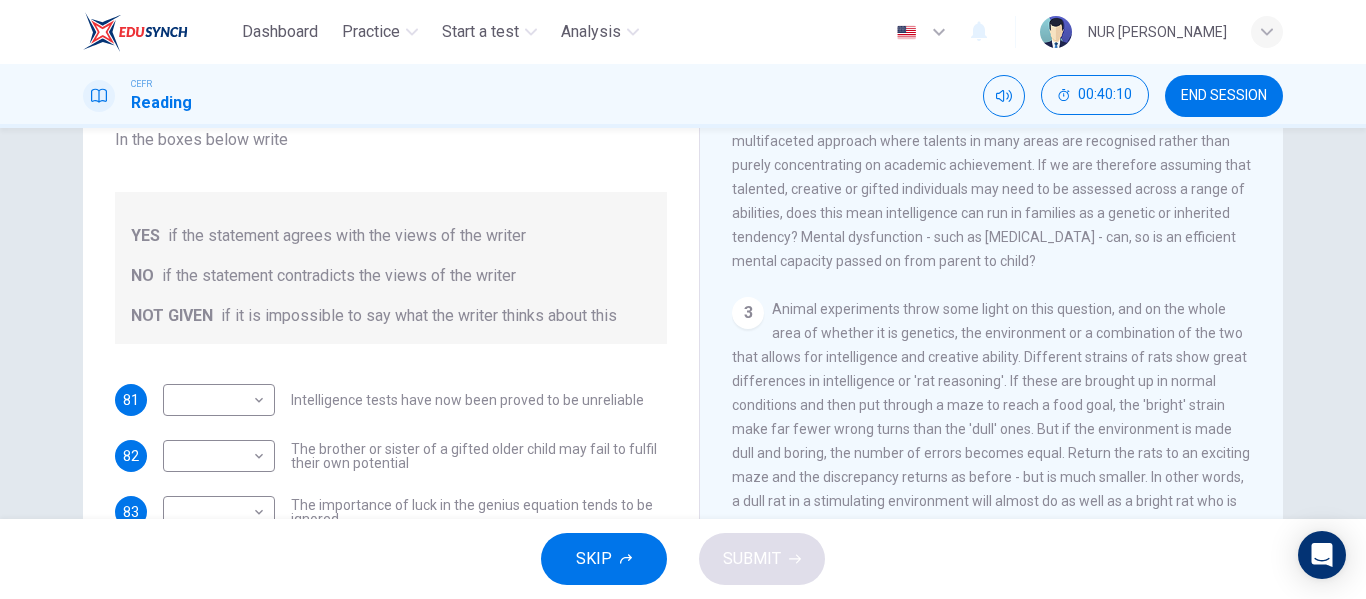 scroll, scrollTop: 500, scrollLeft: 0, axis: vertical 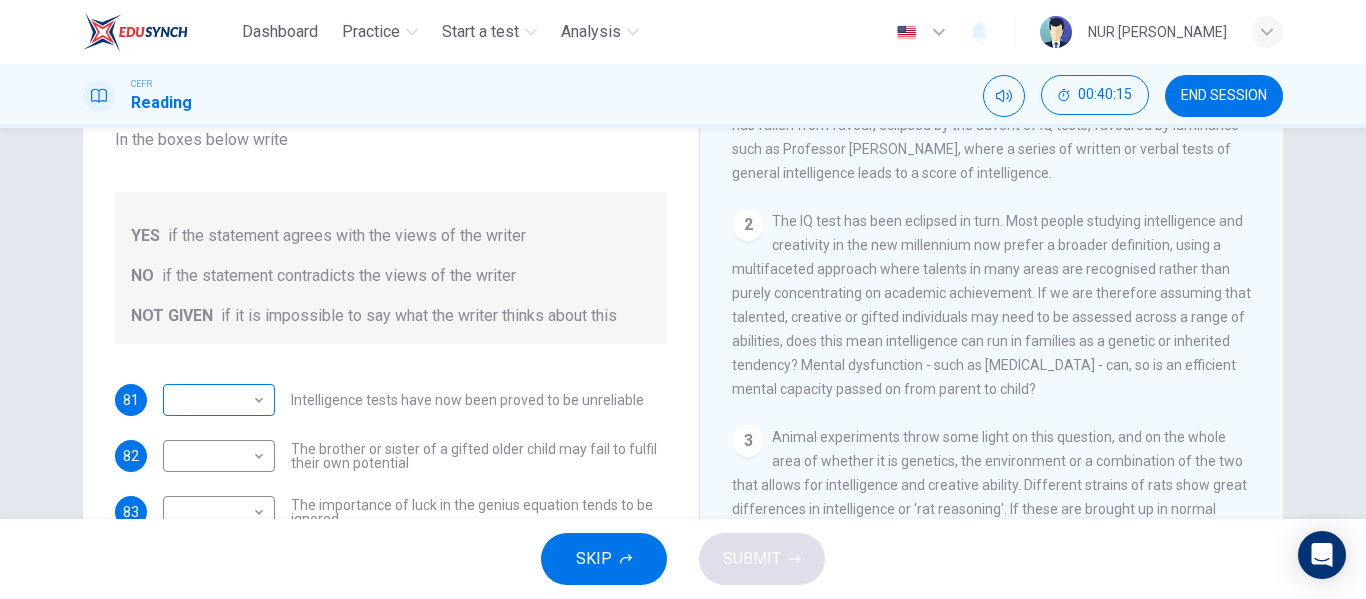 click on "Dashboard Practice Start a test Analysis English en ​ NUR [PERSON_NAME] CEFR Reading 00:40:15 END SESSION Questions 81 - 85 Do the following statements agree with the claims of the writer in the Reading Passage?
In the boxes below write YES if the statement agrees with the views of the writer NO if the statement contradicts the views of the writer NOT GIVEN if it is impossible to say what the writer thinks about this 81 ​ ​ Intelligence tests have now been proved to be unreliable 82 ​ ​ The brother or sister of a gifted older child may fail to fulfil their own potential 83 ​ ​ The importance of luck in the genius equation tends to be ignored 84 ​ ​ [PERSON_NAME] was acutely aware of his own remarkable talent 85 ​ ​ [PERSON_NAME] and [PERSON_NAME] would have achieved success in any era Nurturing Talent within the Family CLICK TO ZOOM Click to Zoom 1 2 3 4 5 6 7 8 SKIP SUBMIT EduSynch - Online Language Proficiency Testing
Dashboard Practice Start a test Analysis Notifications © Copyright" at bounding box center [683, 299] 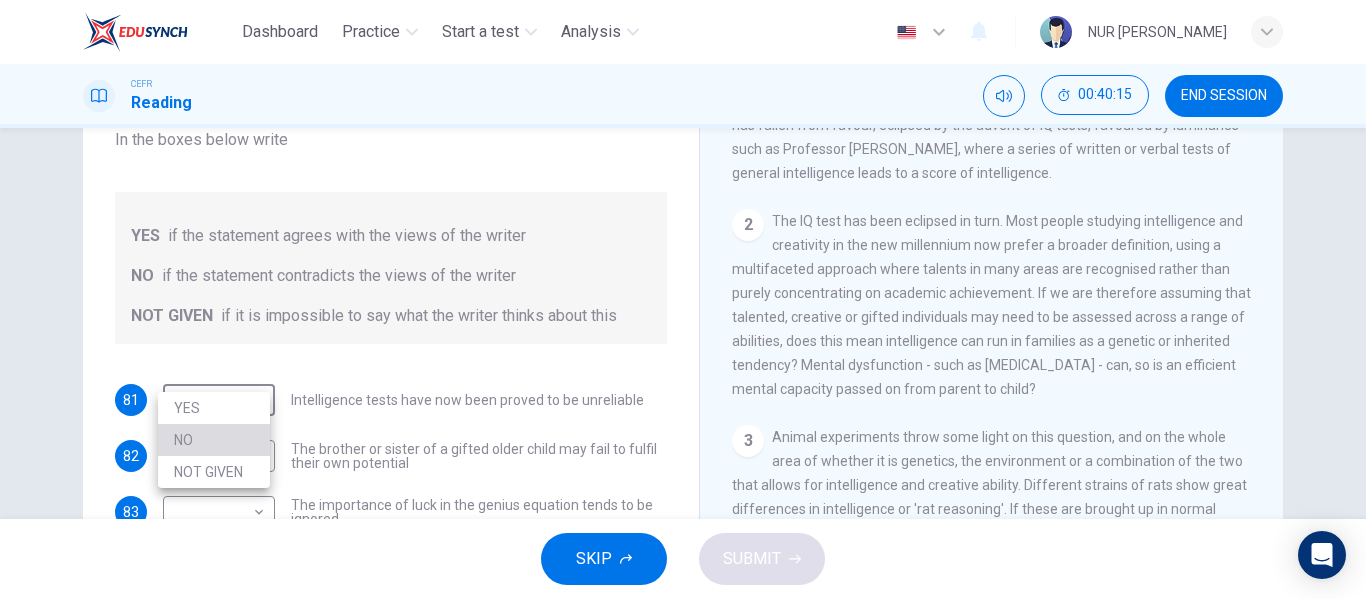 click on "NO" at bounding box center [214, 440] 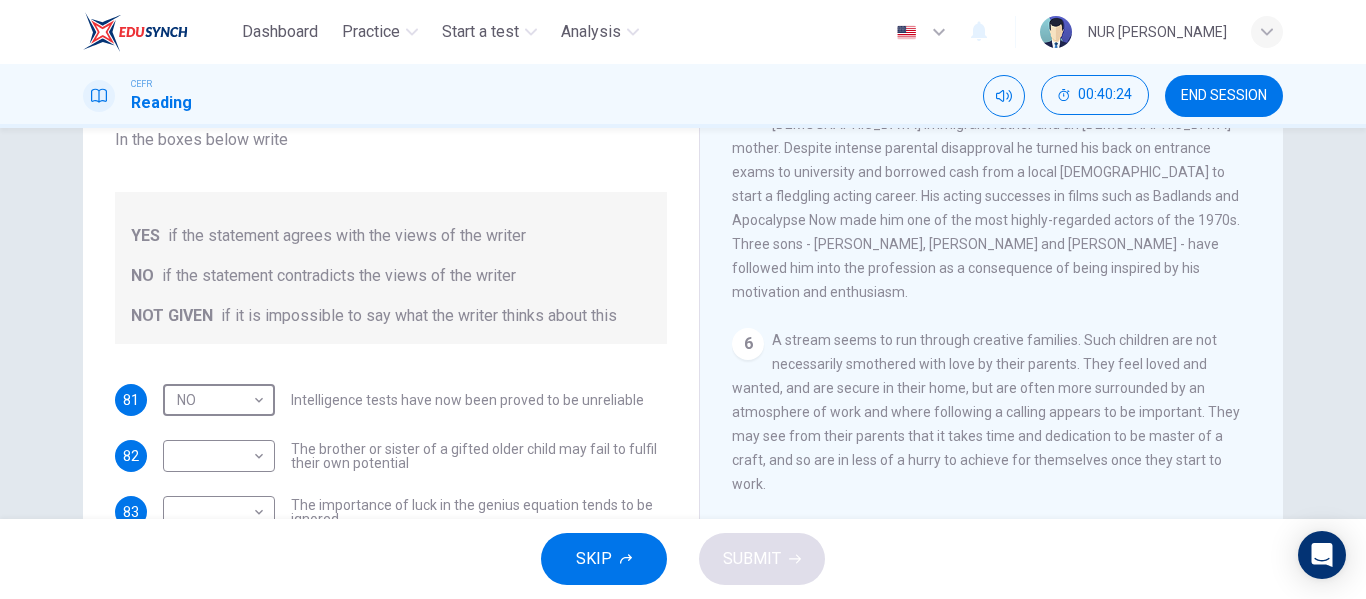 scroll, scrollTop: 1600, scrollLeft: 0, axis: vertical 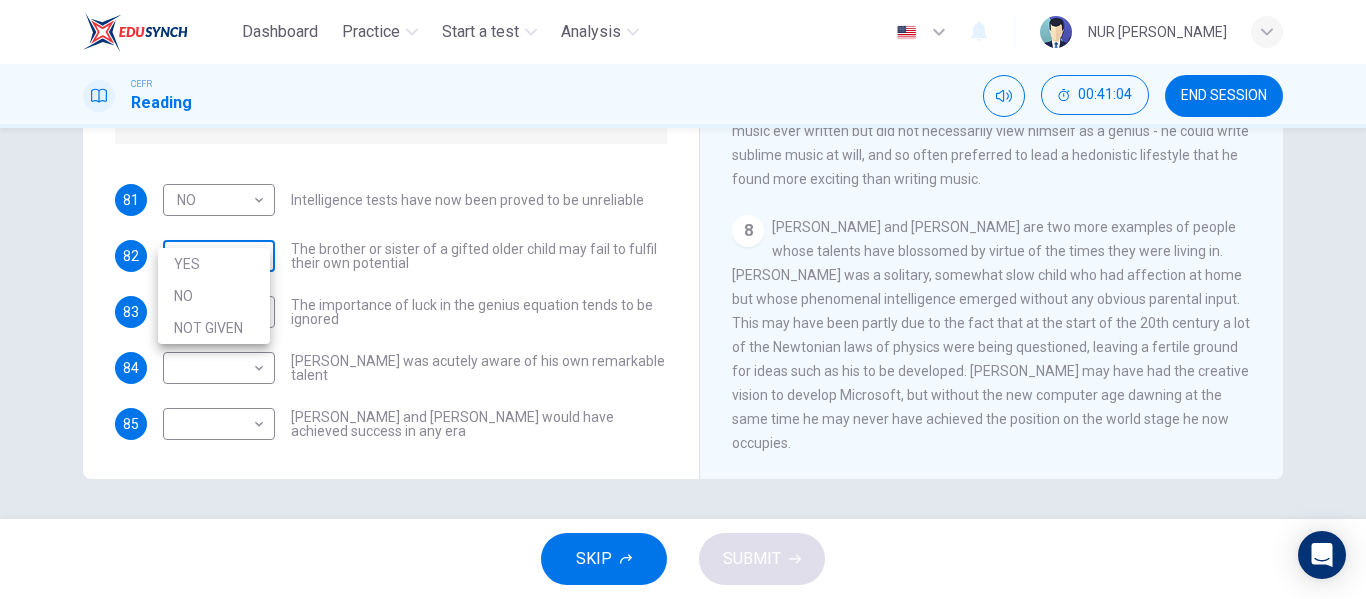 click on "Dashboard Practice Start a test Analysis English en ​ NUR [PERSON_NAME] CEFR Reading 00:41:04 END SESSION Questions 81 - 85 Do the following statements agree with the claims of the writer in the Reading Passage?
In the boxes below write YES if the statement agrees with the views of the writer NO if the statement contradicts the views of the writer NOT GIVEN if it is impossible to say what the writer thinks about this 81 NO NO ​ Intelligence tests have now been proved to be unreliable 82 ​ ​ The brother or sister of a gifted older child may fail to fulfil their own potential 83 ​ ​ The importance of luck in the genius equation tends to be ignored 84 ​ ​ [PERSON_NAME] was acutely aware of his own remarkable talent 85 ​ ​ [PERSON_NAME] and [PERSON_NAME] would have achieved success in any era Nurturing Talent within the Family CLICK TO ZOOM Click to Zoom 1 2 3 4 5 6 7 8 SKIP SUBMIT EduSynch - Online Language Proficiency Testing
Dashboard Practice Start a test Analysis Notifications 2025 YES NO" at bounding box center (683, 299) 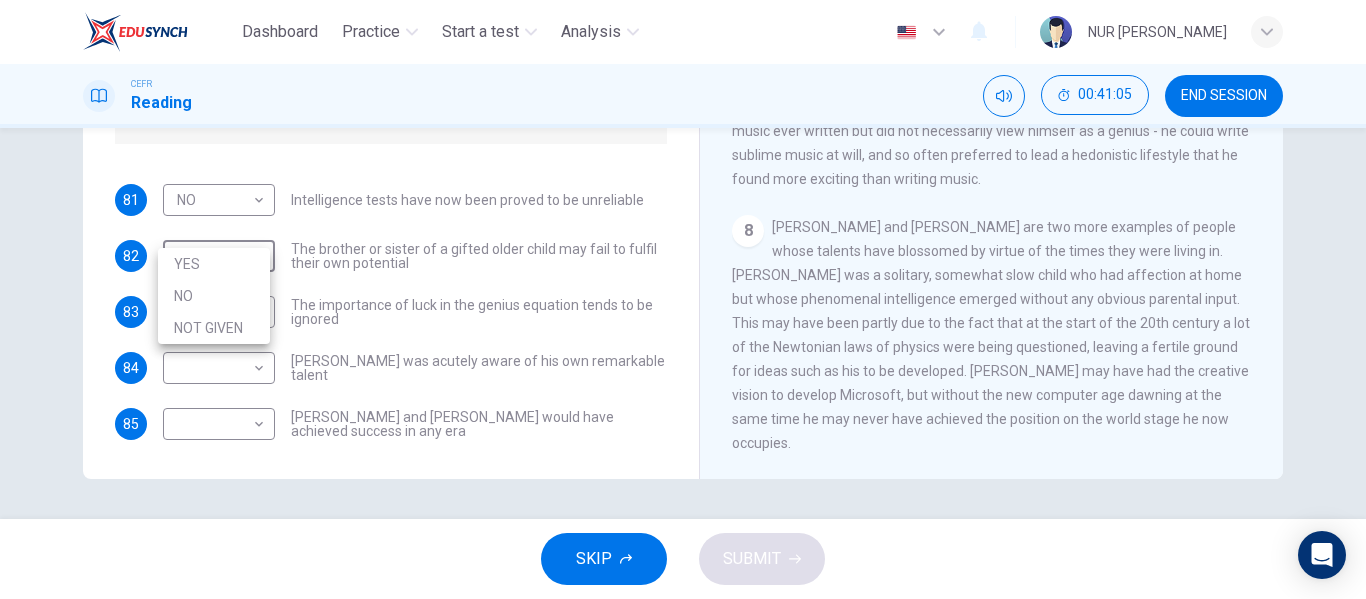 click on "NOT GIVEN" at bounding box center (214, 328) 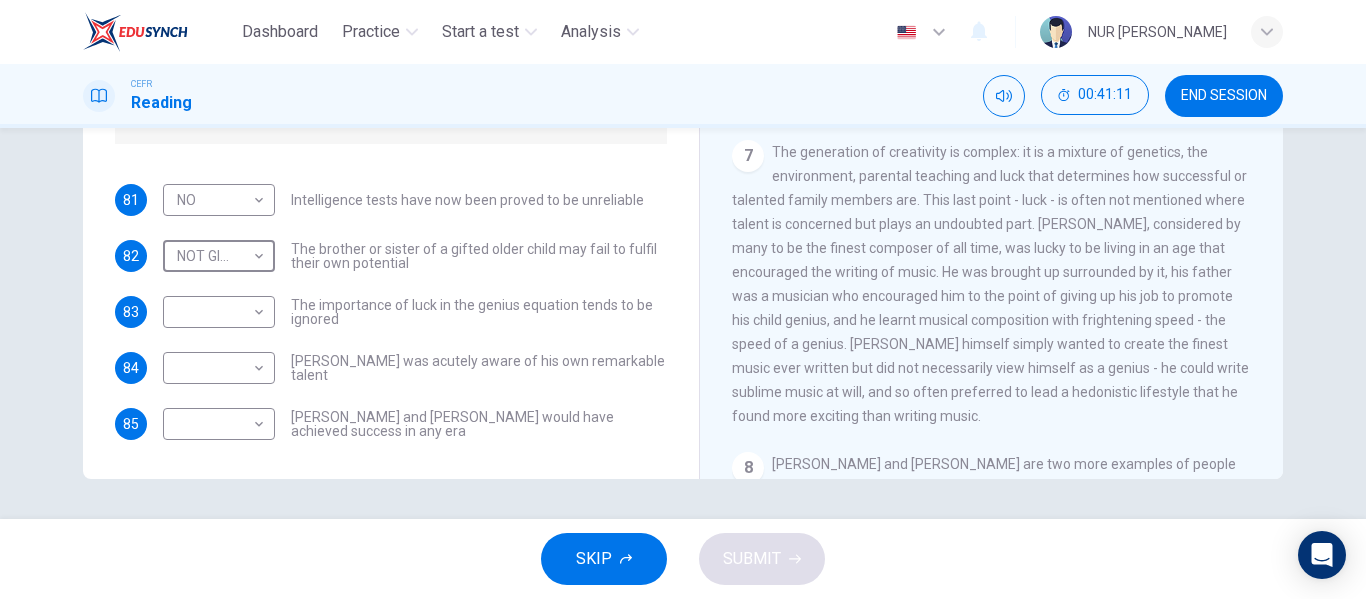 scroll, scrollTop: 1731, scrollLeft: 0, axis: vertical 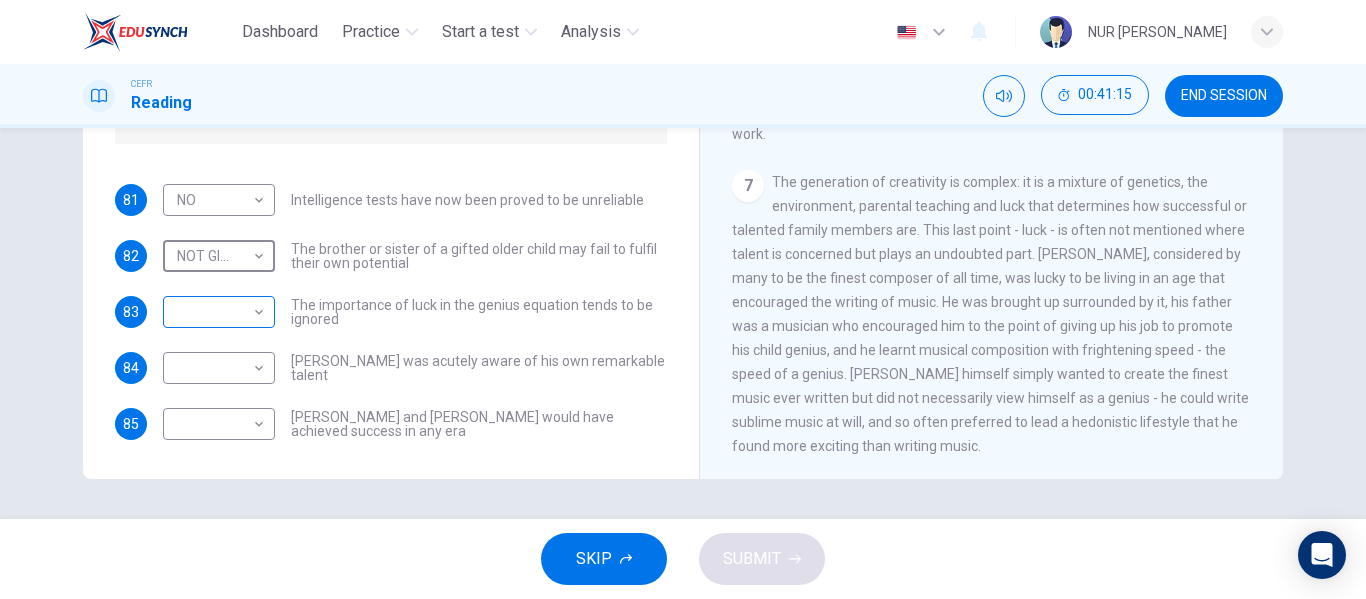 click on "Dashboard Practice Start a test Analysis English en ​ NUR [PERSON_NAME] CEFR Reading 00:41:15 END SESSION Questions 81 - 85 Do the following statements agree with the claims of the writer in the Reading Passage?
In the boxes below write YES if the statement agrees with the views of the writer NO if the statement contradicts the views of the writer NOT GIVEN if it is impossible to say what the writer thinks about this 81 NO NO ​ Intelligence tests have now been proved to be unreliable 82 NOT GIVEN NOT GIVEN ​ The brother or sister of a gifted older child may fail to fulfil their own potential 83 ​ ​ The importance of luck in the genius equation tends to be ignored 84 ​ ​ [PERSON_NAME] was acutely aware of his own remarkable talent 85 ​ ​ [PERSON_NAME] and [PERSON_NAME] would have achieved success in any era Nurturing Talent within the Family CLICK TO ZOOM Click to Zoom 1 2 3 4 5 6 7 8 SKIP SUBMIT EduSynch - Online Language Proficiency Testing
Dashboard Practice Start a test Analysis 2025" at bounding box center (683, 299) 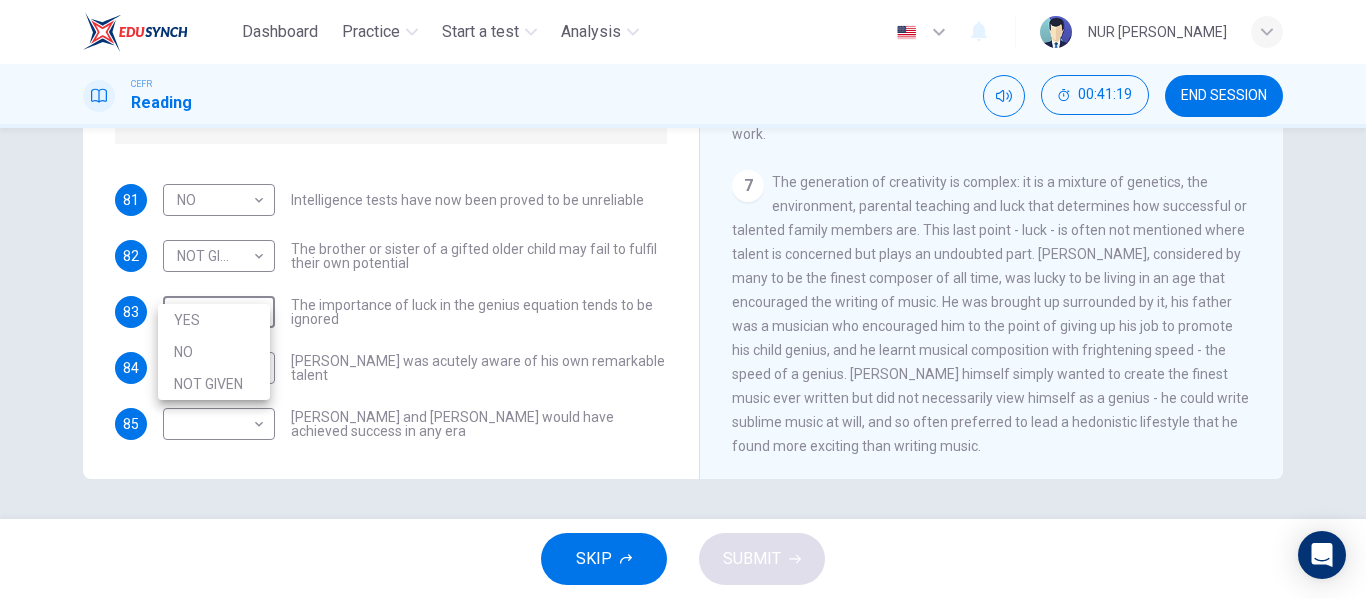 click on "YES" at bounding box center (214, 320) 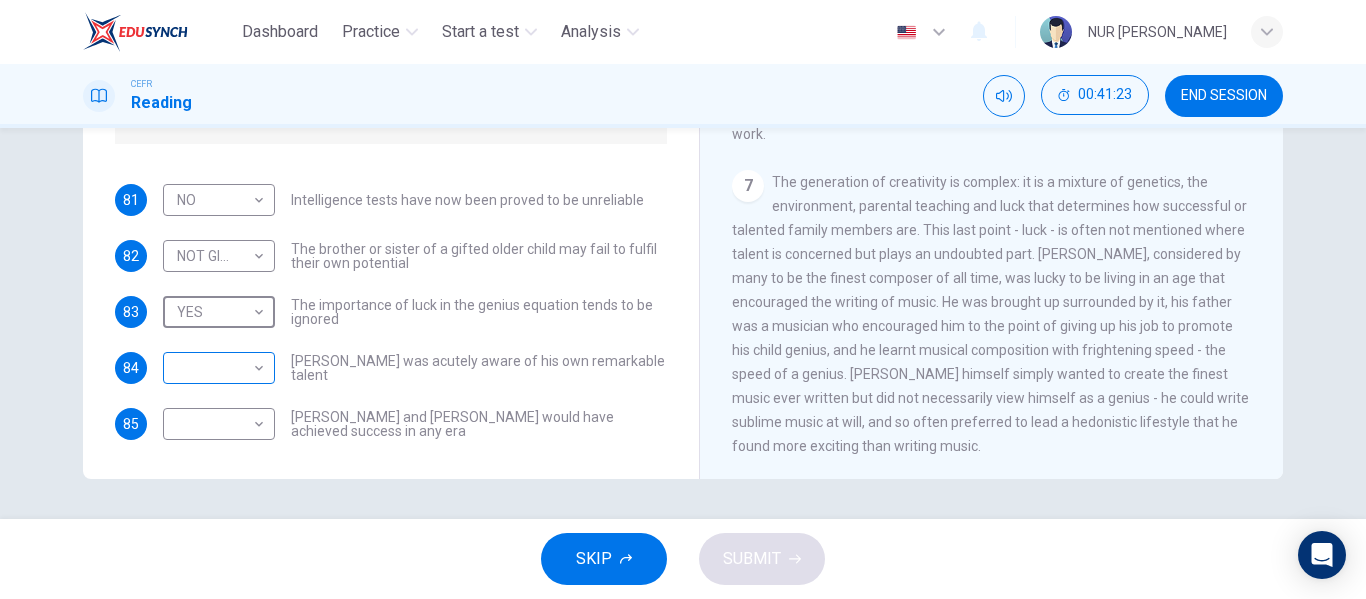click on "Dashboard Practice Start a test Analysis English en ​ NUR [PERSON_NAME] CEFR Reading 00:41:23 END SESSION Questions 81 - 85 Do the following statements agree with the claims of the writer in the Reading Passage?
In the boxes below write YES if the statement agrees with the views of the writer NO if the statement contradicts the views of the writer NOT GIVEN if it is impossible to say what the writer thinks about this 81 NO NO ​ Intelligence tests have now been proved to be unreliable 82 NOT GIVEN NOT GIVEN ​ The brother or sister of a gifted older child may fail to fulfil their own potential 83 YES YES ​ The importance of luck in the genius equation tends to be ignored 84 ​ ​ [PERSON_NAME] was acutely aware of his own remarkable talent 85 ​ ​ [PERSON_NAME] and [PERSON_NAME] would have achieved success in any era Nurturing Talent within the Family CLICK TO ZOOM Click to Zoom 1 2 3 4 5 6 7 8 SKIP SUBMIT EduSynch - Online Language Proficiency Testing
Dashboard Practice Start a test Analysis 2025" at bounding box center (683, 299) 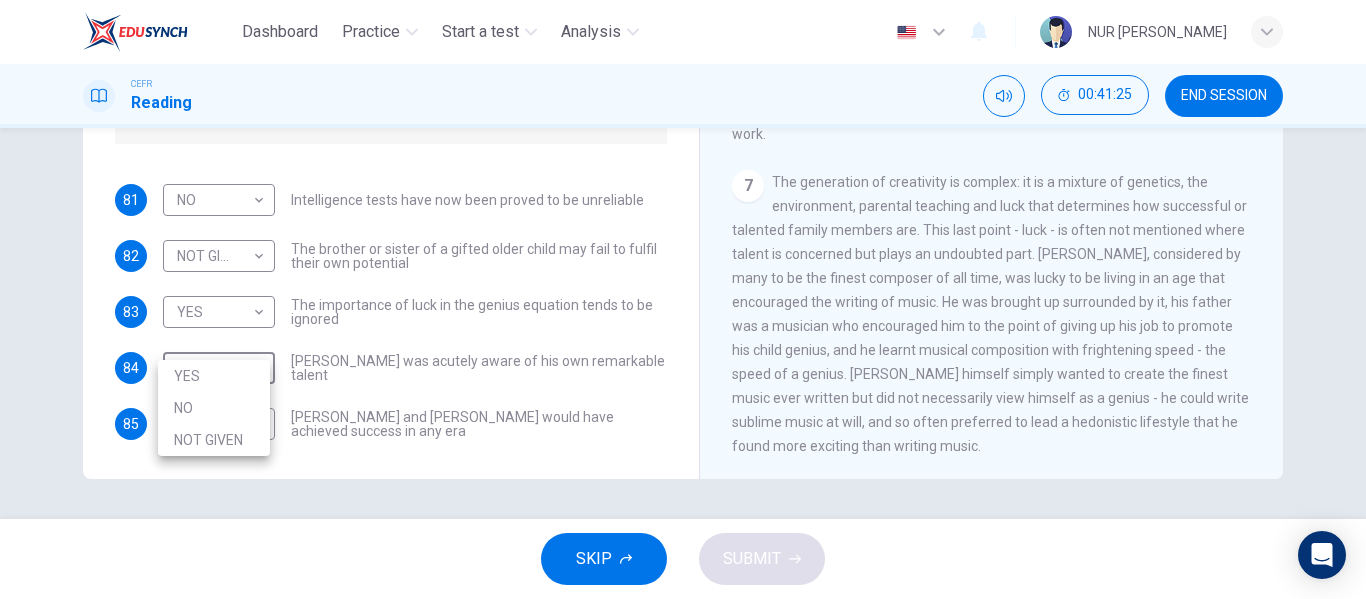 click on "NO" at bounding box center (214, 408) 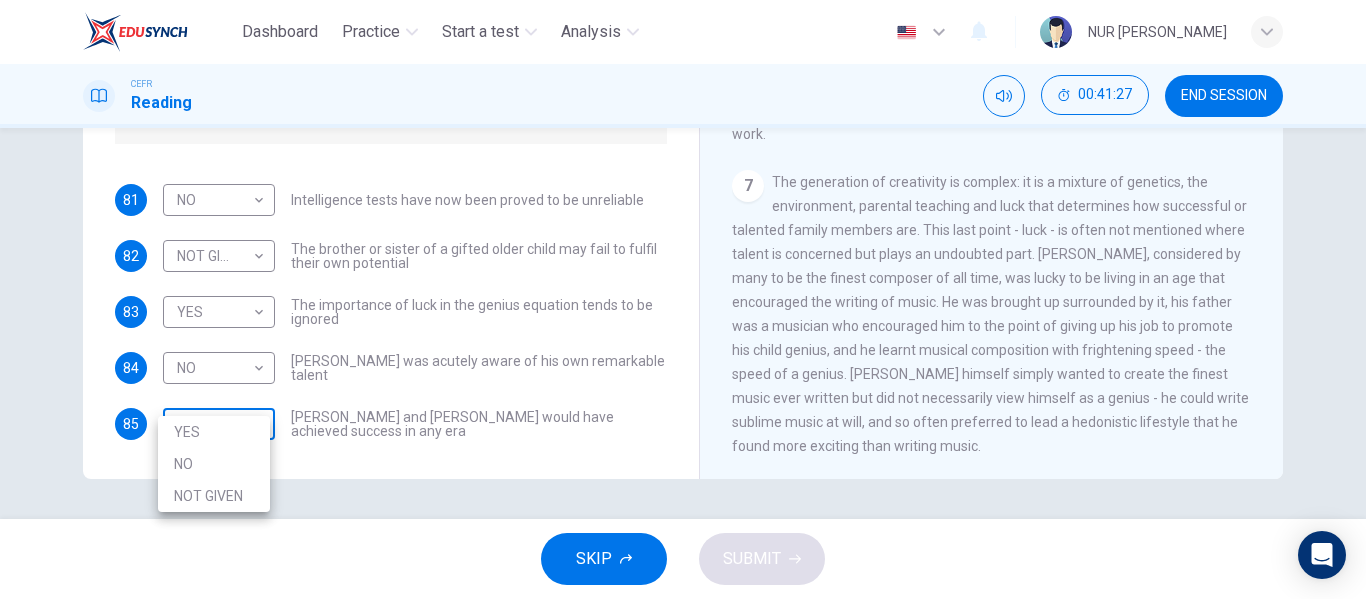 click on "Dashboard Practice Start a test Analysis English en ​ NUR [PERSON_NAME] CEFR Reading 00:41:27 END SESSION Questions 81 - 85 Do the following statements agree with the claims of the writer in the Reading Passage?
In the boxes below write YES if the statement agrees with the views of the writer NO if the statement contradicts the views of the writer NOT GIVEN if it is impossible to say what the writer thinks about this 81 NO NO ​ Intelligence tests have now been proved to be unreliable 82 NOT GIVEN NOT GIVEN ​ The brother or sister of a gifted older child may fail to fulfil their own potential 83 YES YES ​ The importance of luck in the genius equation tends to be ignored 84 NO NO ​ [PERSON_NAME] was acutely aware of his own remarkable talent 85 ​ ​ [PERSON_NAME] and [PERSON_NAME] would have achieved success in any era Nurturing Talent within the Family CLICK TO ZOOM Click to Zoom 1 2 3 4 5 6 7 8 SKIP SUBMIT EduSynch - Online Language Proficiency Testing
Dashboard Practice Start a test Analysis 2025" at bounding box center [683, 299] 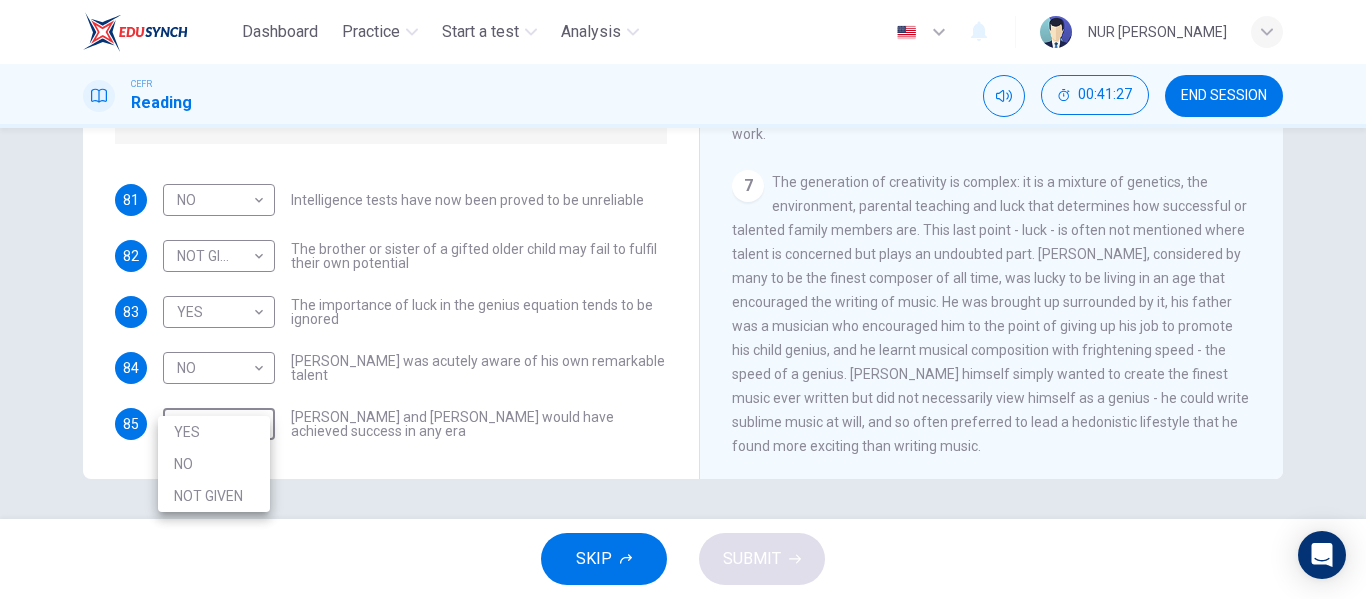 click on "NO" at bounding box center (214, 464) 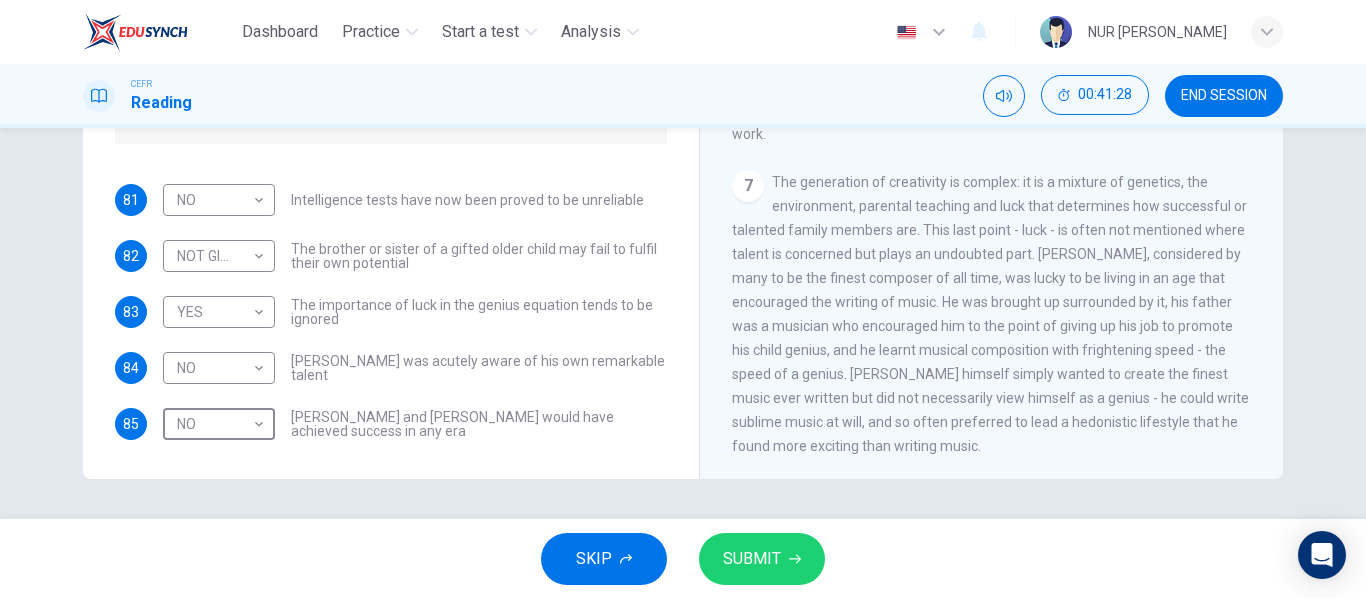 click on "SUBMIT" at bounding box center (762, 559) 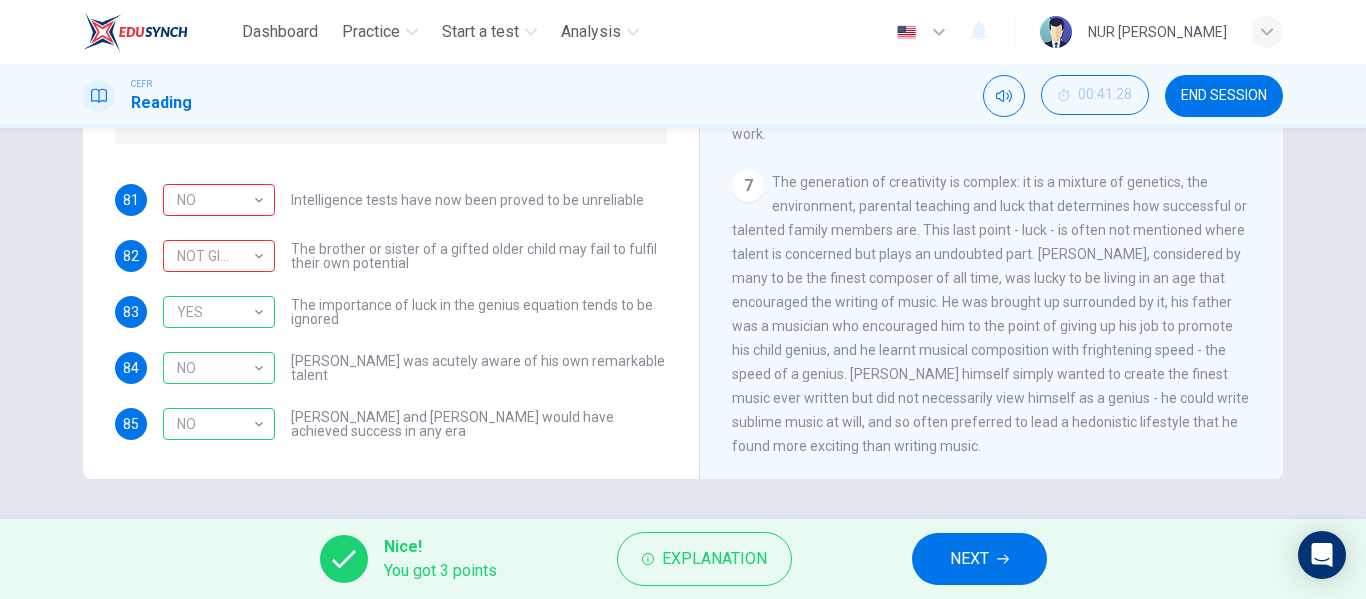 click on "NEXT" at bounding box center (979, 559) 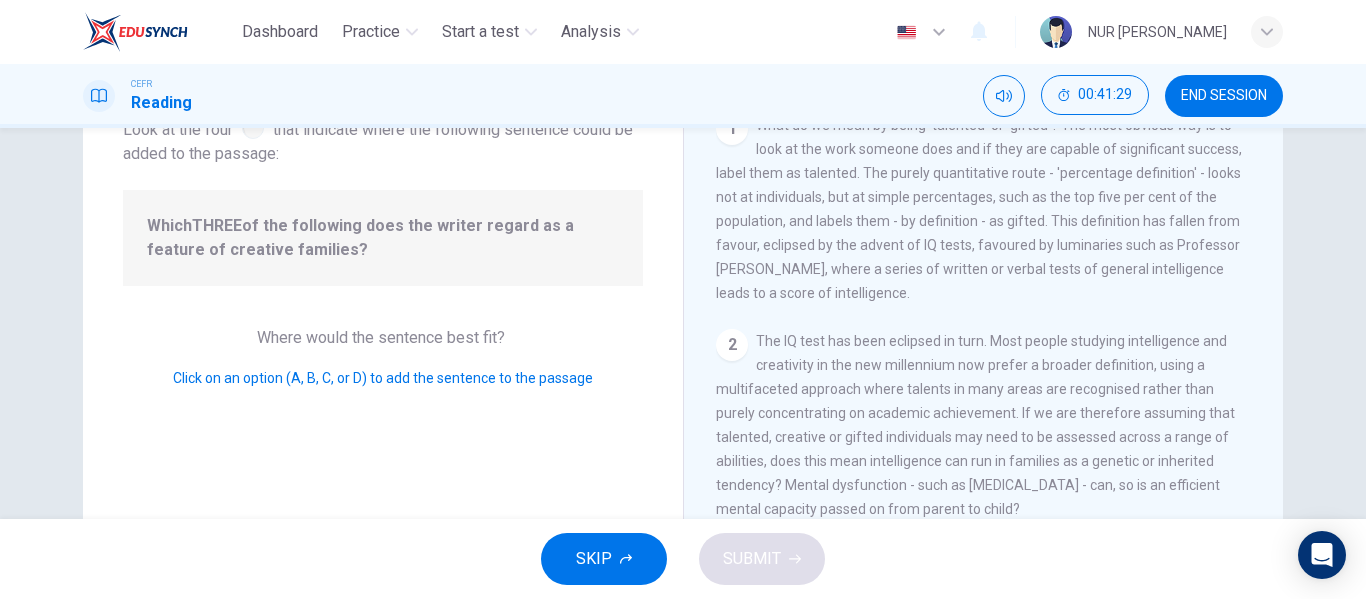 scroll, scrollTop: 84, scrollLeft: 0, axis: vertical 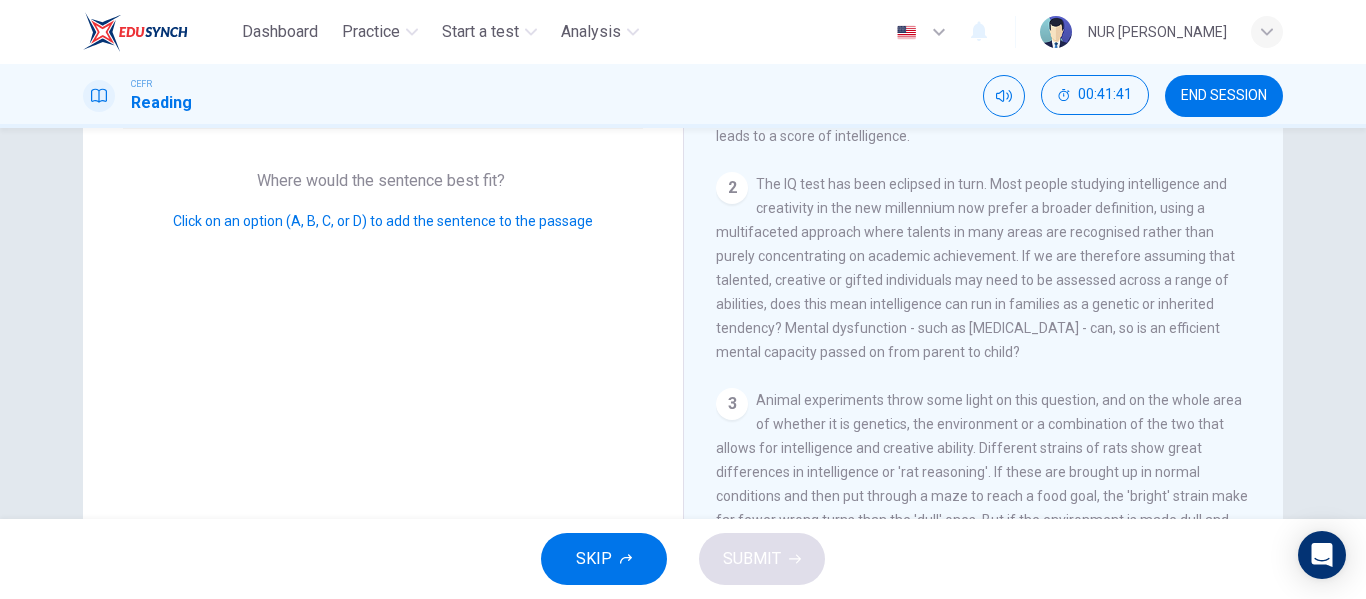 click on "The IQ test has been eclipsed in turn. Most people studying intelligence and creativity in the new millennium now prefer a broader definition, using a multifaceted approach where talents in many areas are recognised rather than purely concentrating on academic achievement. If we are therefore assuming that talented, creative or gifted individuals may need to be assessed across a range of abilities, does this mean intelligence can run in families as a genetic or inherited tendency? Mental dysfunction - such as [MEDICAL_DATA] - can, so is an efficient mental capacity passed on from parent to child?" at bounding box center [975, 268] 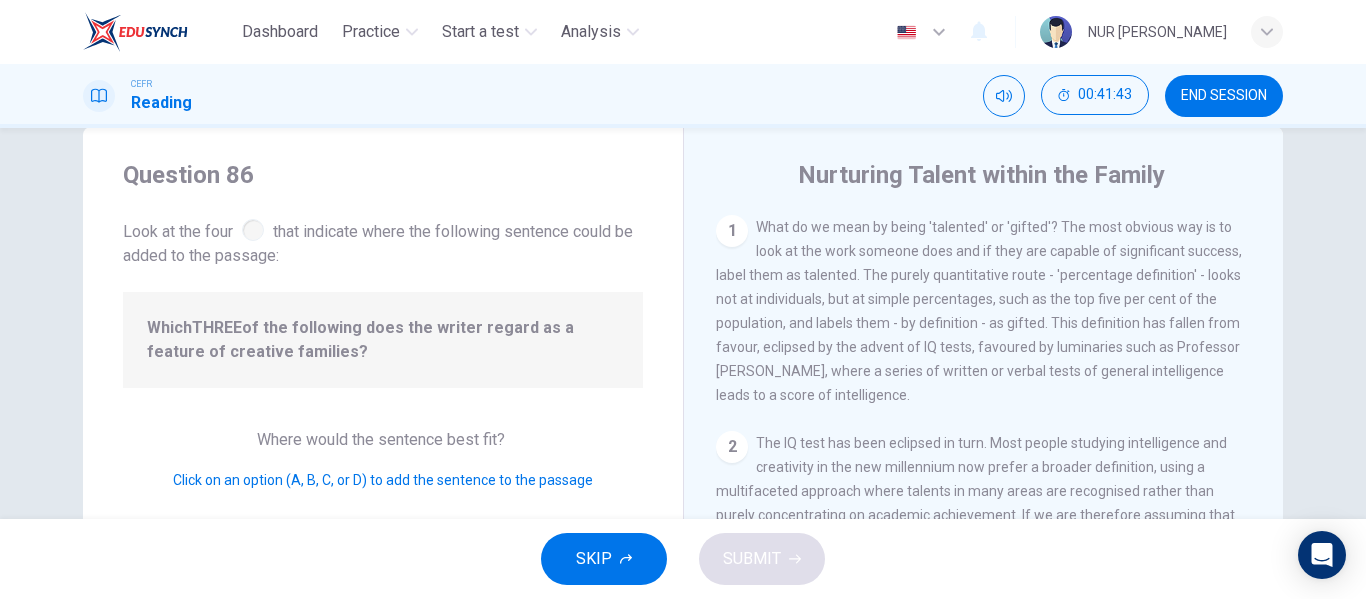scroll, scrollTop: 0, scrollLeft: 0, axis: both 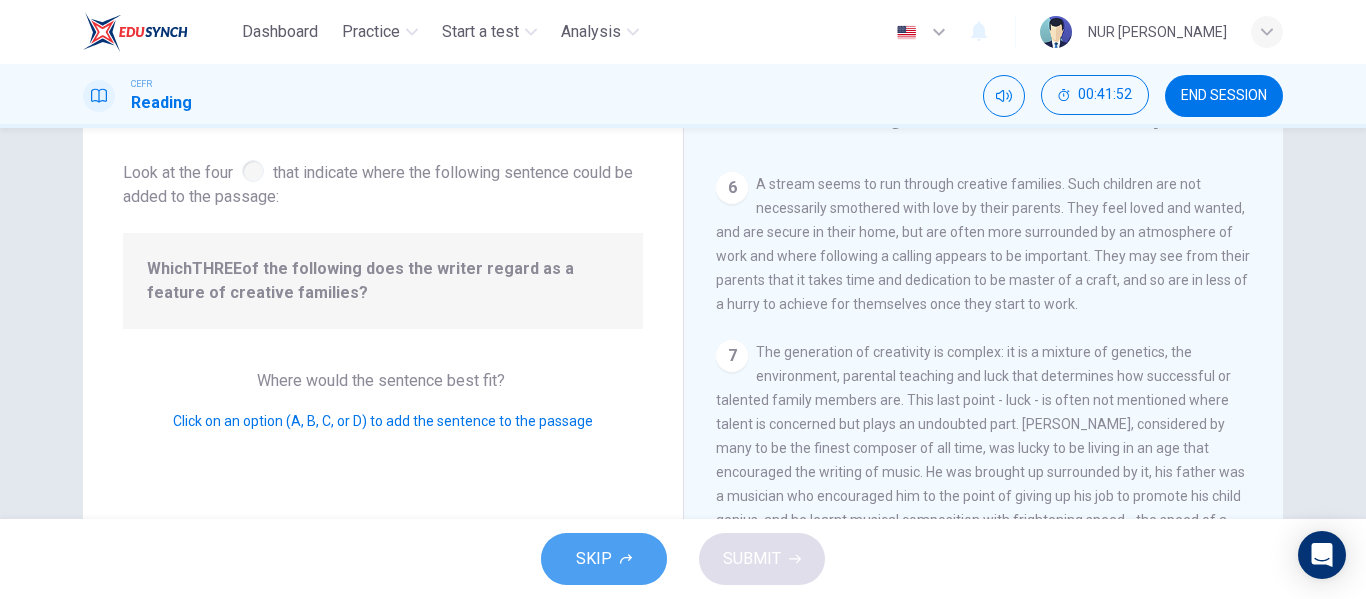 click on "SKIP" at bounding box center [604, 559] 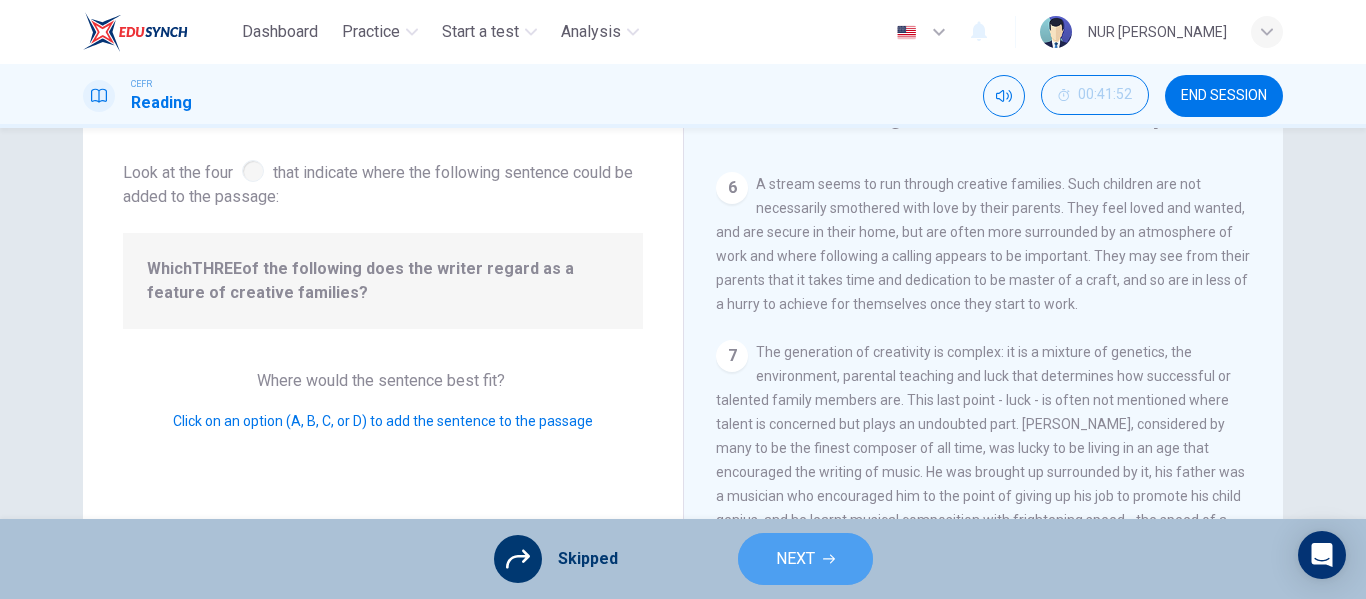 click on "NEXT" at bounding box center (795, 559) 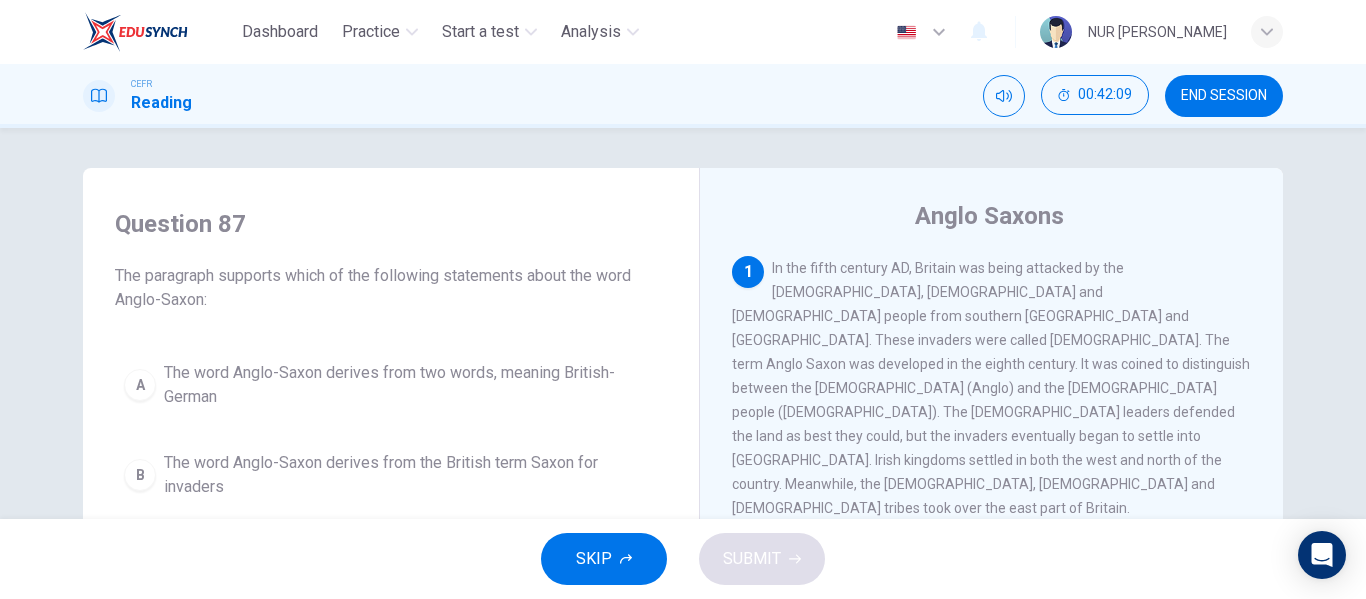 scroll, scrollTop: 100, scrollLeft: 0, axis: vertical 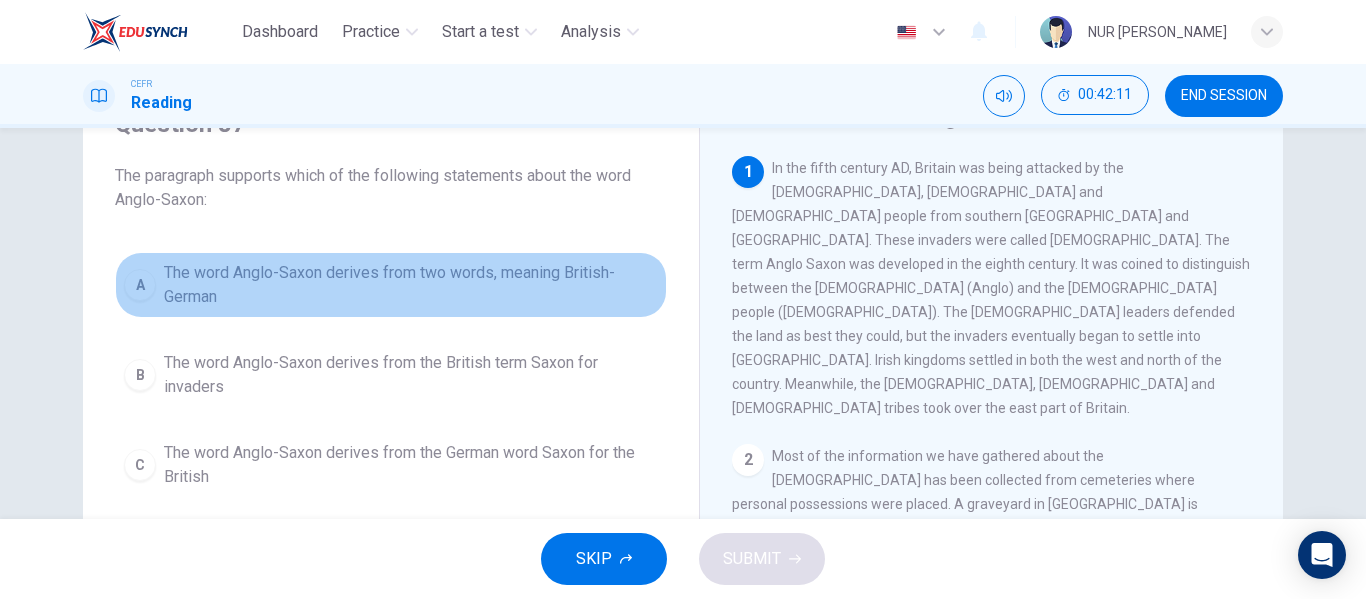 click on "The word Anglo-Saxon derives from two words, meaning British-German" at bounding box center [411, 285] 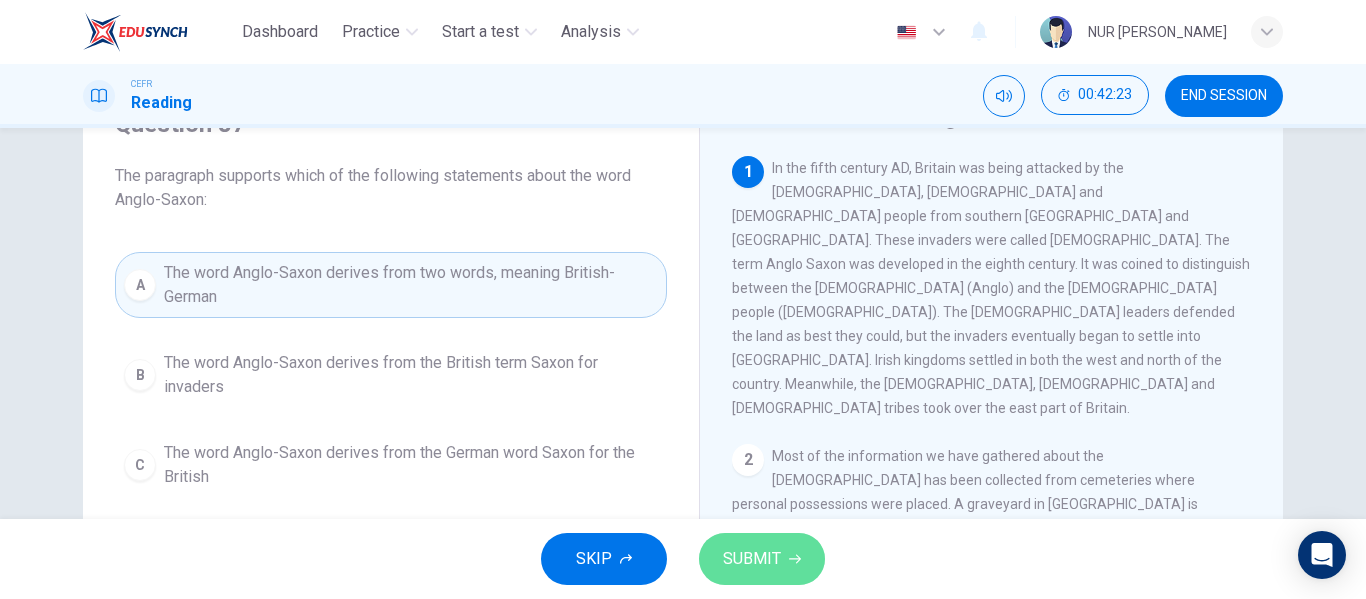 click on "SUBMIT" at bounding box center (762, 559) 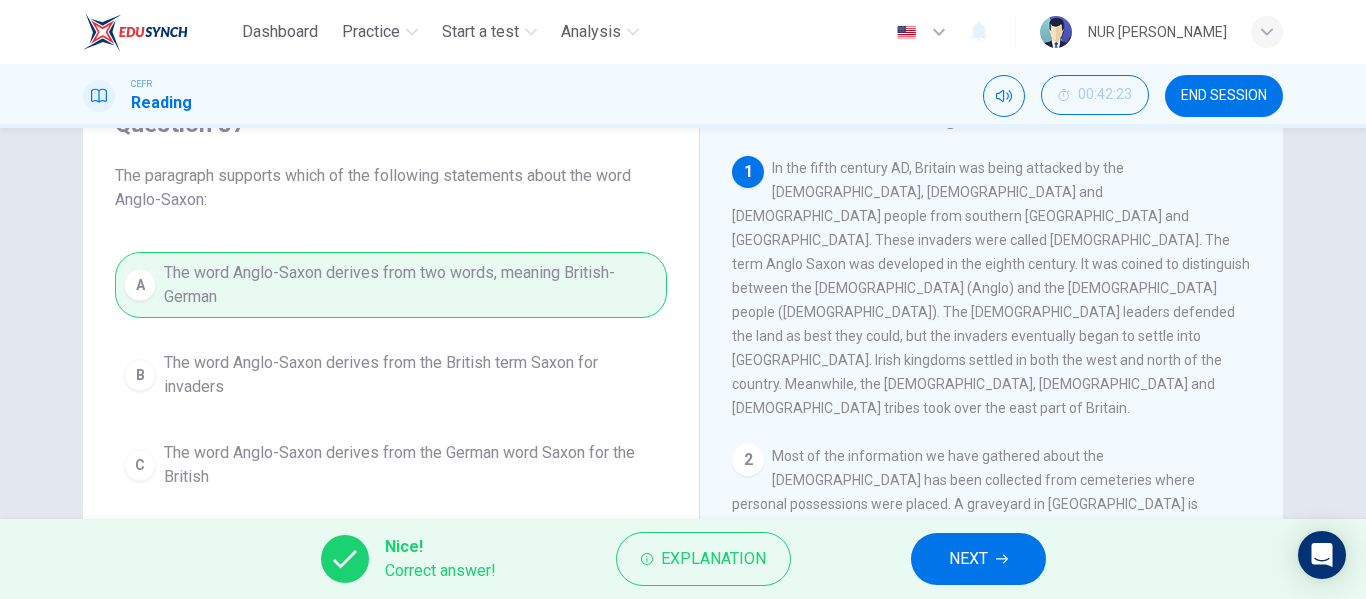 click on "NEXT" at bounding box center [978, 559] 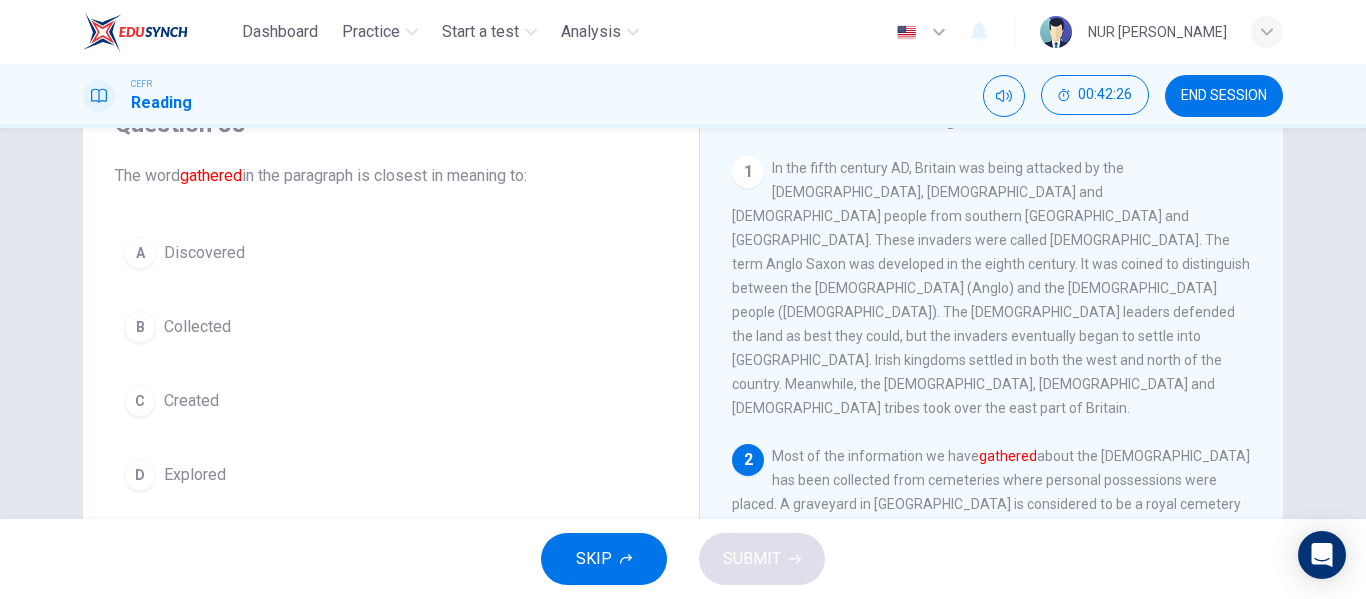 click on "Collected" at bounding box center [197, 327] 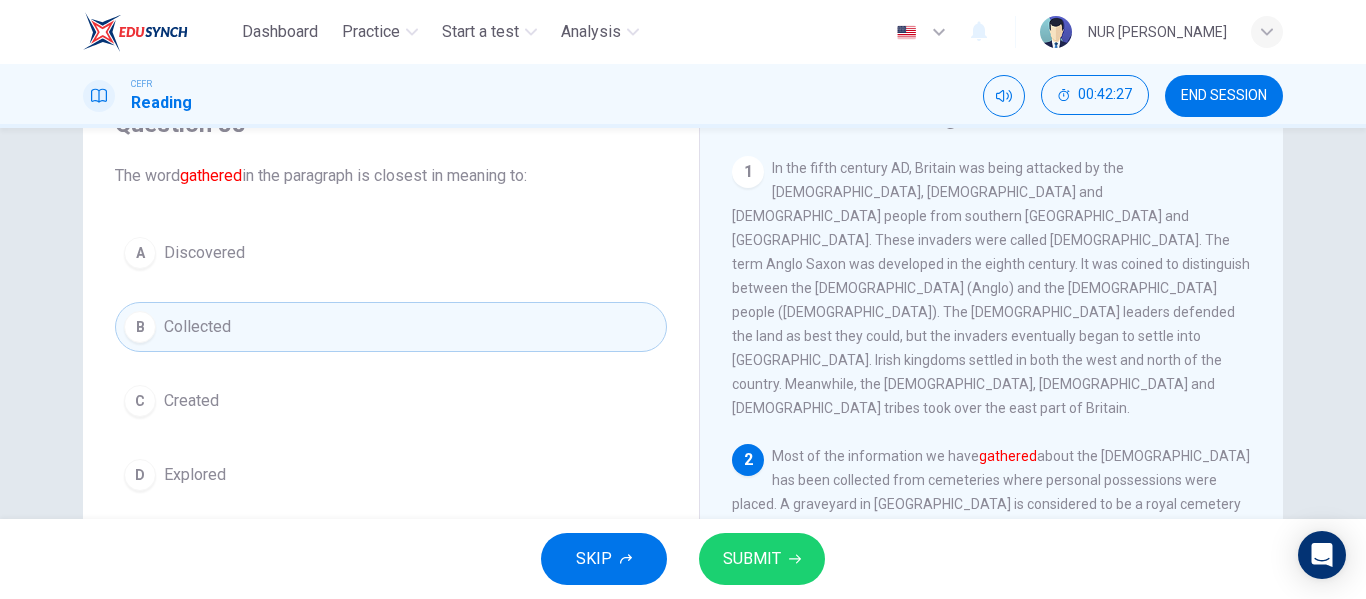 click on "SUBMIT" at bounding box center [752, 559] 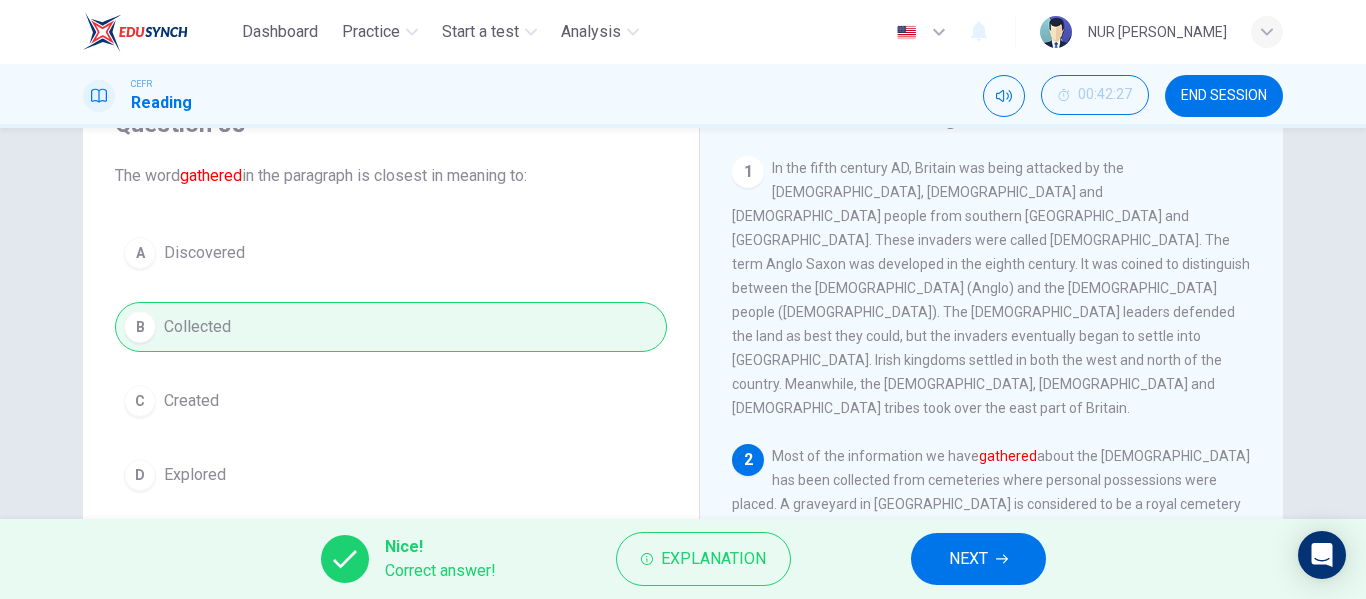 click on "NEXT" at bounding box center (978, 559) 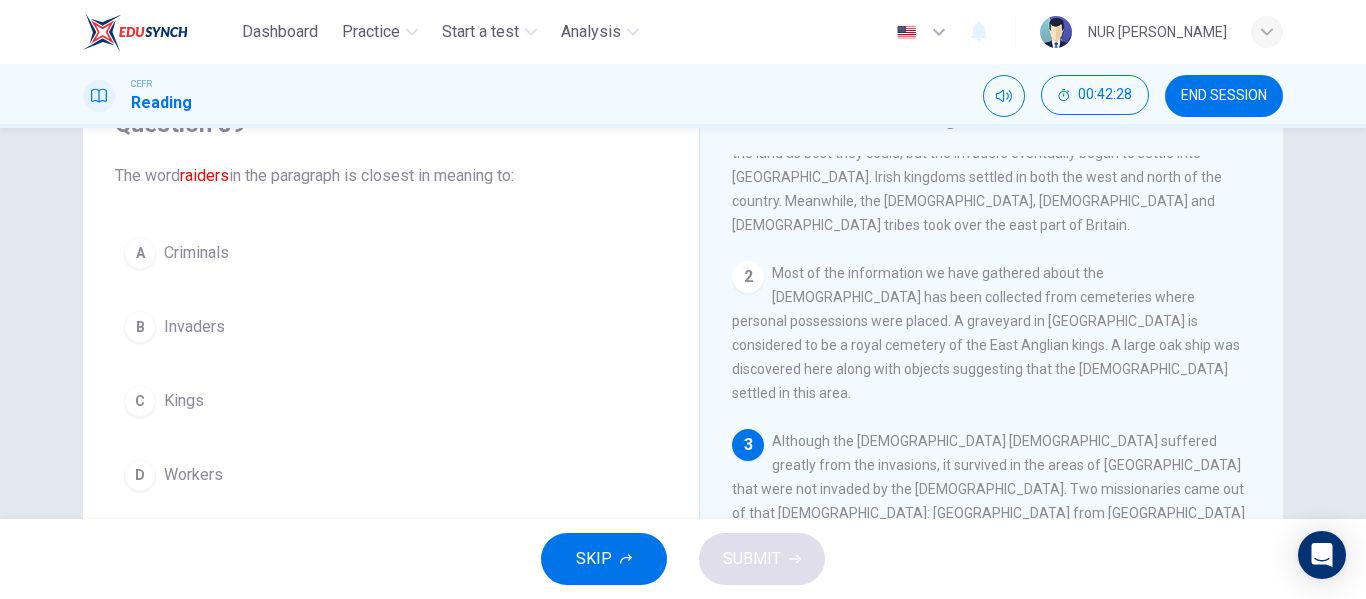 scroll, scrollTop: 300, scrollLeft: 0, axis: vertical 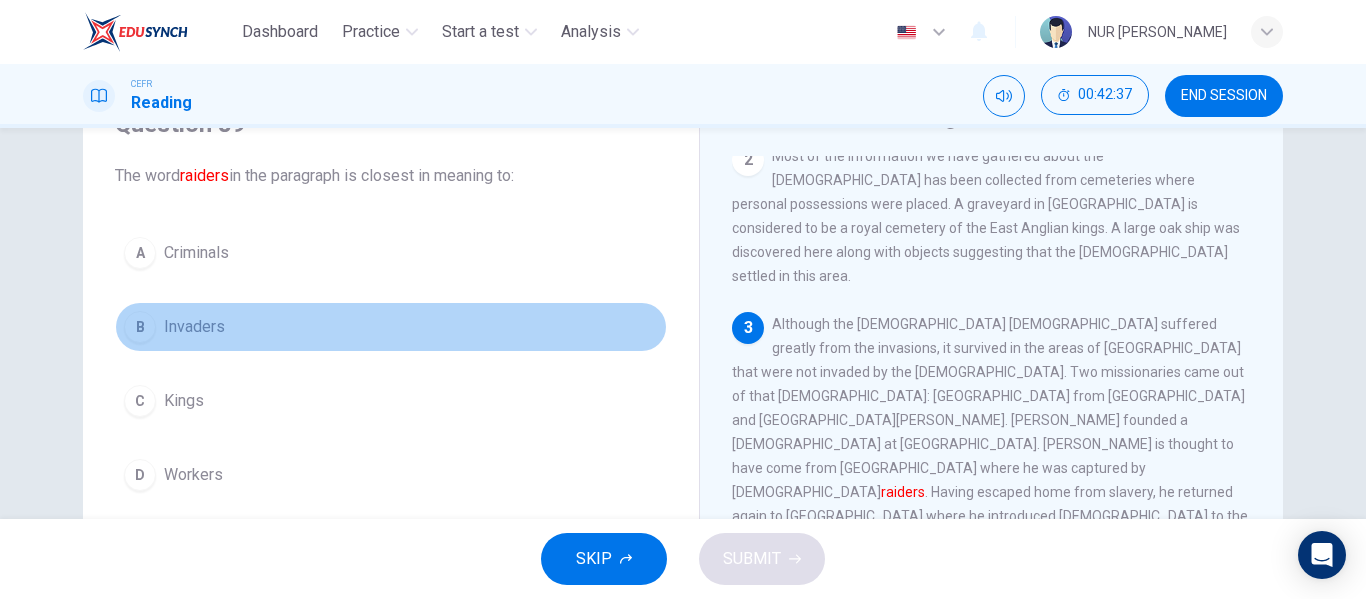 click on "Invaders" at bounding box center [194, 327] 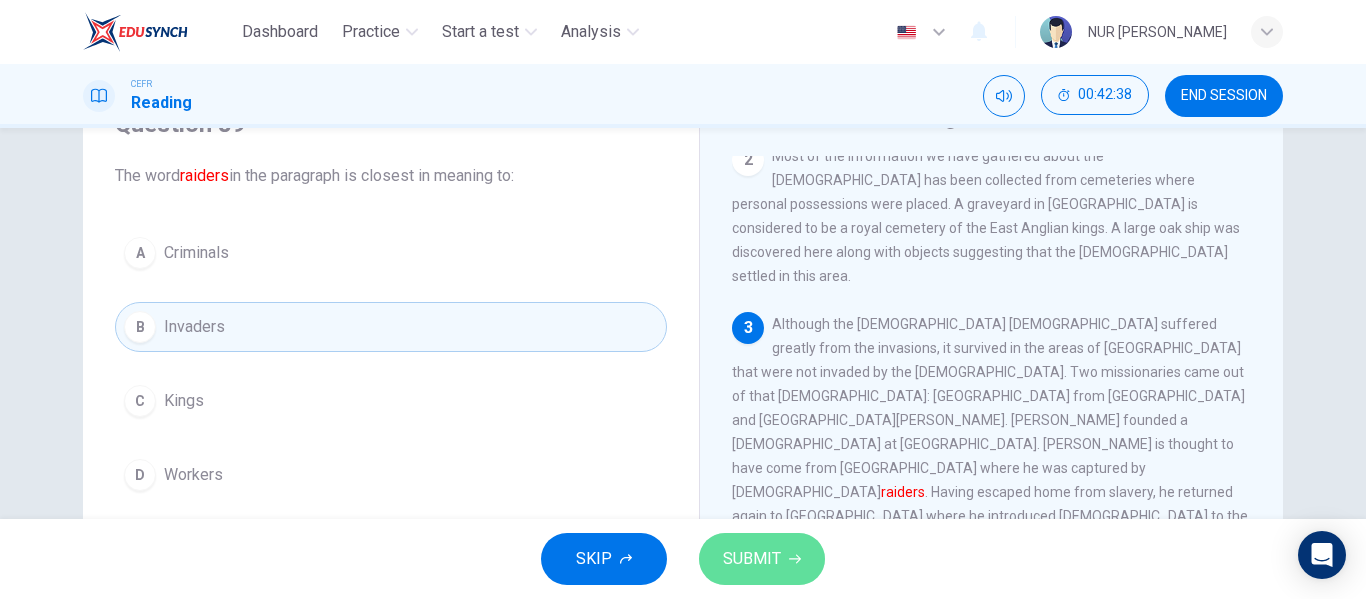 click on "SUBMIT" at bounding box center [762, 559] 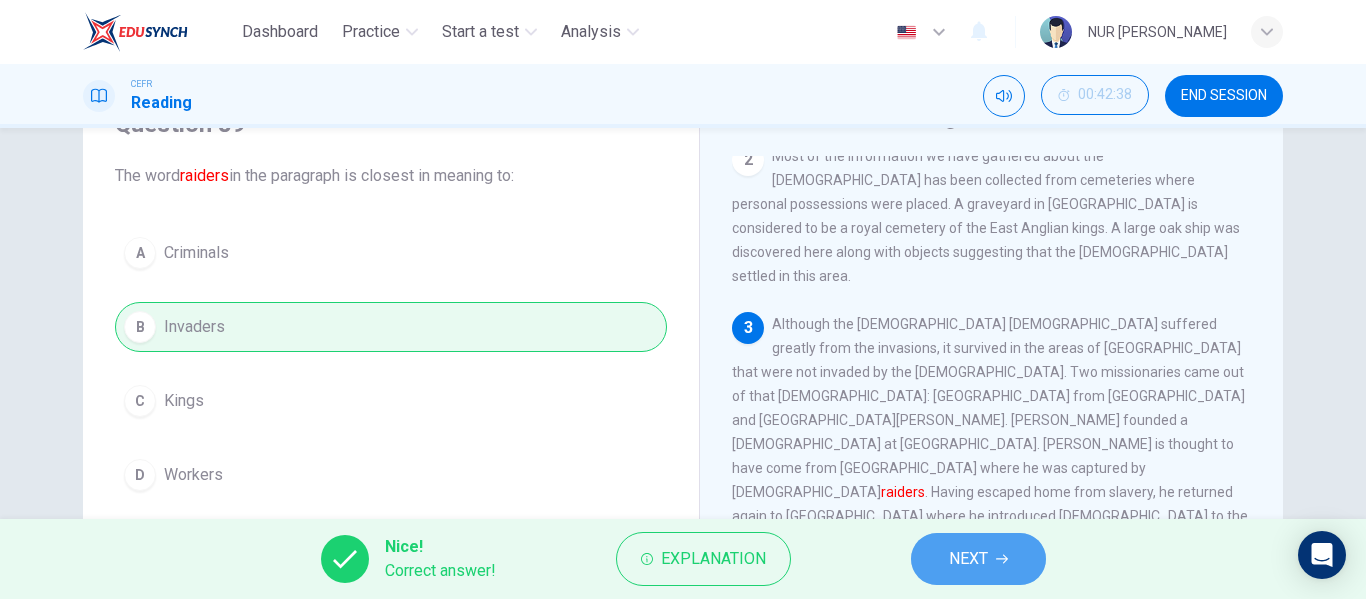 click on "NEXT" at bounding box center [968, 559] 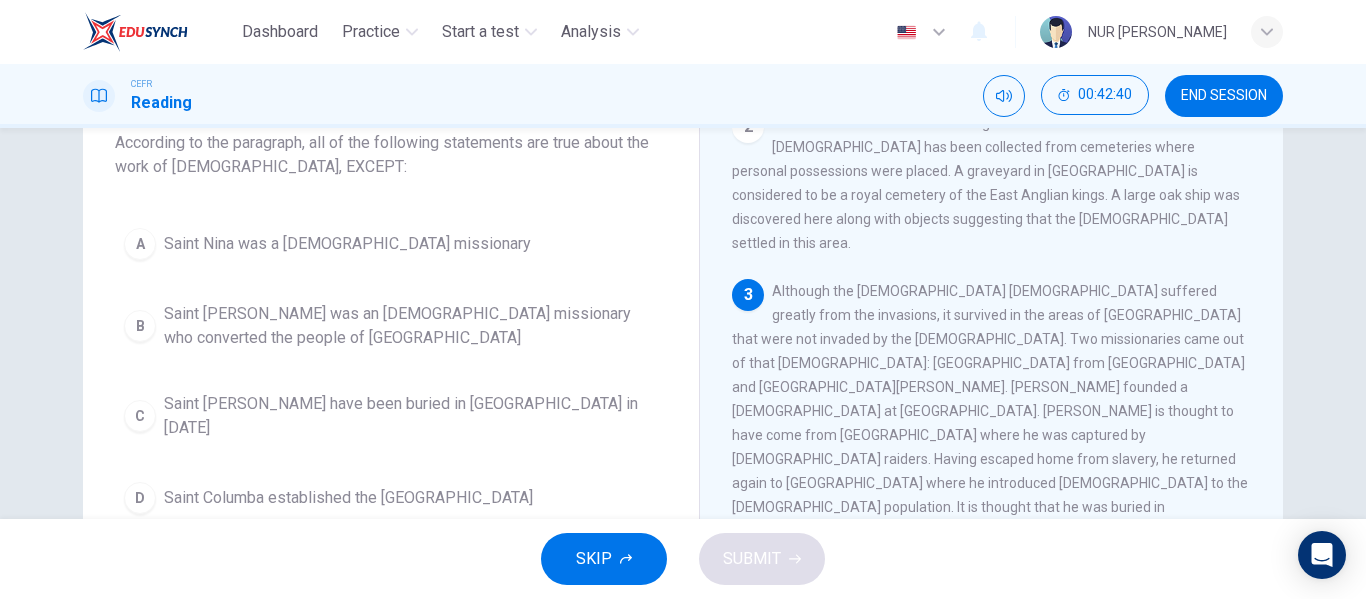 scroll, scrollTop: 100, scrollLeft: 0, axis: vertical 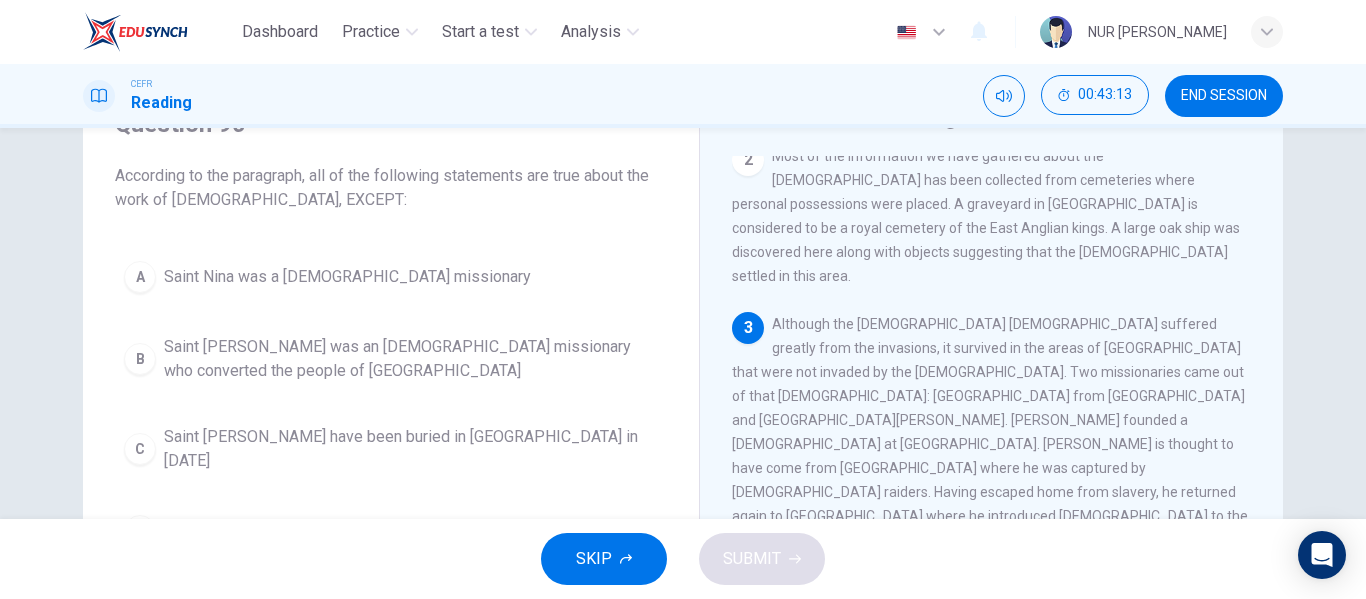 click on "Saint [PERSON_NAME] was an [DEMOGRAPHIC_DATA] missionary who converted the people of [GEOGRAPHIC_DATA]" at bounding box center (411, 359) 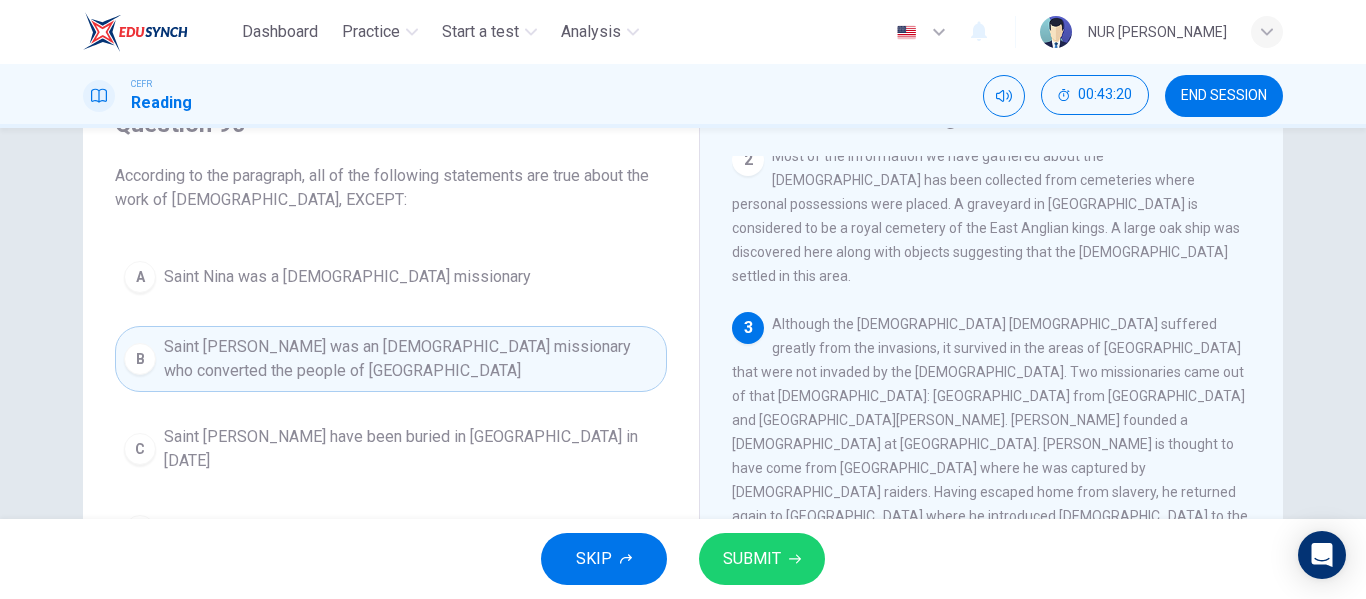 click on "Saint [PERSON_NAME] have been buried in [GEOGRAPHIC_DATA] in [DATE]" at bounding box center (411, 449) 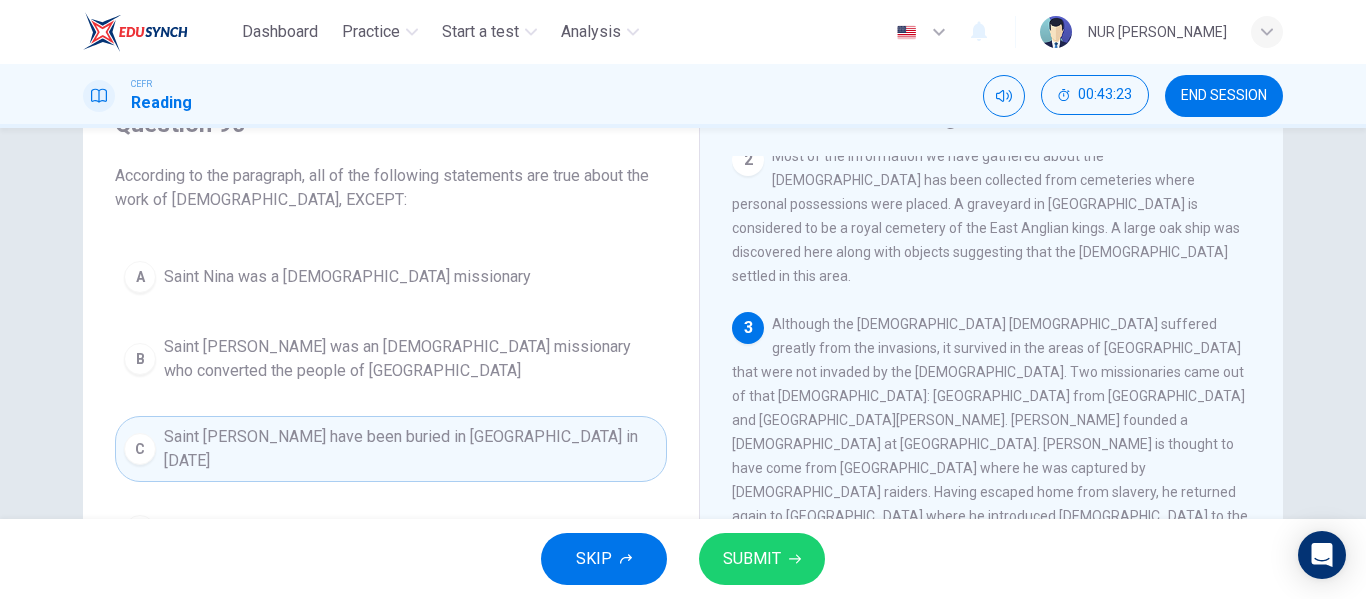 scroll, scrollTop: 200, scrollLeft: 0, axis: vertical 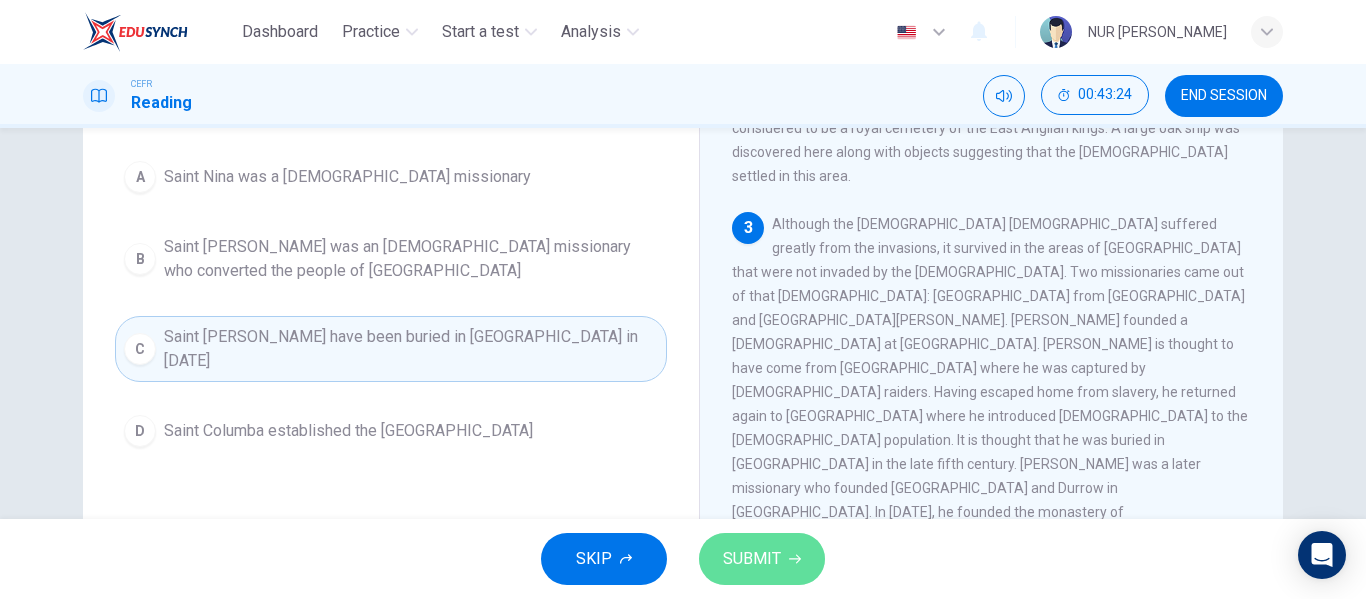 click on "SUBMIT" at bounding box center [762, 559] 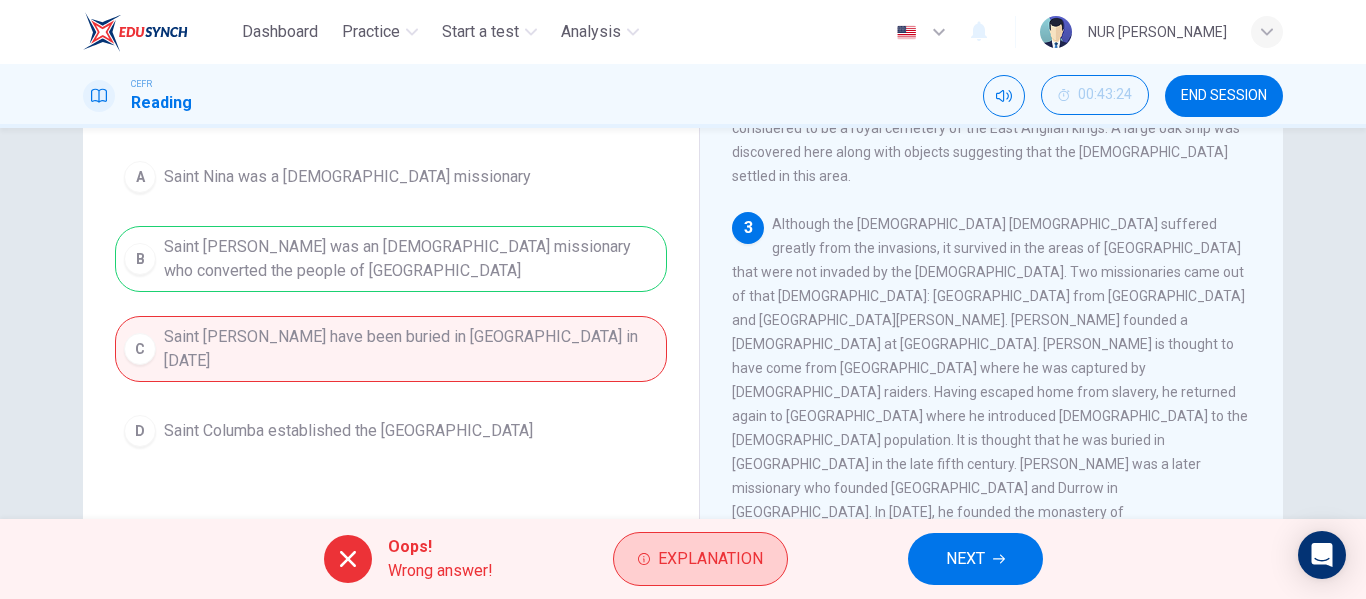 click on "Explanation" at bounding box center [710, 559] 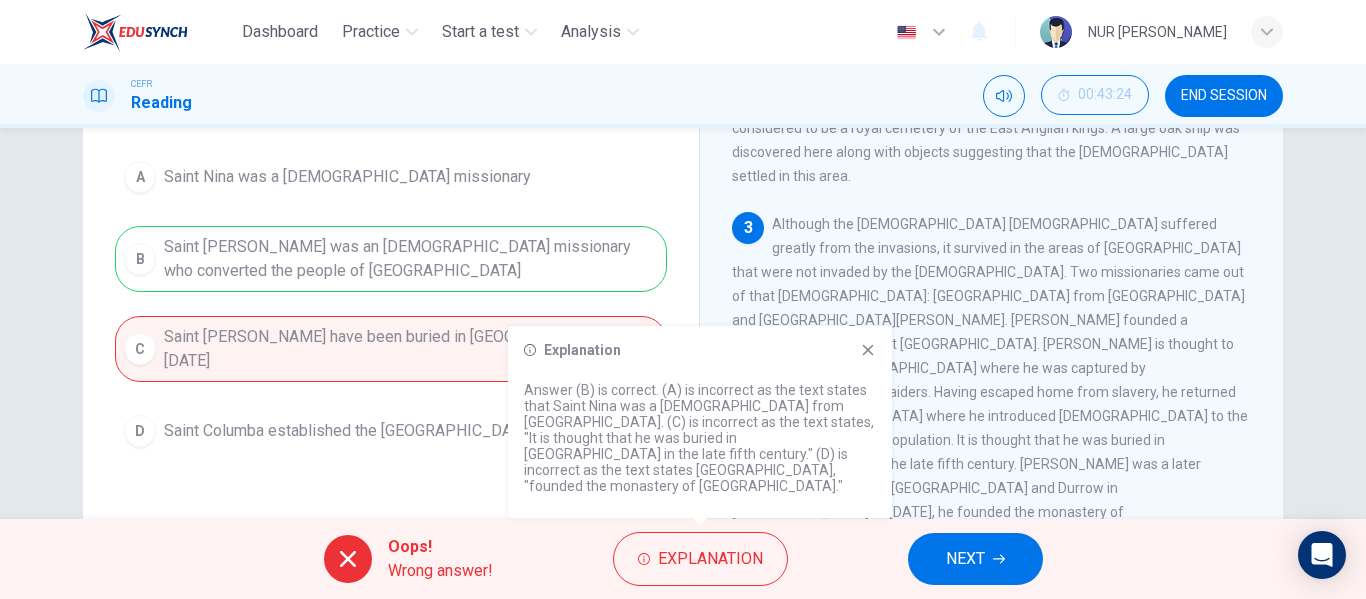 scroll, scrollTop: 300, scrollLeft: 0, axis: vertical 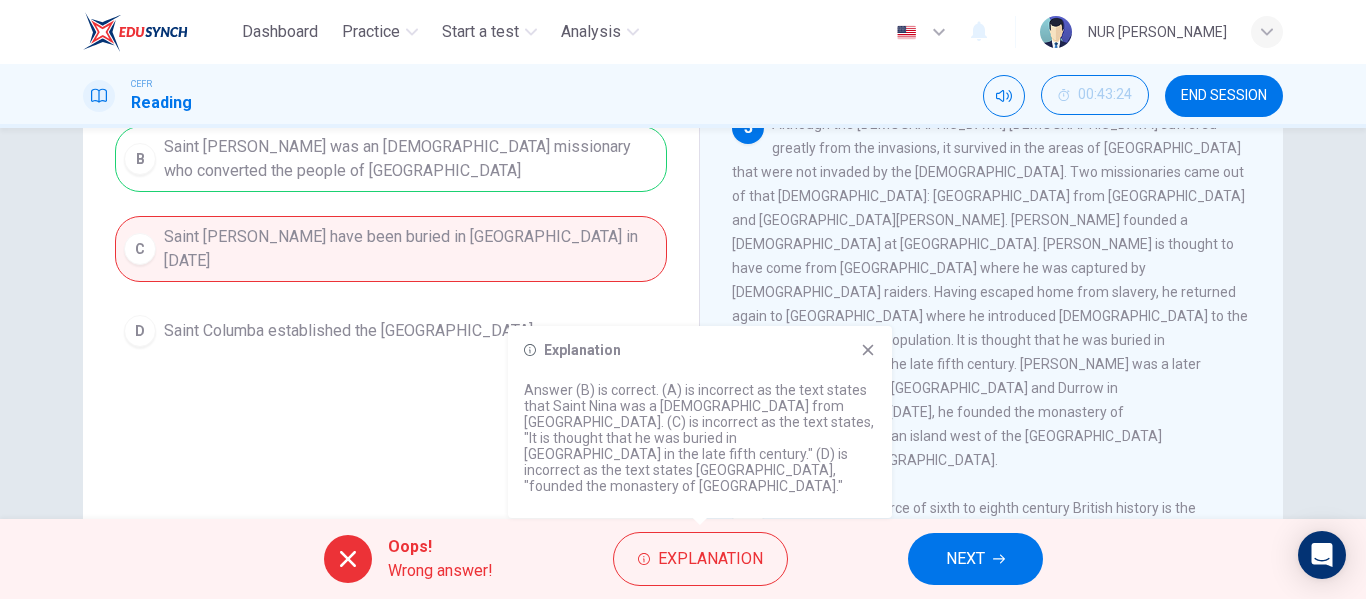 click on "NEXT" at bounding box center (965, 559) 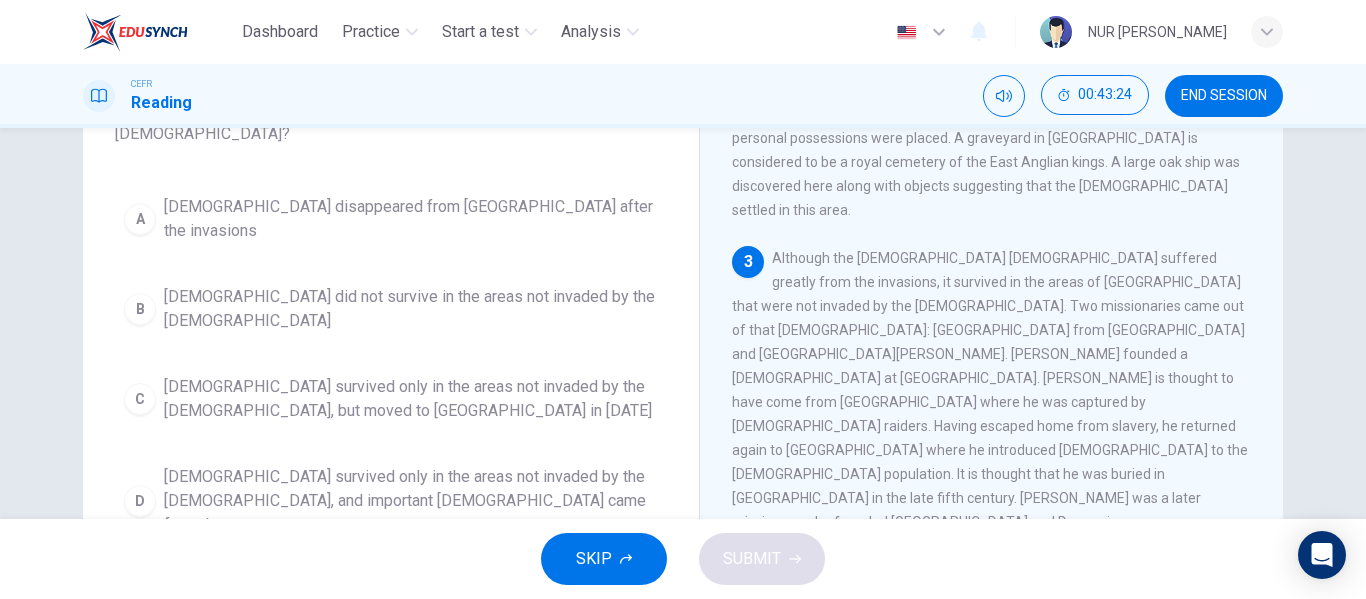 scroll, scrollTop: 76, scrollLeft: 0, axis: vertical 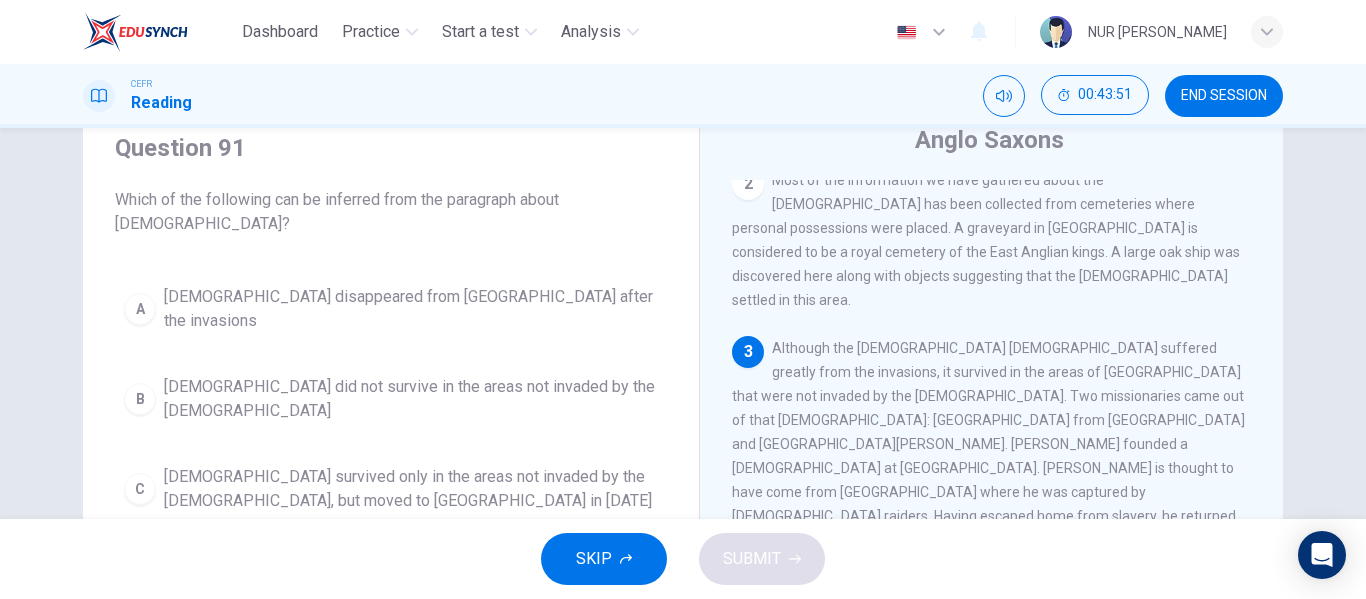 click on "[DEMOGRAPHIC_DATA] survived only in the areas not invaded by the [DEMOGRAPHIC_DATA], but moved to [GEOGRAPHIC_DATA] in [DATE]" at bounding box center (411, 489) 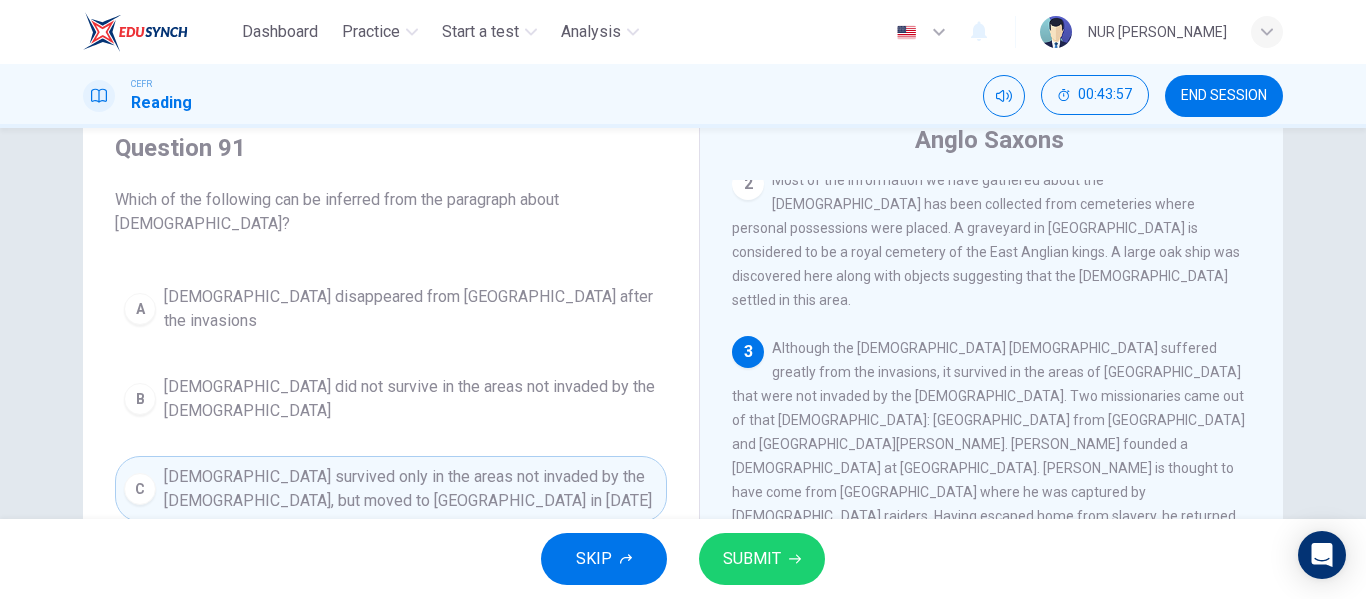 scroll, scrollTop: 176, scrollLeft: 0, axis: vertical 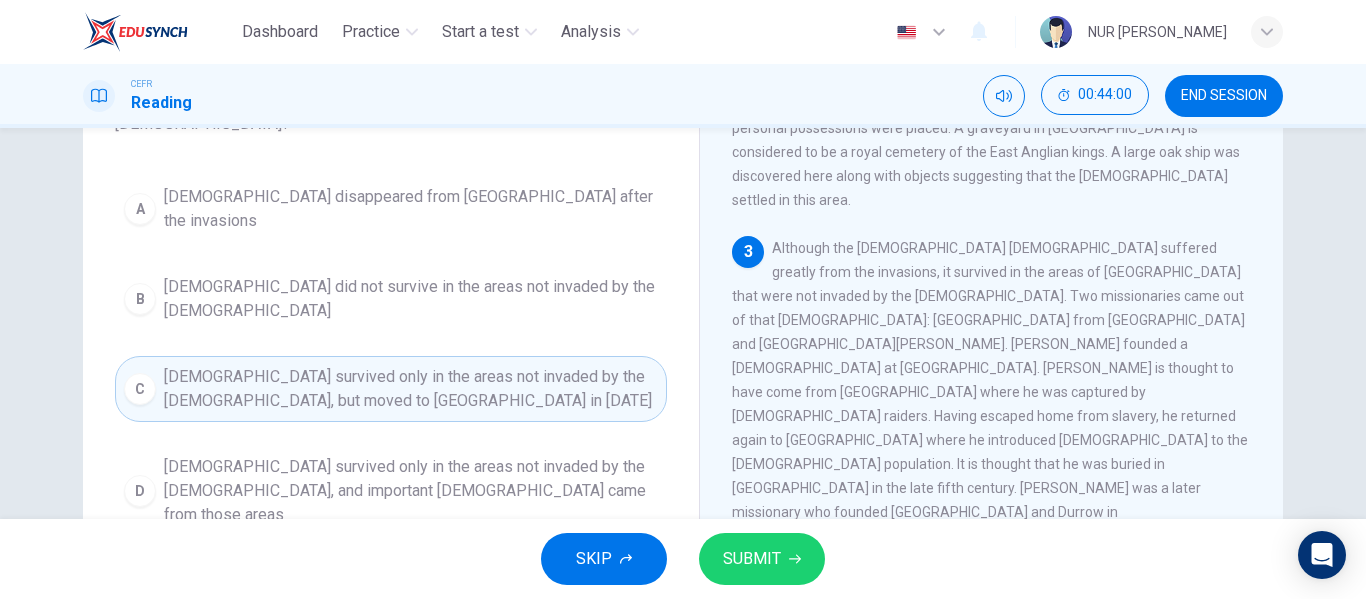 drag, startPoint x: 502, startPoint y: 455, endPoint x: 509, endPoint y: 469, distance: 15.652476 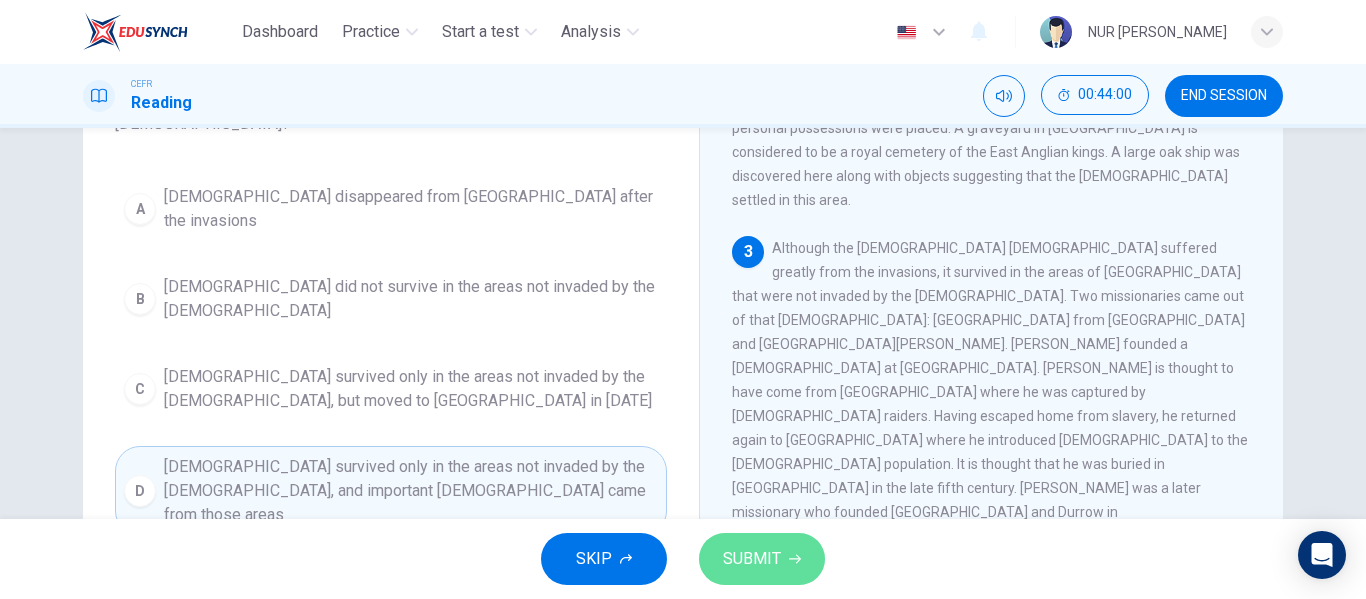 click on "SUBMIT" at bounding box center [762, 559] 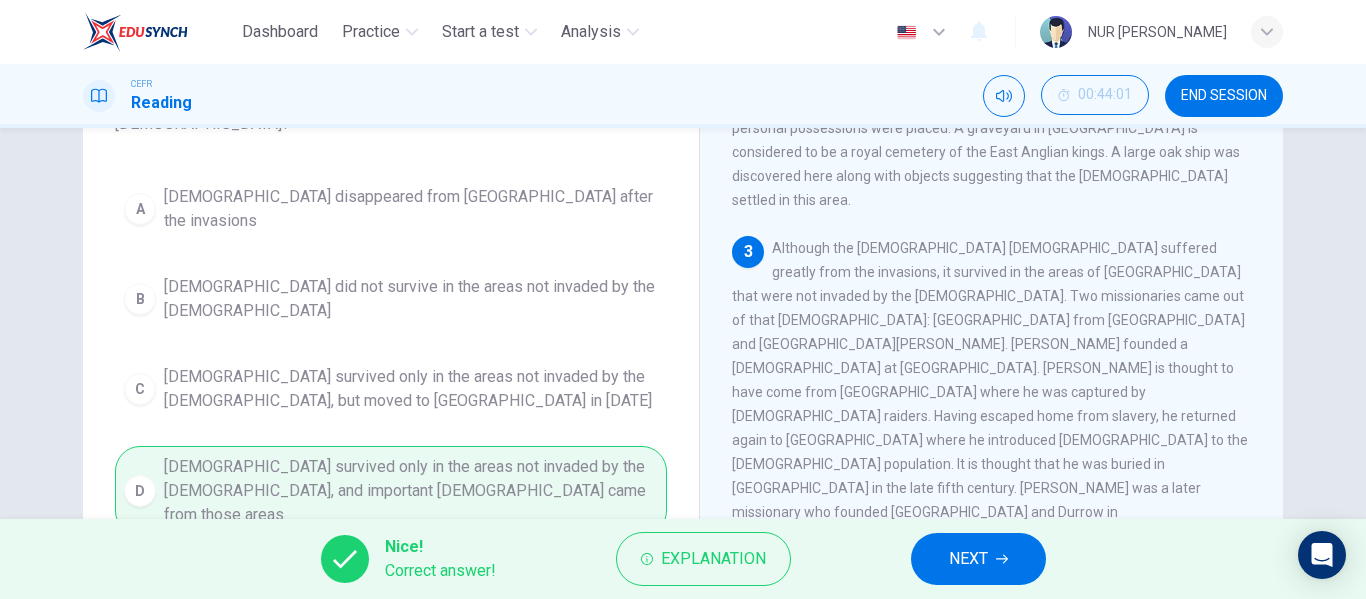 click on "Nice! Correct answer! Explanation NEXT" at bounding box center [683, 559] 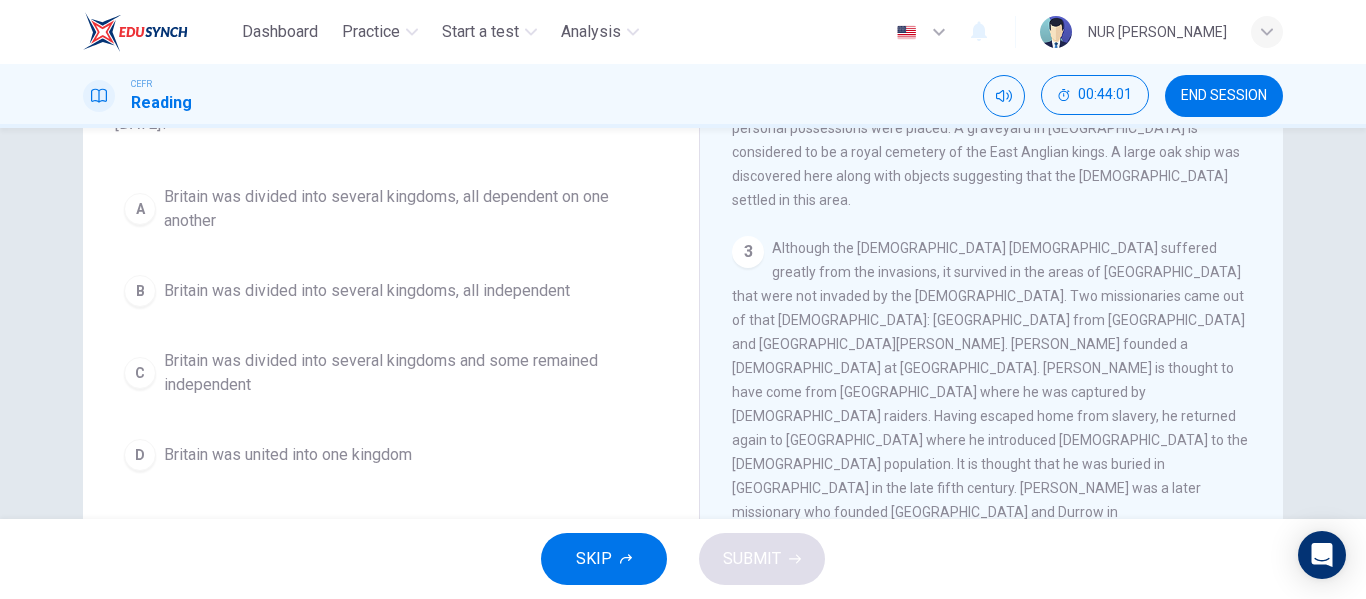 scroll, scrollTop: 200, scrollLeft: 0, axis: vertical 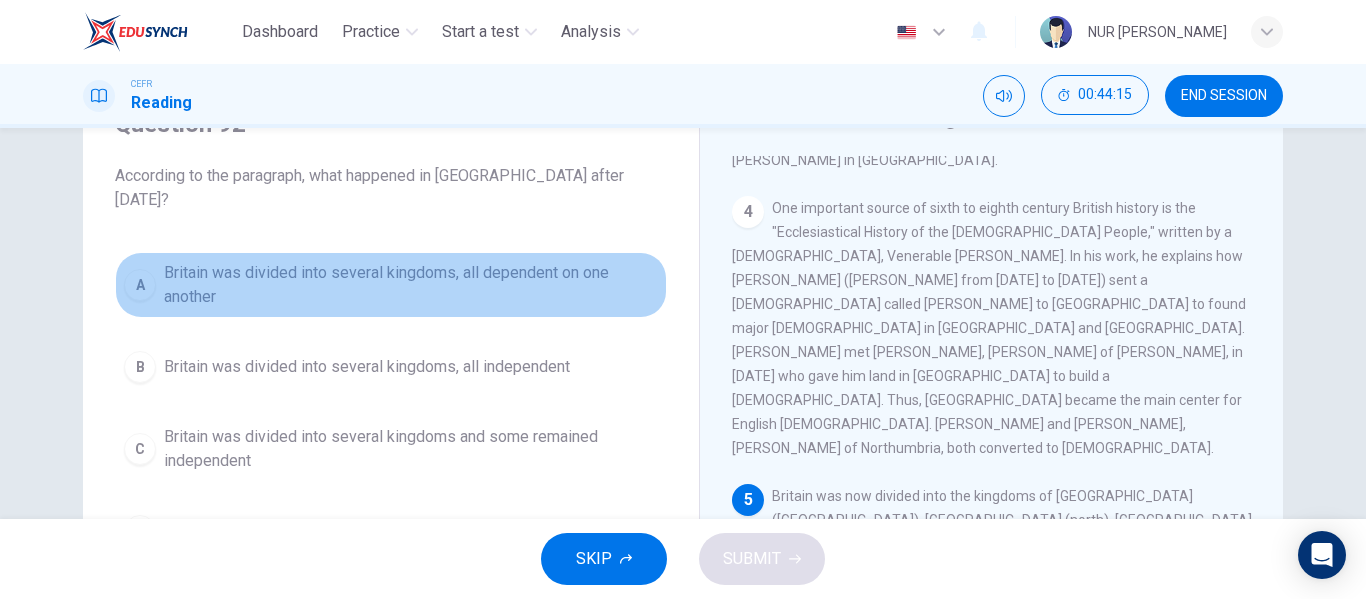click on "Britain was divided into several kingdoms, all dependent on one another" at bounding box center [411, 285] 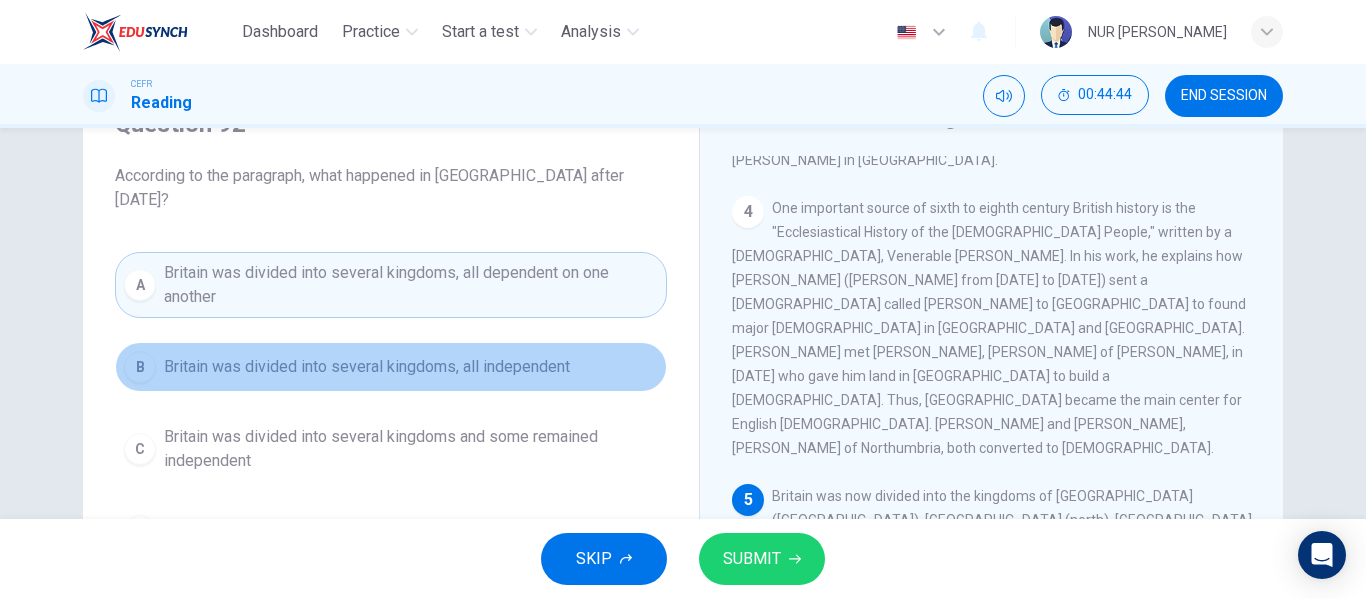 click on "Britain was divided into several kingdoms, all independent" at bounding box center [367, 367] 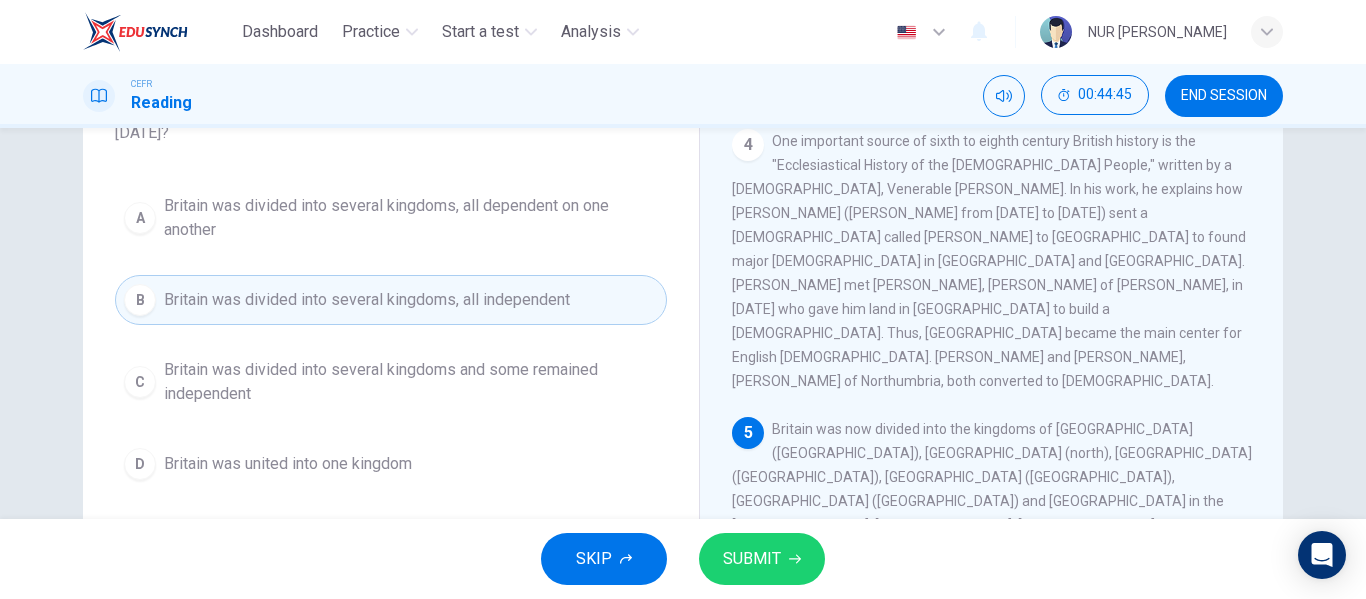 scroll, scrollTop: 200, scrollLeft: 0, axis: vertical 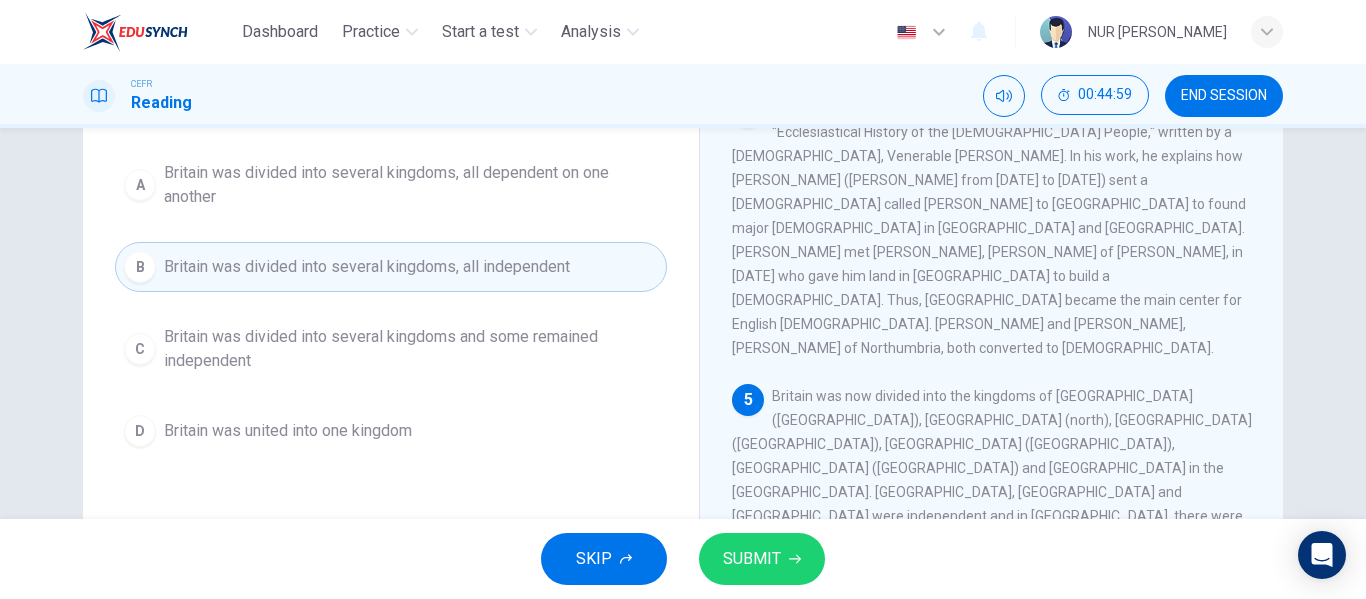 click on "SUBMIT" at bounding box center (752, 559) 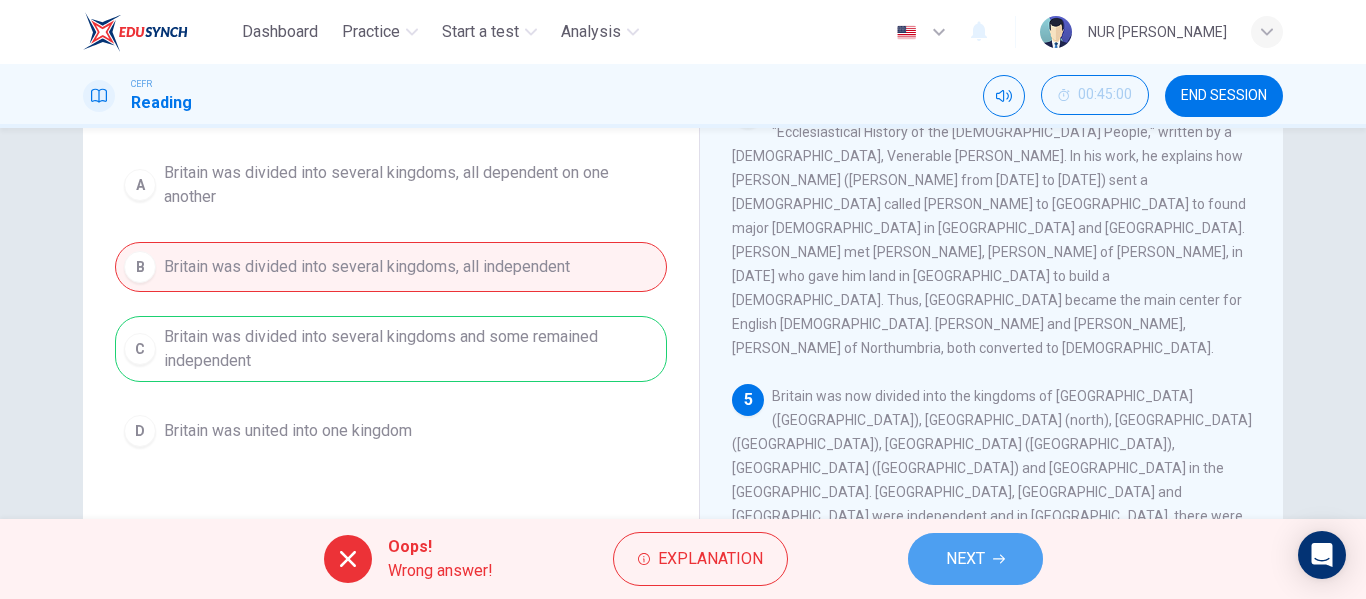 click on "NEXT" at bounding box center [975, 559] 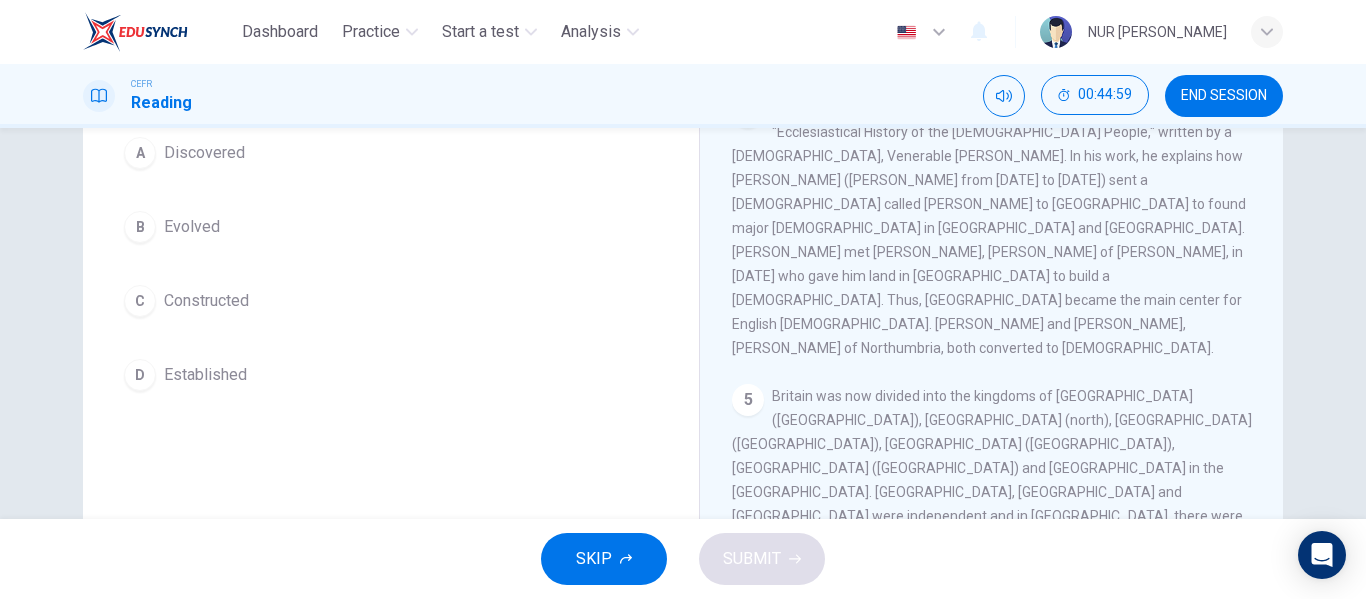 scroll, scrollTop: 100, scrollLeft: 0, axis: vertical 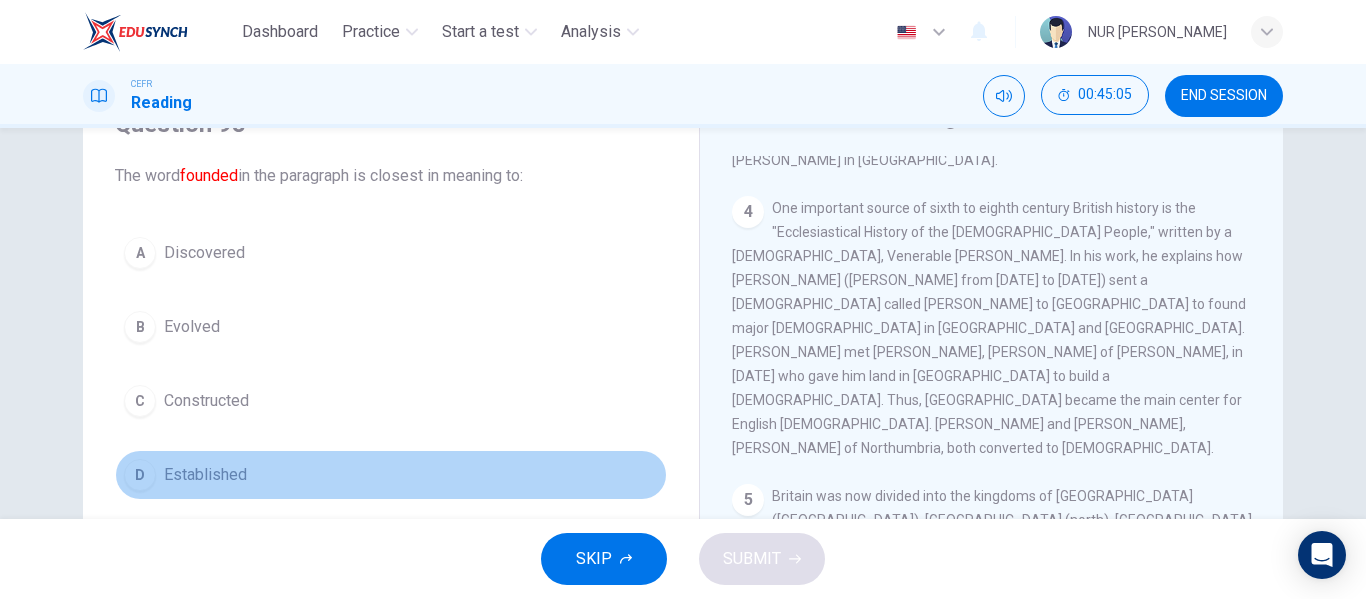 click on "Established" at bounding box center [205, 475] 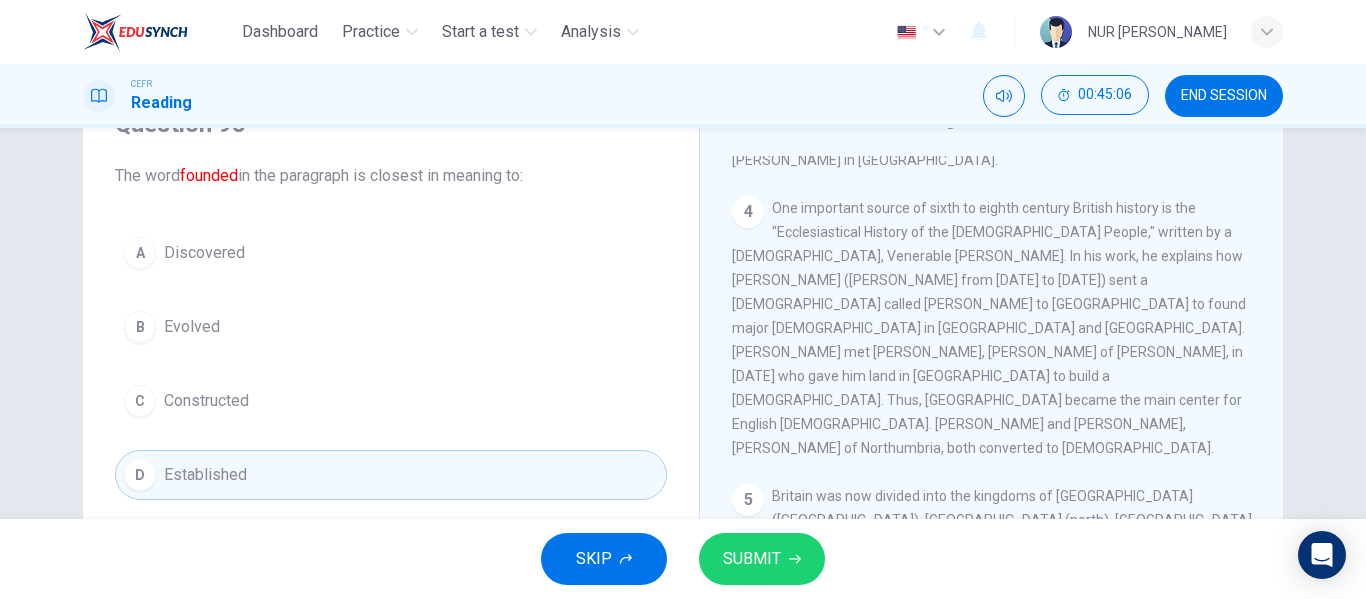 click on "SUBMIT" at bounding box center (752, 559) 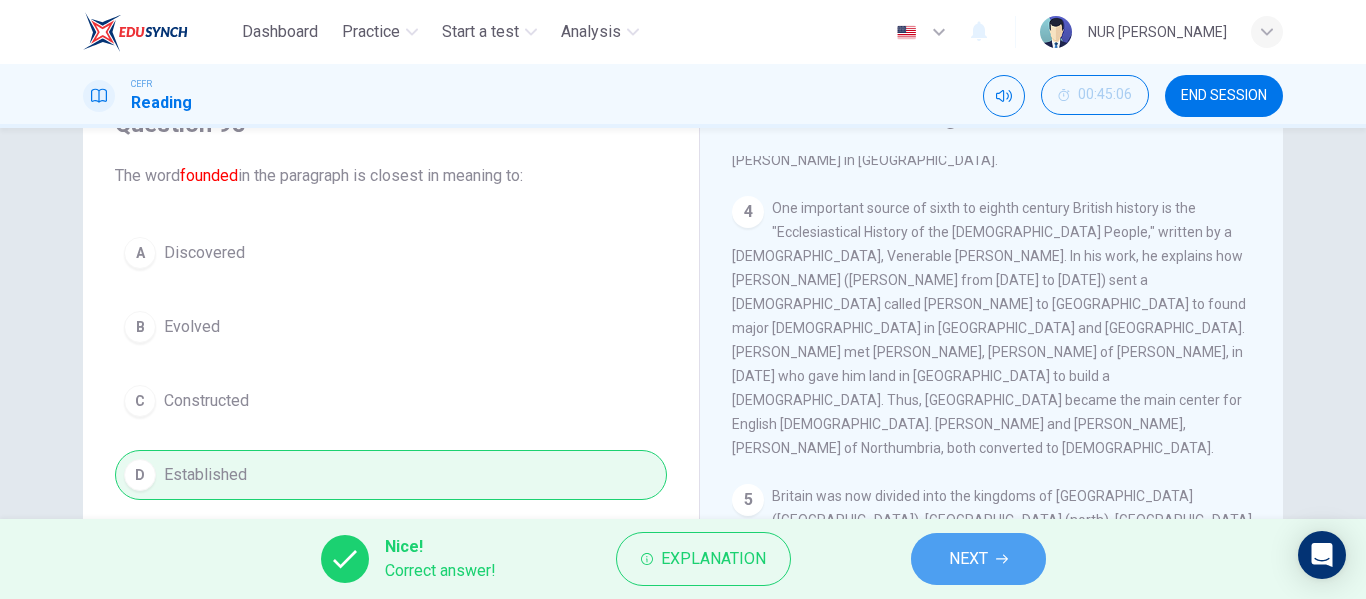 click on "NEXT" at bounding box center (978, 559) 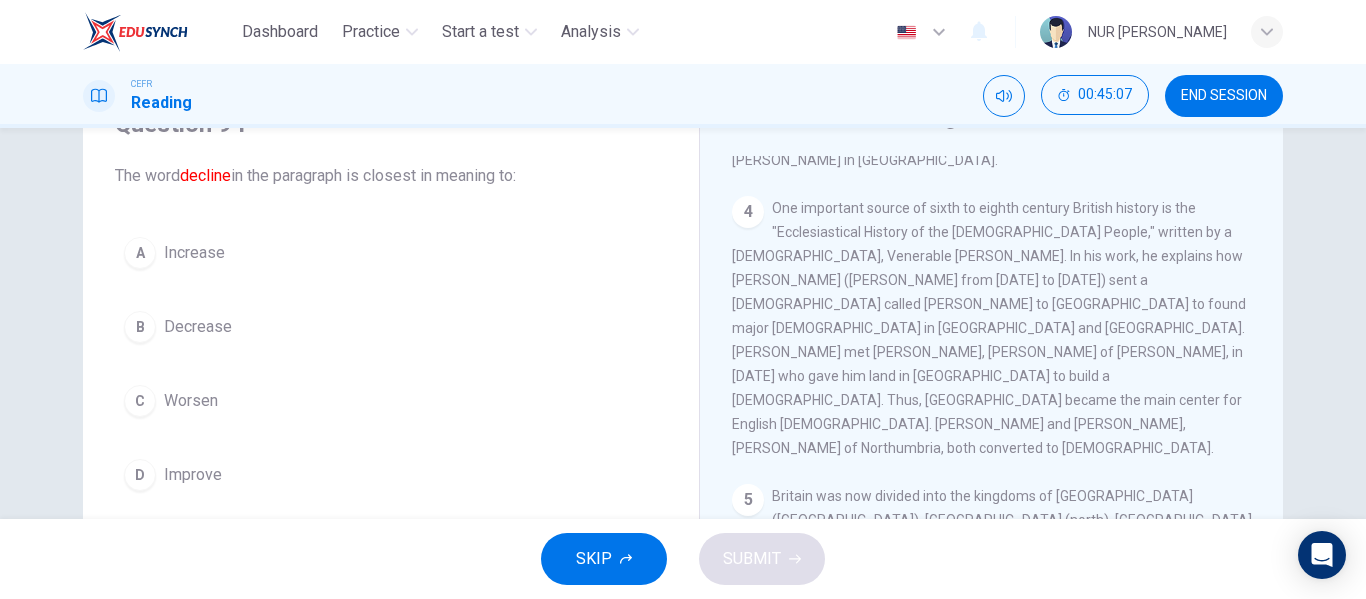 scroll, scrollTop: 836, scrollLeft: 0, axis: vertical 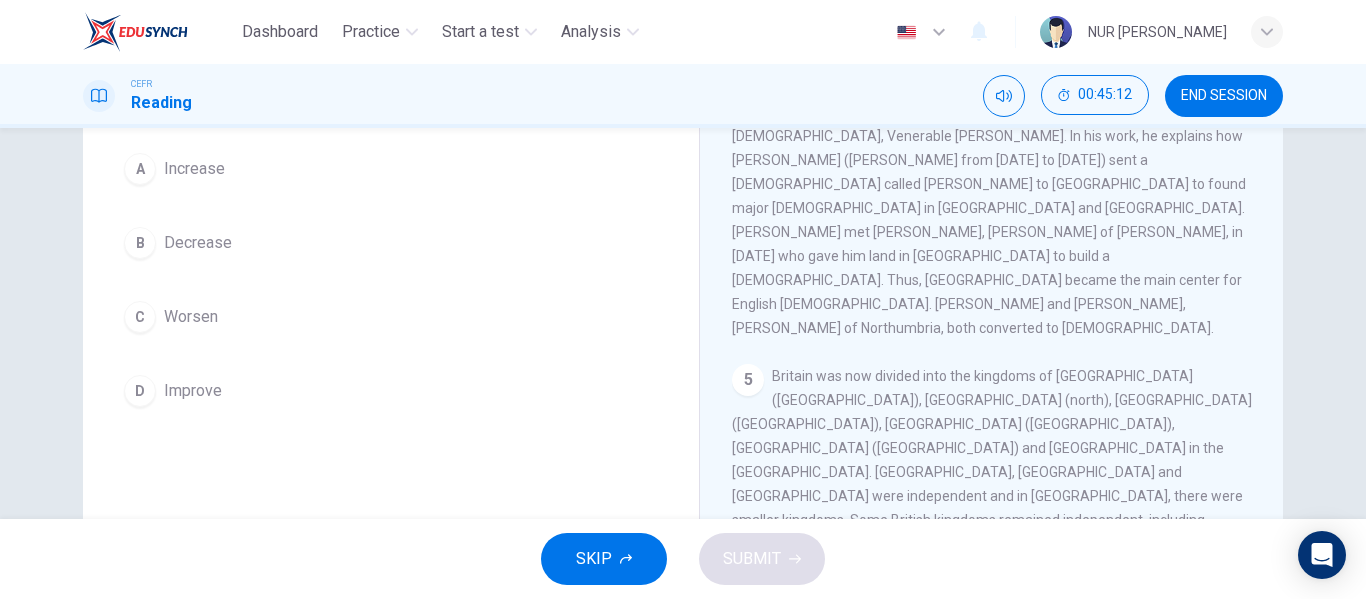 click on "C" at bounding box center (140, 317) 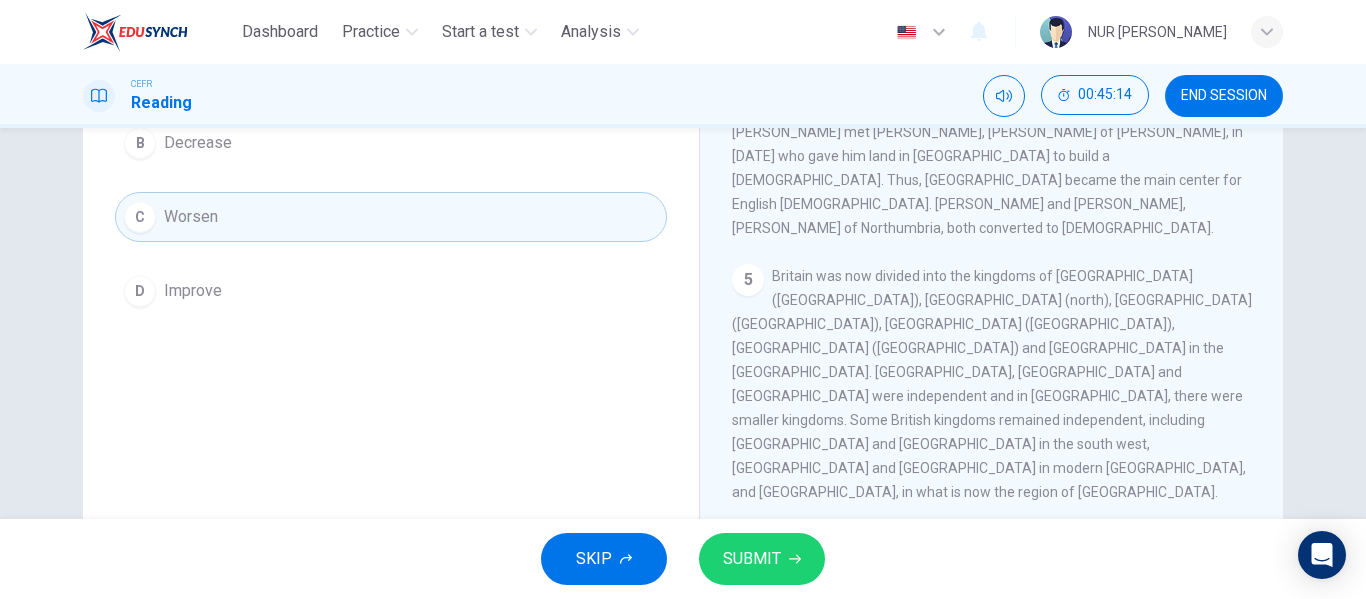 scroll, scrollTop: 384, scrollLeft: 0, axis: vertical 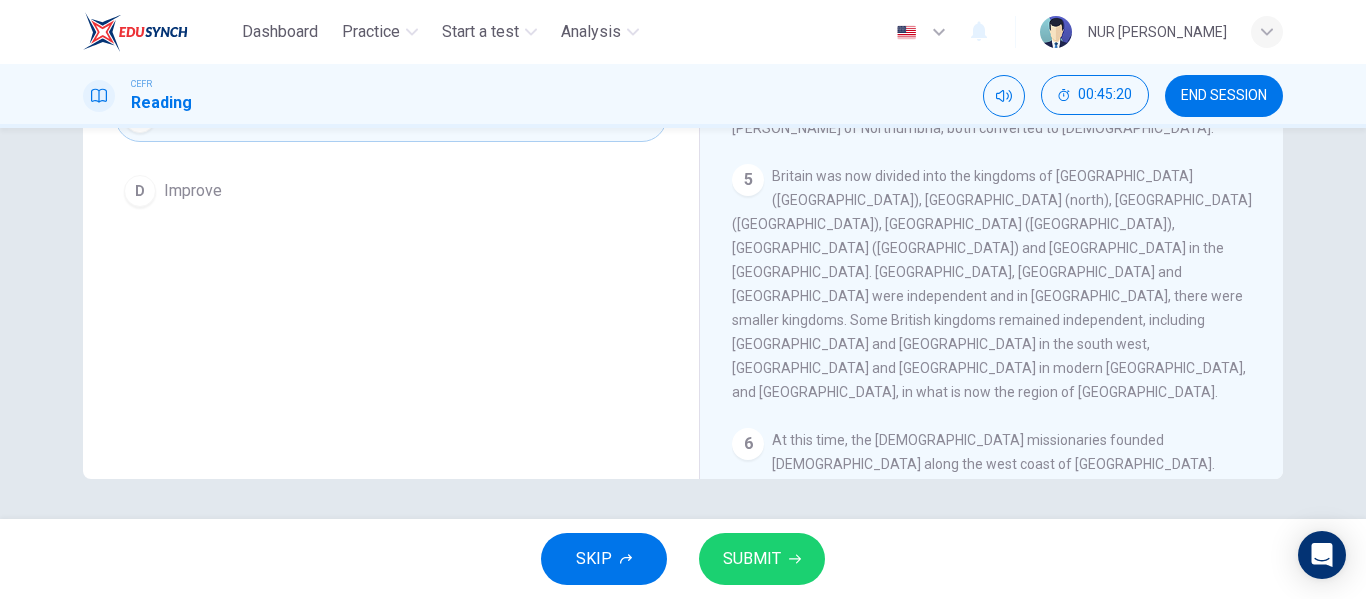 click on "SUBMIT" at bounding box center (752, 559) 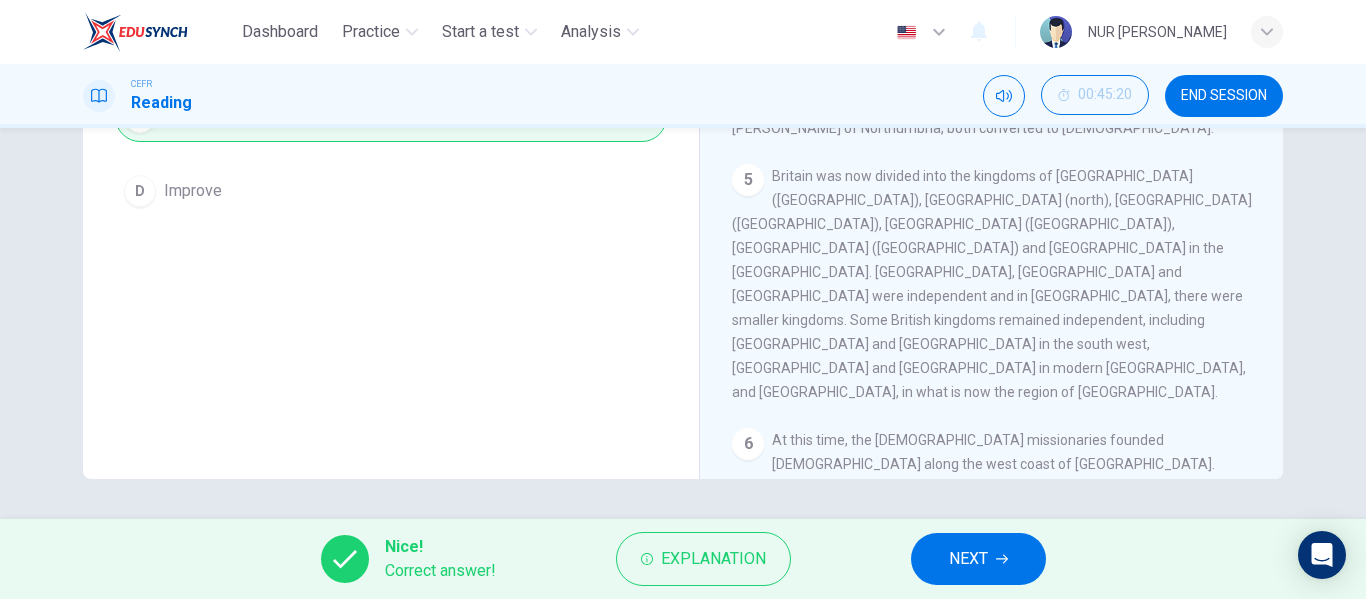 click on "NEXT" at bounding box center [978, 559] 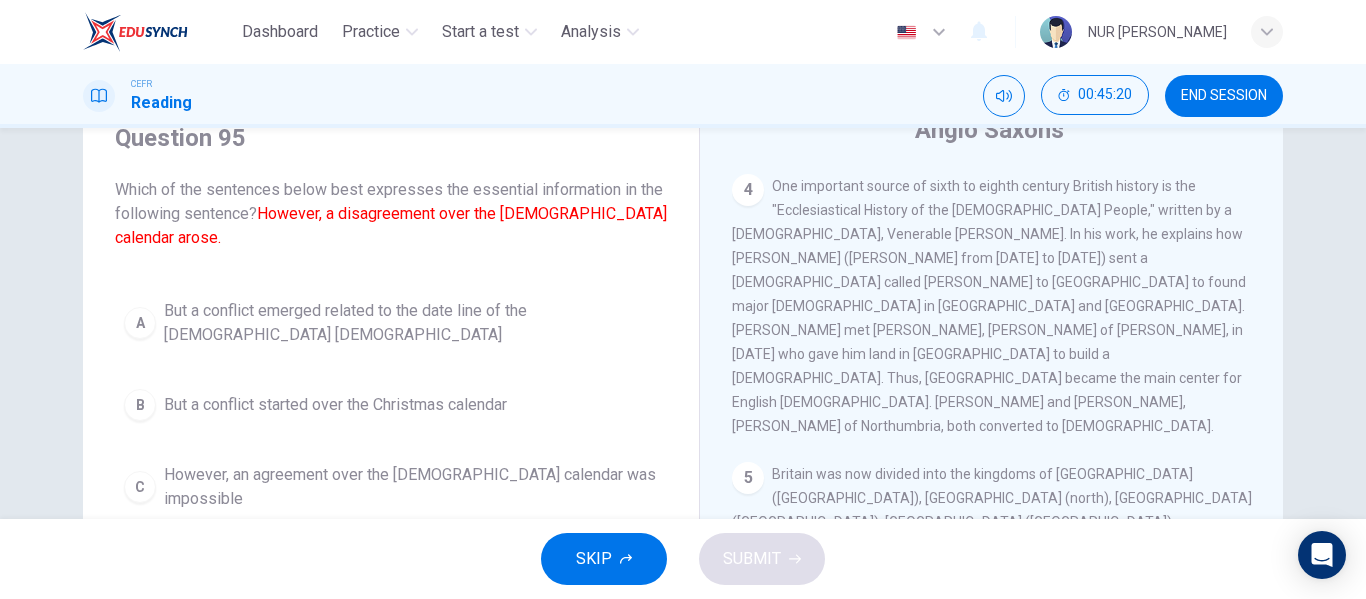 scroll, scrollTop: 84, scrollLeft: 0, axis: vertical 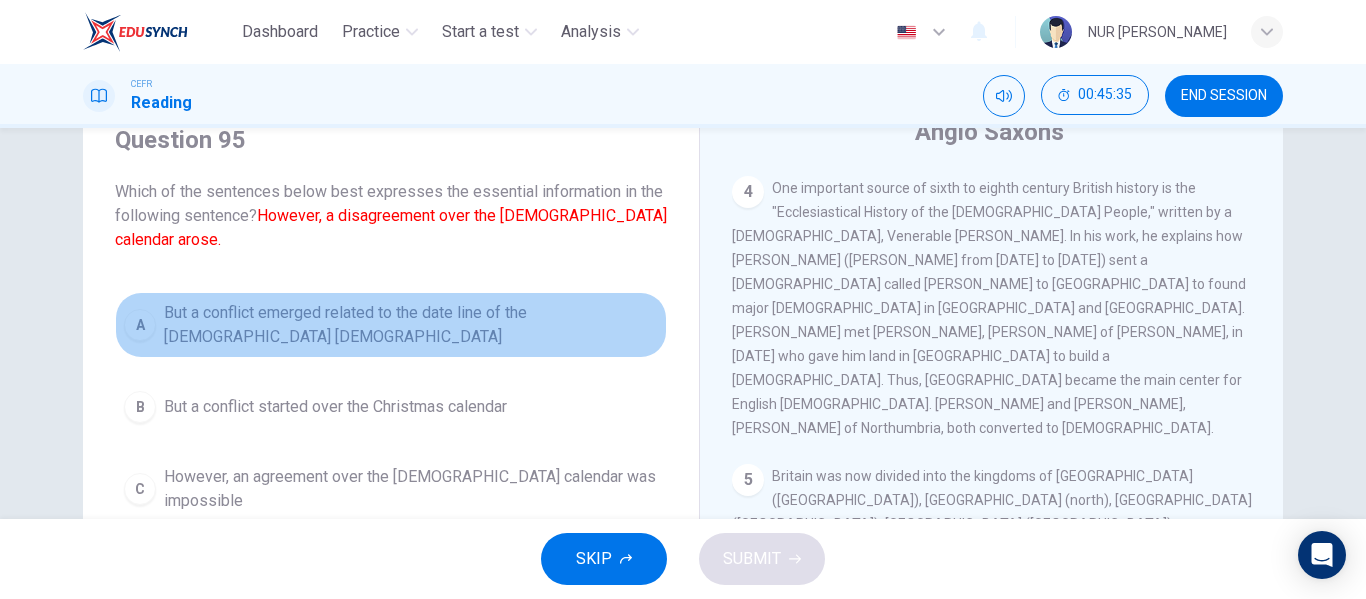 click on "But a conflict emerged related to the date line of the [DEMOGRAPHIC_DATA] [DEMOGRAPHIC_DATA]" at bounding box center (411, 325) 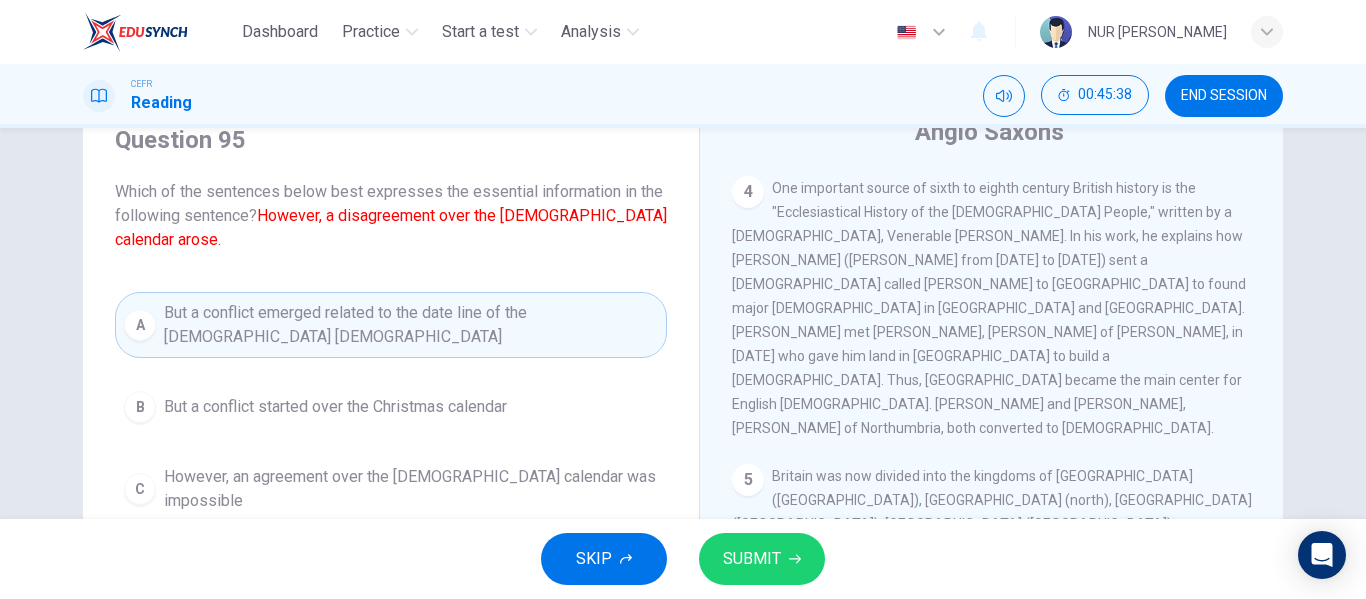 scroll, scrollTop: 184, scrollLeft: 0, axis: vertical 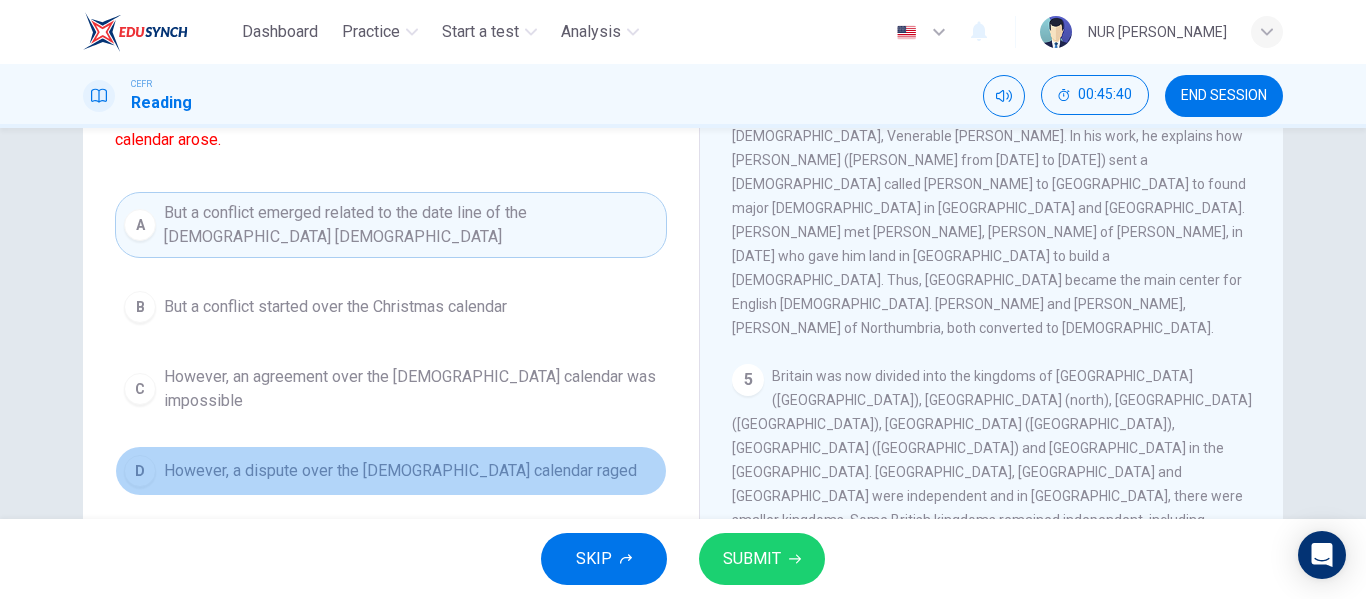click on "However, a dispute over the [DEMOGRAPHIC_DATA] calendar raged" at bounding box center [400, 471] 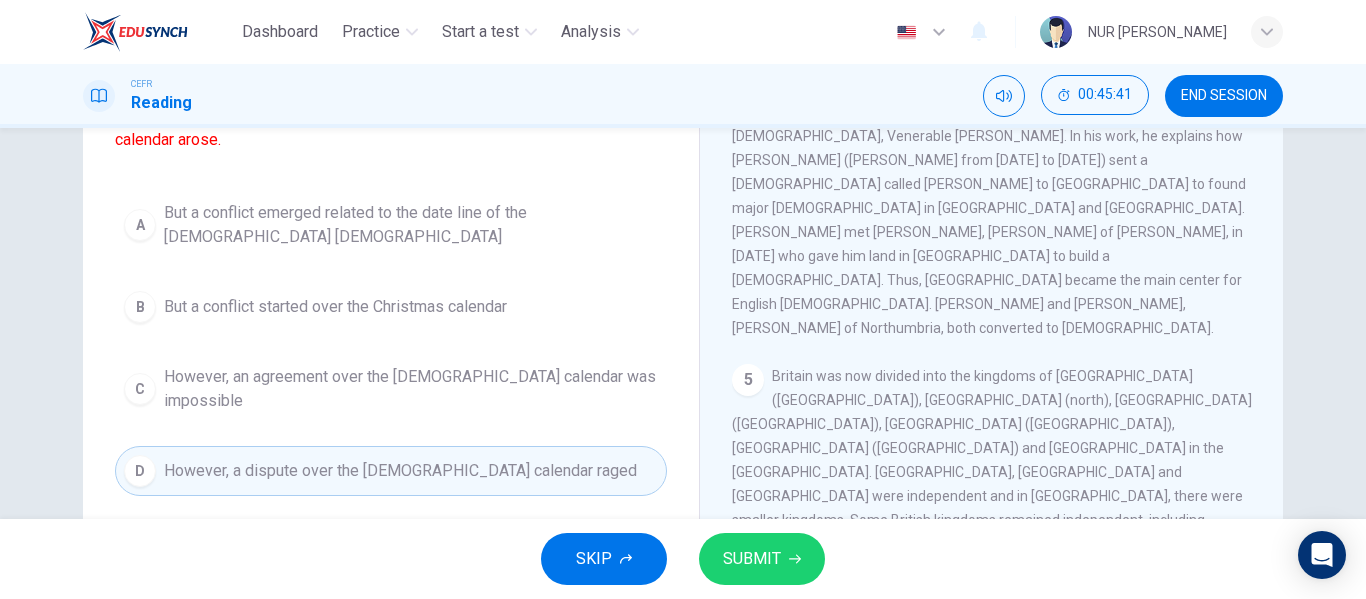 click on "SUBMIT" at bounding box center [762, 559] 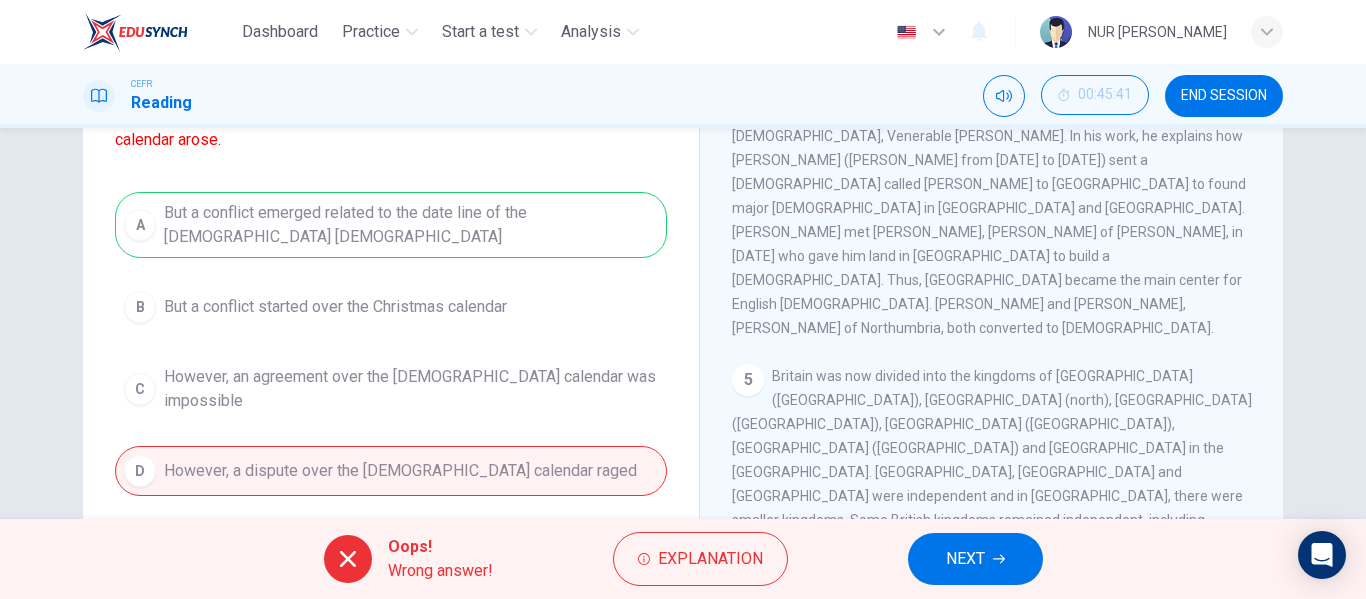 click on "NEXT" at bounding box center (975, 559) 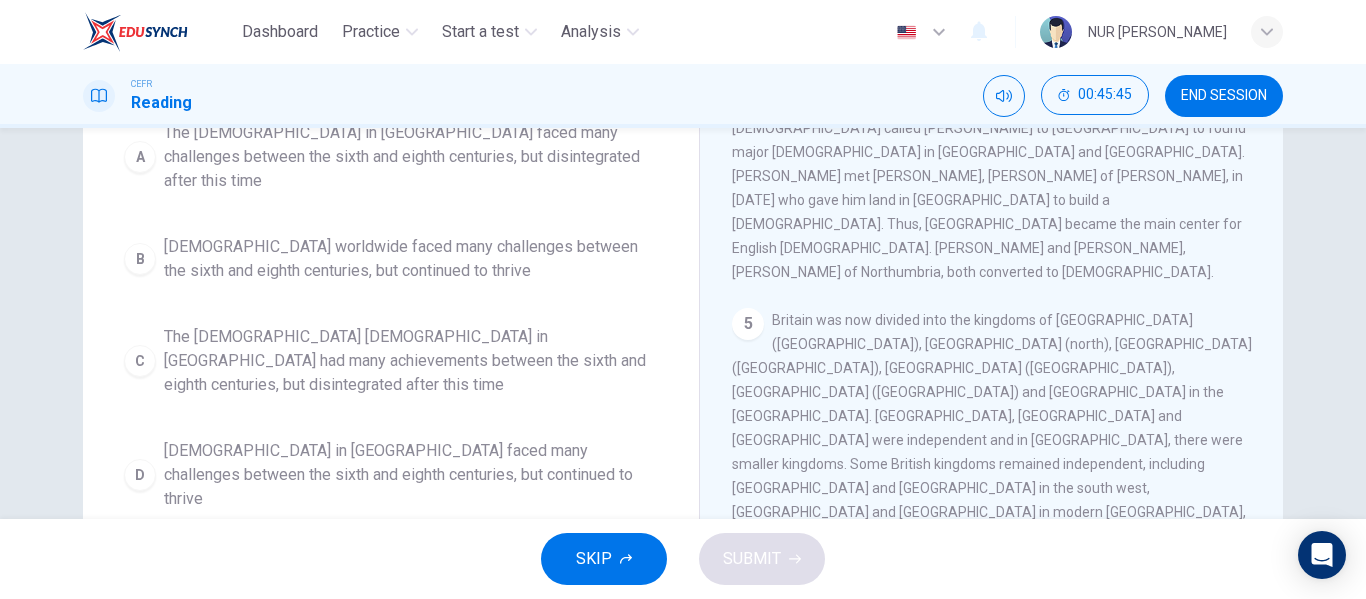 scroll, scrollTop: 0, scrollLeft: 0, axis: both 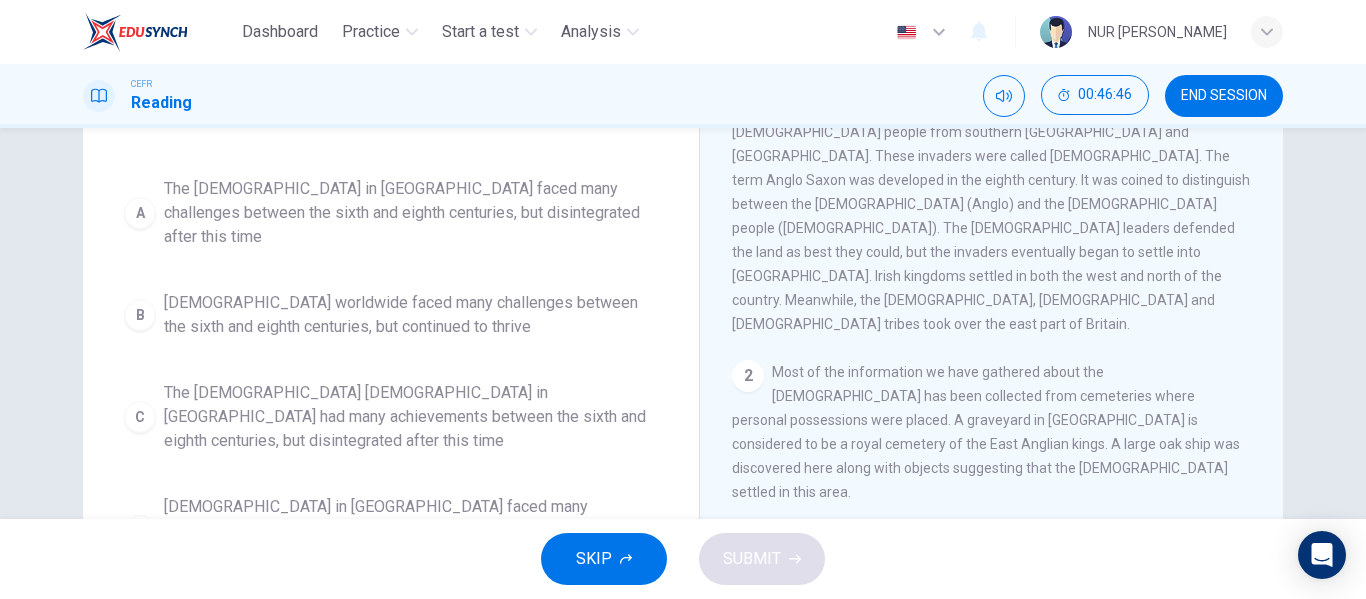 click on "[DEMOGRAPHIC_DATA] worldwide faced many challenges between the sixth and eighth centuries, but continued to thrive" at bounding box center (411, 315) 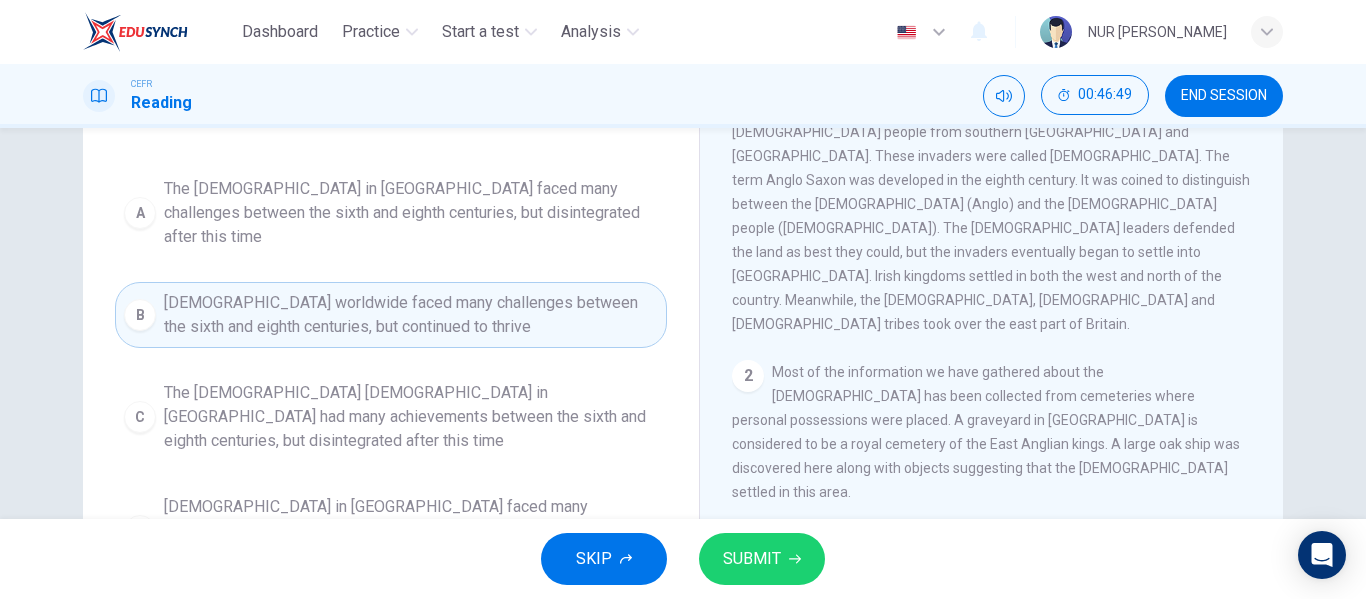 click on "[DEMOGRAPHIC_DATA] in [GEOGRAPHIC_DATA] faced many challenges between the sixth and eighth centuries, but continued to thrive" at bounding box center (411, 531) 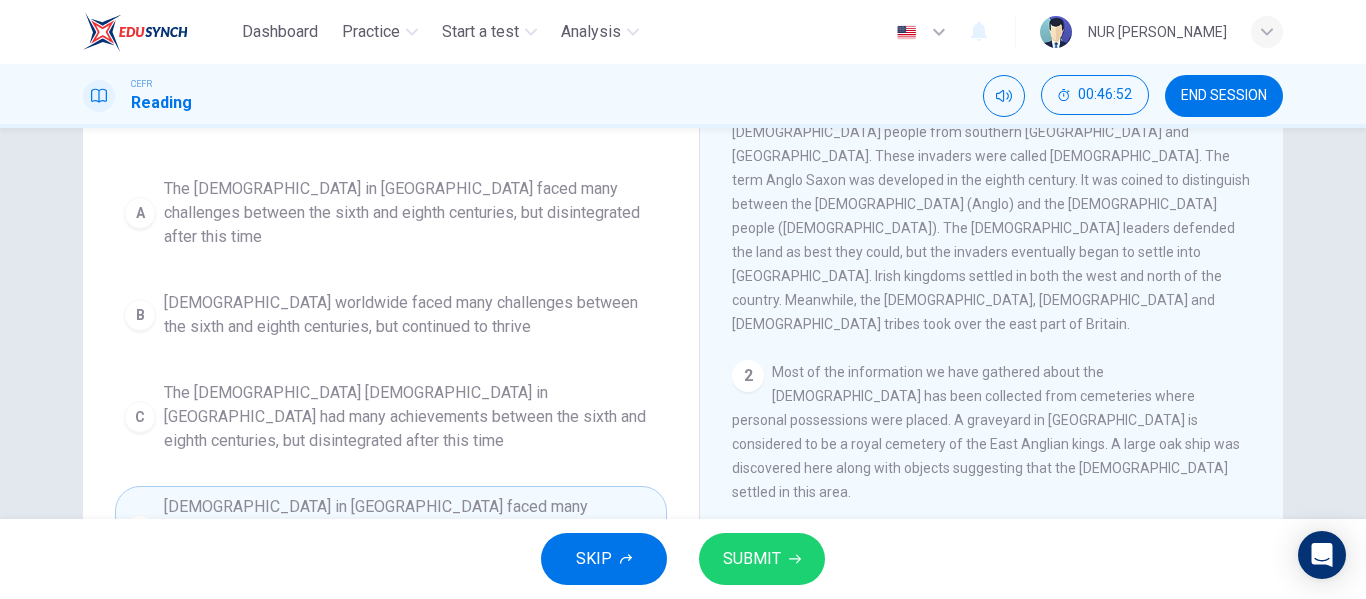 click on "SKIP SUBMIT" at bounding box center [683, 559] 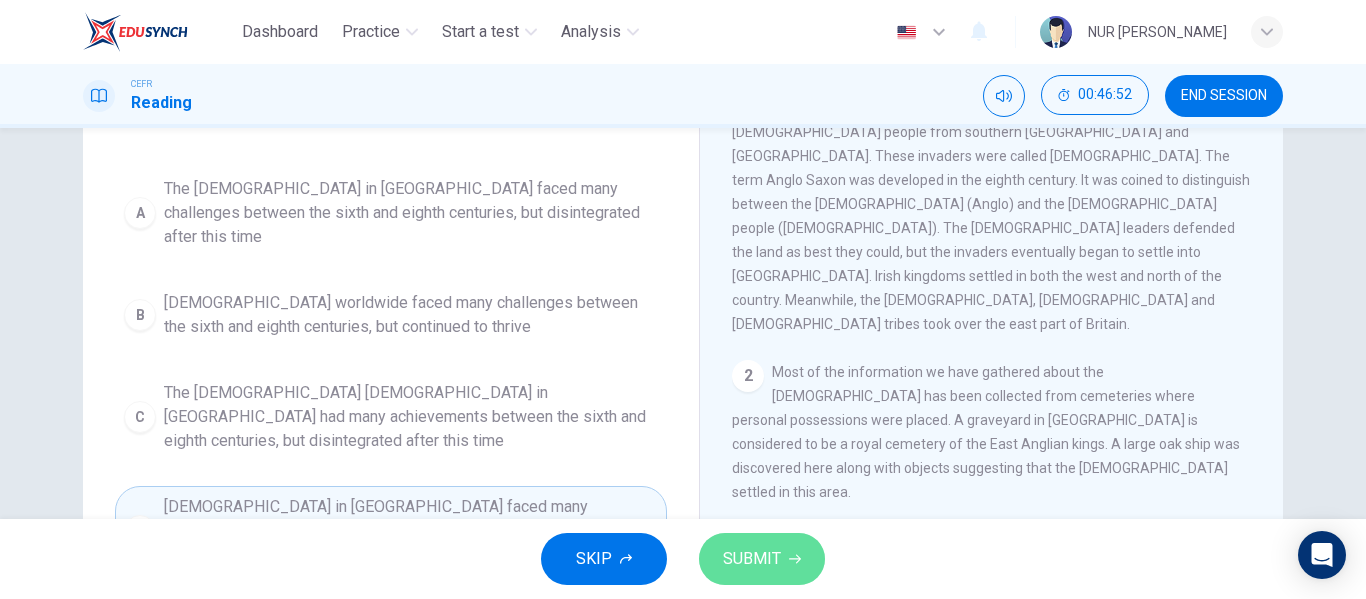 click on "SUBMIT" at bounding box center [752, 559] 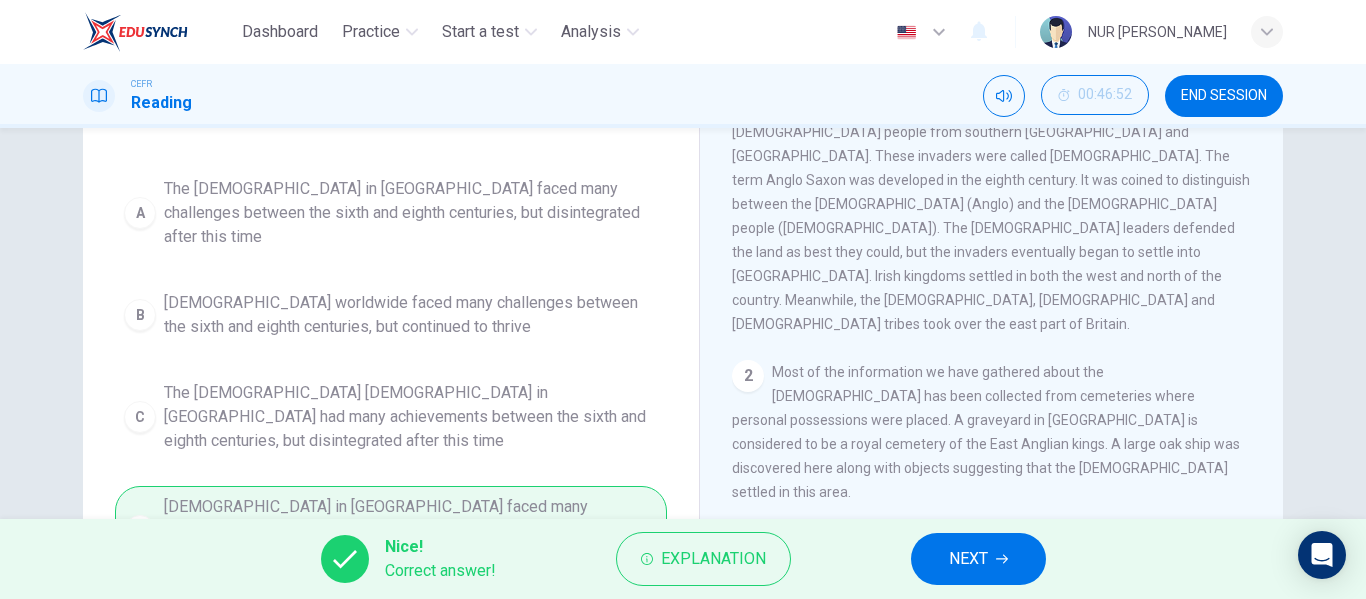 click on "NEXT" at bounding box center [978, 559] 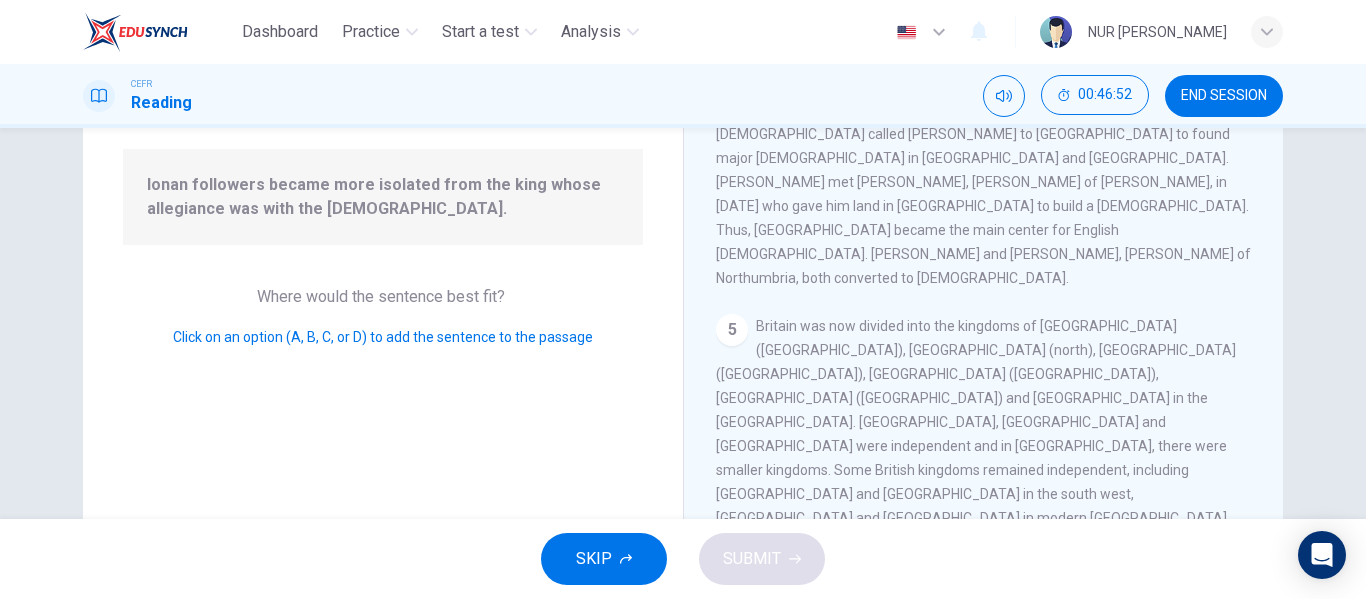 scroll, scrollTop: 860, scrollLeft: 0, axis: vertical 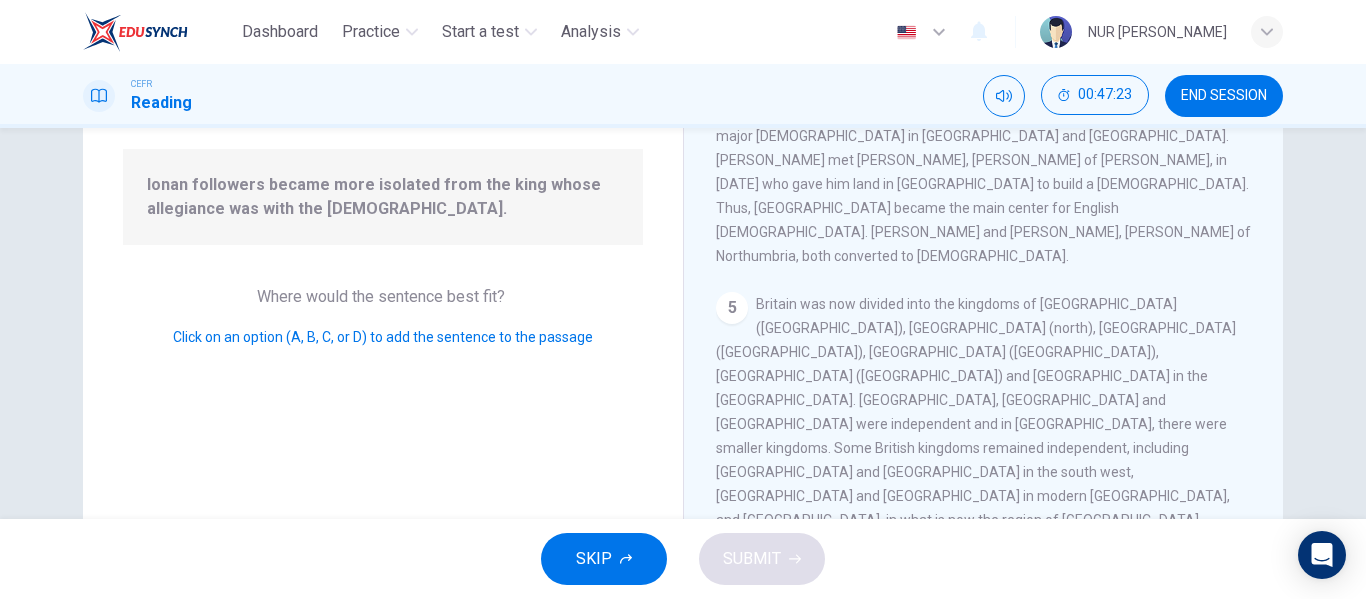 click at bounding box center (1202, 686) 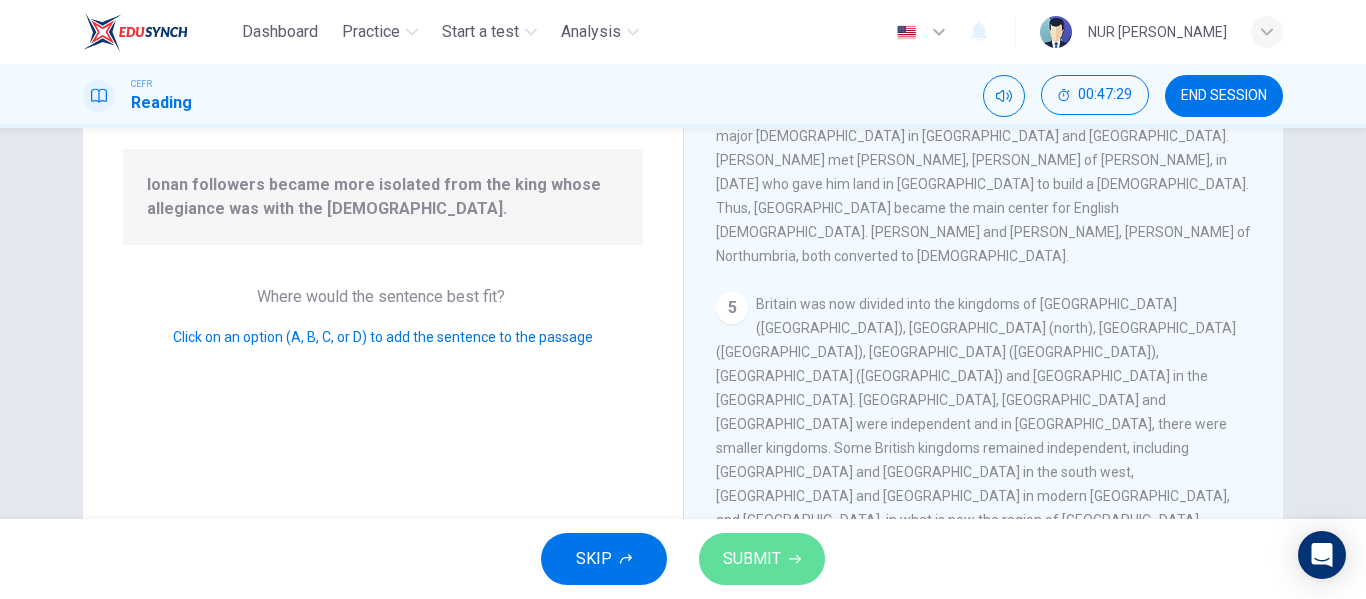 click on "SUBMIT" at bounding box center [762, 559] 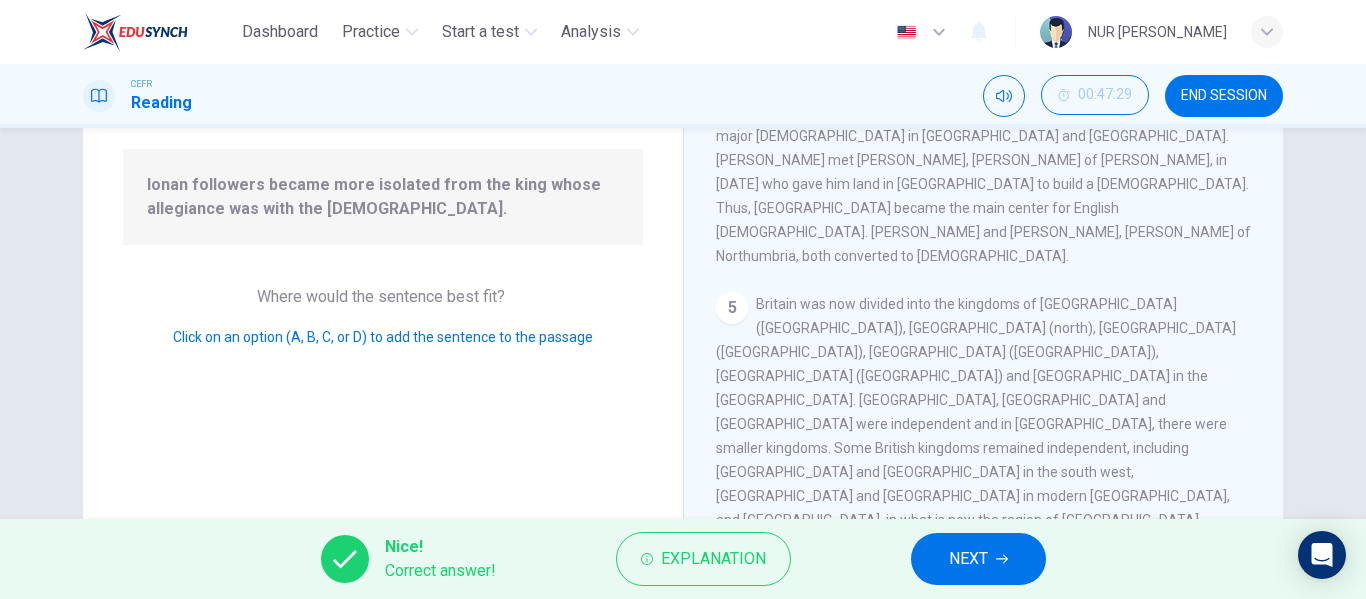 click on "NEXT" at bounding box center [978, 559] 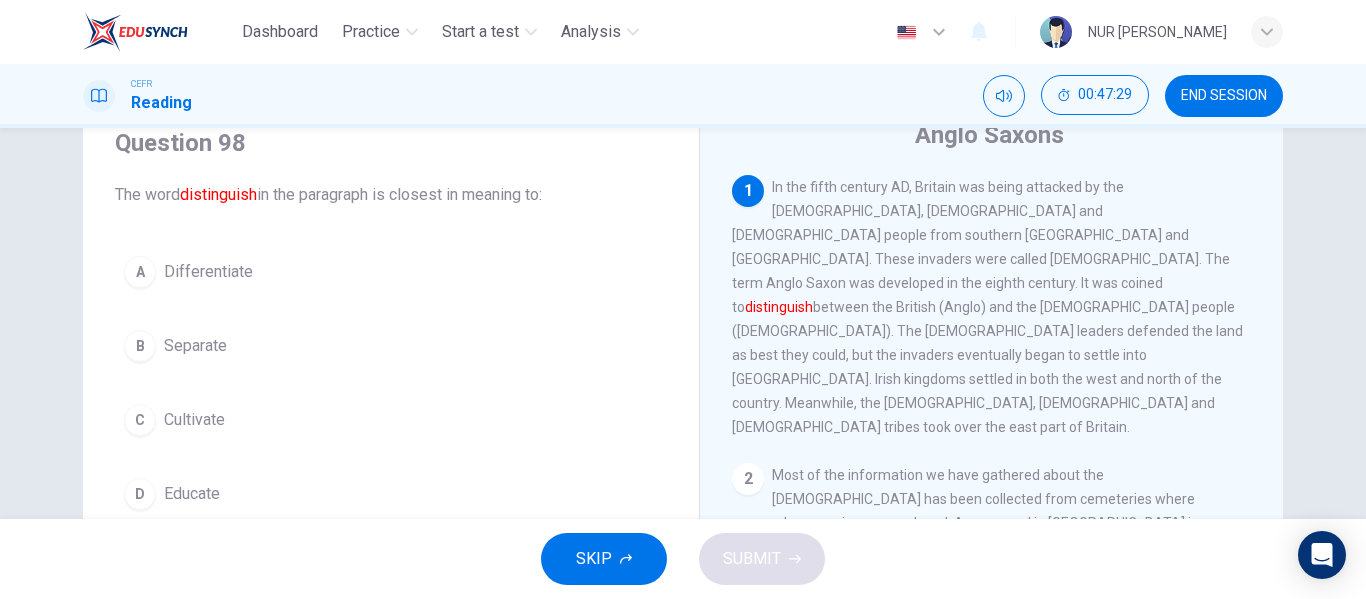 scroll, scrollTop: 0, scrollLeft: 0, axis: both 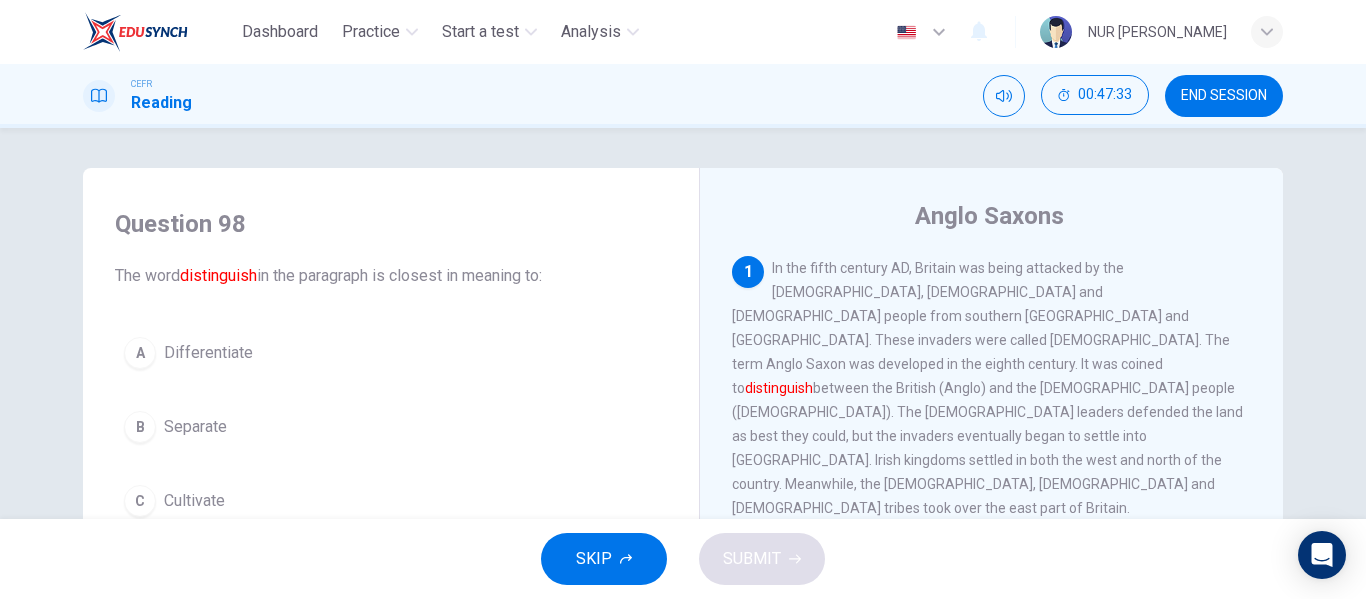 click on "Differentiate" at bounding box center [208, 353] 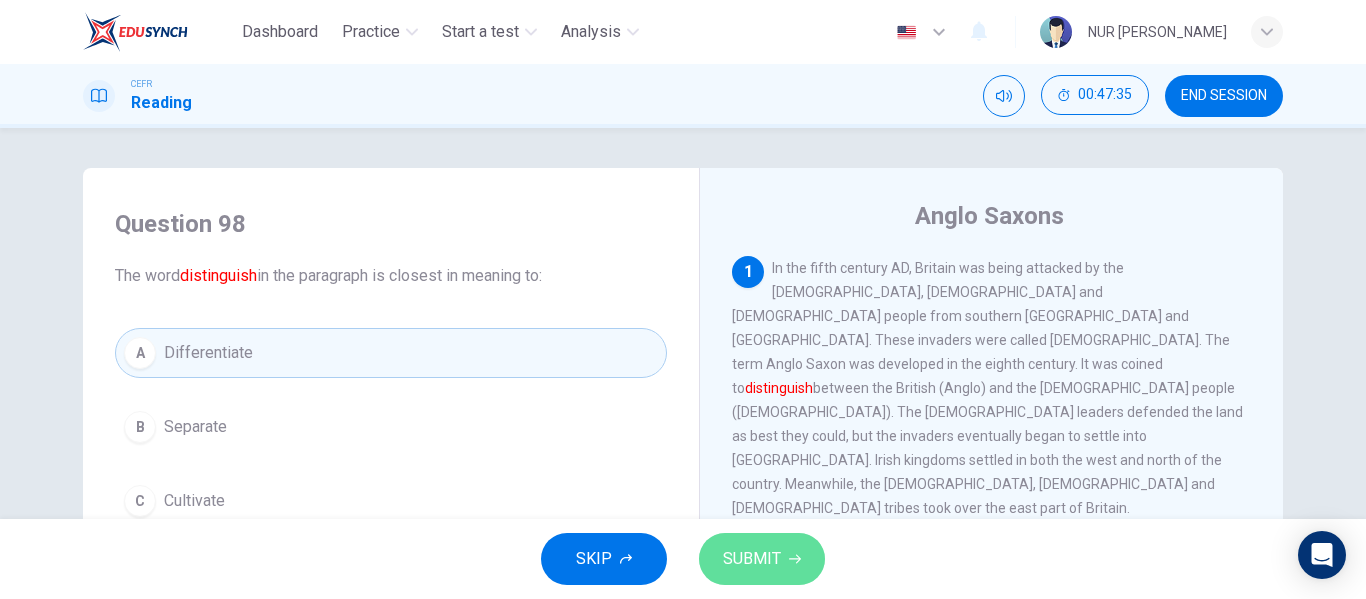 click on "SUBMIT" at bounding box center (752, 559) 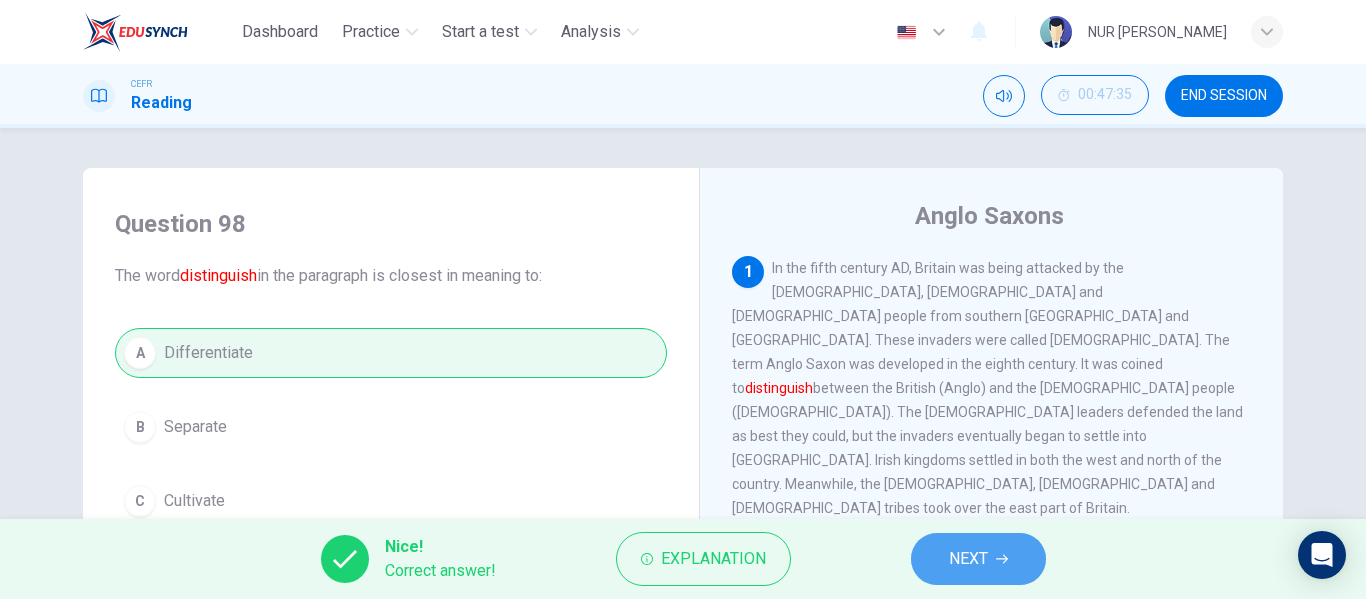 click on "NEXT" at bounding box center (968, 559) 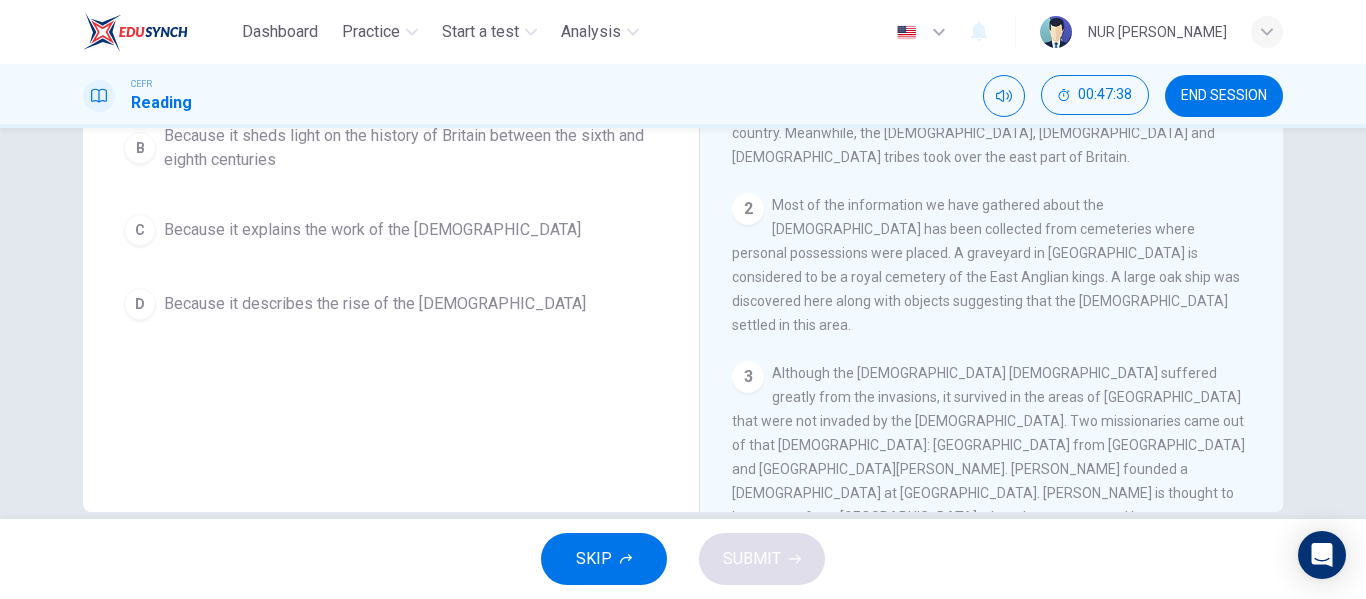 scroll, scrollTop: 384, scrollLeft: 0, axis: vertical 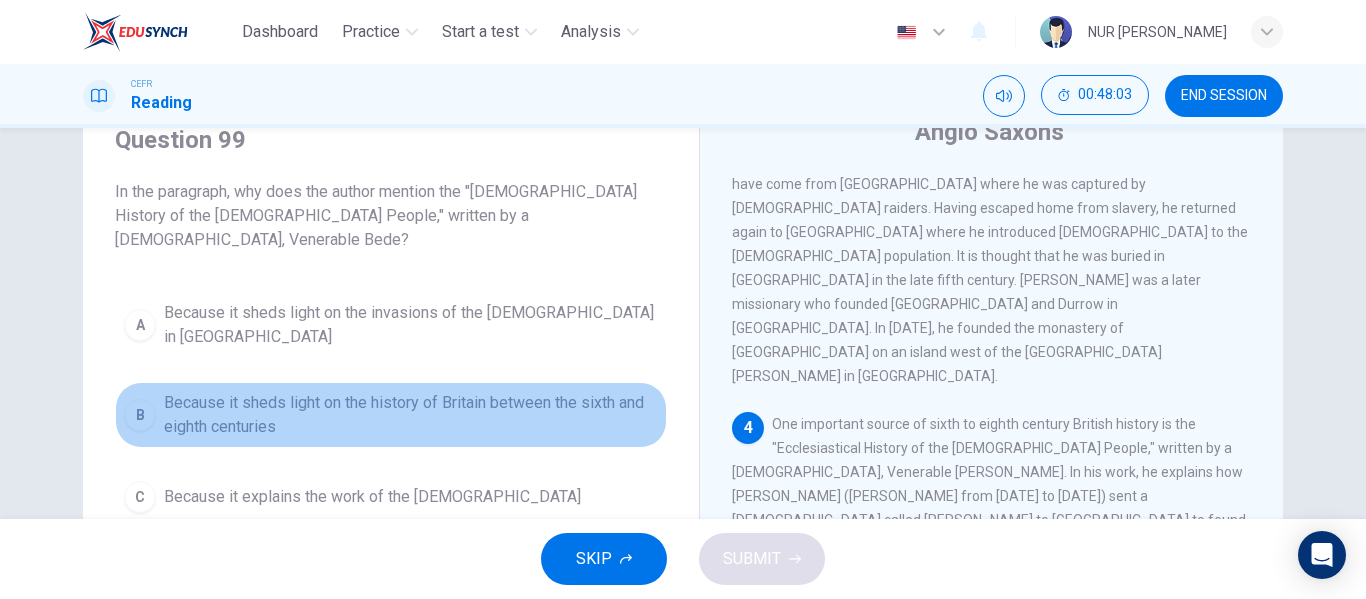 click on "Because it sheds light on the history of Britain between the sixth and eighth centuries" at bounding box center (411, 415) 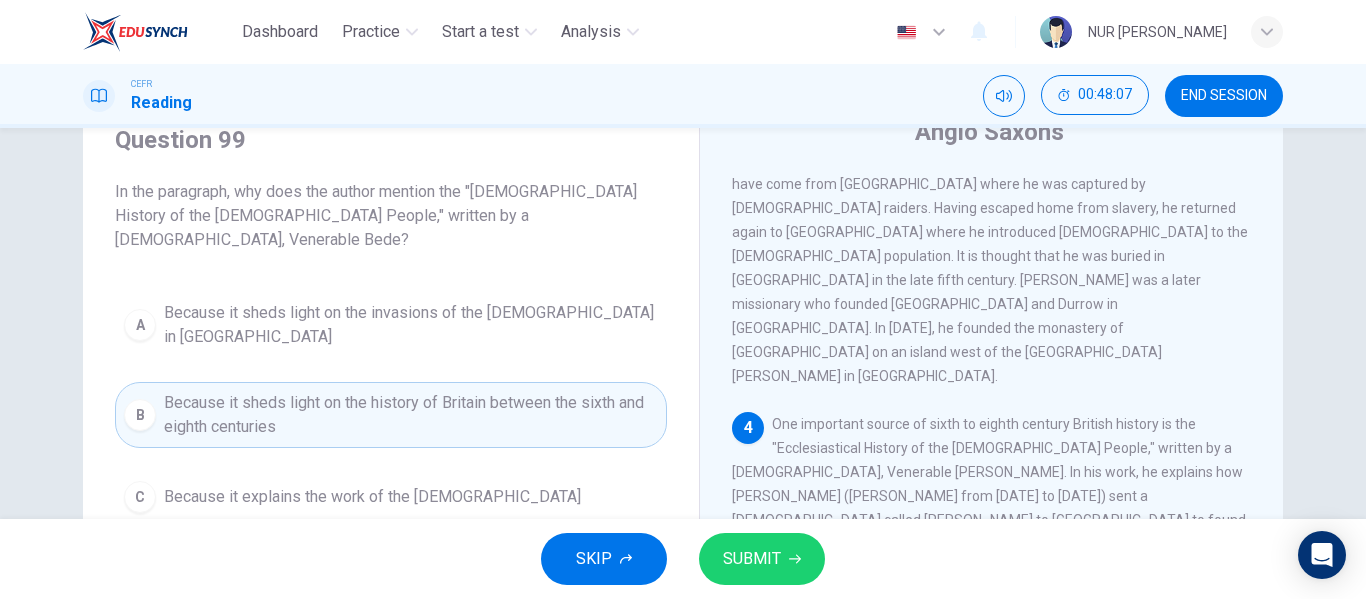 click on "Because it explains the work of the [DEMOGRAPHIC_DATA]" at bounding box center (372, 497) 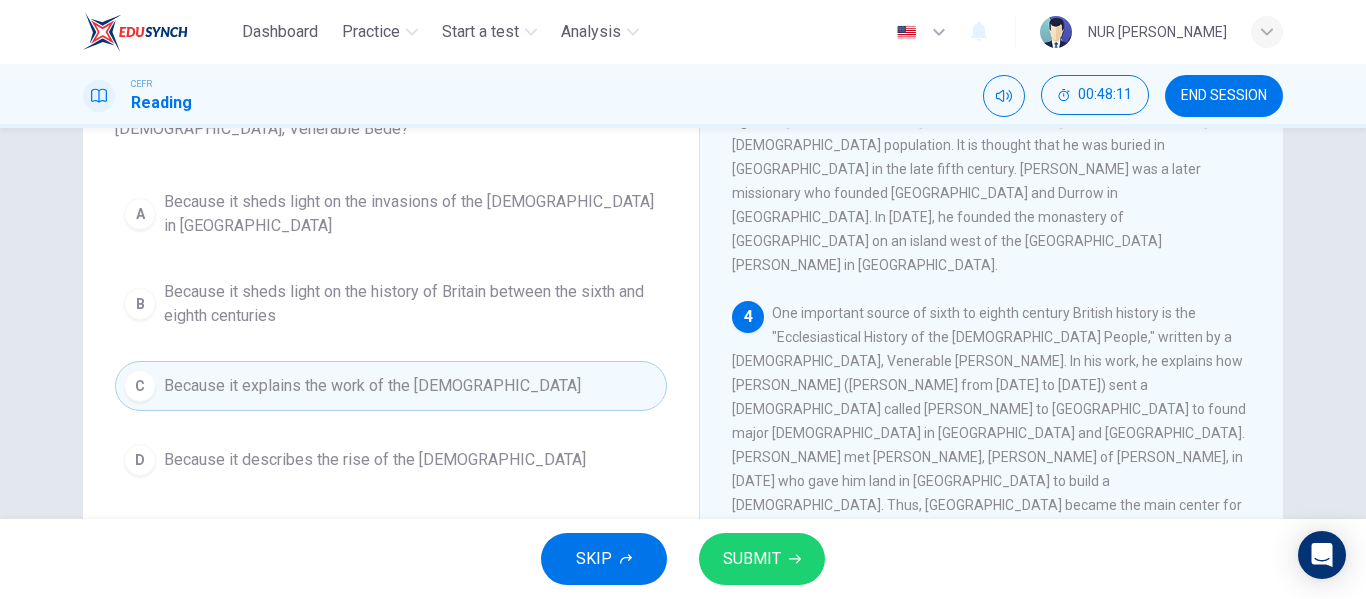scroll, scrollTop: 184, scrollLeft: 0, axis: vertical 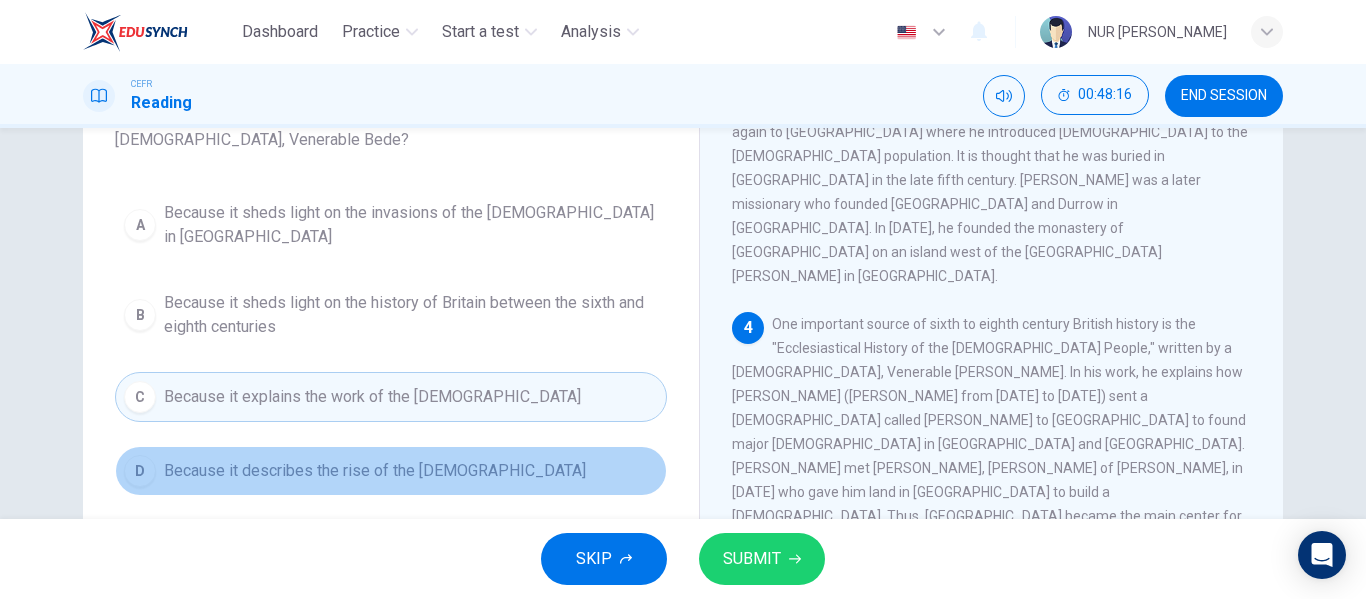 click on "Because it describes the rise of the [DEMOGRAPHIC_DATA]" at bounding box center [375, 471] 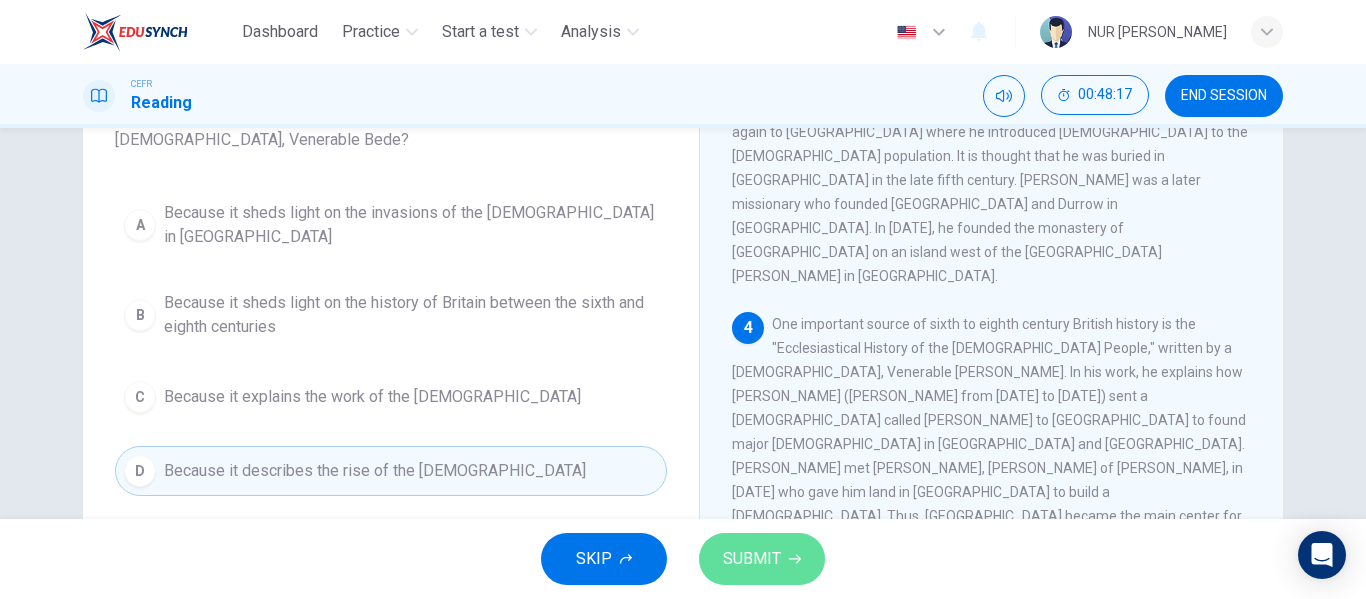 click on "SUBMIT" at bounding box center (752, 559) 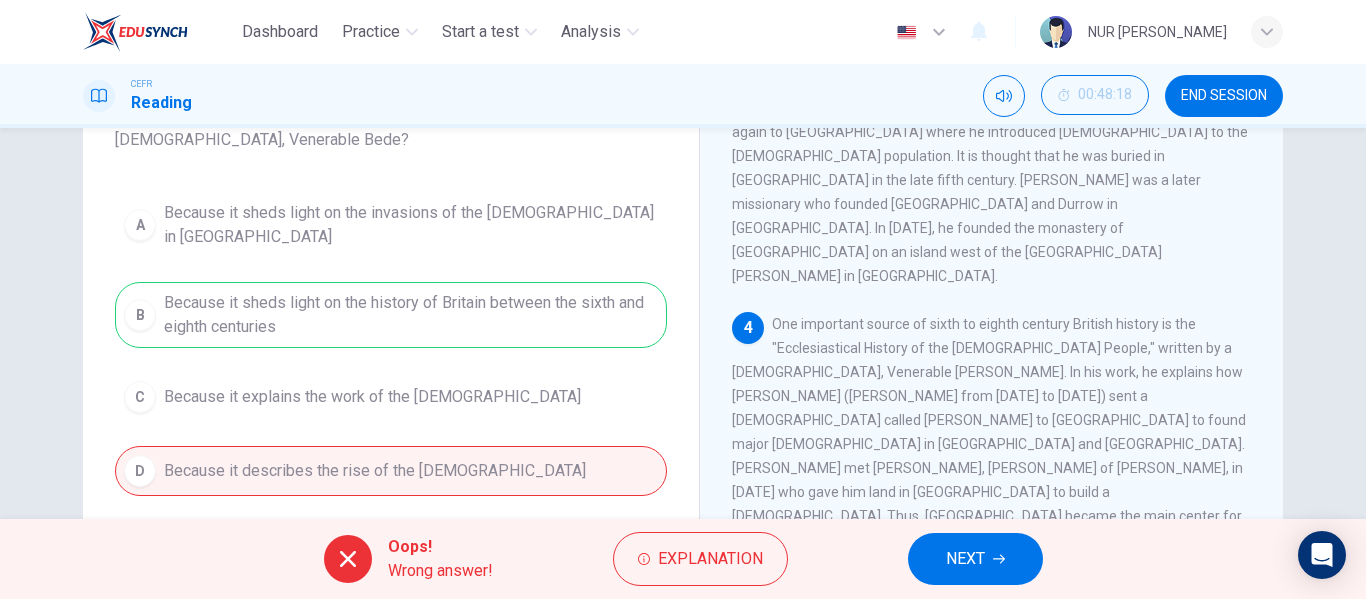 click on "NEXT" at bounding box center (965, 559) 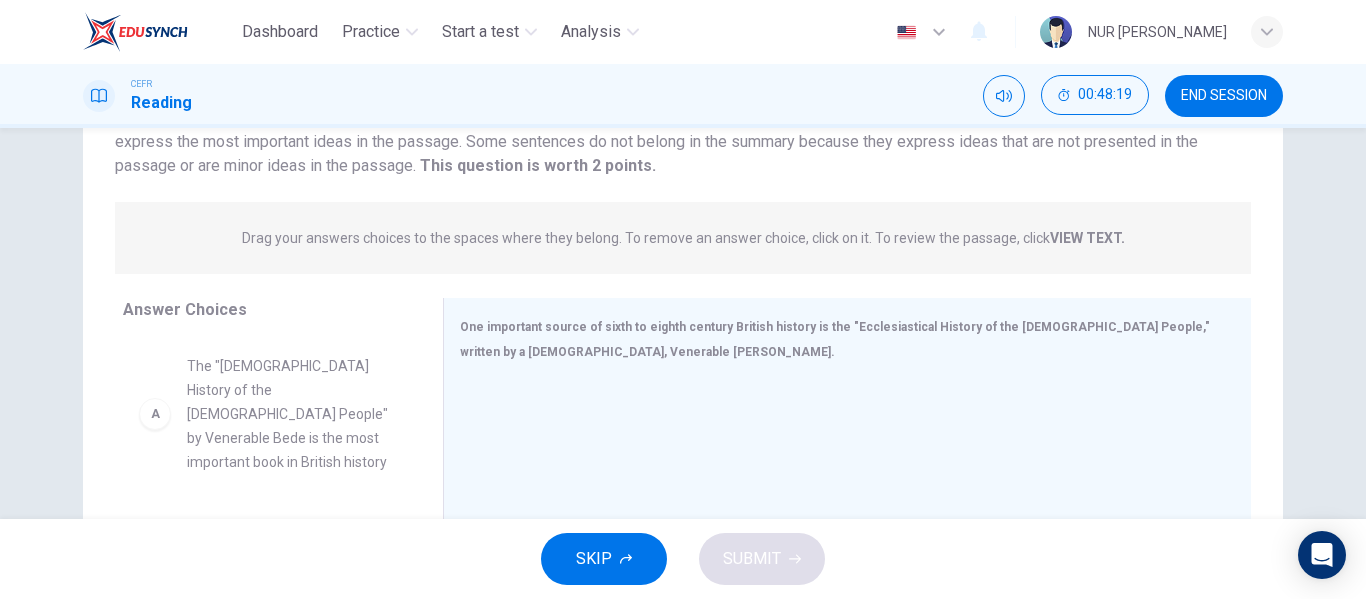 scroll, scrollTop: 200, scrollLeft: 0, axis: vertical 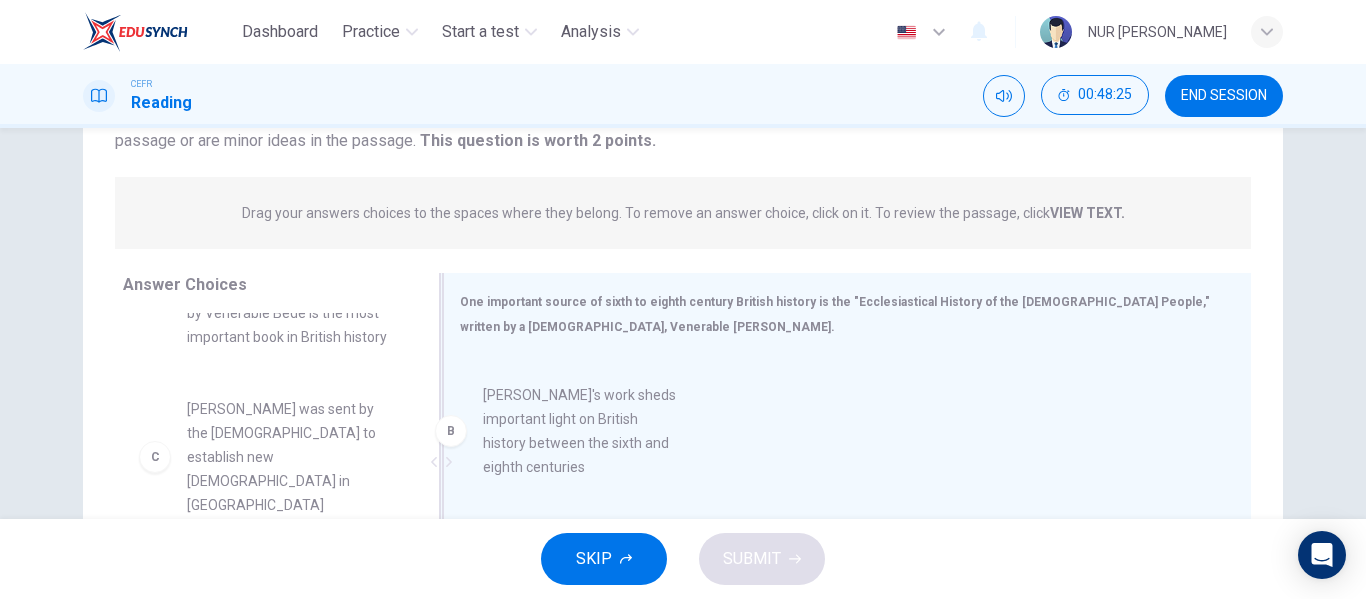 drag, startPoint x: 294, startPoint y: 451, endPoint x: 605, endPoint y: 443, distance: 311.10287 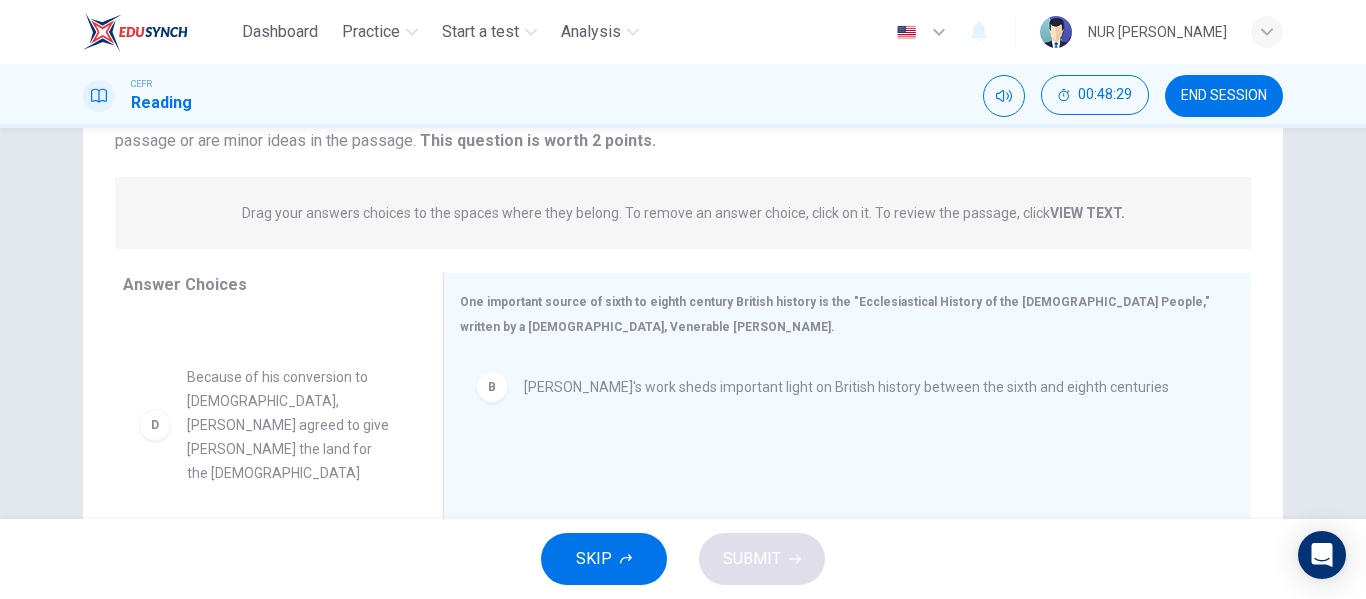 scroll, scrollTop: 372, scrollLeft: 0, axis: vertical 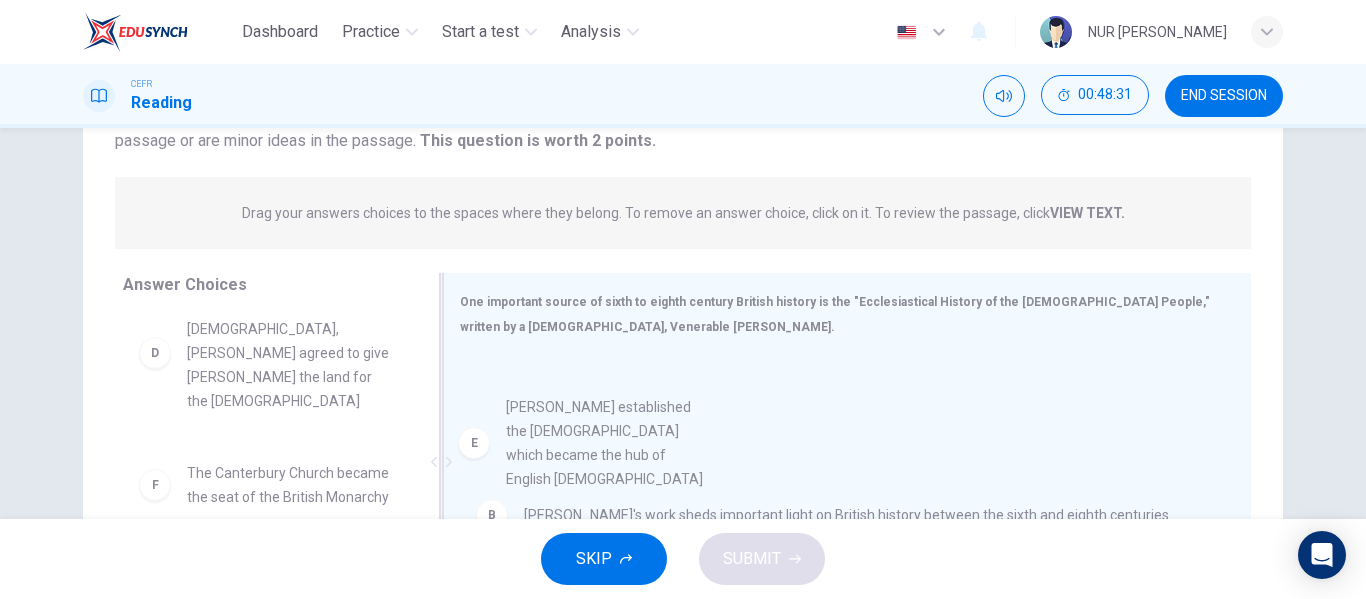 drag, startPoint x: 285, startPoint y: 446, endPoint x: 631, endPoint y: 454, distance: 346.09247 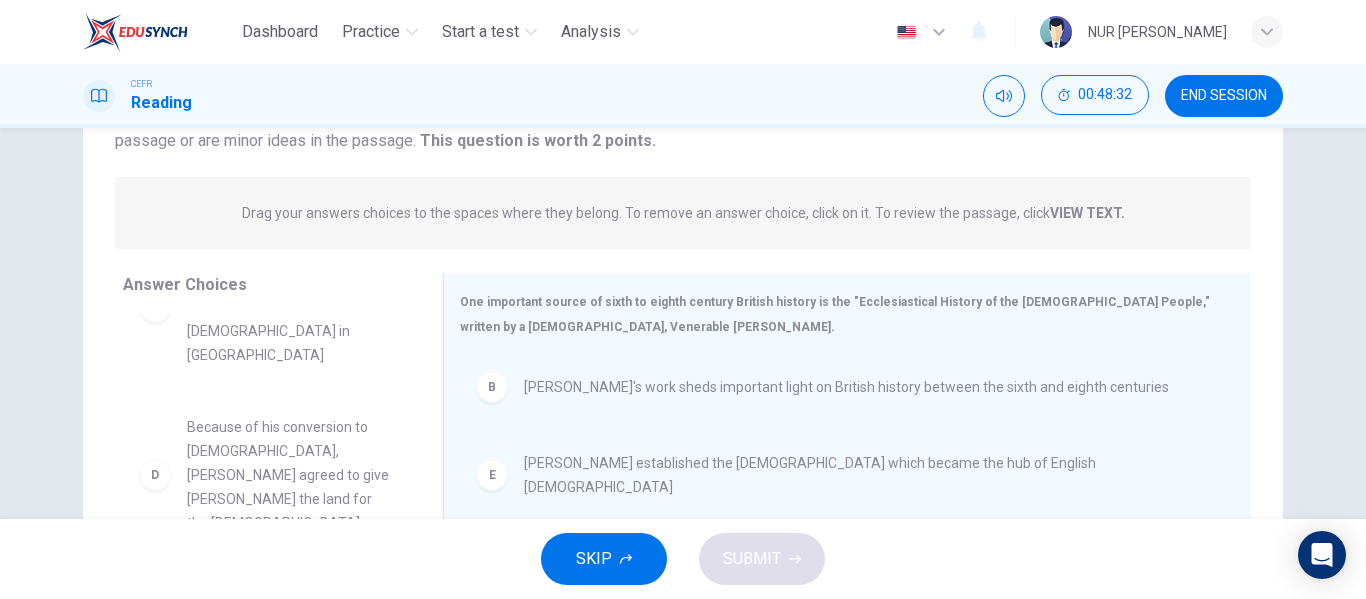 scroll, scrollTop: 228, scrollLeft: 0, axis: vertical 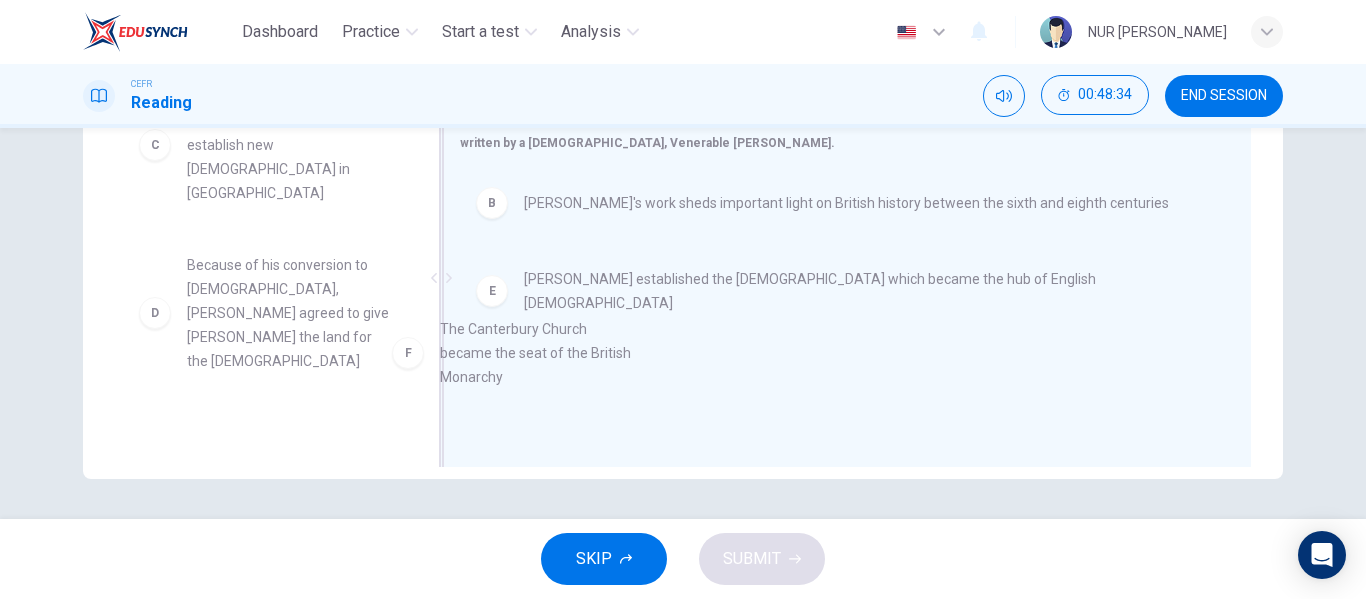 drag, startPoint x: 242, startPoint y: 372, endPoint x: 511, endPoint y: 340, distance: 270.89667 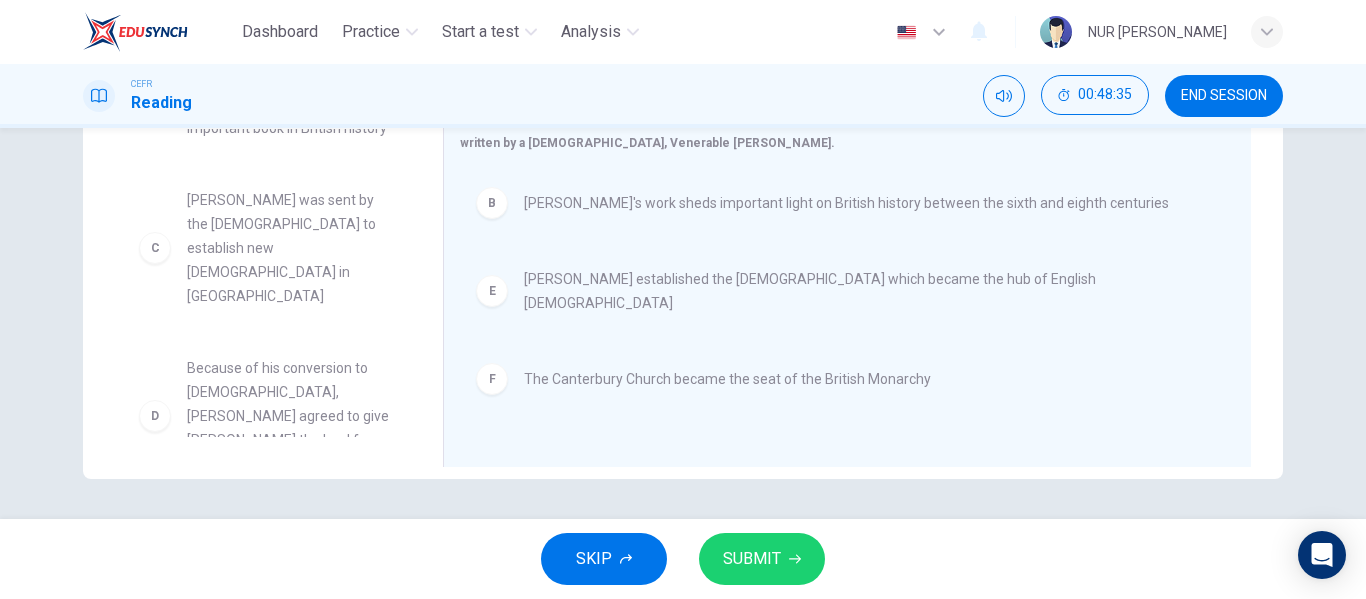 scroll, scrollTop: 108, scrollLeft: 0, axis: vertical 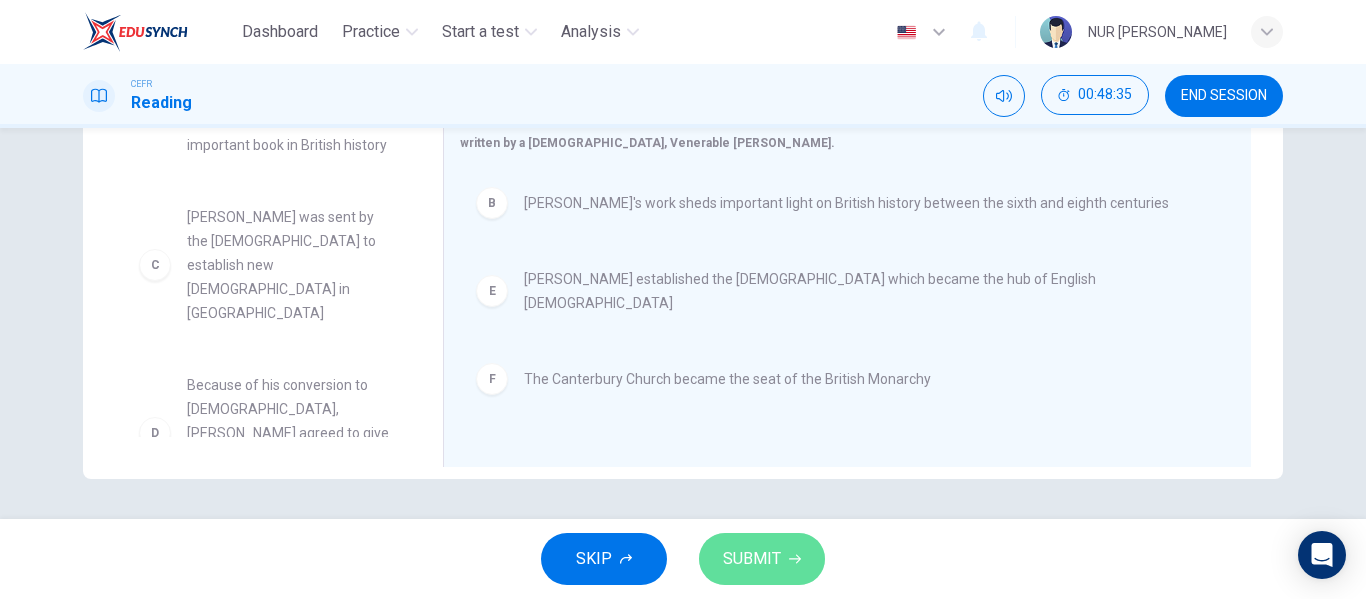 click on "SUBMIT" at bounding box center (752, 559) 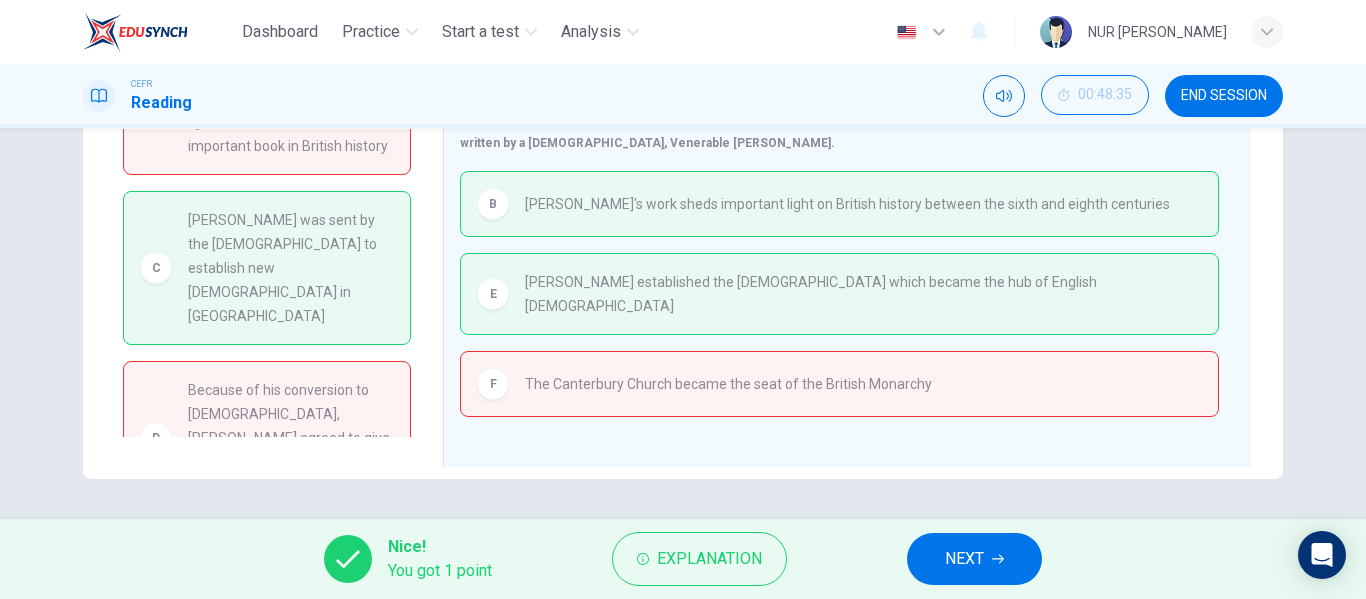 click on "NEXT" at bounding box center (974, 559) 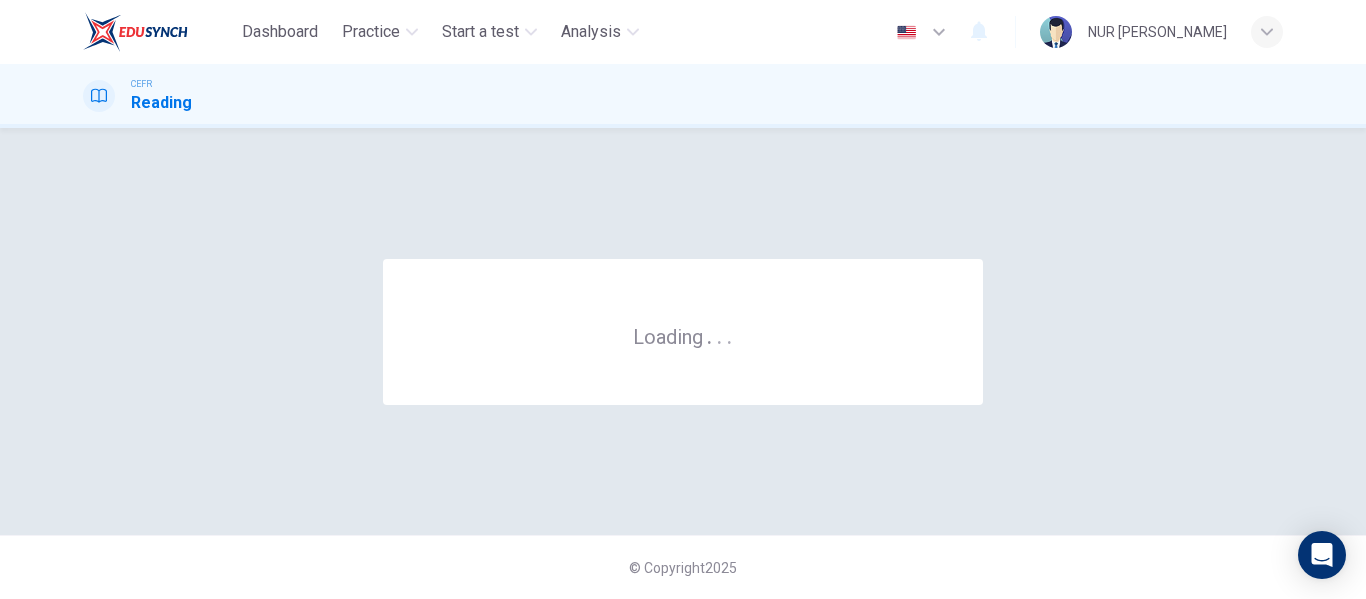 scroll, scrollTop: 0, scrollLeft: 0, axis: both 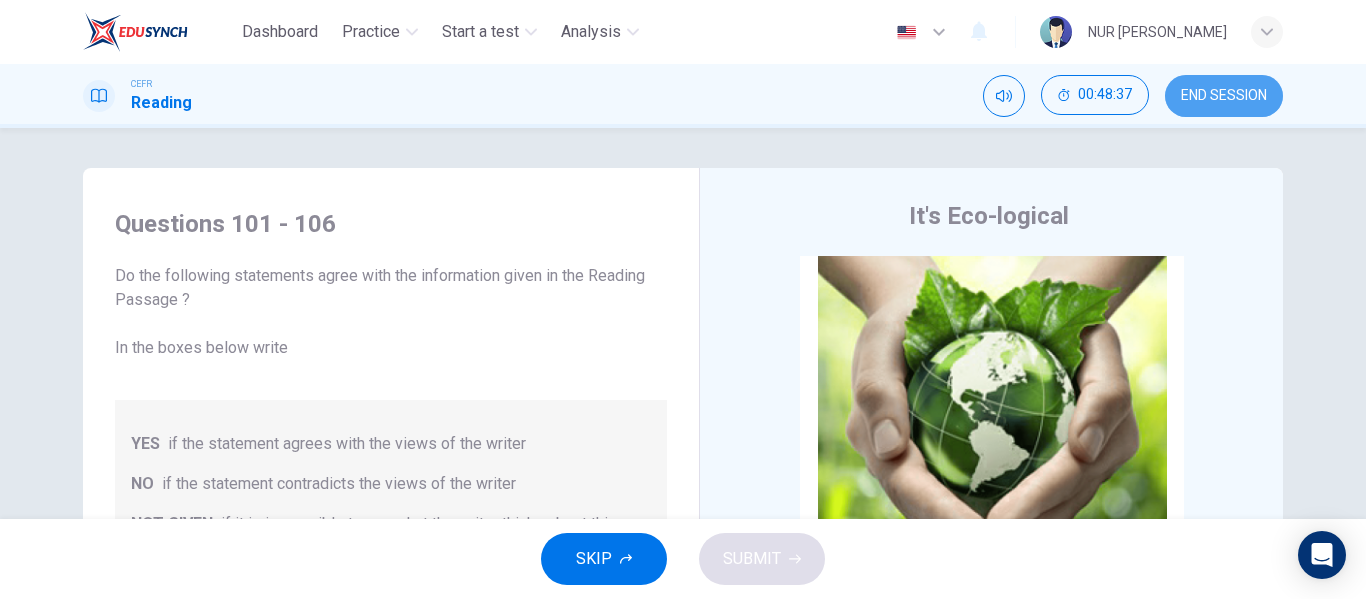 click on "END SESSION" at bounding box center (1224, 96) 